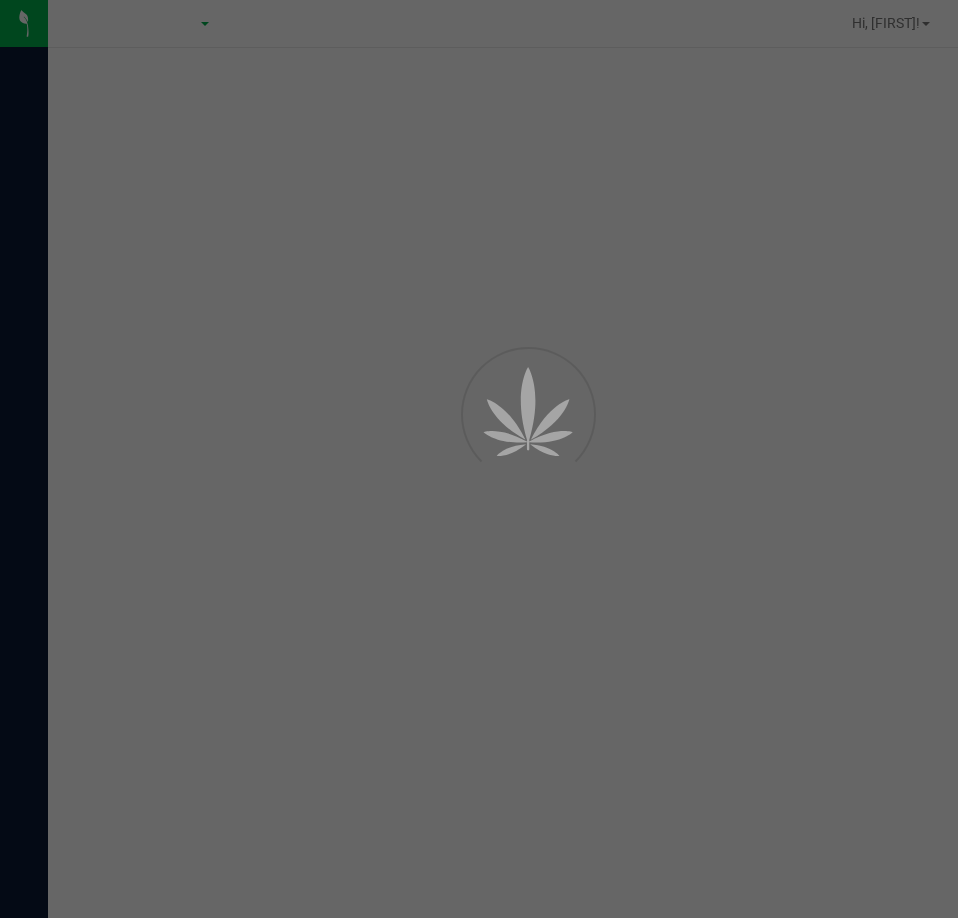 scroll, scrollTop: 0, scrollLeft: 0, axis: both 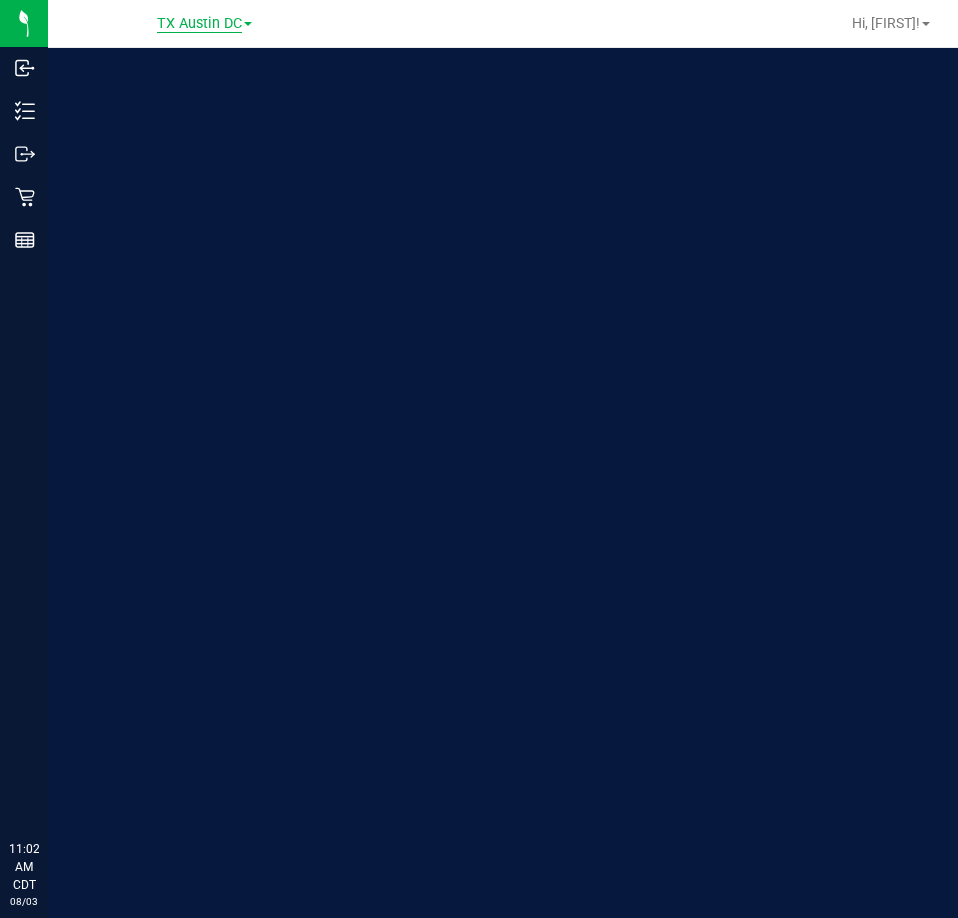 click on "TX Austin DC" at bounding box center (199, 24) 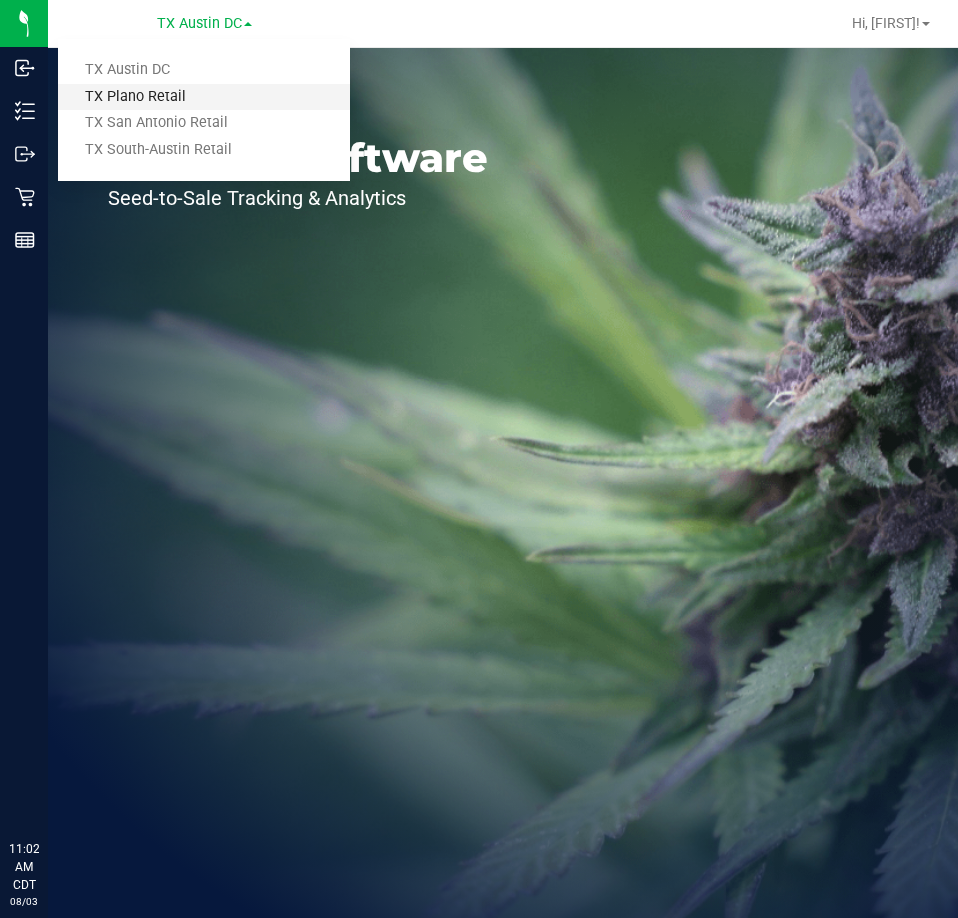 scroll, scrollTop: 0, scrollLeft: 0, axis: both 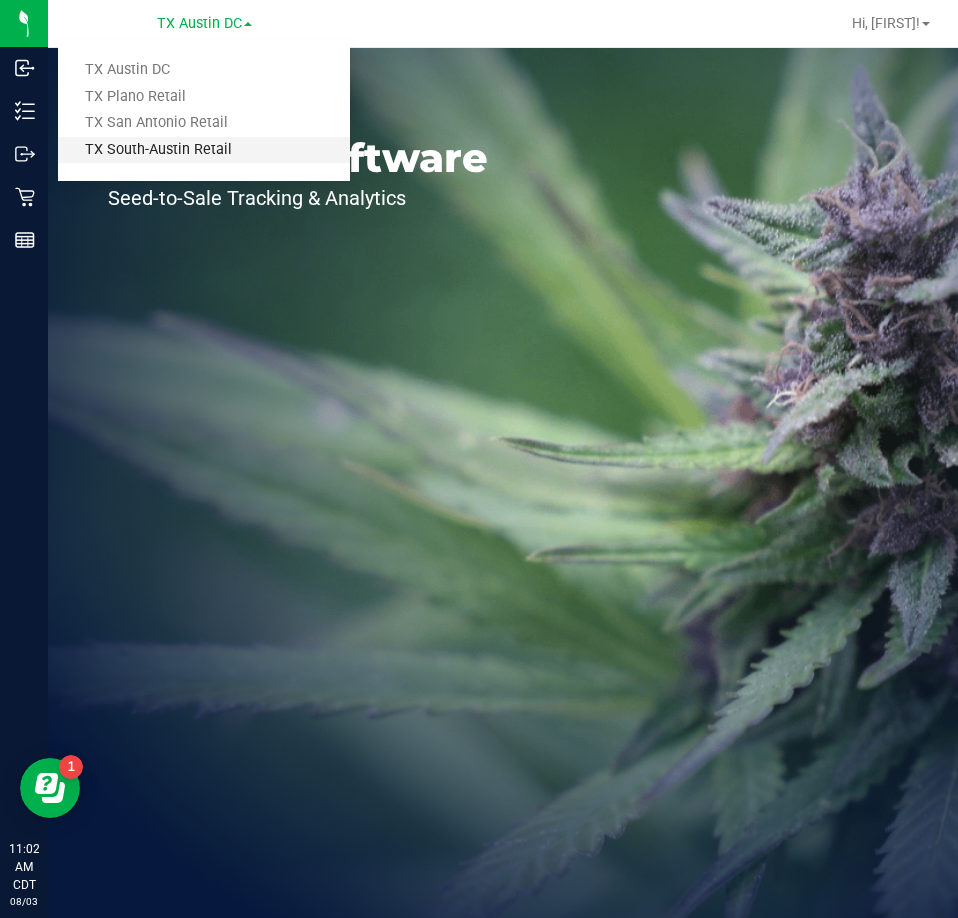 click on "TX South-Austin Retail" at bounding box center [204, 150] 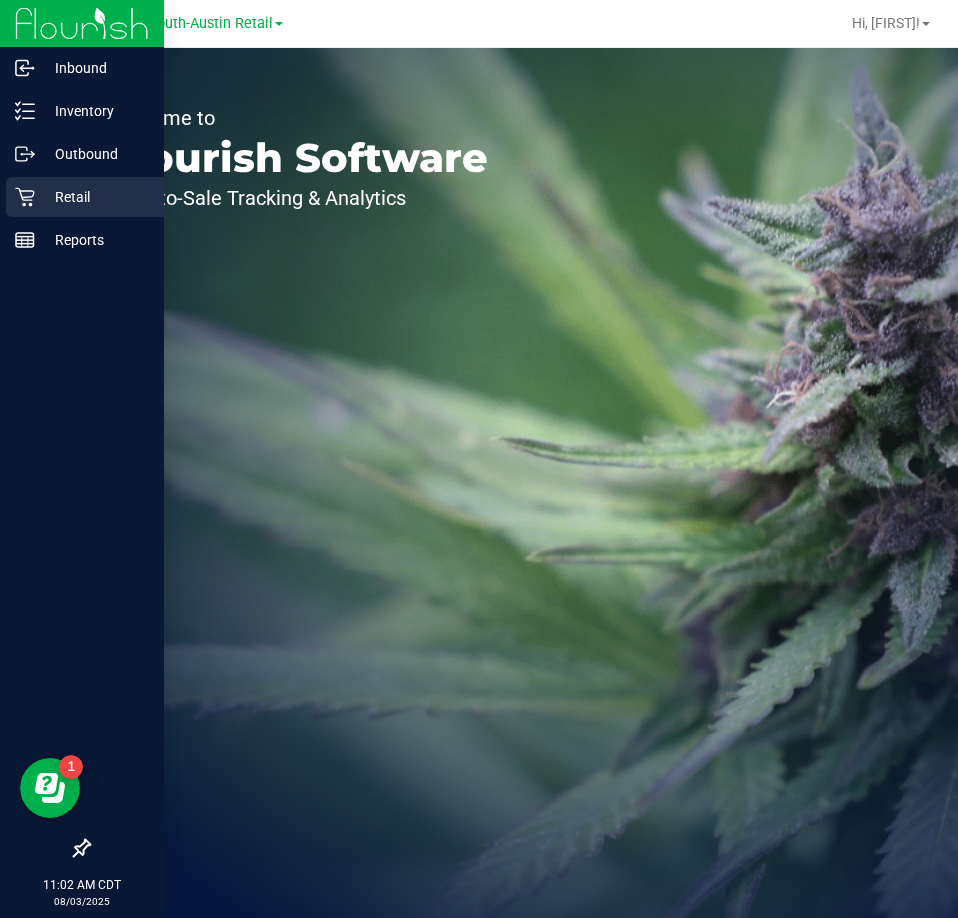 click on "Retail" at bounding box center [95, 197] 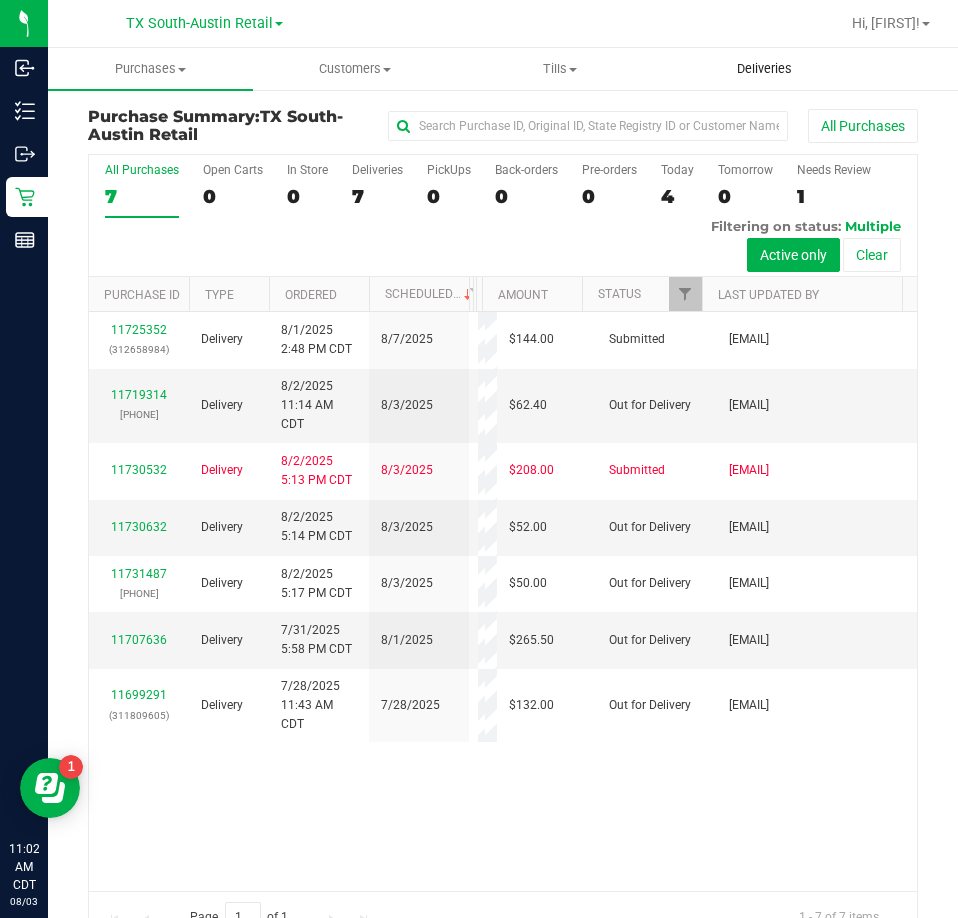 click on "Deliveries" at bounding box center (764, 69) 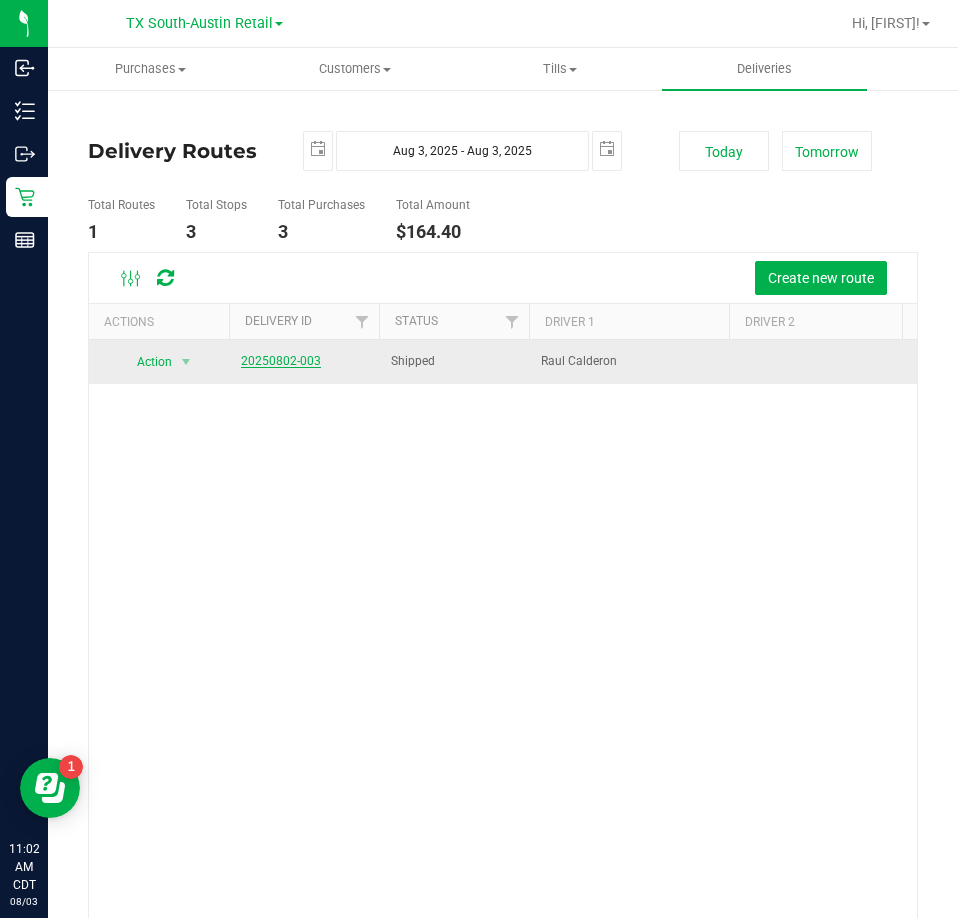 click on "20250802-003" at bounding box center [281, 361] 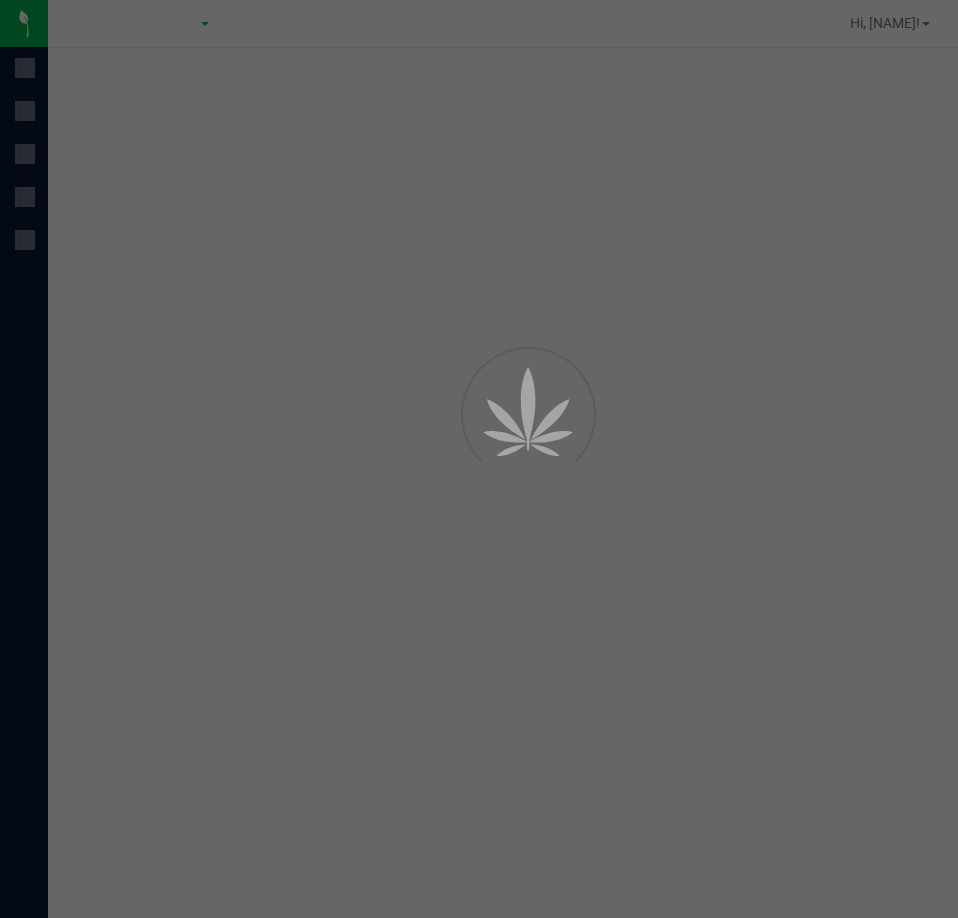 scroll, scrollTop: 0, scrollLeft: 0, axis: both 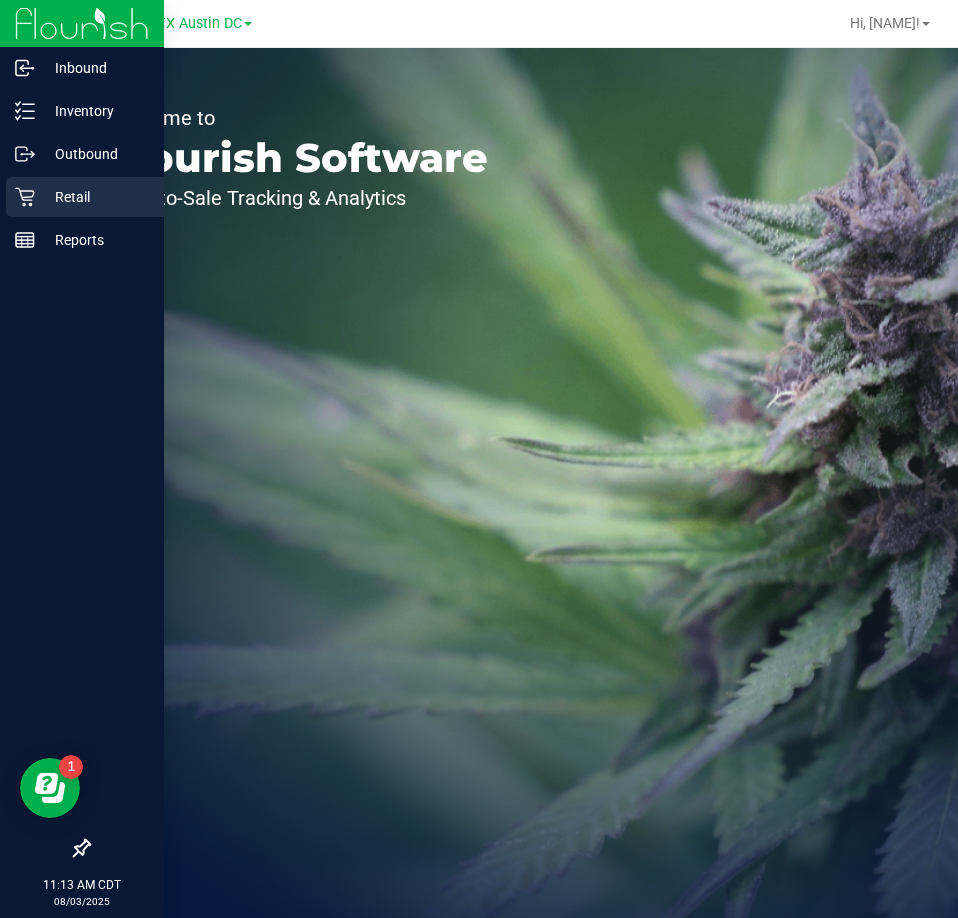 click on "Retail" at bounding box center [95, 197] 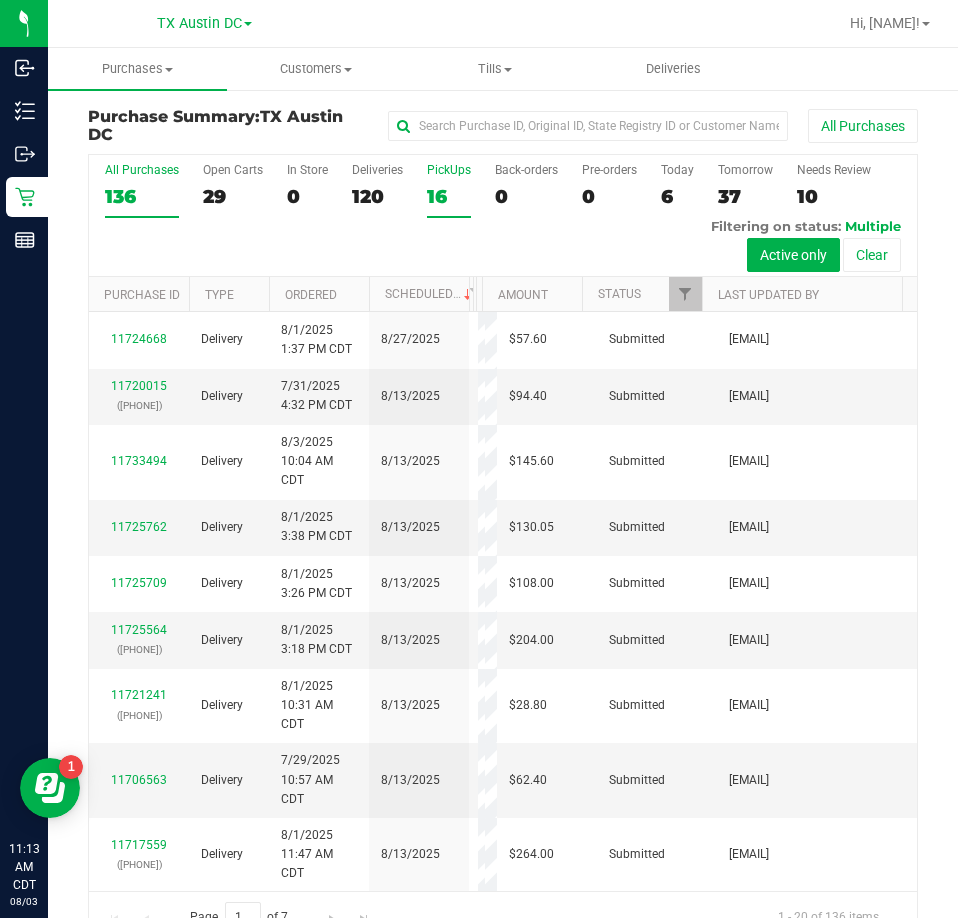 click on "16" at bounding box center (449, 196) 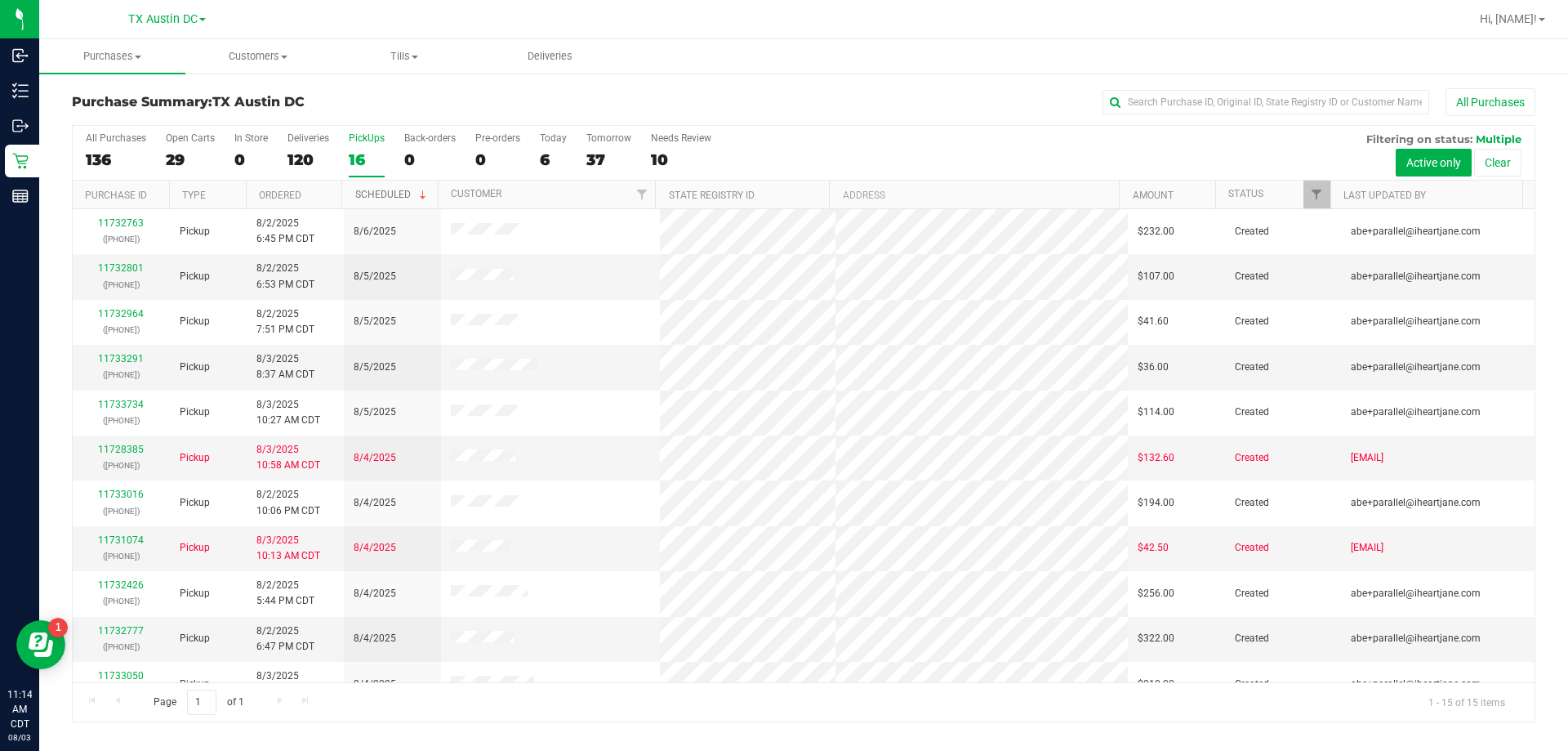 click on "Scheduled" at bounding box center [392, 194] 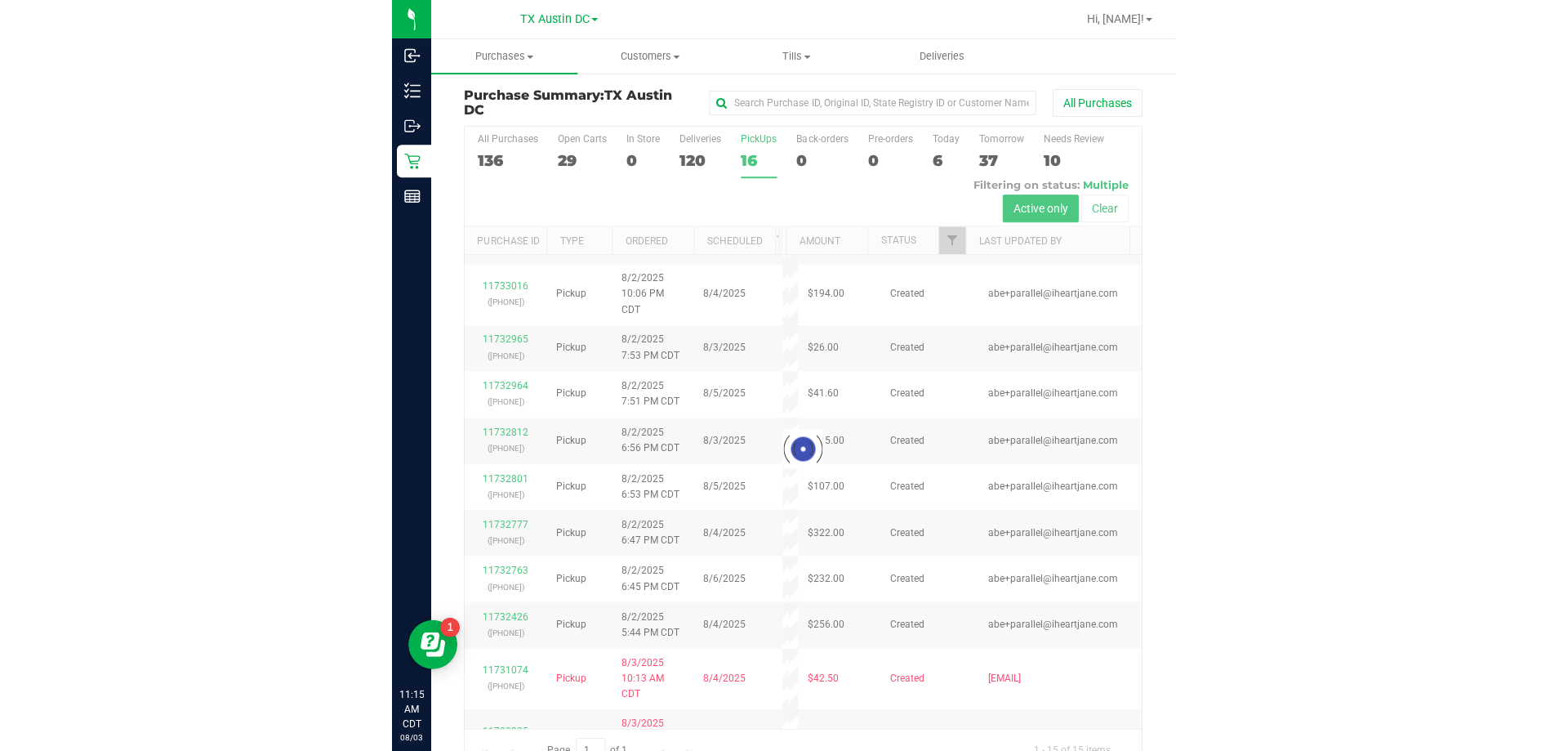 scroll, scrollTop: 0, scrollLeft: 0, axis: both 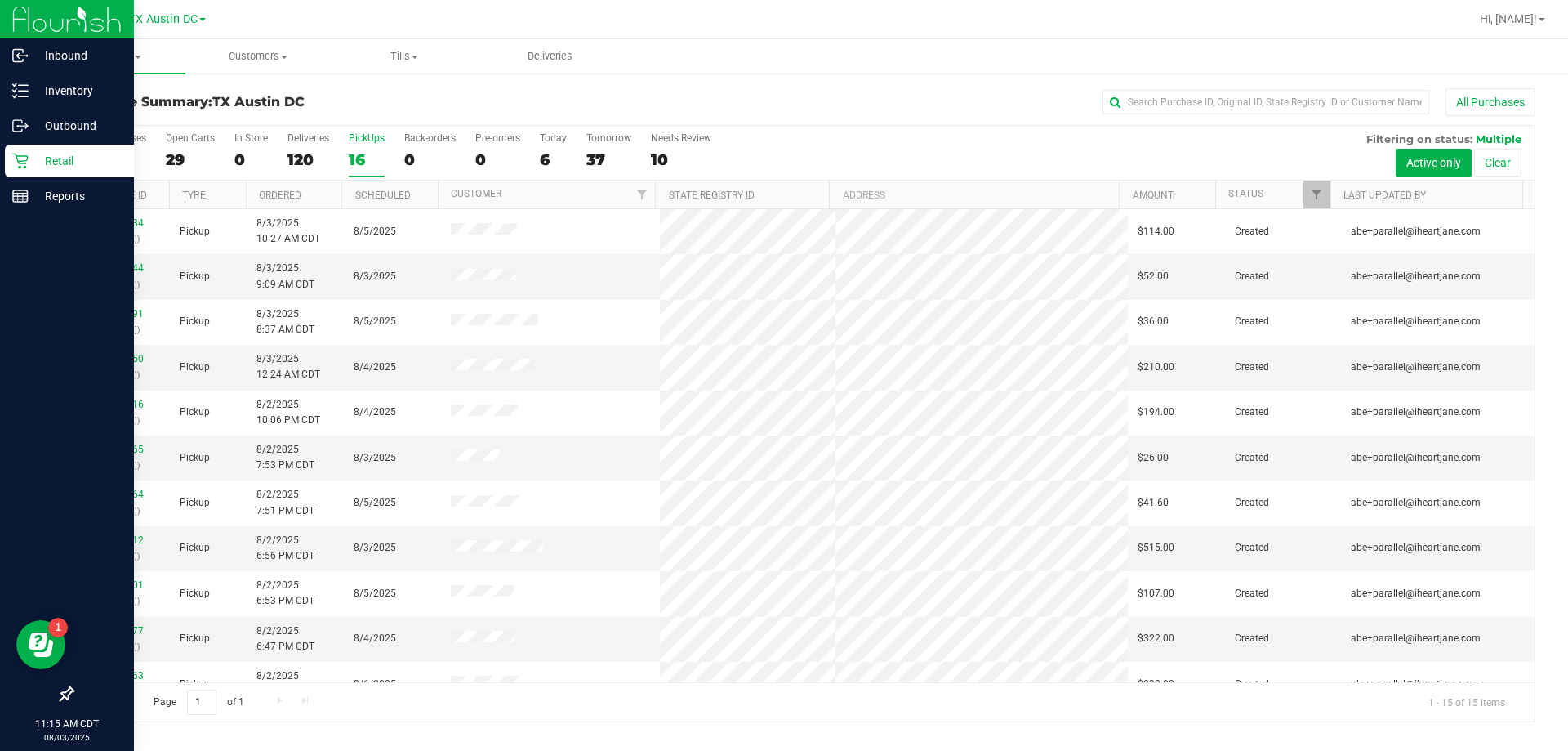 click at bounding box center (67, 19) 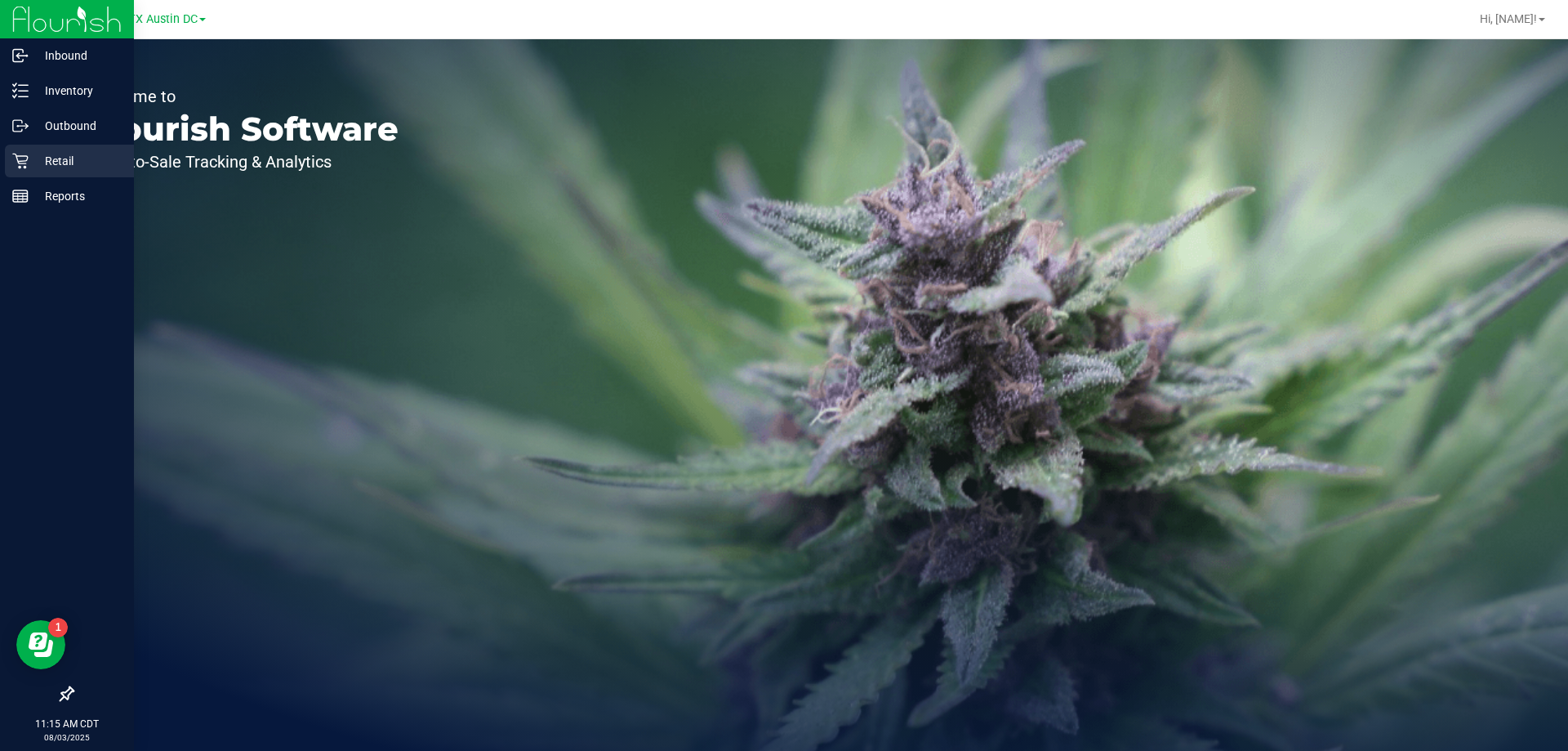 click on "Retail" at bounding box center [78, 161] 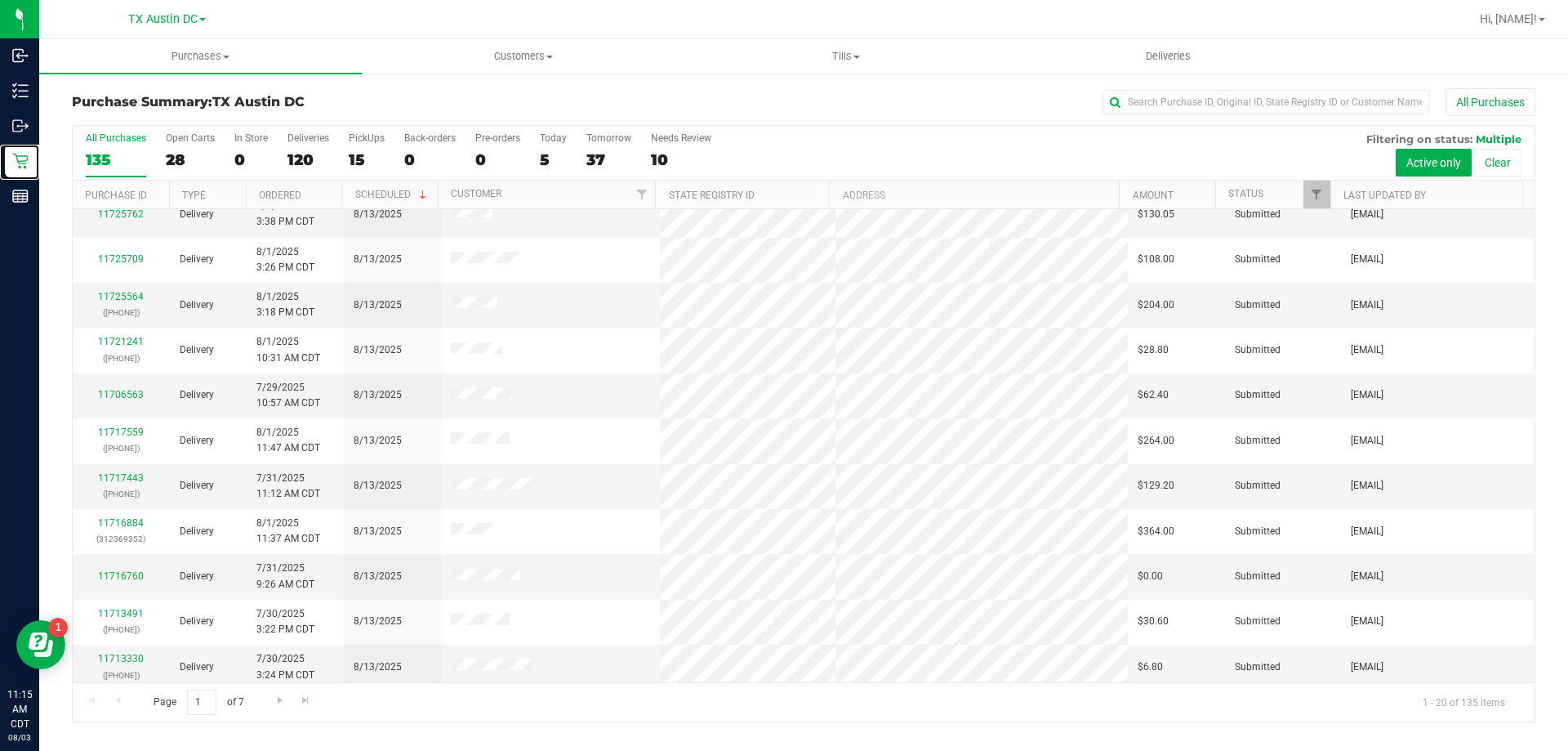 scroll, scrollTop: 23, scrollLeft: 0, axis: vertical 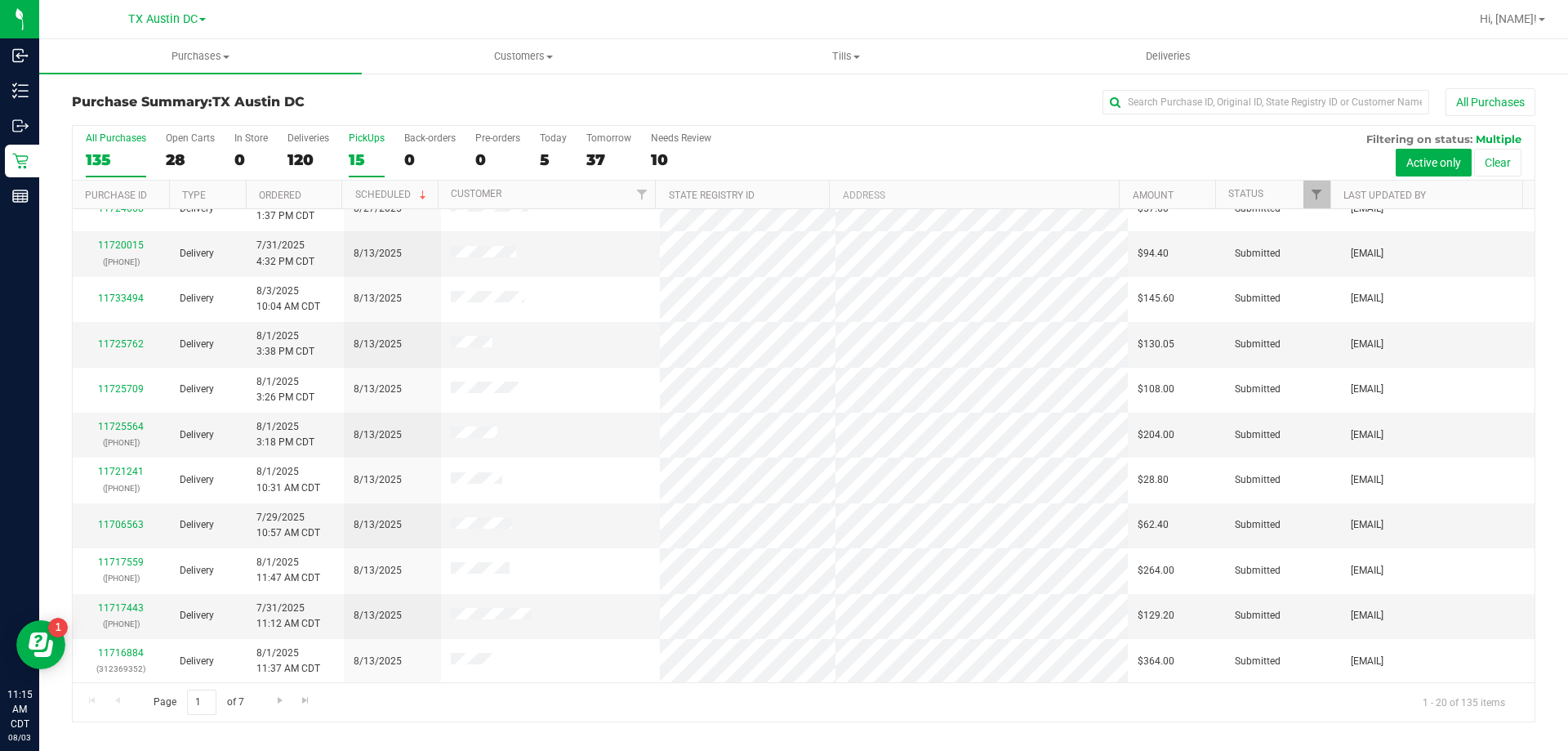 click on "15" at bounding box center [367, 159] 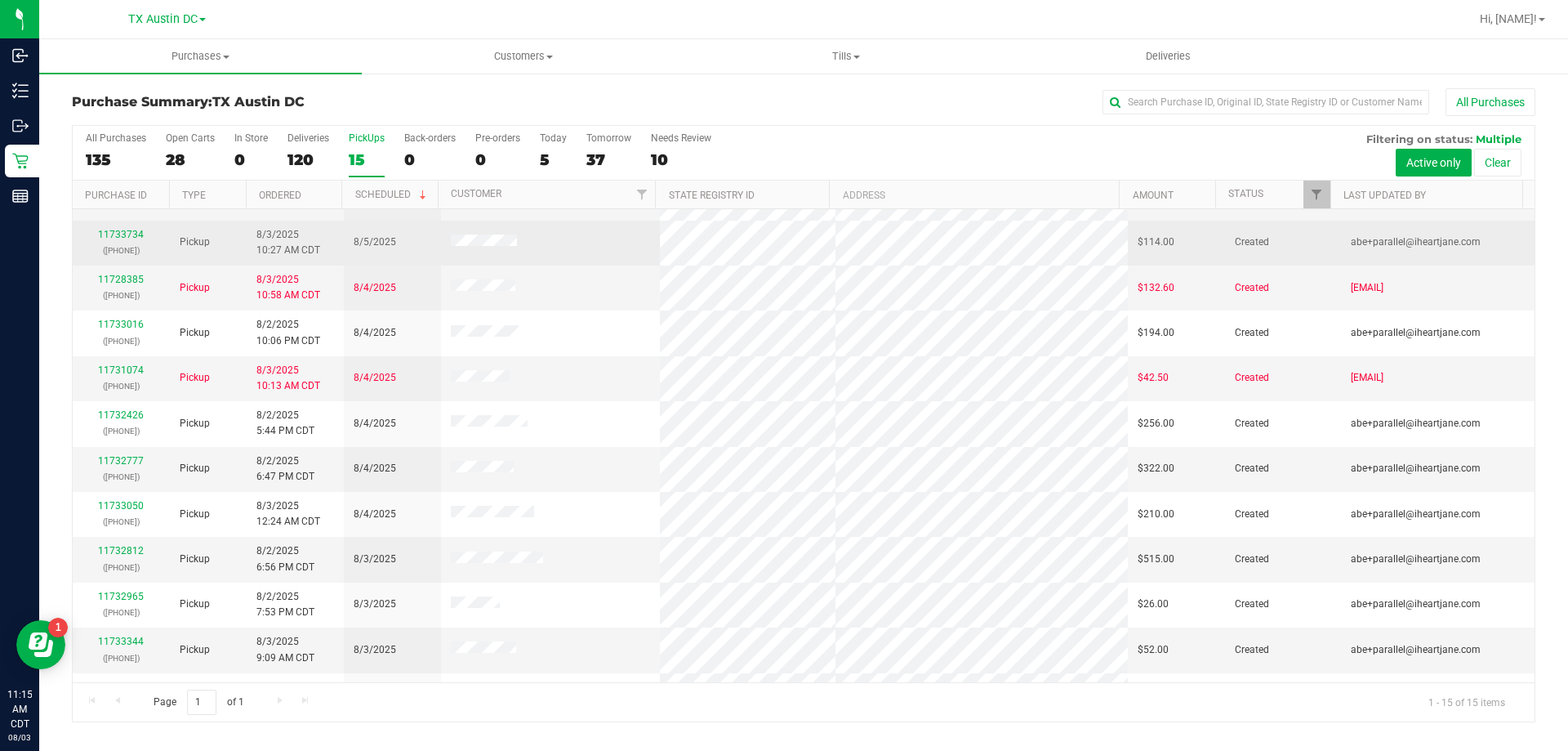 scroll, scrollTop: 205, scrollLeft: 0, axis: vertical 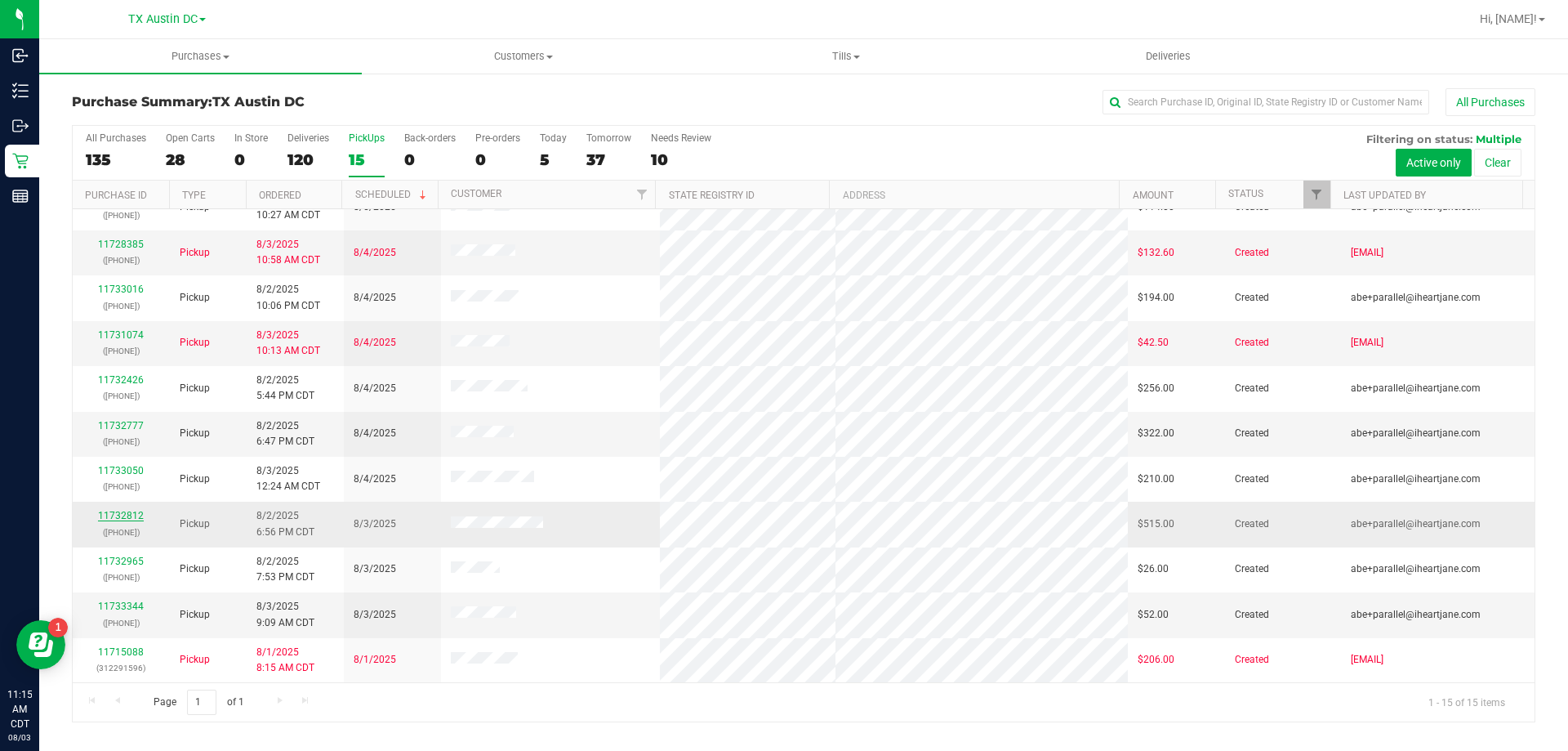 click on "11732812" at bounding box center (121, 516) 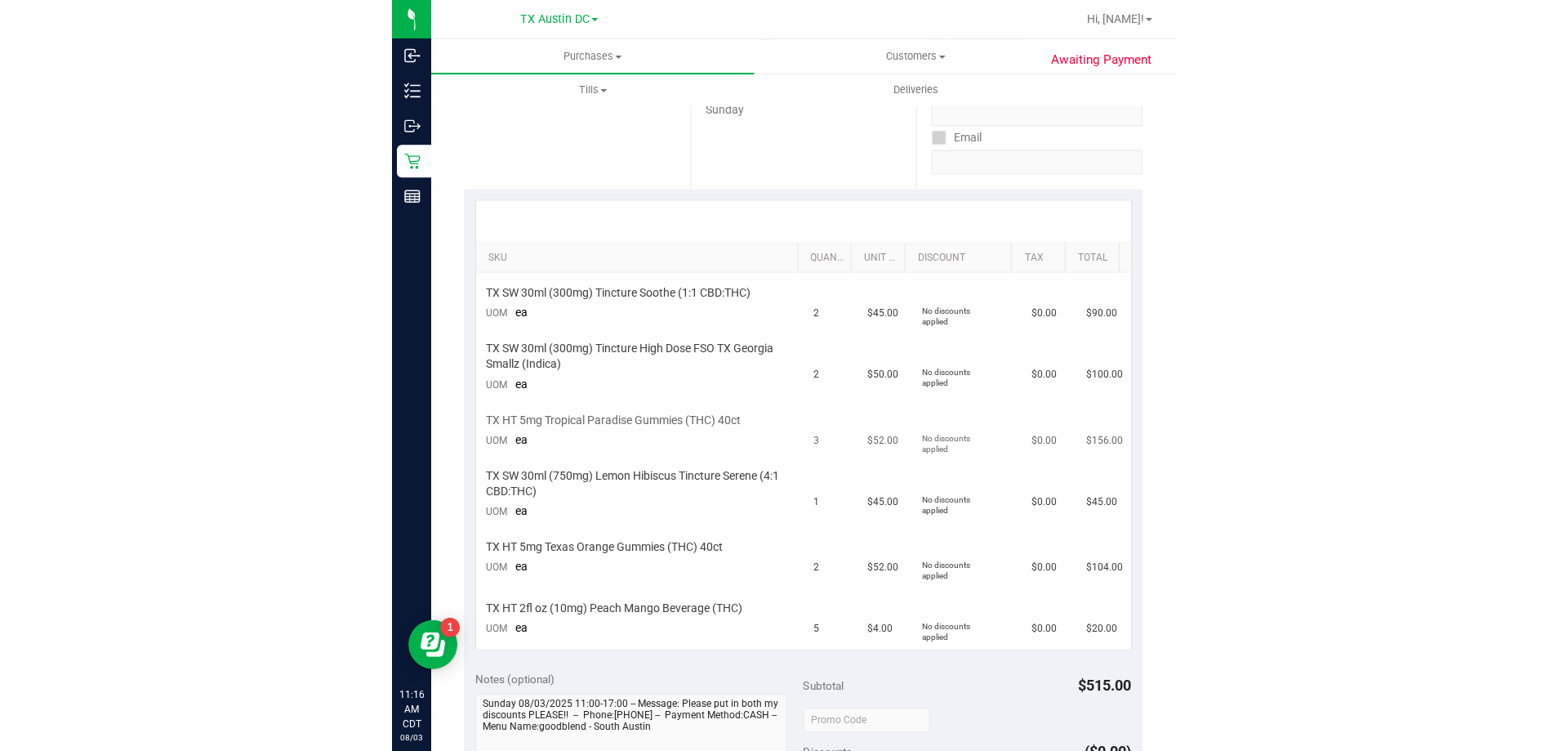 scroll, scrollTop: 0, scrollLeft: 0, axis: both 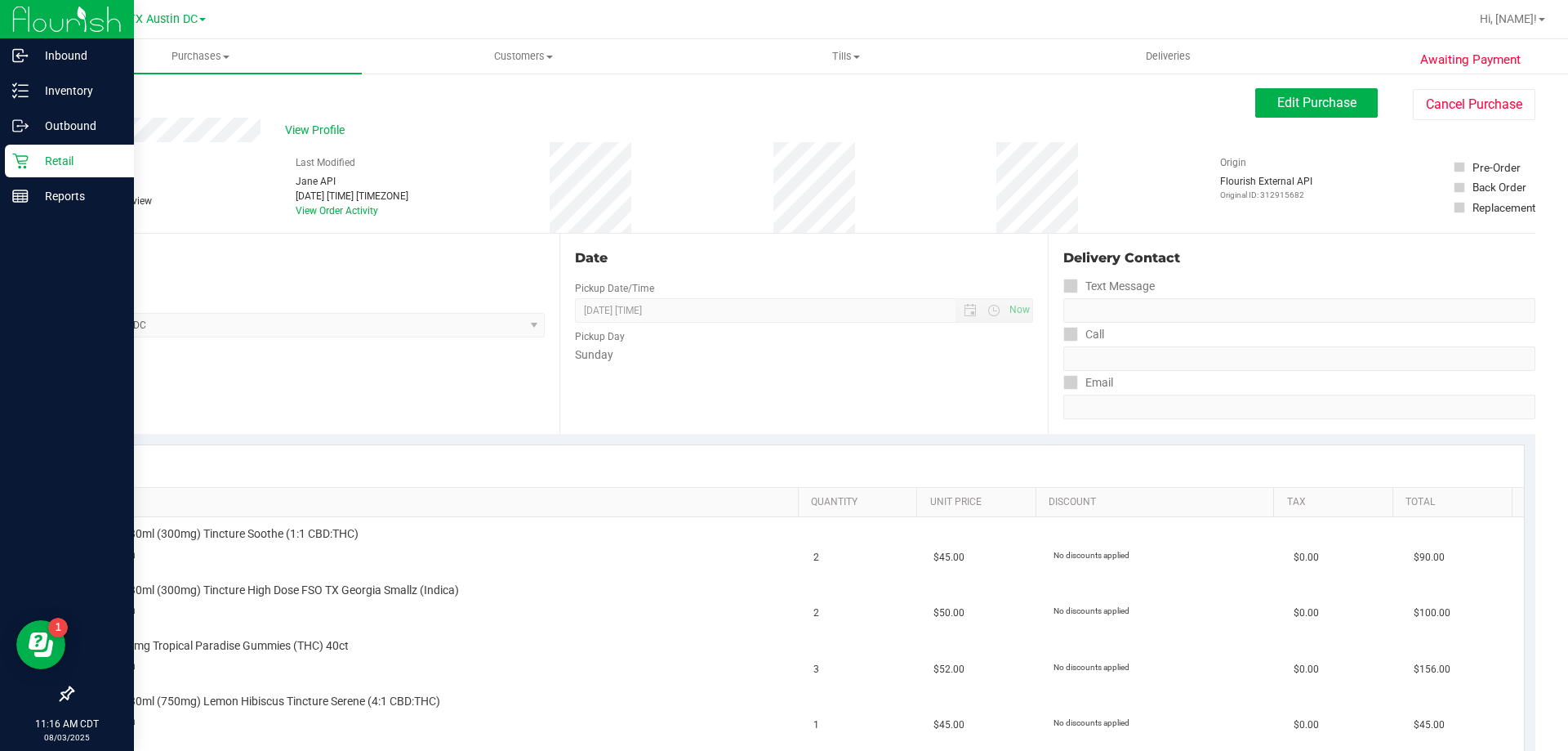 click on "Retail" at bounding box center (78, 161) 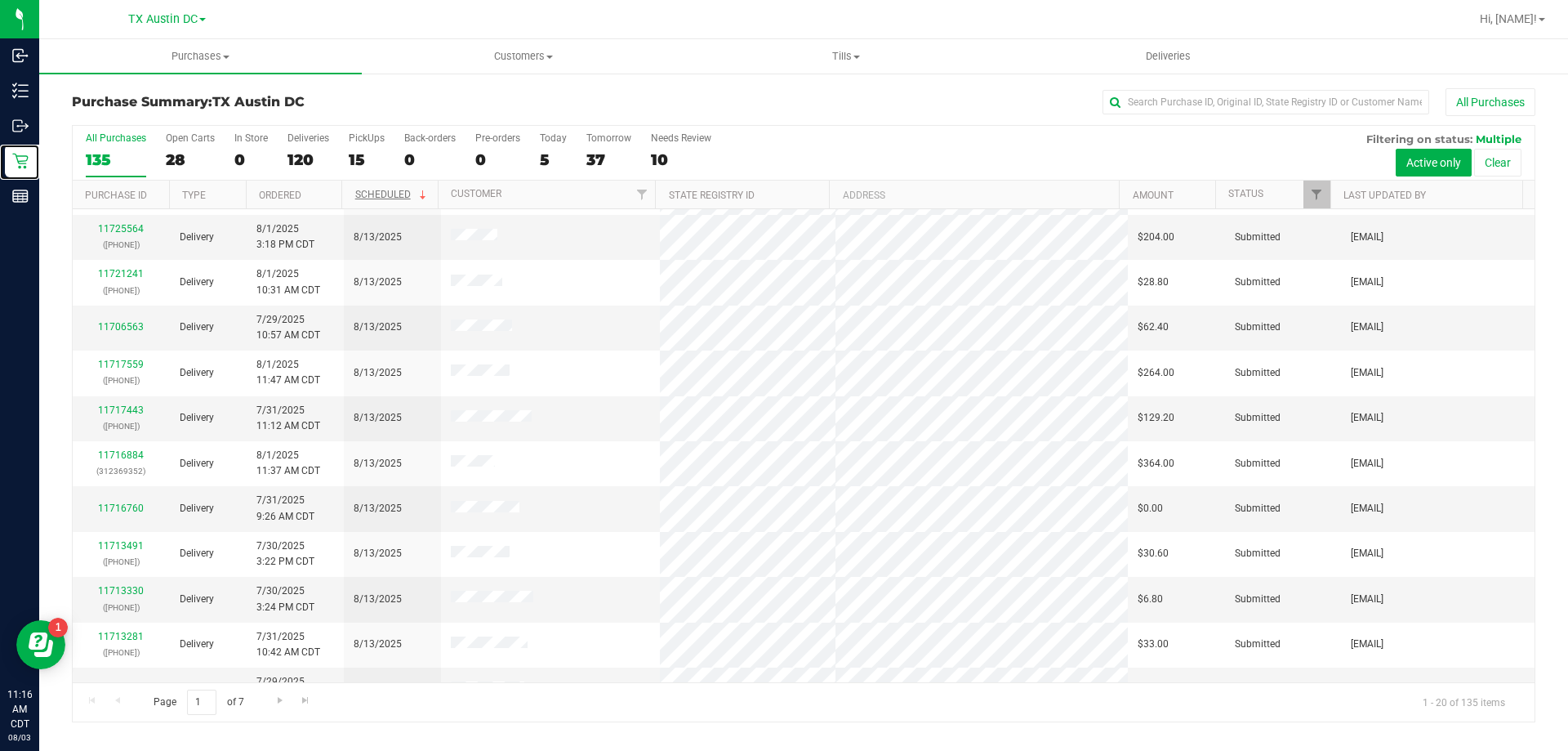 scroll, scrollTop: 82, scrollLeft: 0, axis: vertical 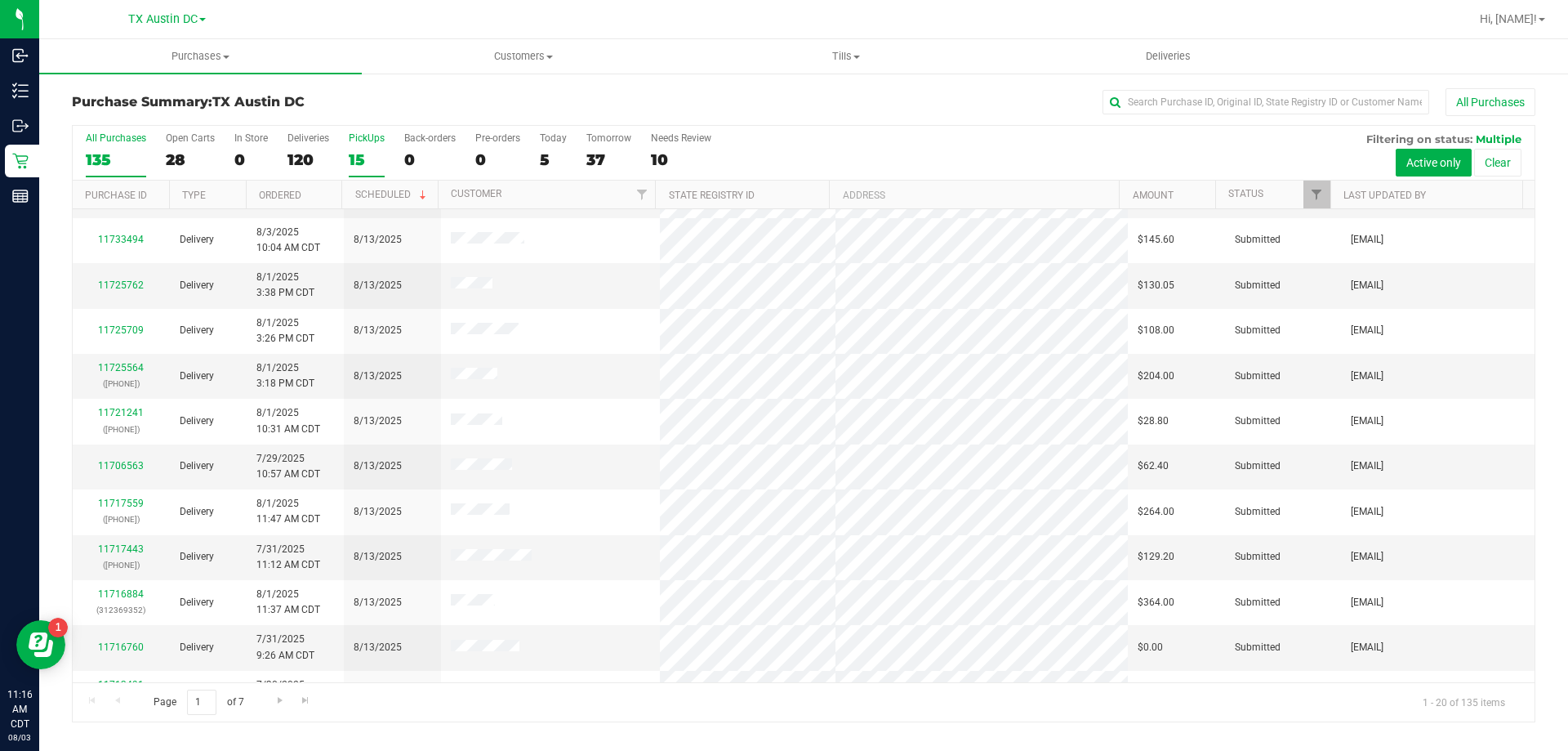 click on "PickUps" at bounding box center (367, 138) 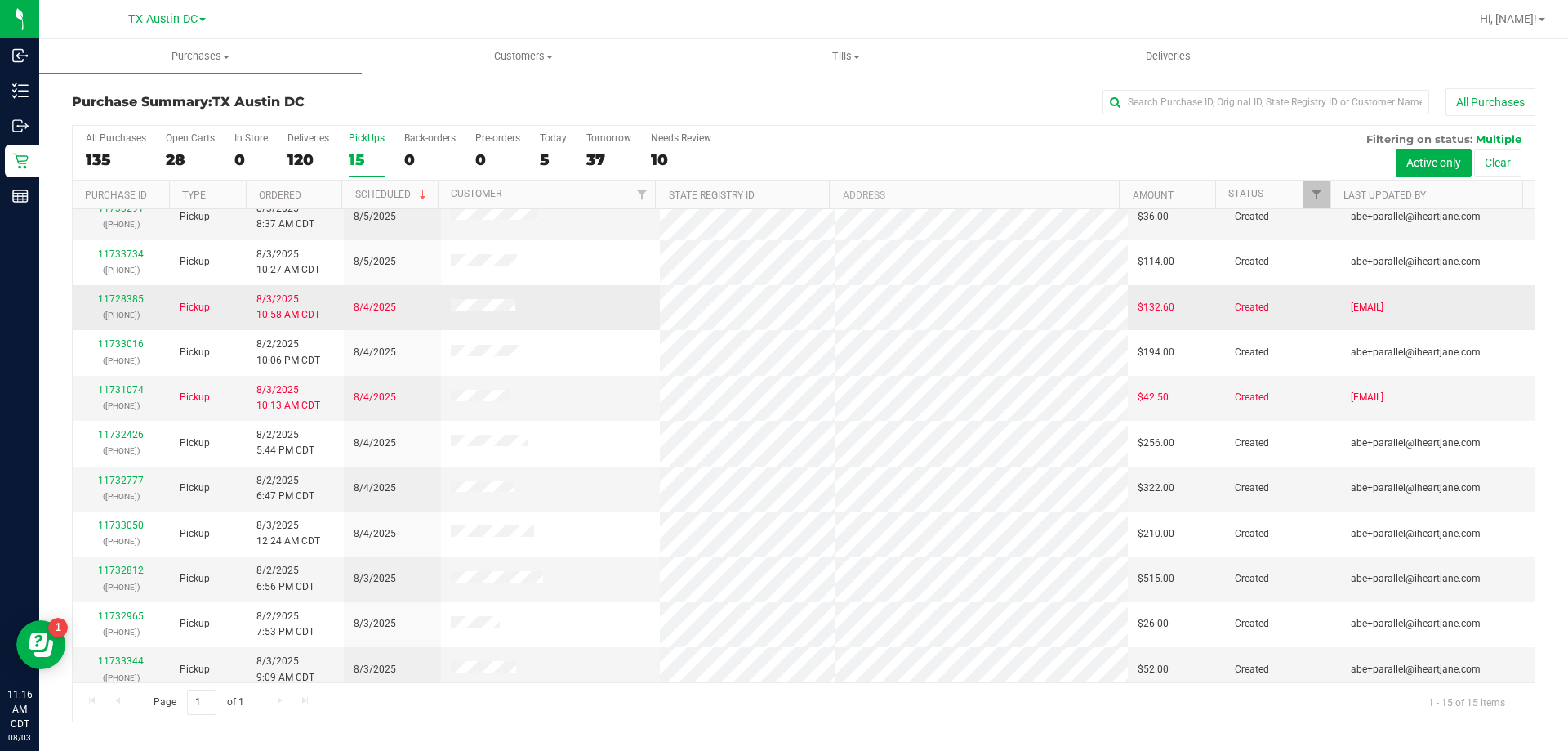 scroll, scrollTop: 205, scrollLeft: 0, axis: vertical 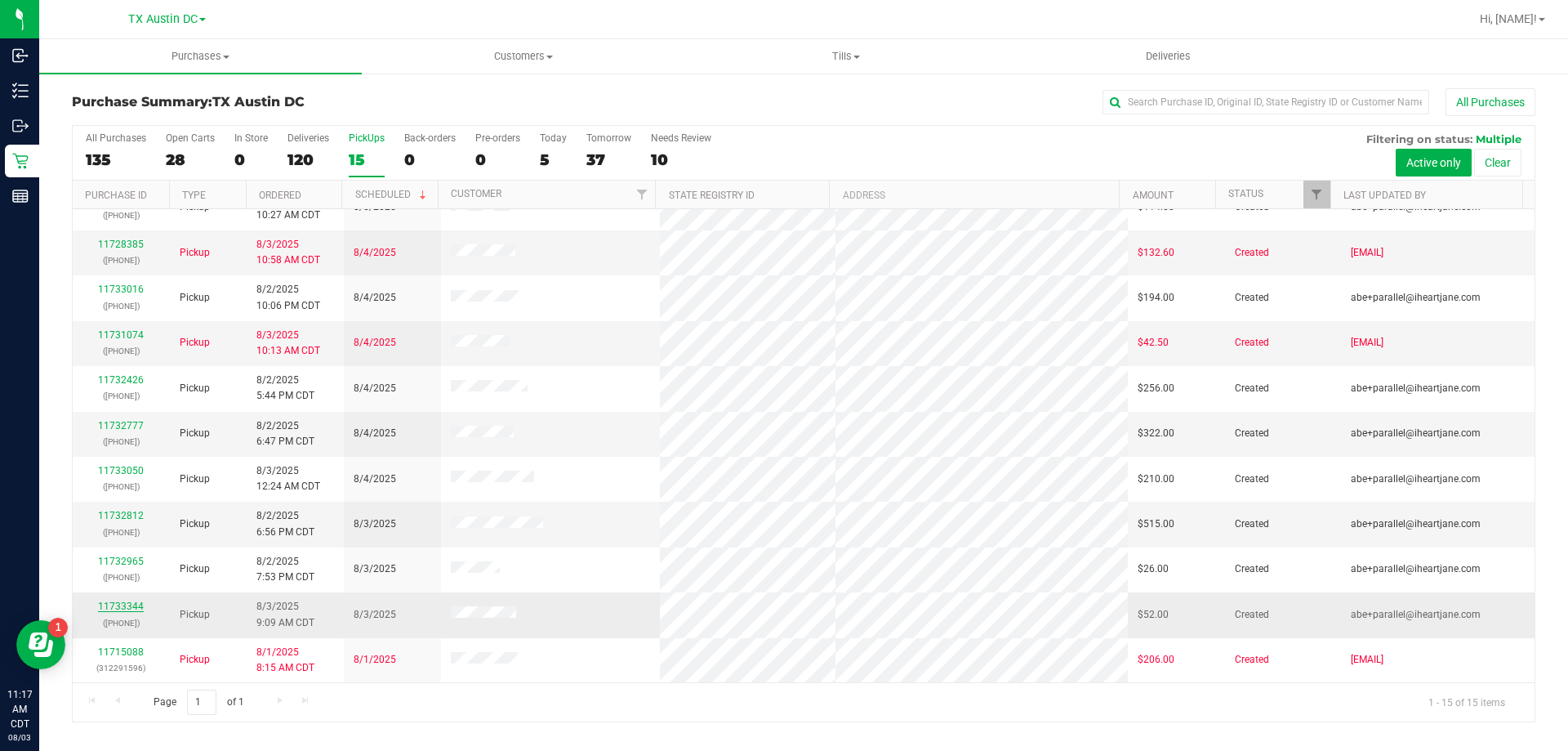 click on "11733344" at bounding box center [121, 606] 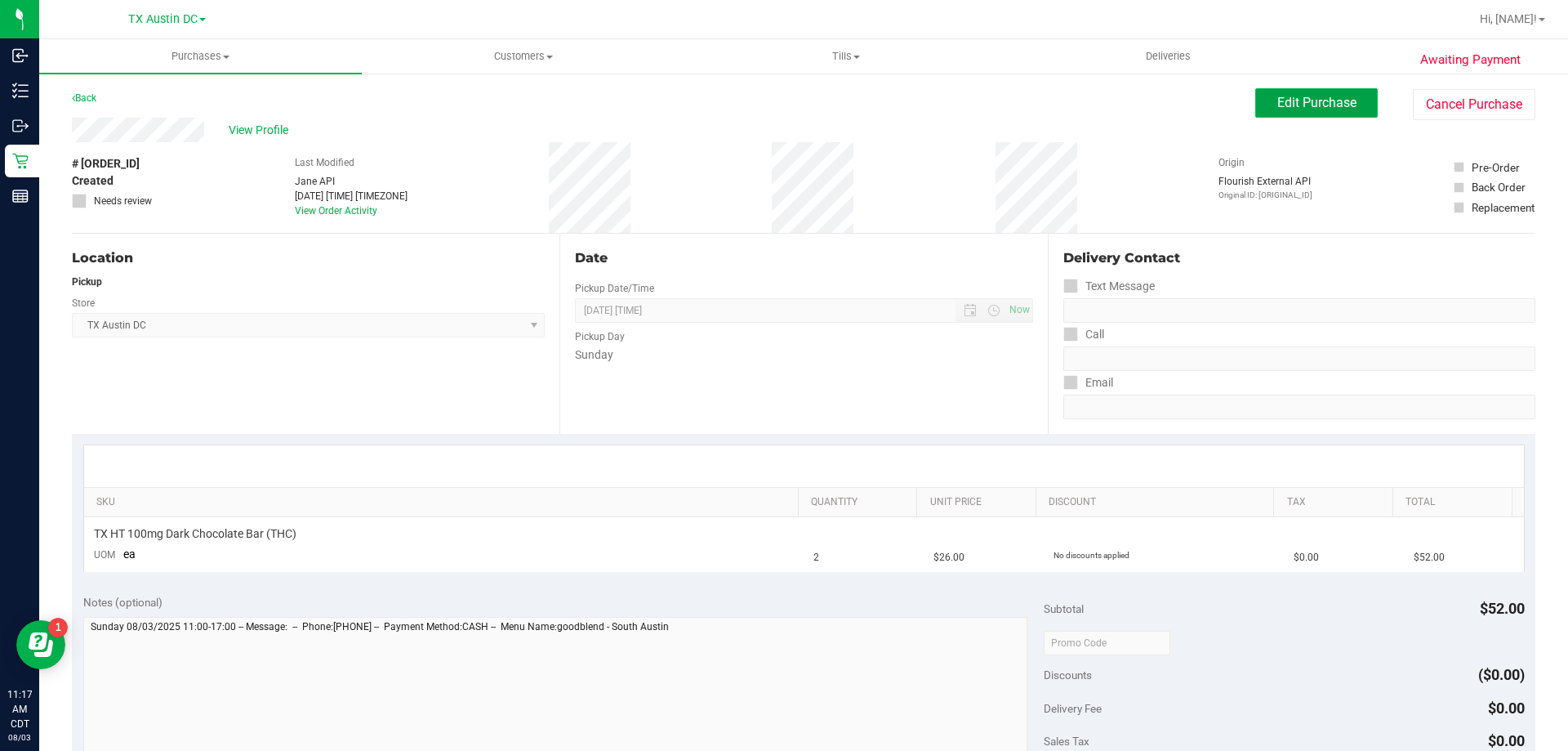 click on "Edit Purchase" at bounding box center (1316, 103) 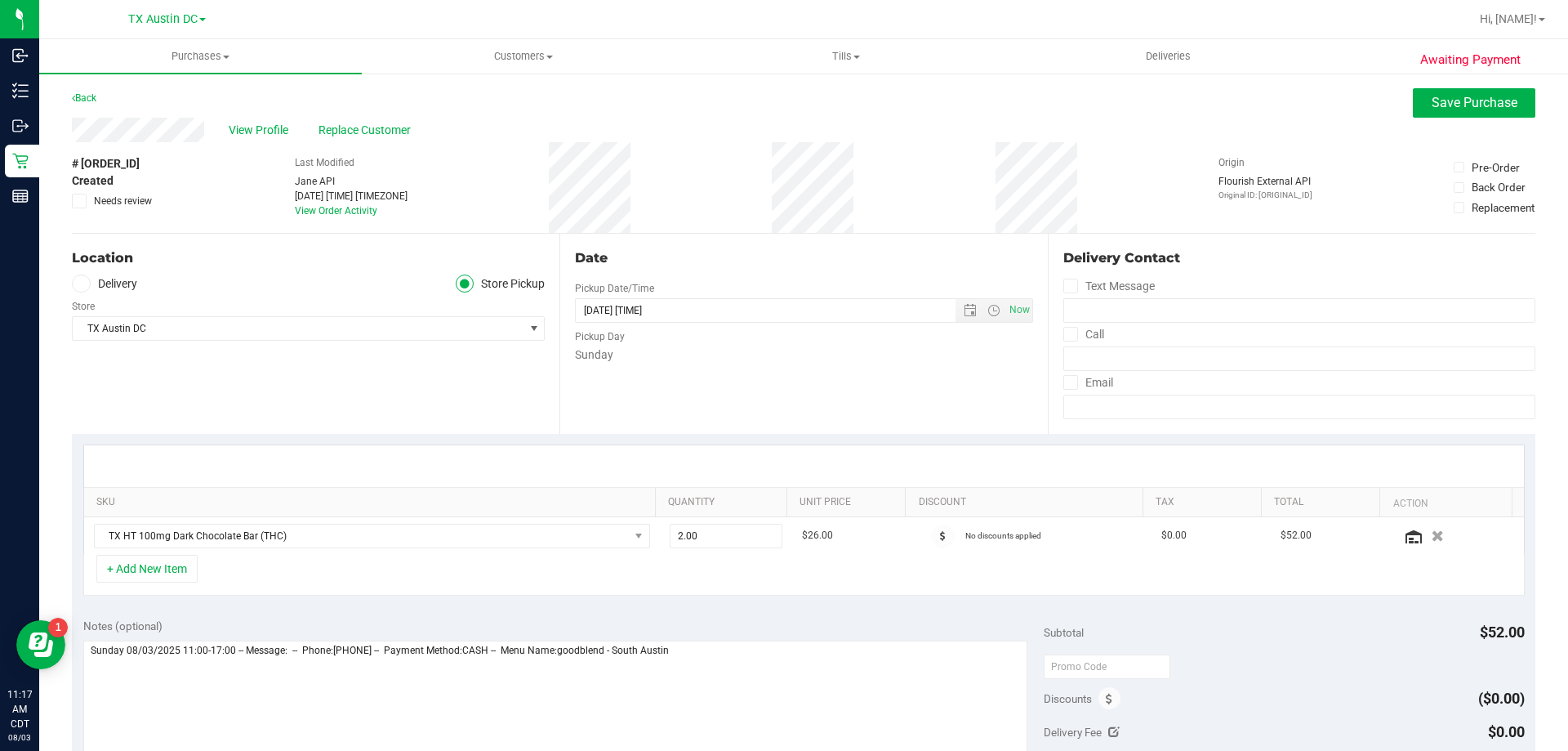 click at bounding box center (81, 284) 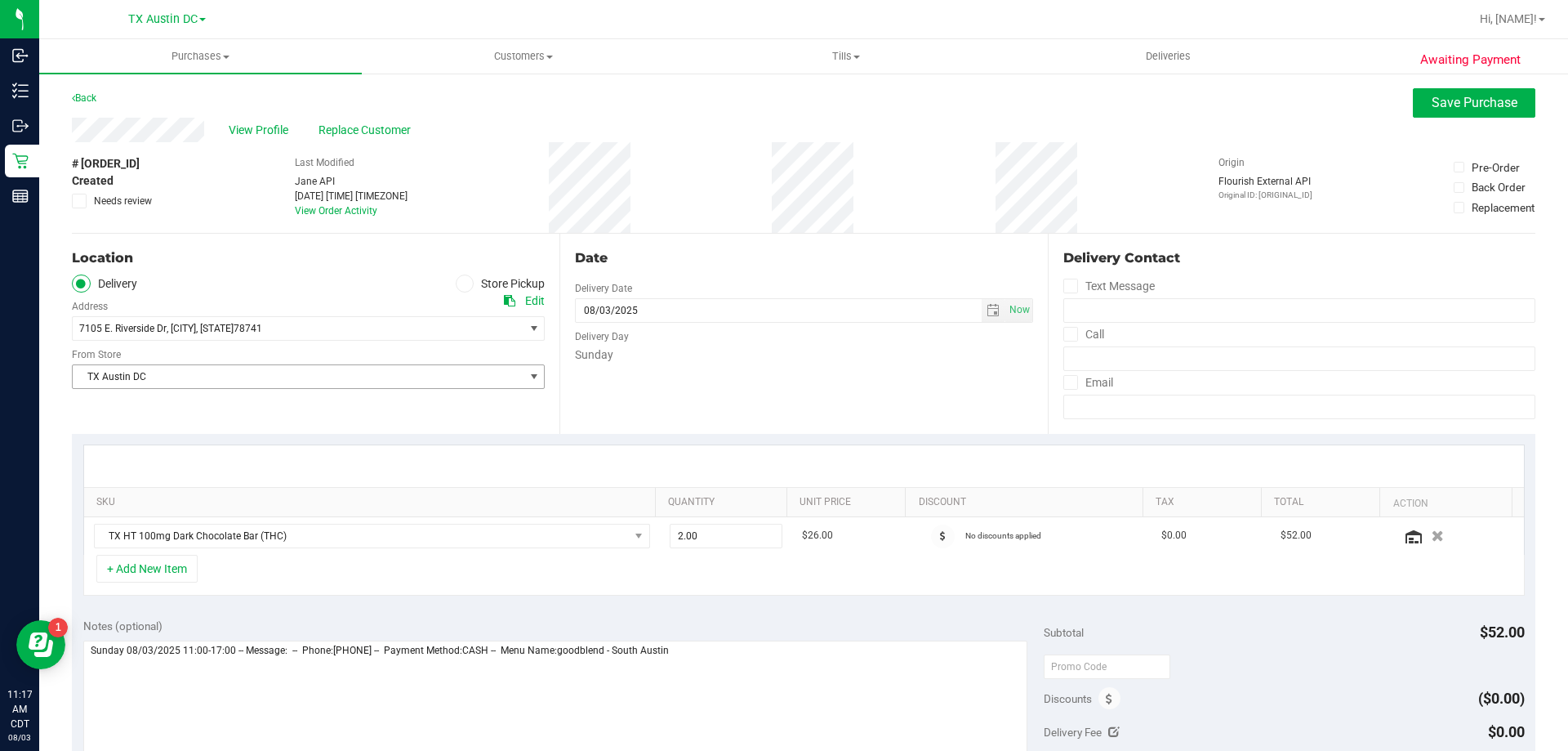 click on "TX Austin DC" at bounding box center [298, 377] 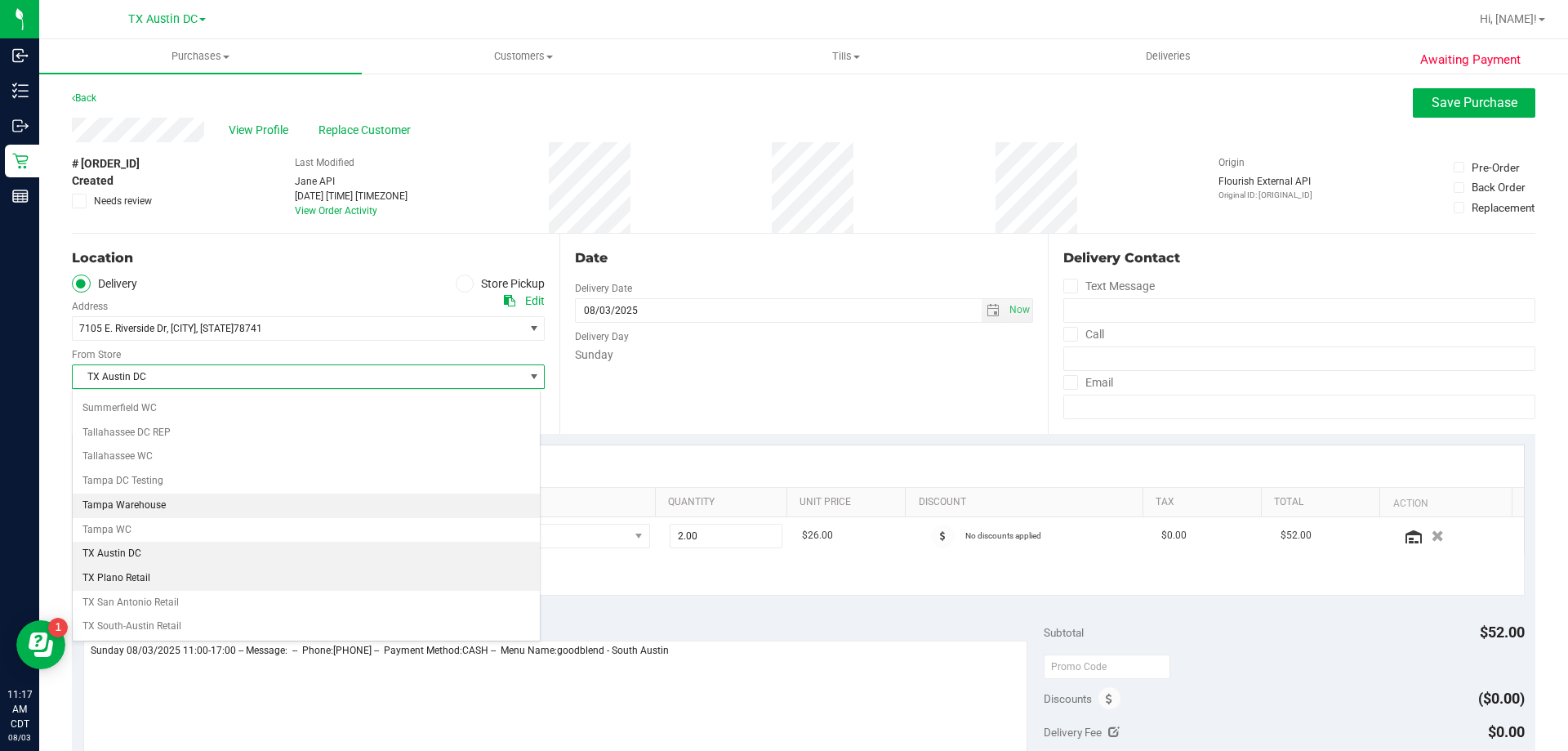 scroll, scrollTop: 1187, scrollLeft: 0, axis: vertical 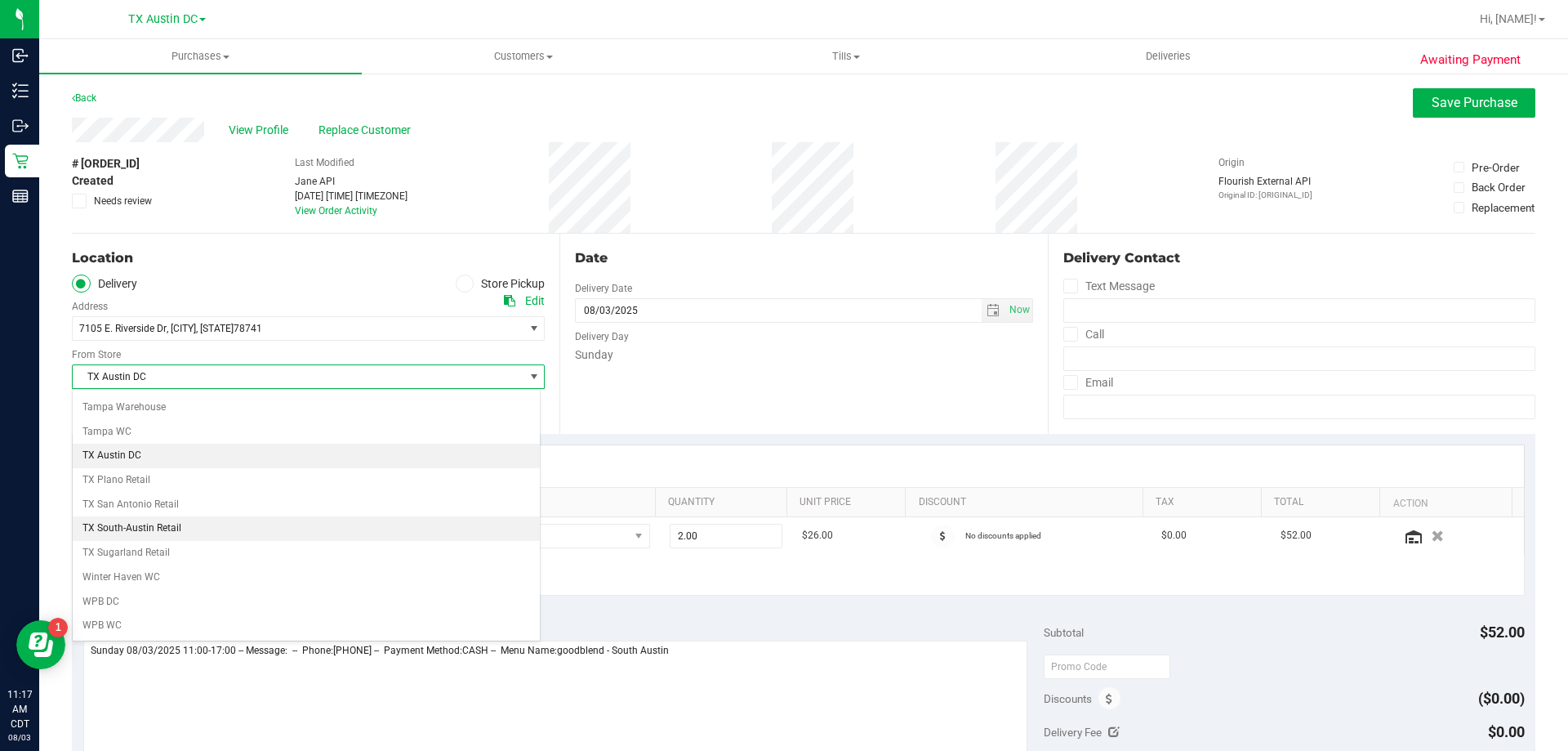 click on "TX South-Austin Retail" at bounding box center [306, 529] 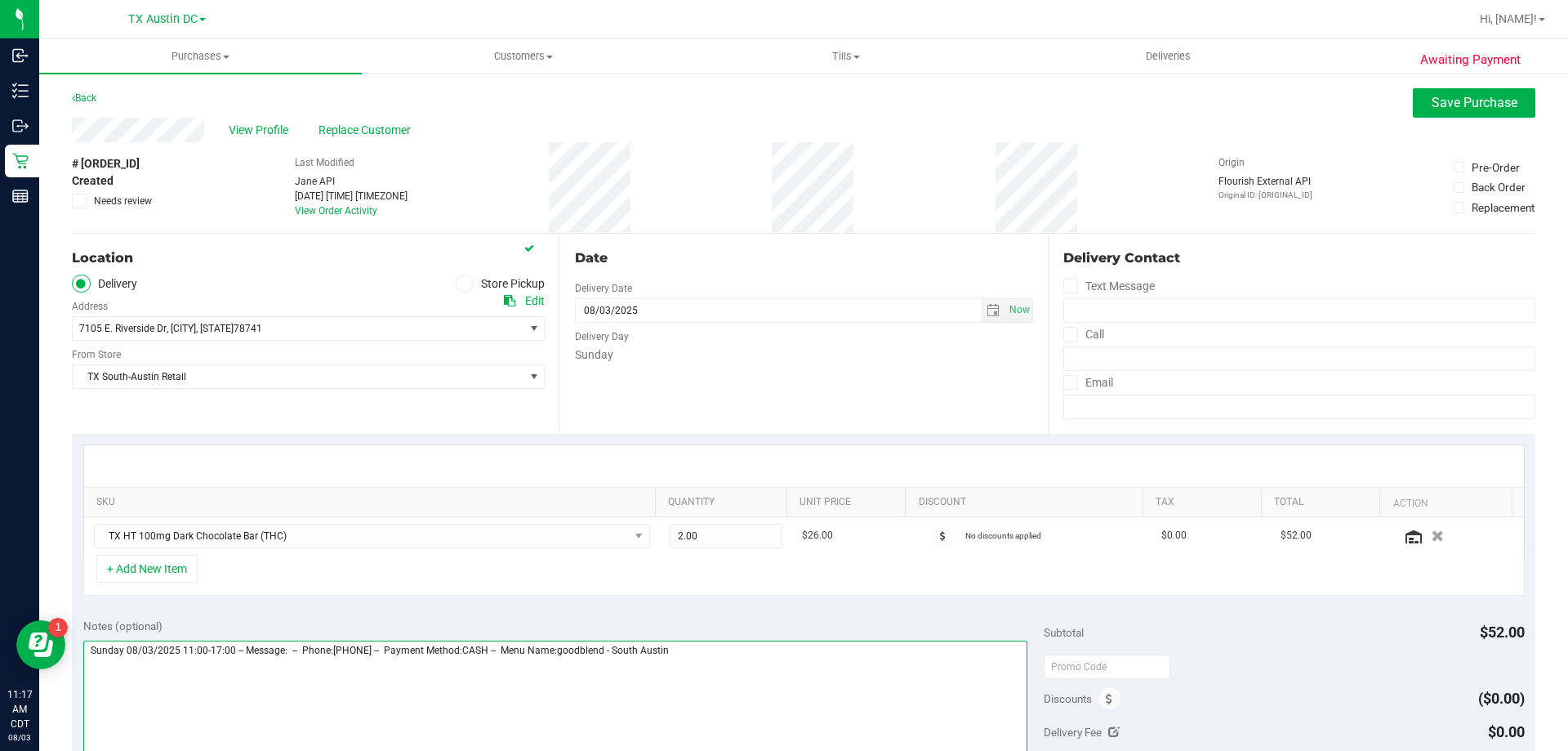 click at bounding box center (555, 719) 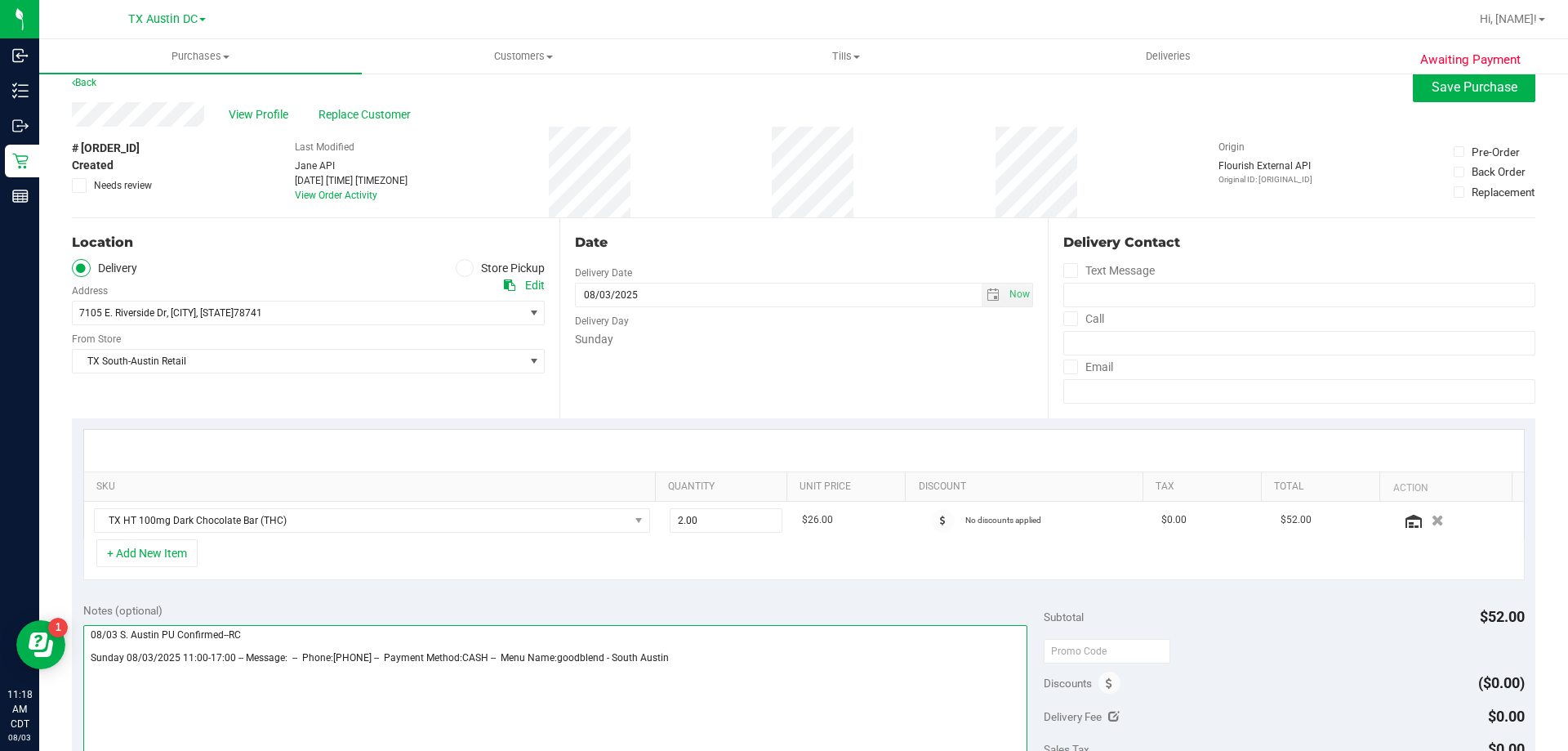 scroll, scrollTop: 0, scrollLeft: 0, axis: both 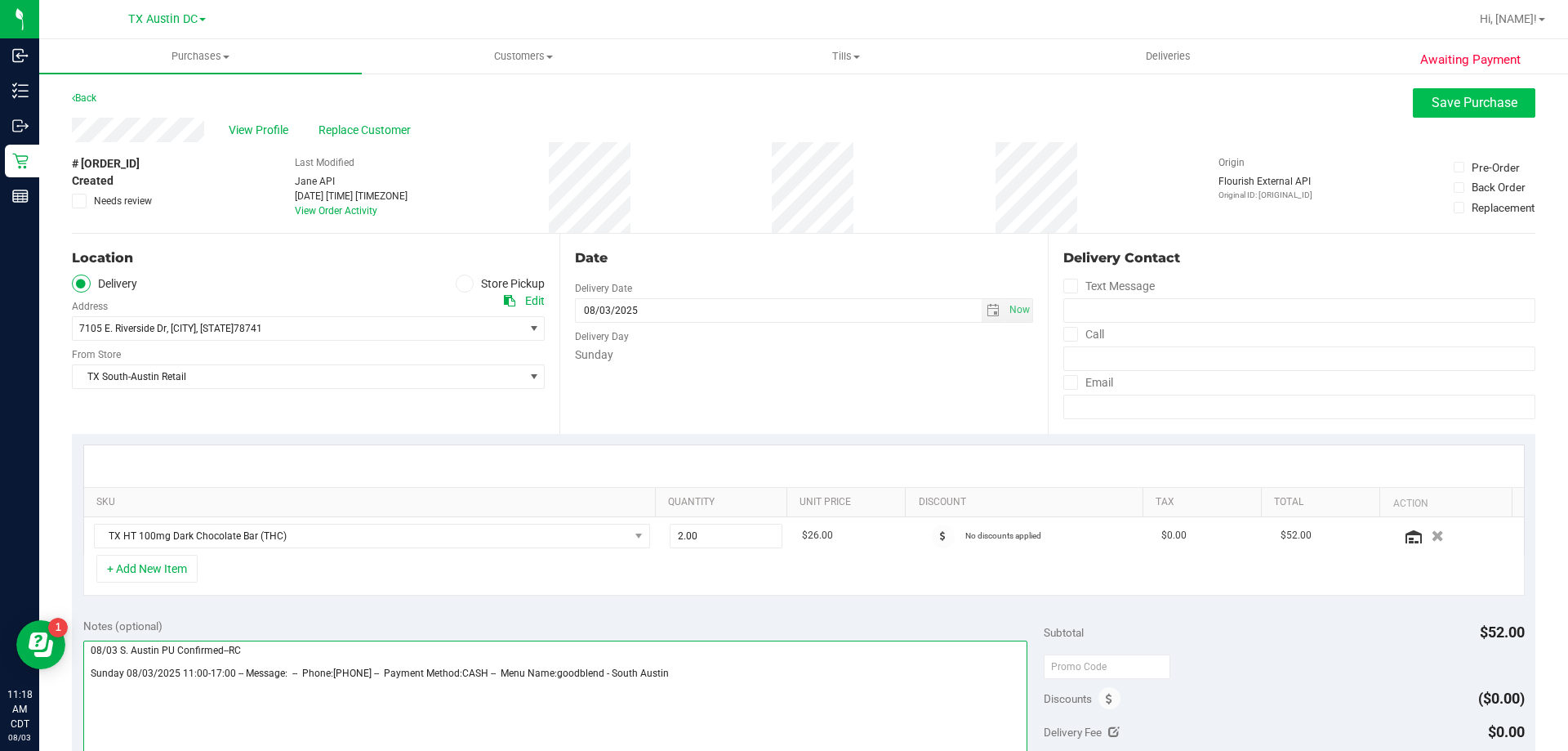 type on "08/03 S. Austin PU Confirmed--RC
Sunday 08/03/2025 11:00-17:00 -- Message:  --  Phone:8306448231 --  Payment Method:CASH --  Menu Name:goodblend - South Austin" 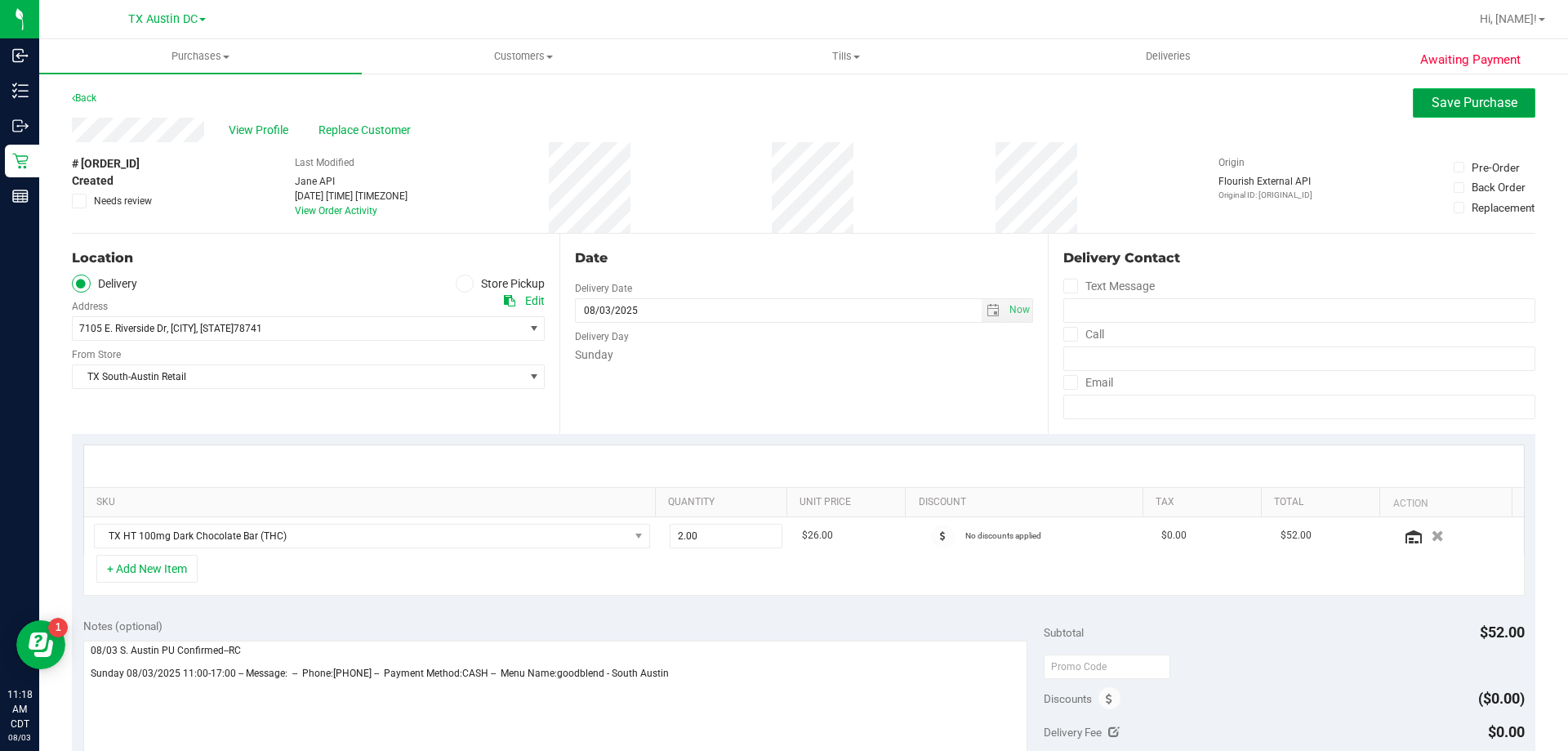 click on "Save Purchase" at bounding box center (1474, 103) 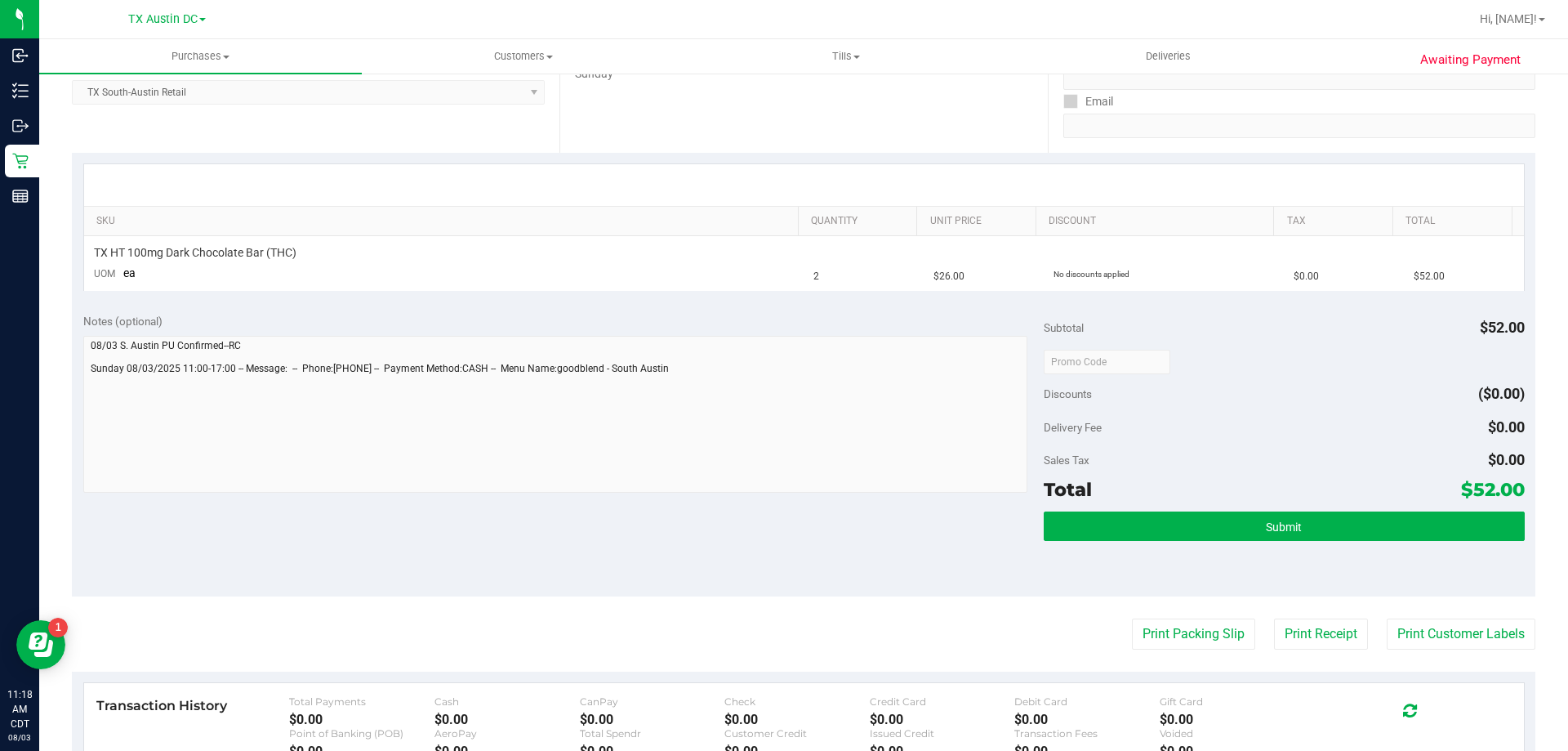 scroll, scrollTop: 327, scrollLeft: 0, axis: vertical 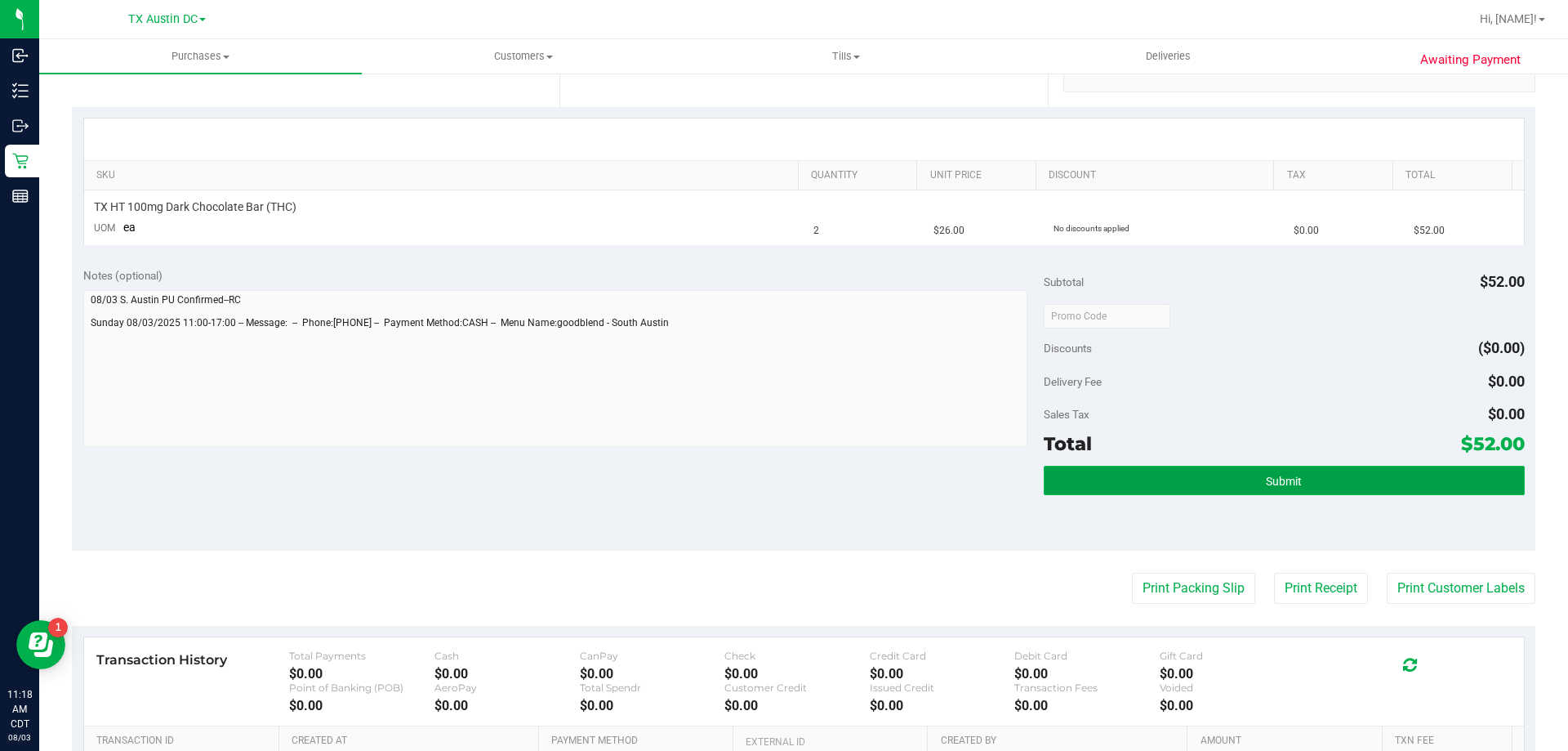 click on "Submit" at bounding box center (1284, 481) 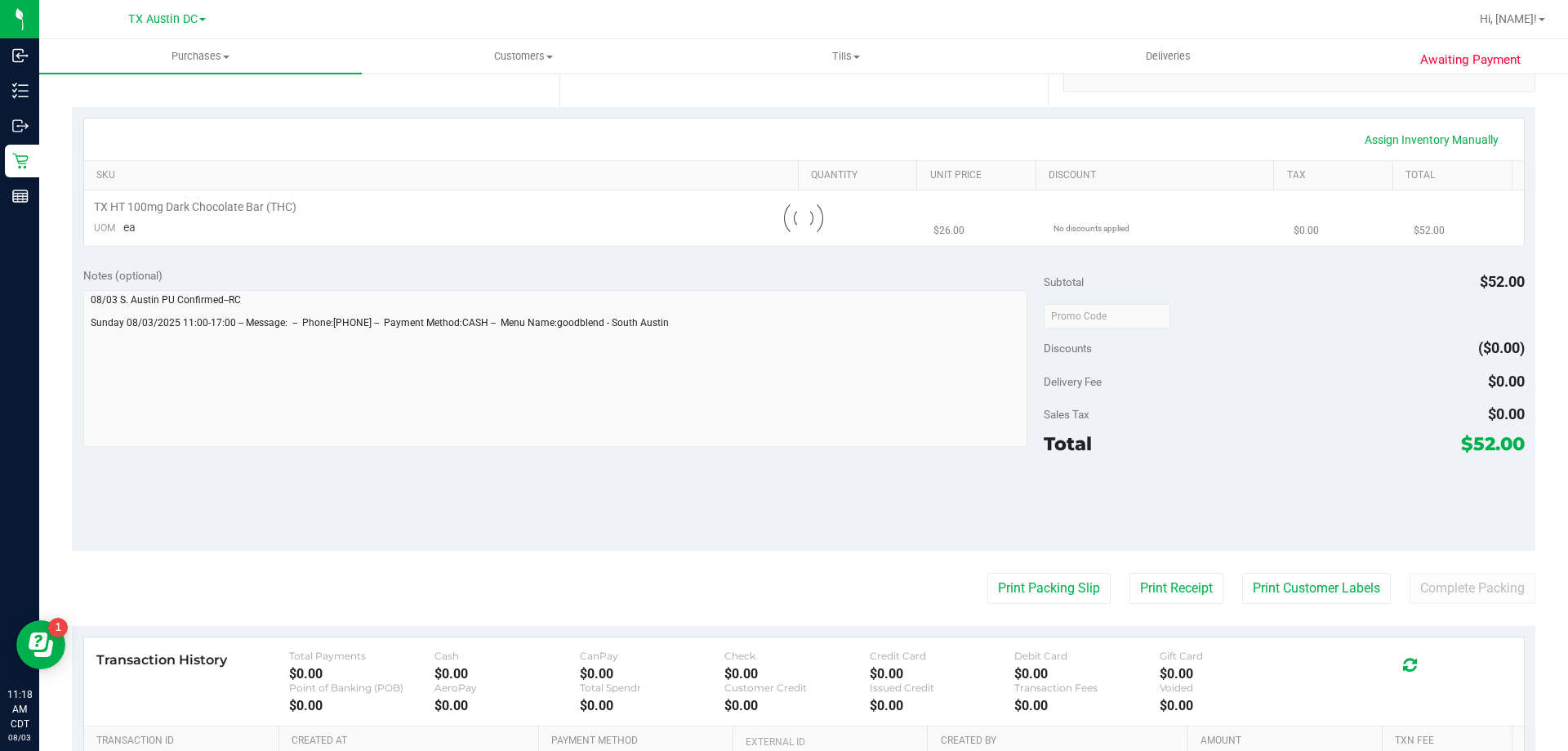 scroll, scrollTop: 0, scrollLeft: 0, axis: both 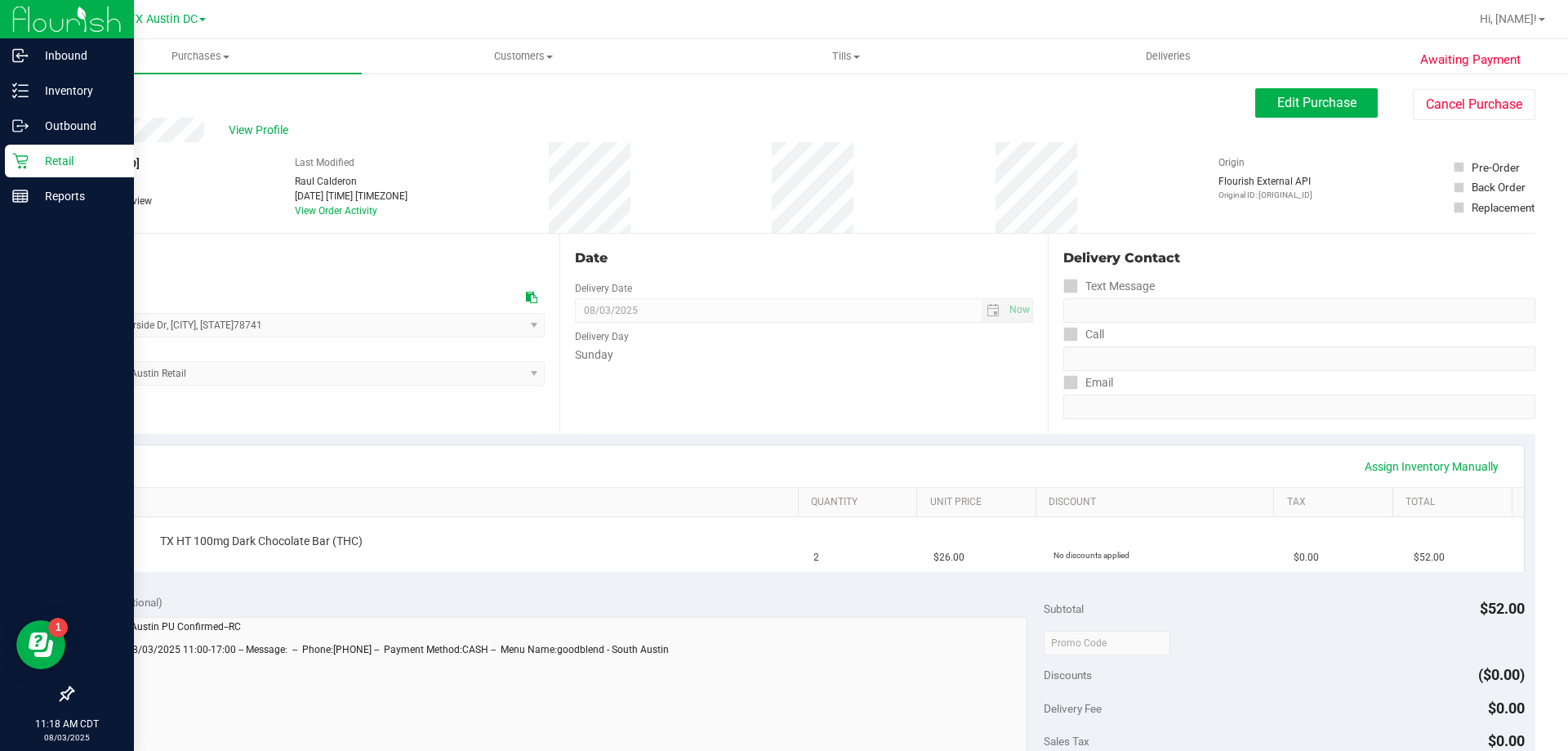 click on "Retail" at bounding box center [69, 161] 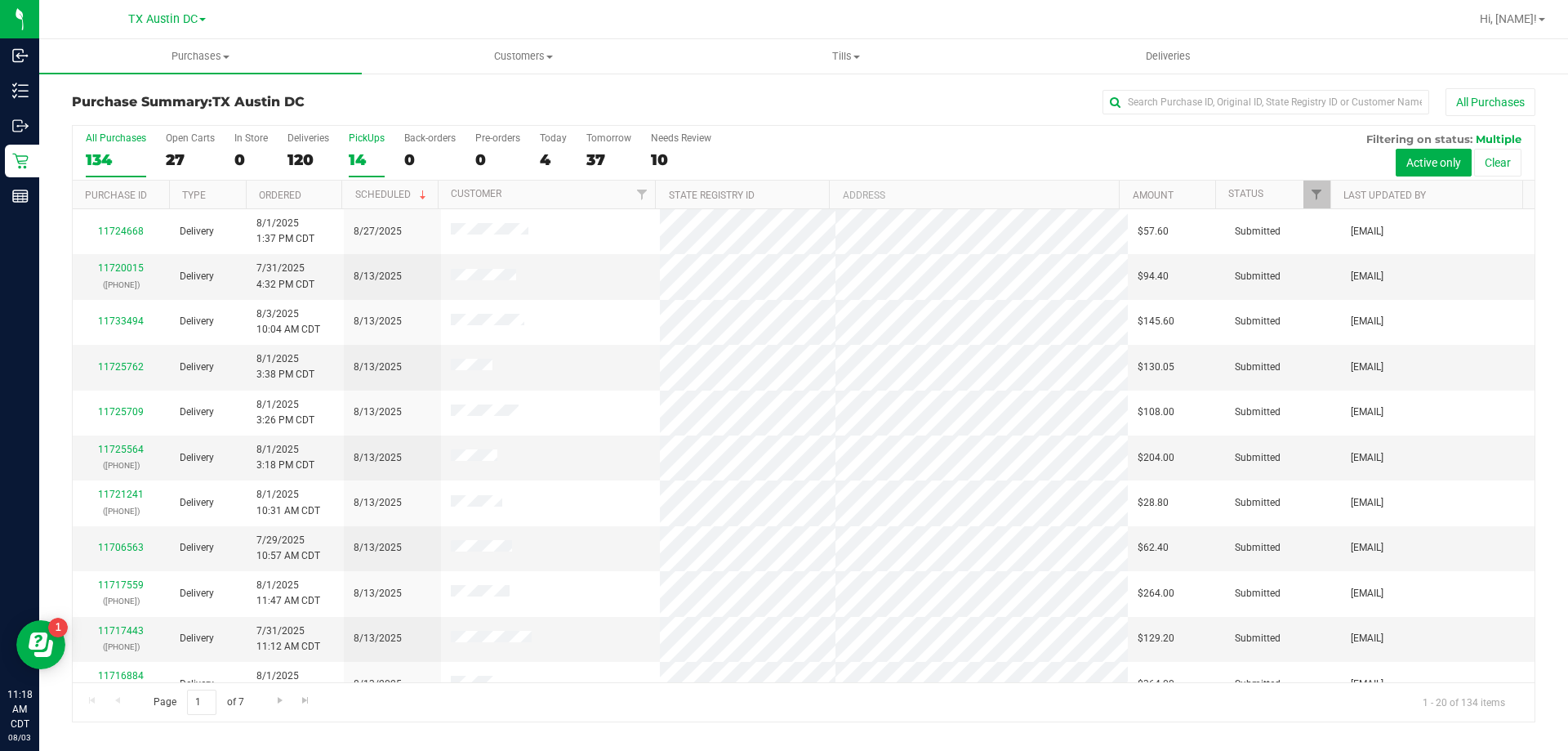 click on "14" at bounding box center [367, 159] 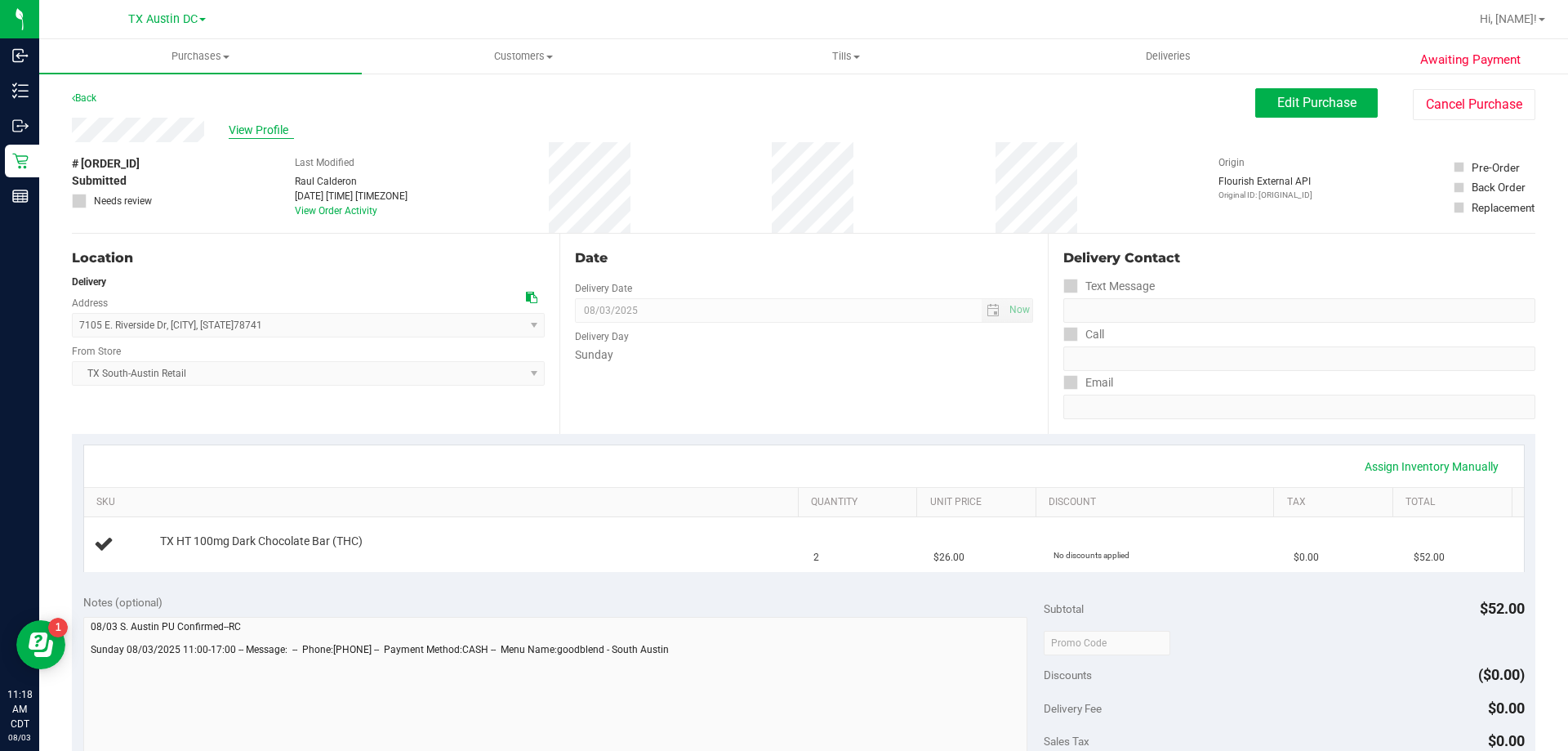 click on "View Profile" at bounding box center (261, 130) 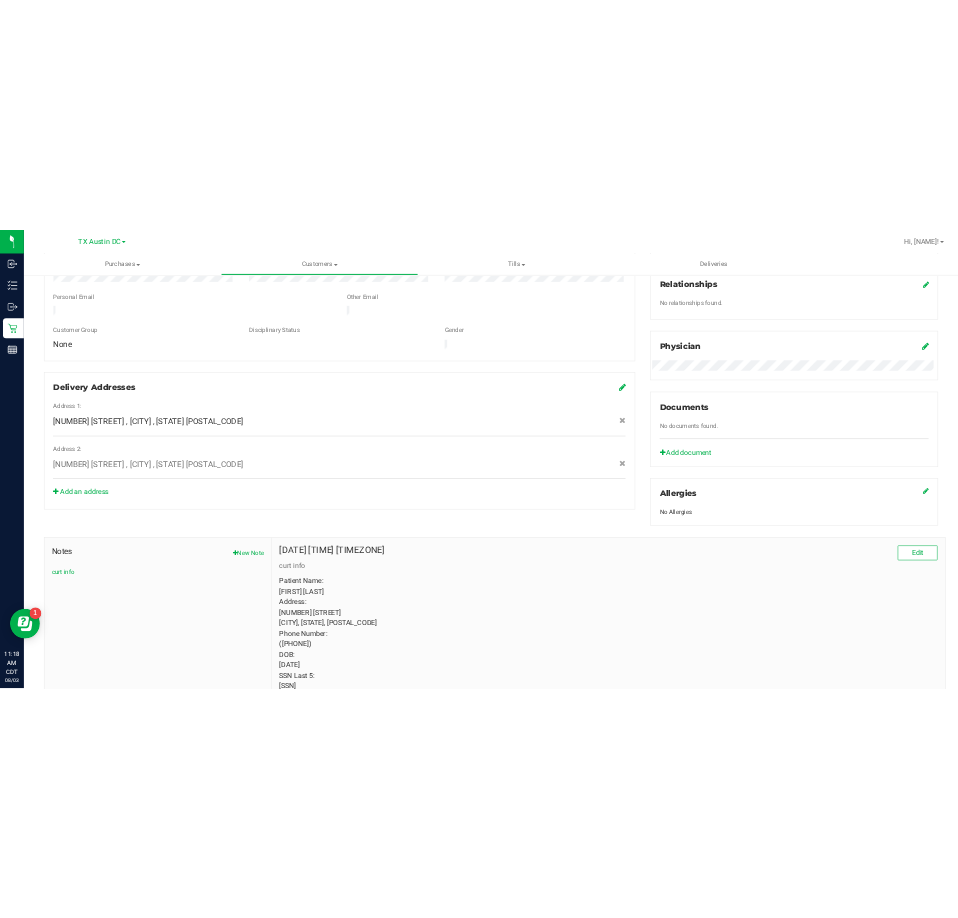 scroll, scrollTop: 381, scrollLeft: 0, axis: vertical 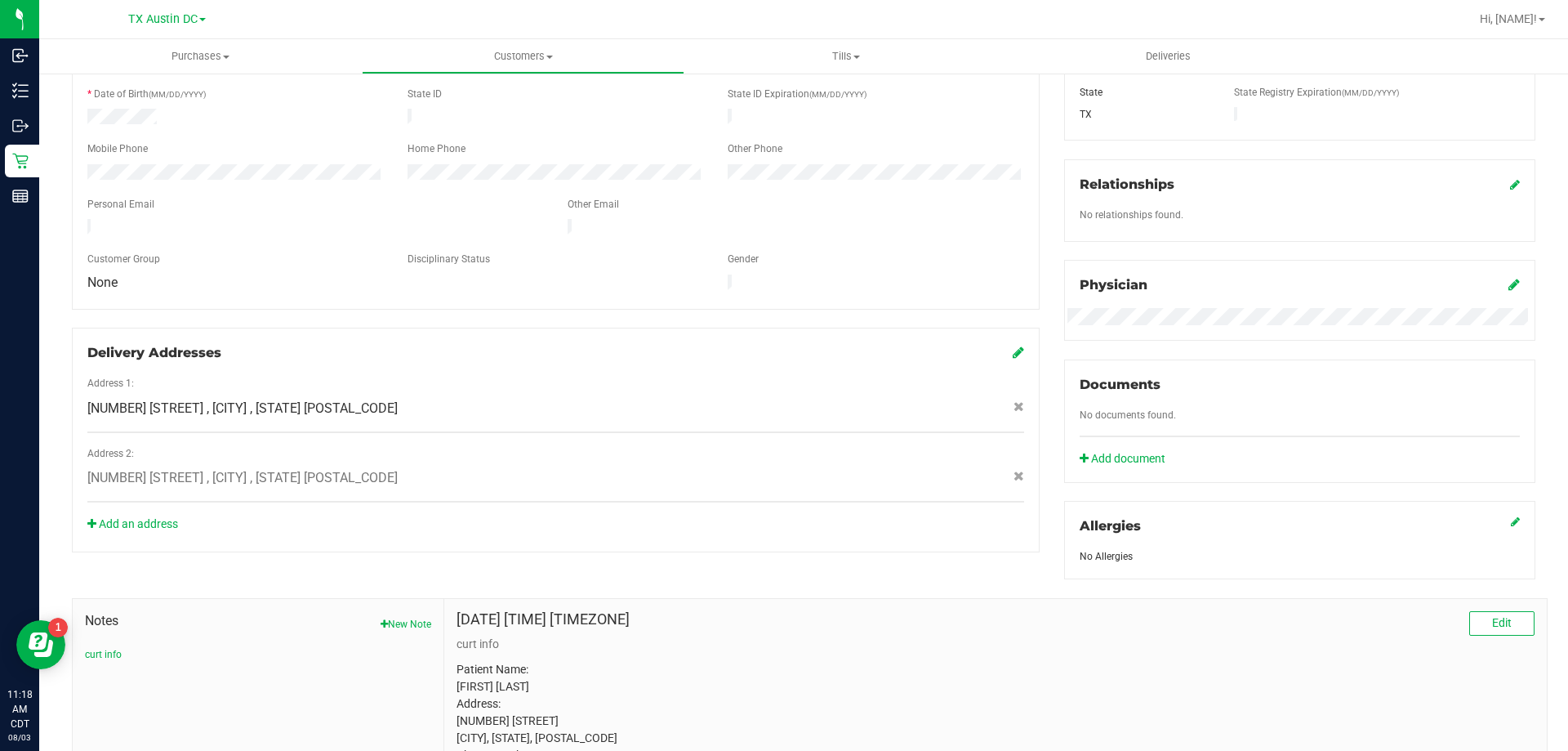 click at bounding box center [315, 229] 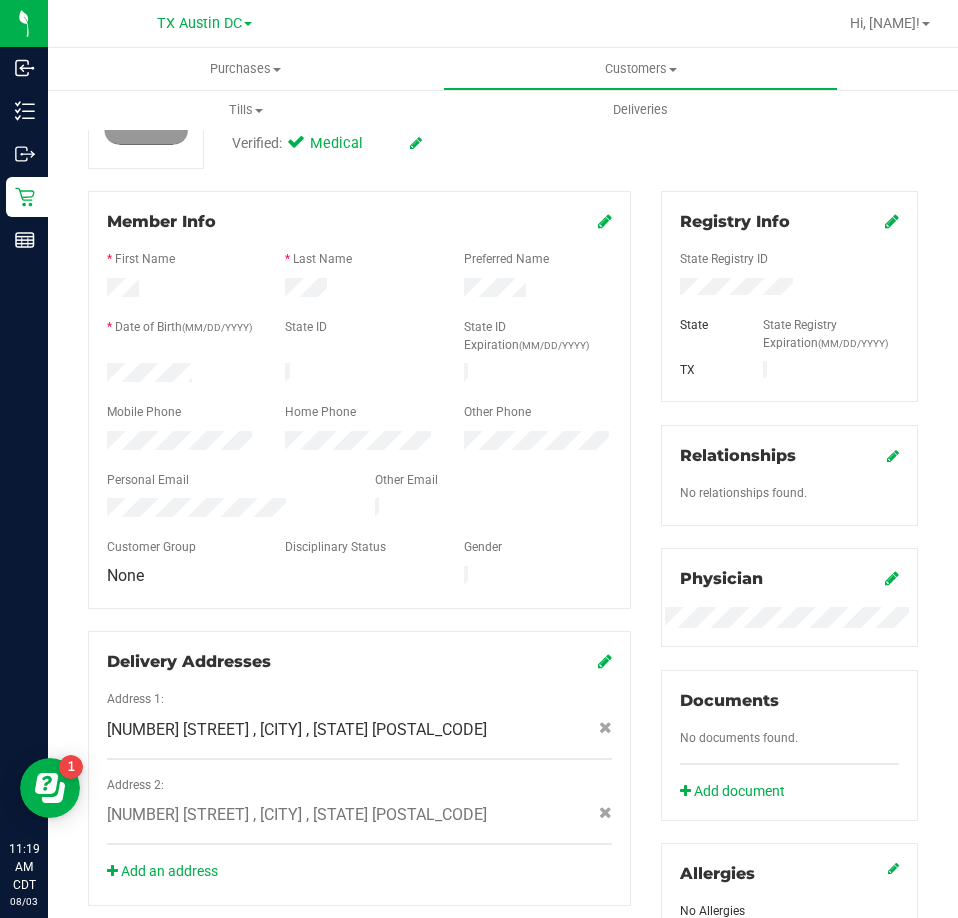 scroll, scrollTop: 0, scrollLeft: 0, axis: both 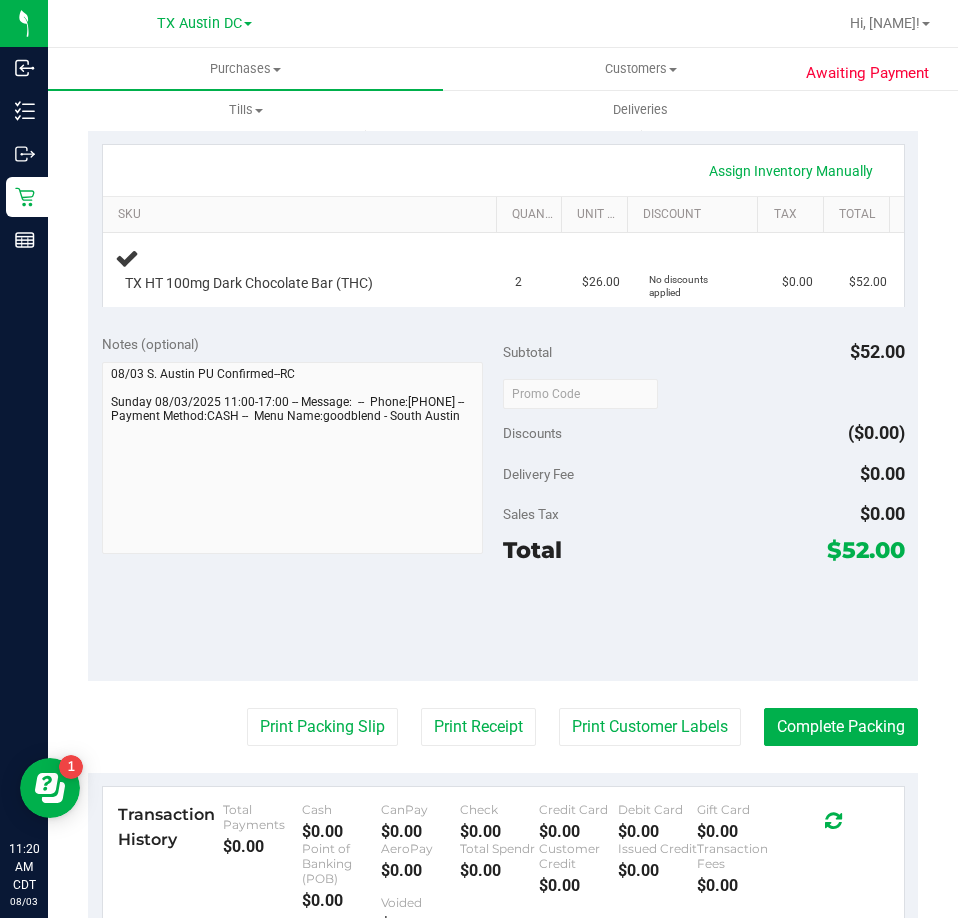drag, startPoint x: 893, startPoint y: 566, endPoint x: 884, endPoint y: 551, distance: 17.492855 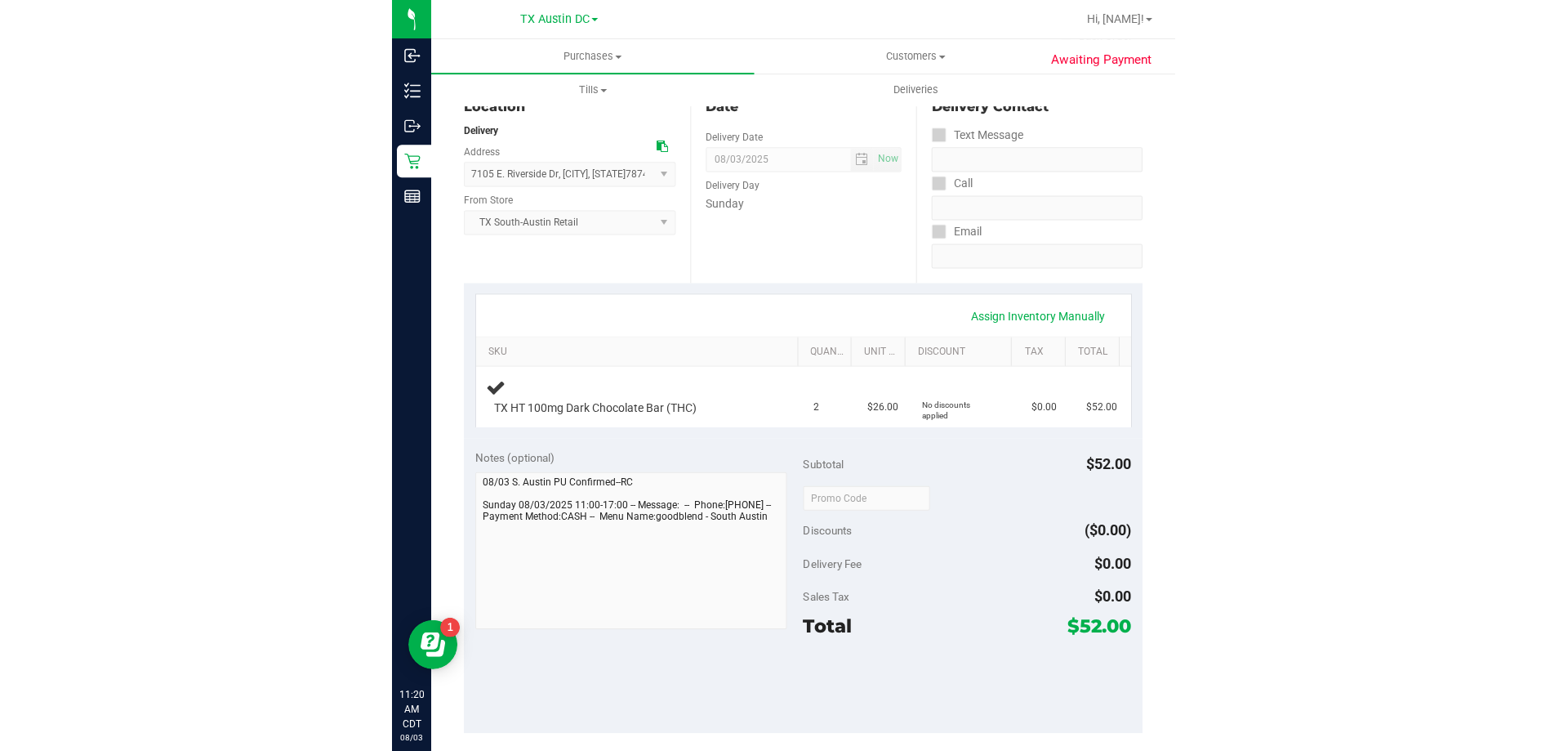 scroll, scrollTop: 0, scrollLeft: 0, axis: both 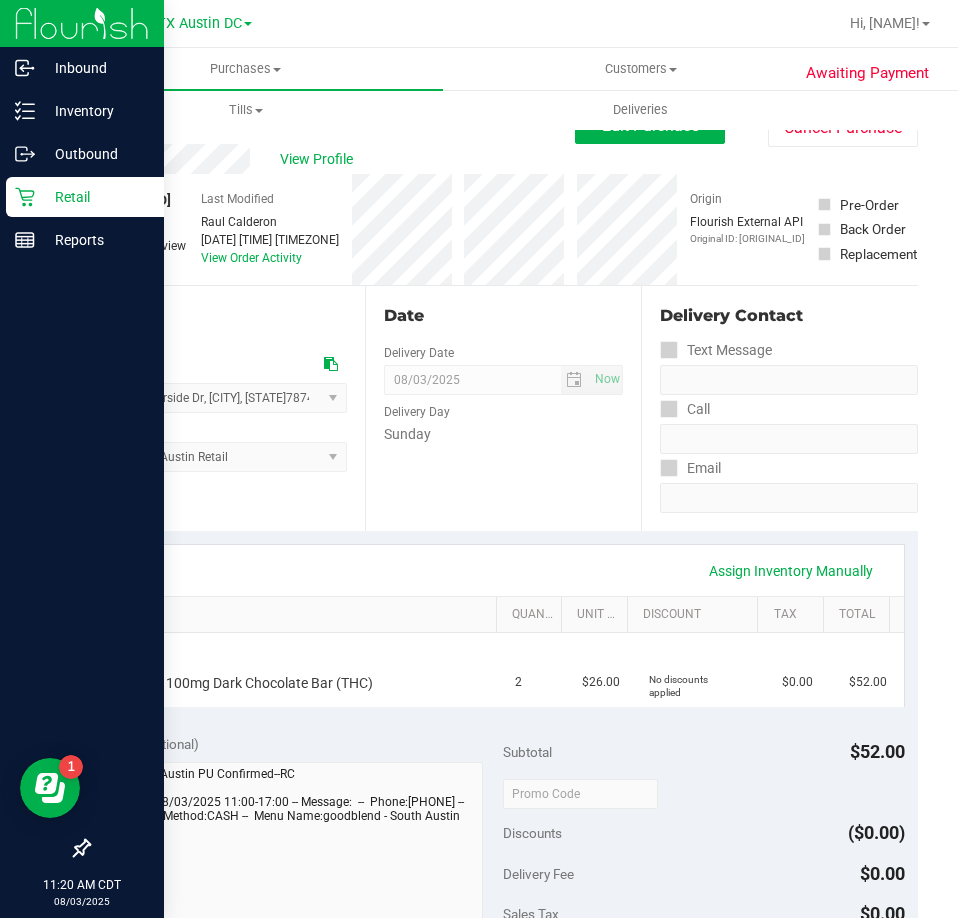 click 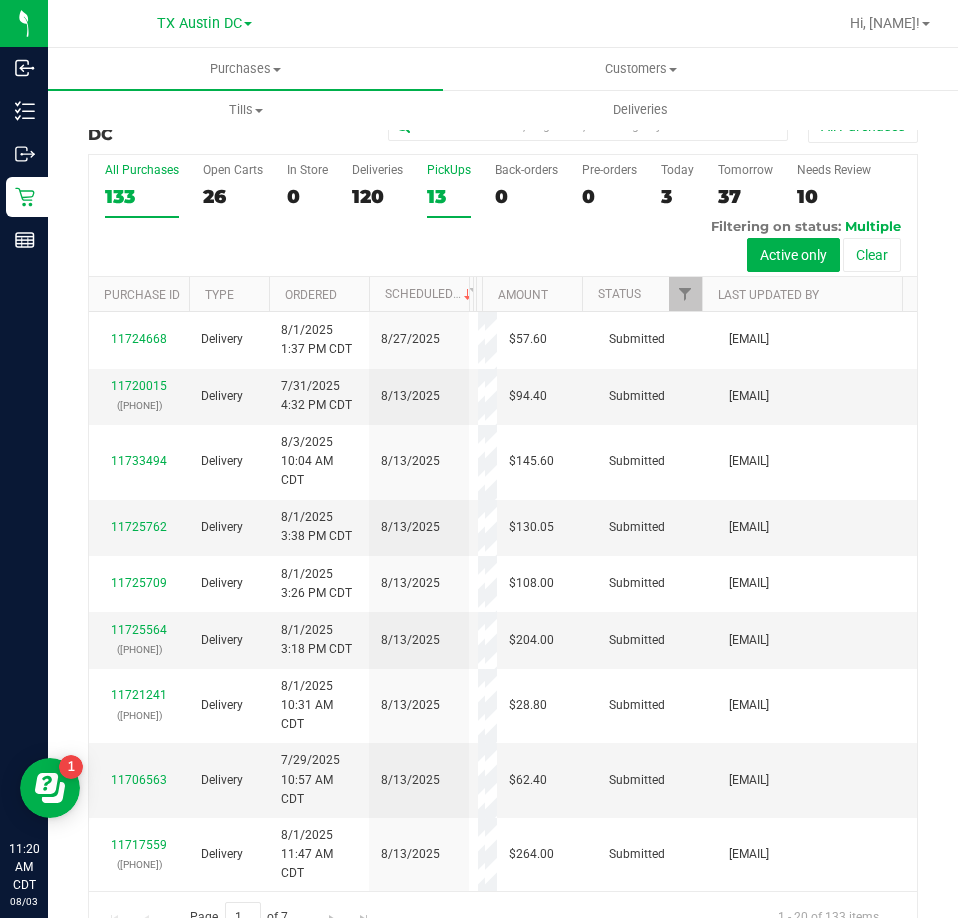 click on "13" at bounding box center (449, 196) 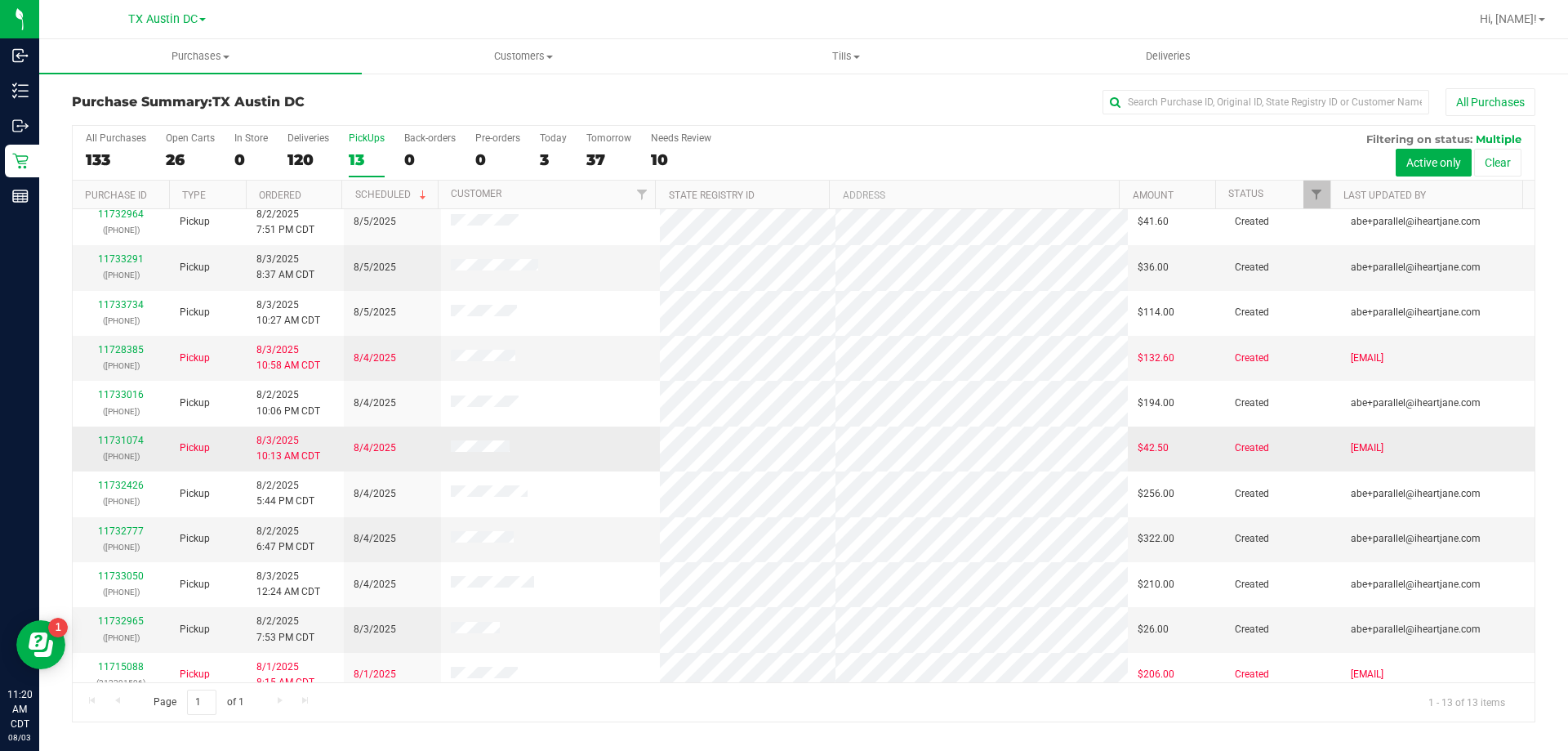 scroll, scrollTop: 114, scrollLeft: 0, axis: vertical 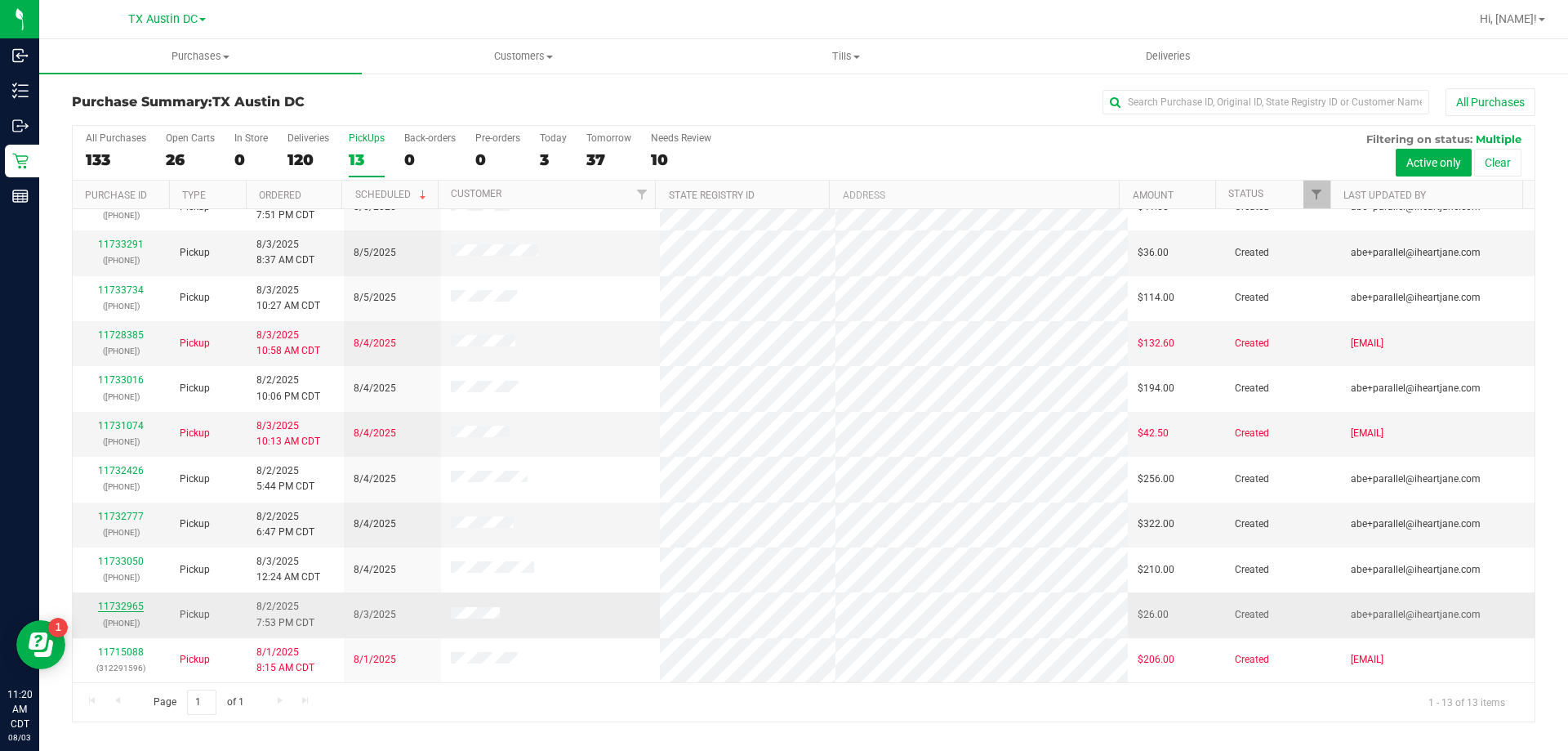 click on "11732965" at bounding box center (121, 606) 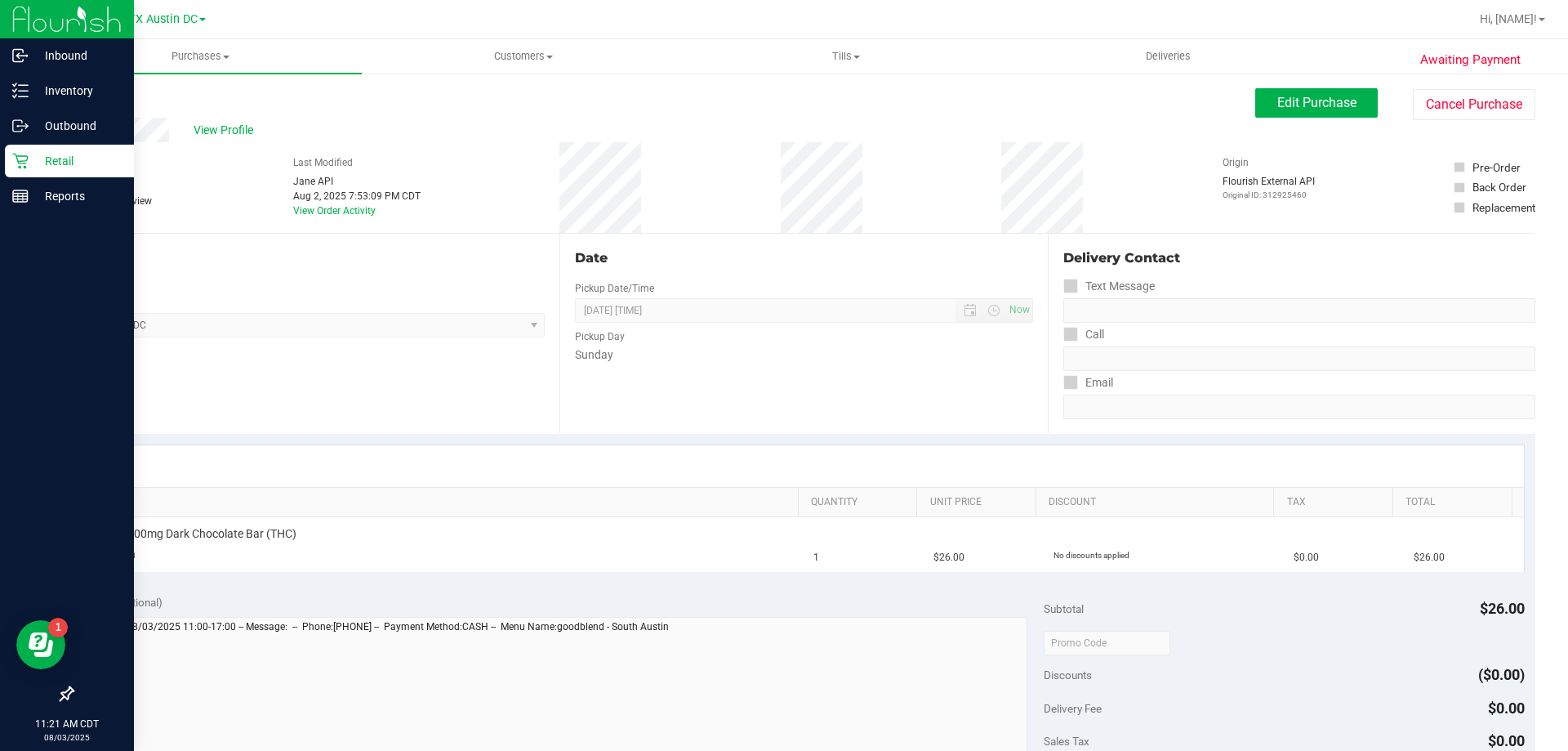 click on "Retail" at bounding box center (78, 161) 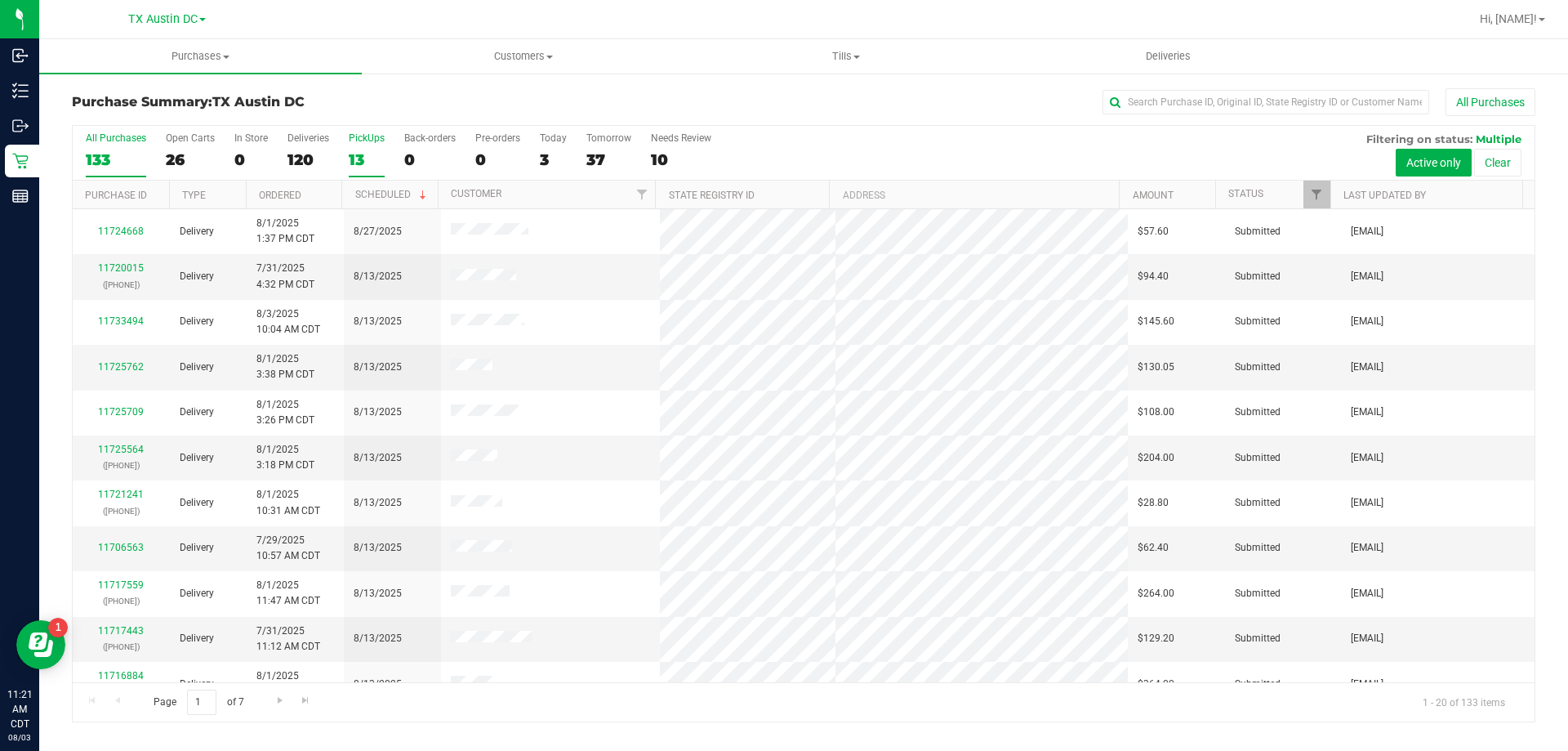 click on "13" at bounding box center (367, 159) 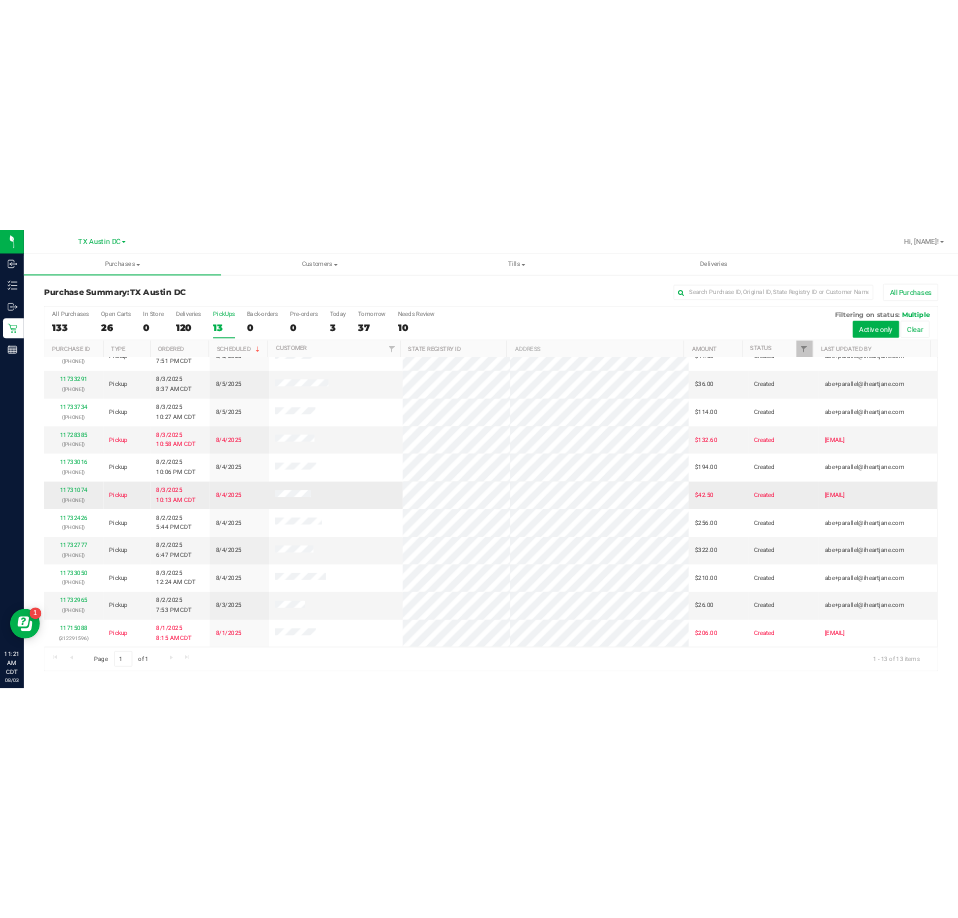 scroll, scrollTop: 140, scrollLeft: 0, axis: vertical 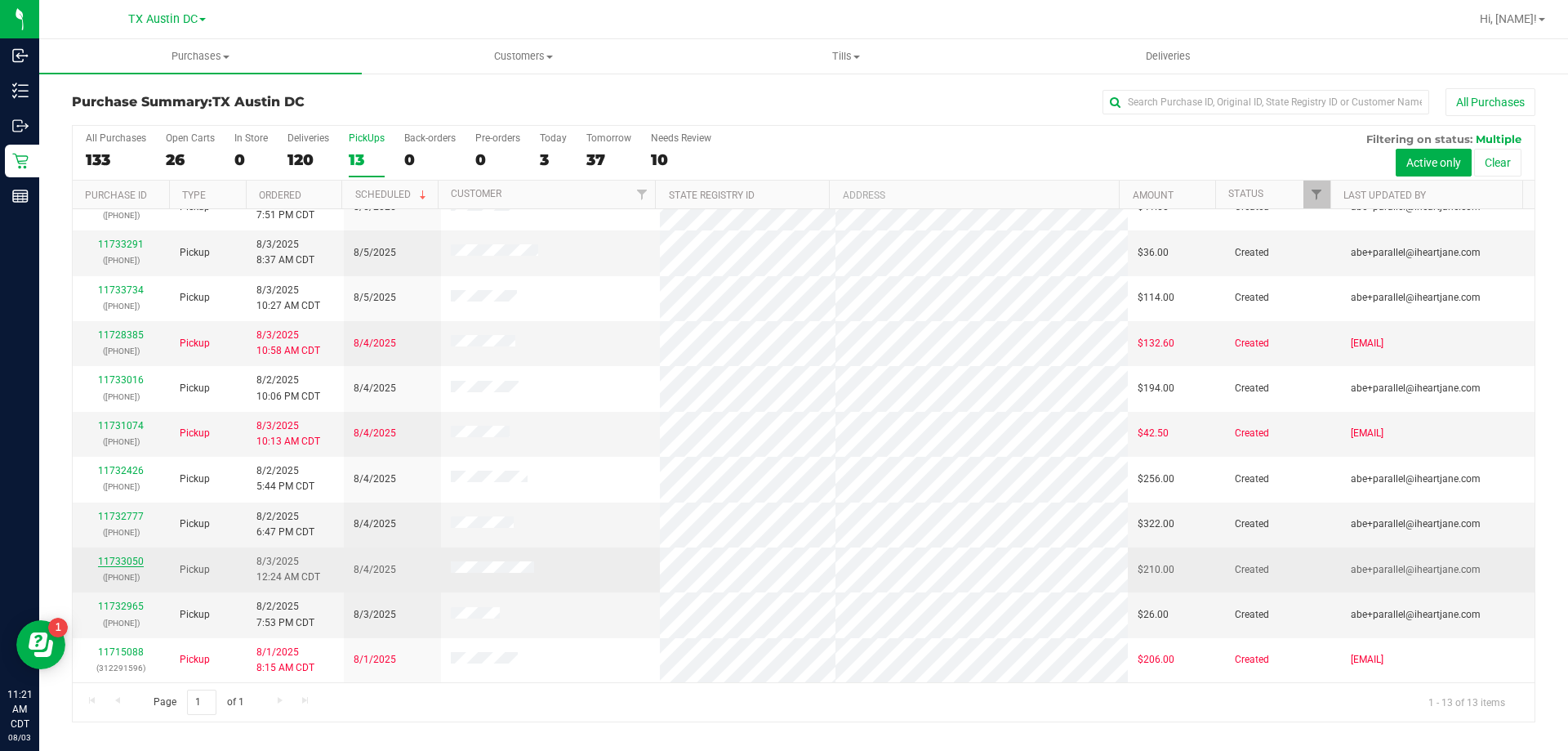 click on "11733050" at bounding box center (121, 561) 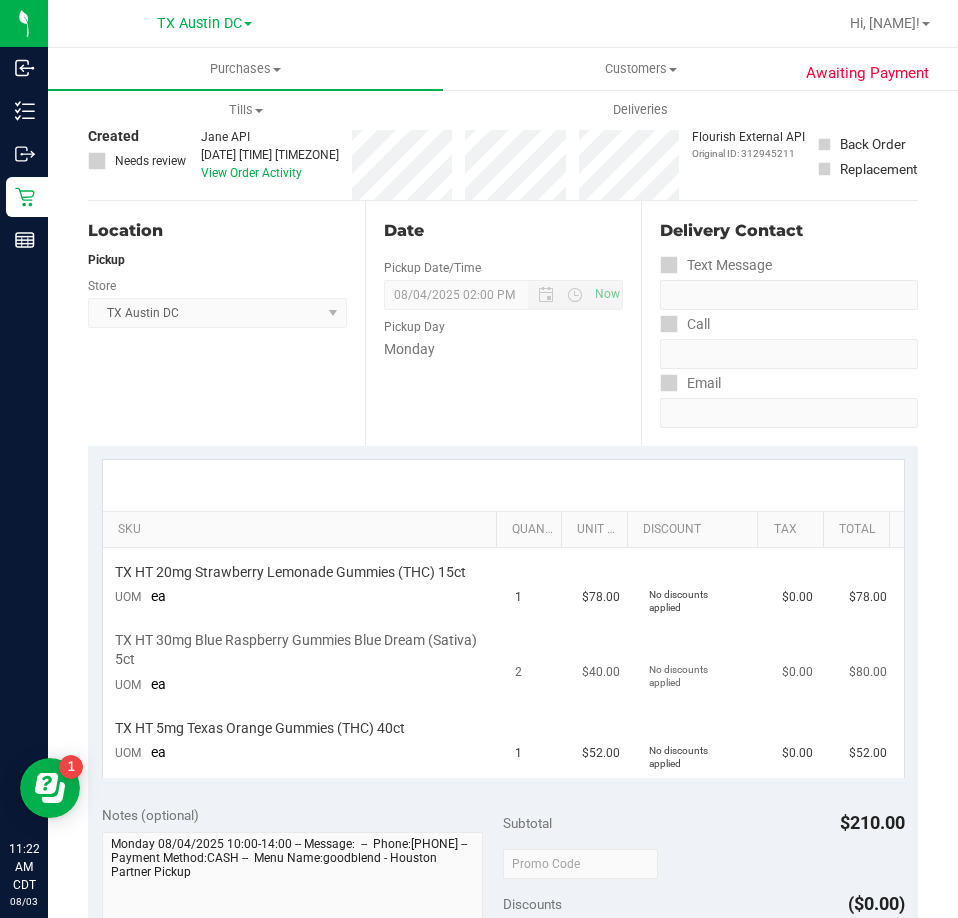 scroll, scrollTop: 0, scrollLeft: 0, axis: both 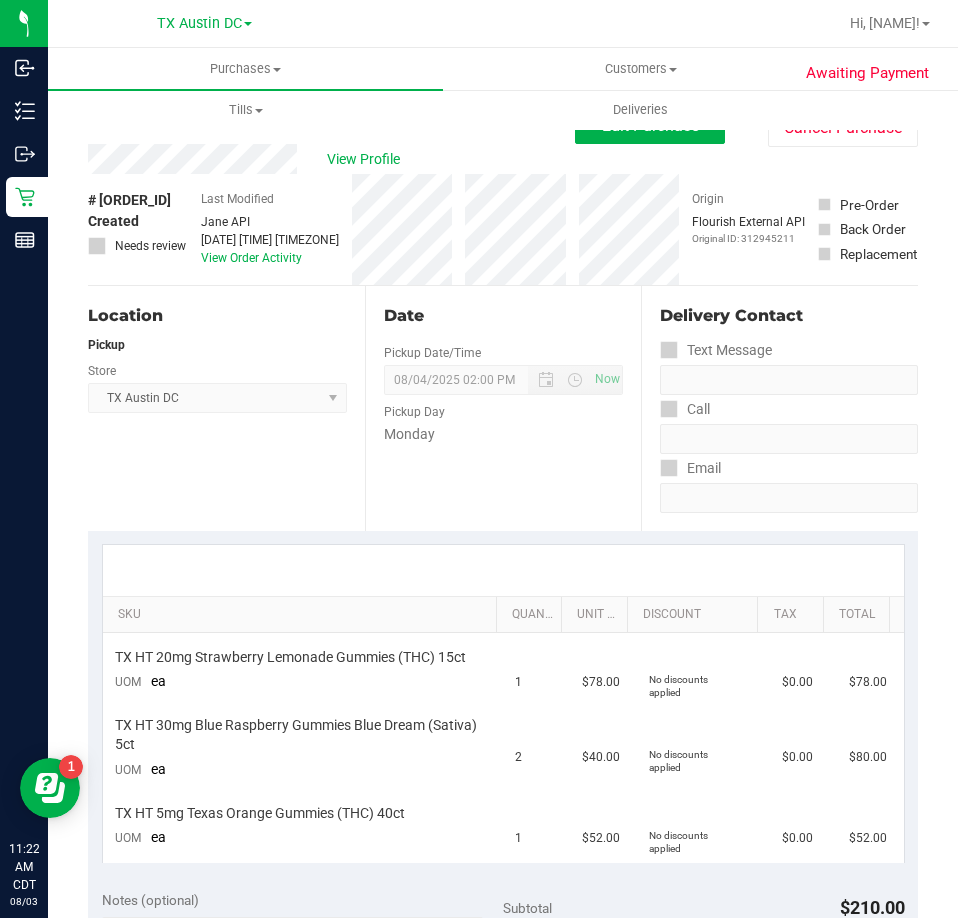 click on "Awaiting Payment
Back
Edit Purchase
Cancel Purchase
View Profile
# 11733050
Created
Needs review
Last Modified
Jane API
Aug 3, 2025 12:24:22 AM CDT
View Order Activity
Origin" at bounding box center [503, 942] 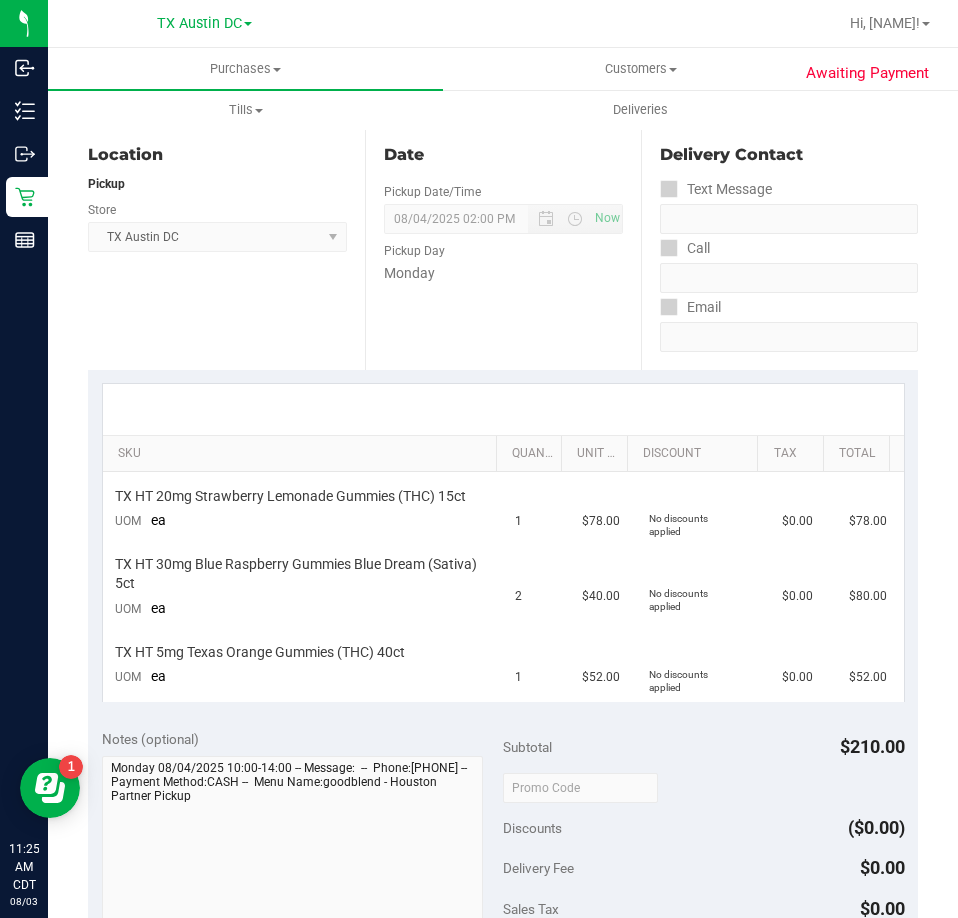 scroll, scrollTop: 200, scrollLeft: 0, axis: vertical 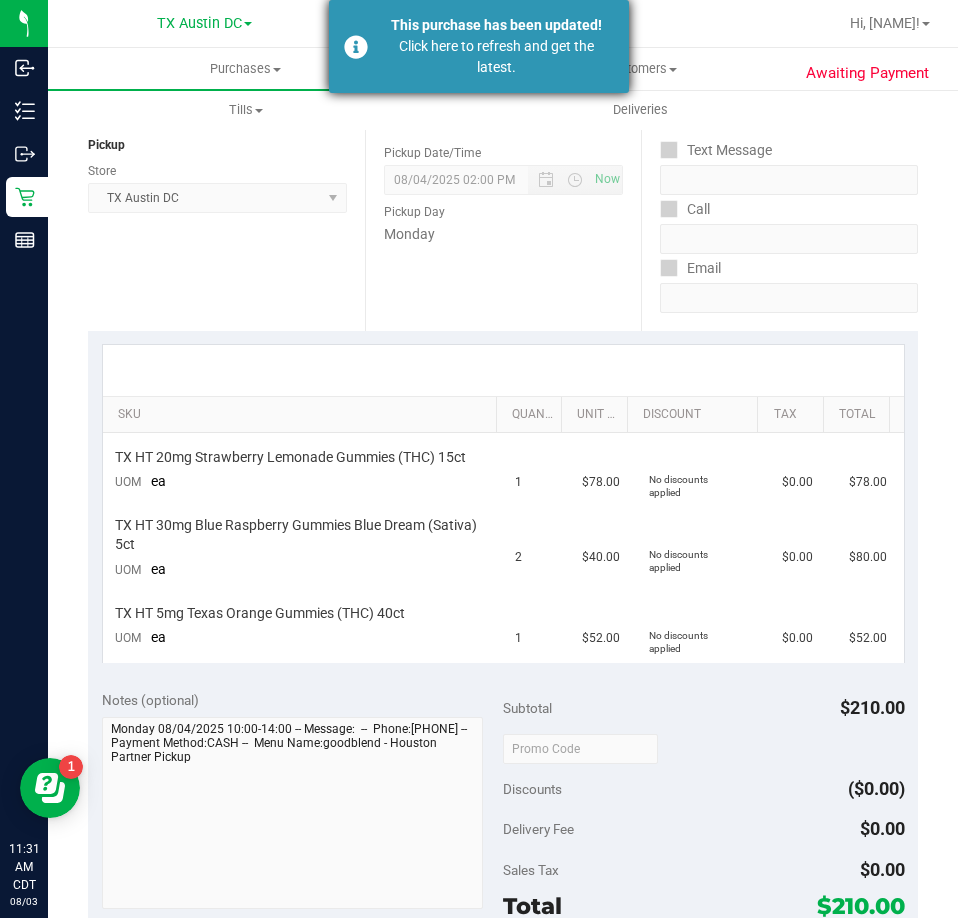 click on "Click here to refresh and get the latest." at bounding box center (496, 57) 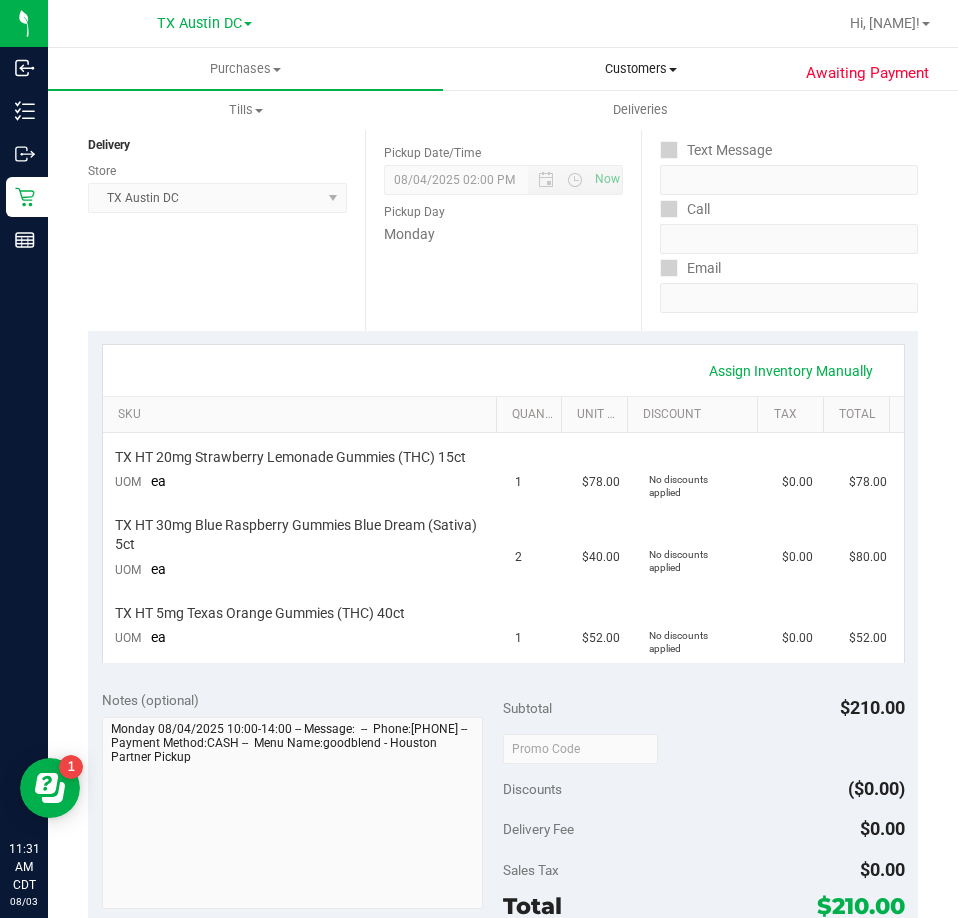 type on "Monday 08/04/2025 10:00-14:00 -- Message:  --  Phone:8325337531 --  Payment Method:CASH --  Menu Name:goodblend - Houston Partner Pickup
RX VERIFIED. HTX PU 8/4 - DH" 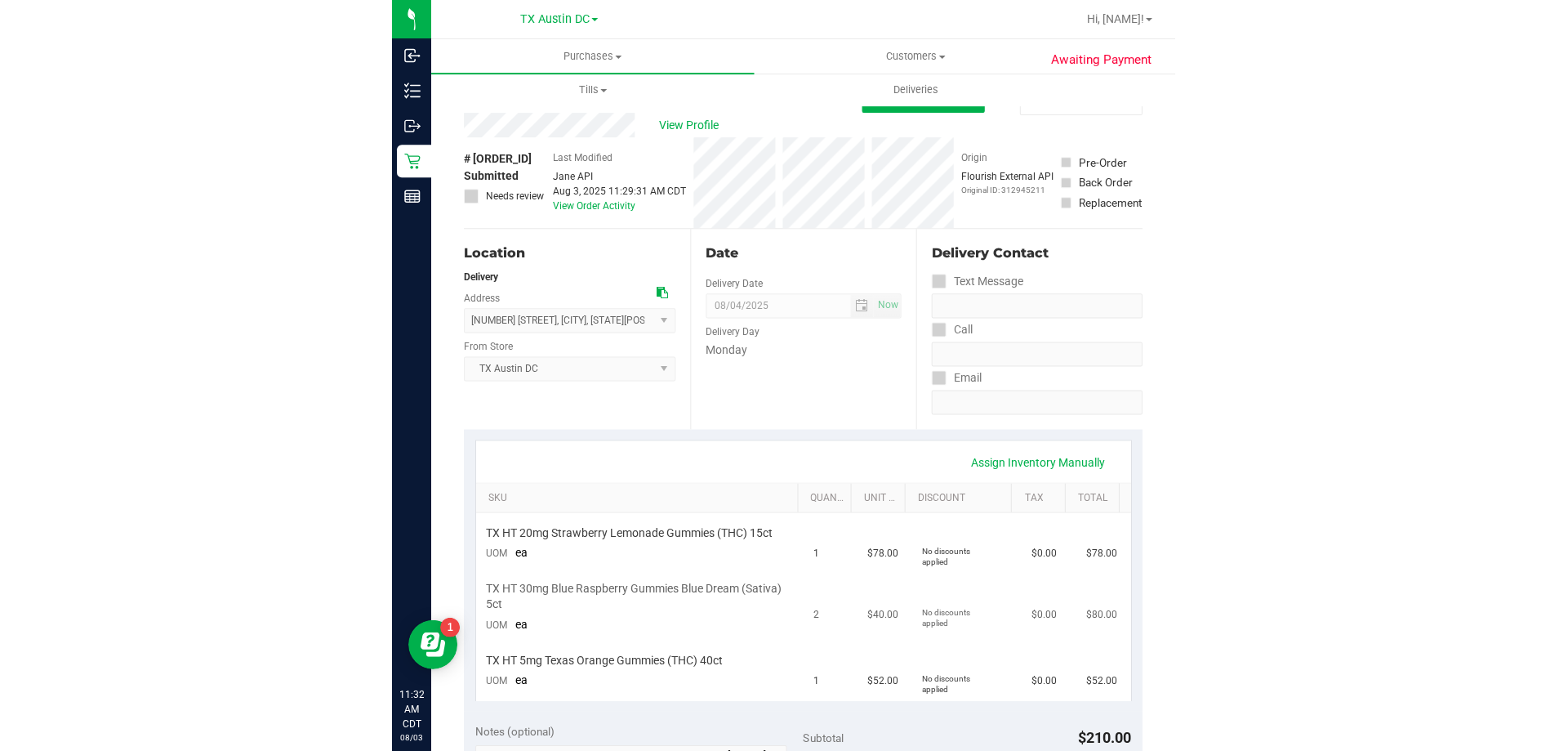 scroll, scrollTop: 0, scrollLeft: 0, axis: both 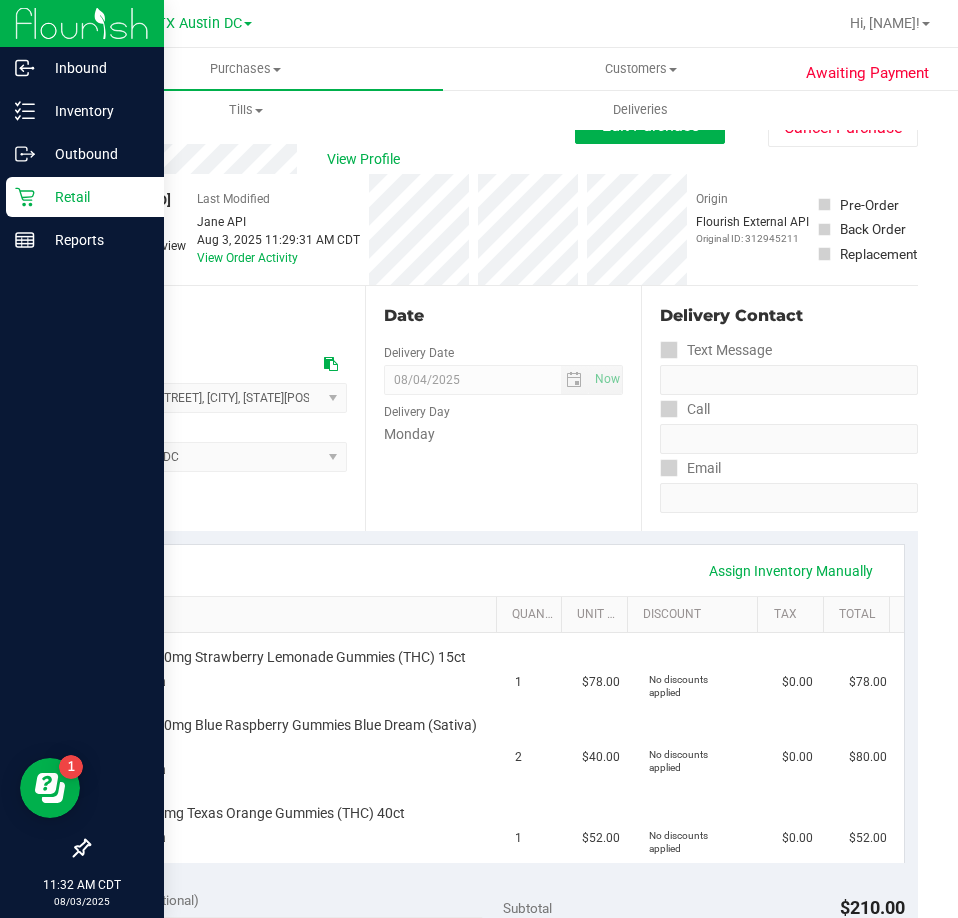 click on "Retail" at bounding box center [95, 197] 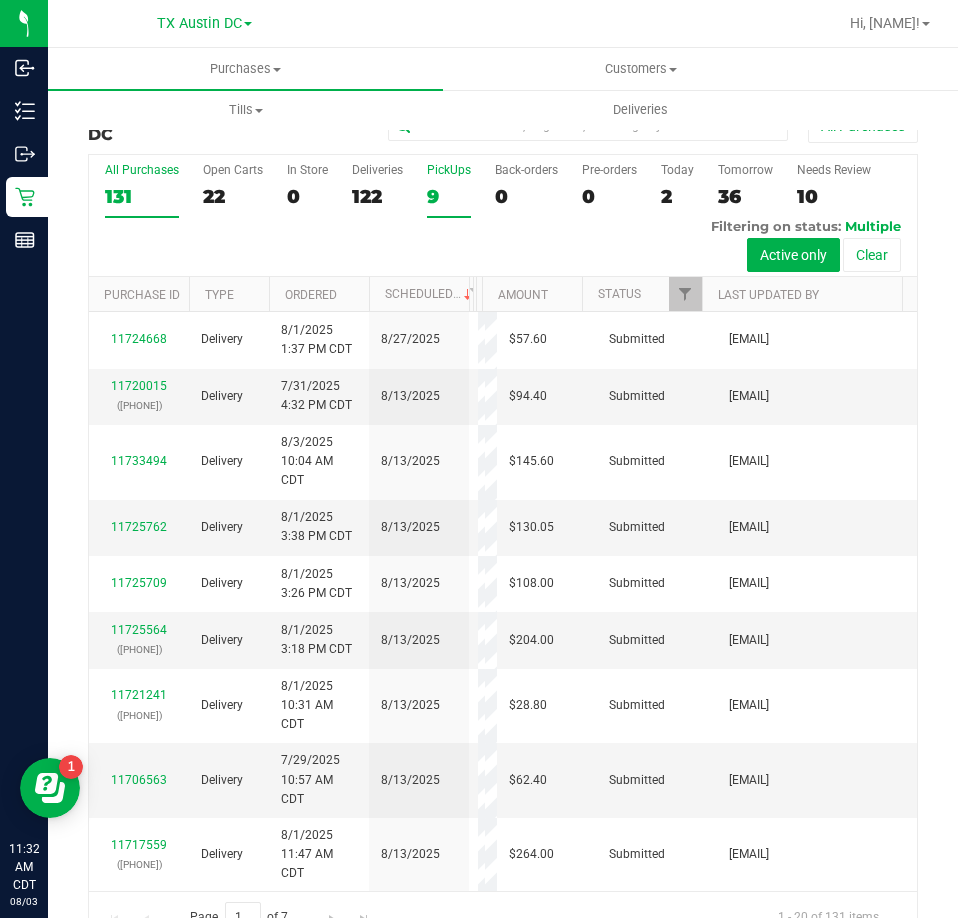 click on "9" at bounding box center [449, 196] 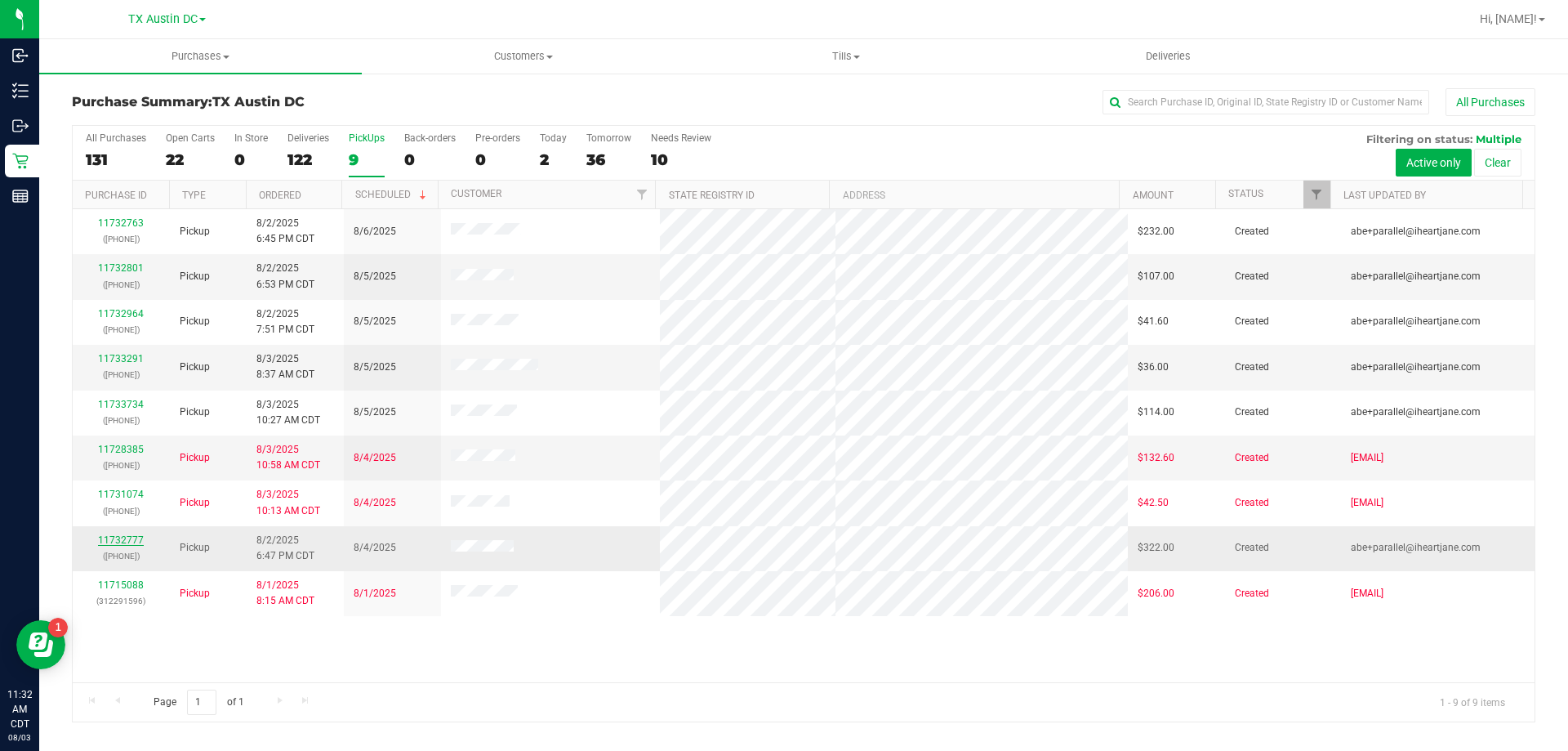 click on "11732777" at bounding box center [121, 540] 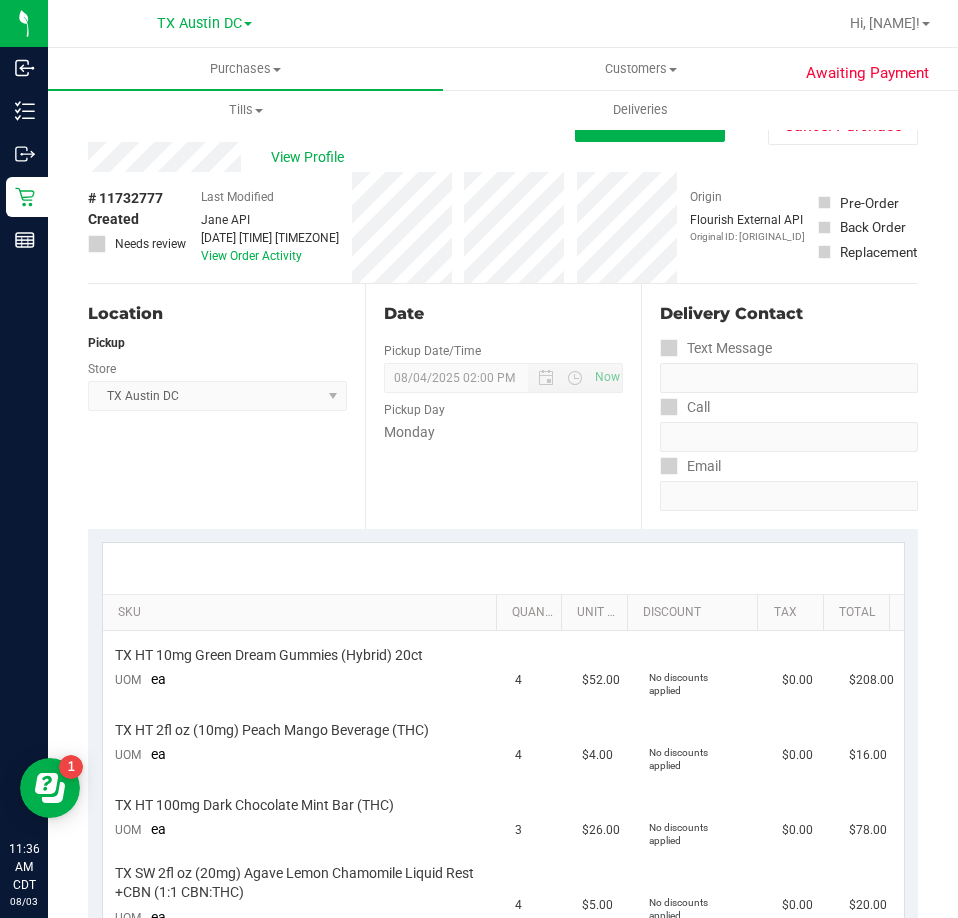 scroll, scrollTop: 0, scrollLeft: 0, axis: both 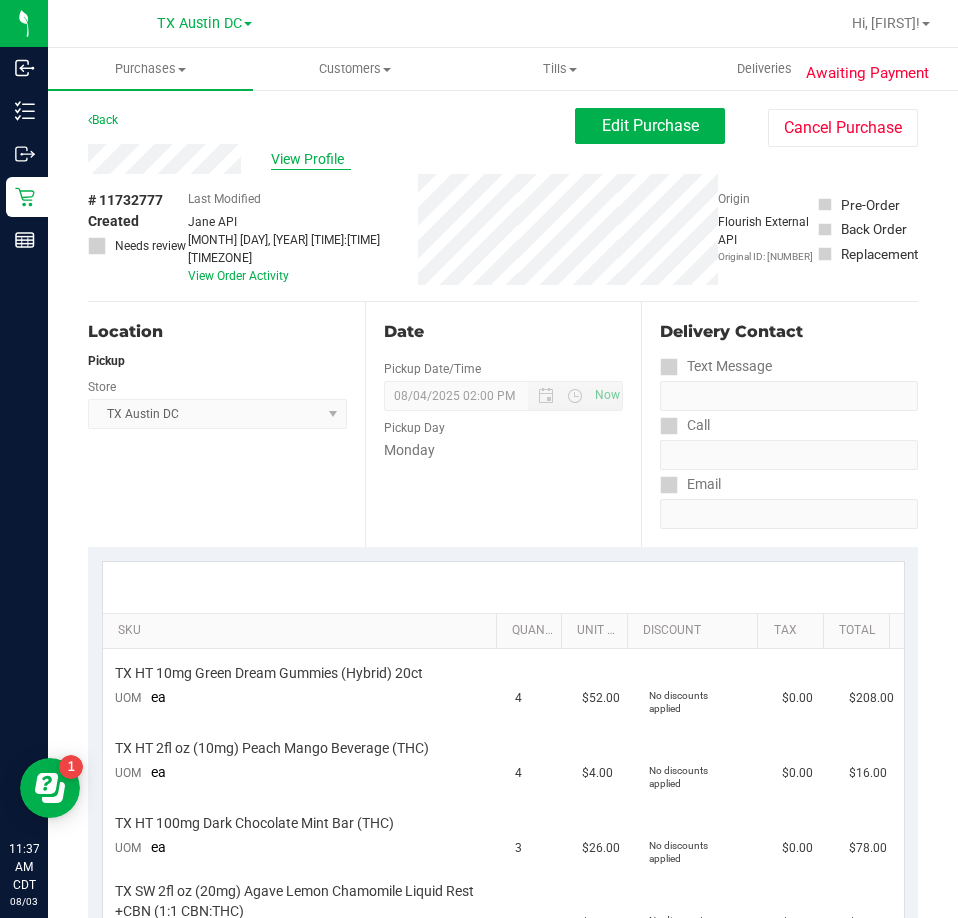 click on "View Profile" at bounding box center [311, 159] 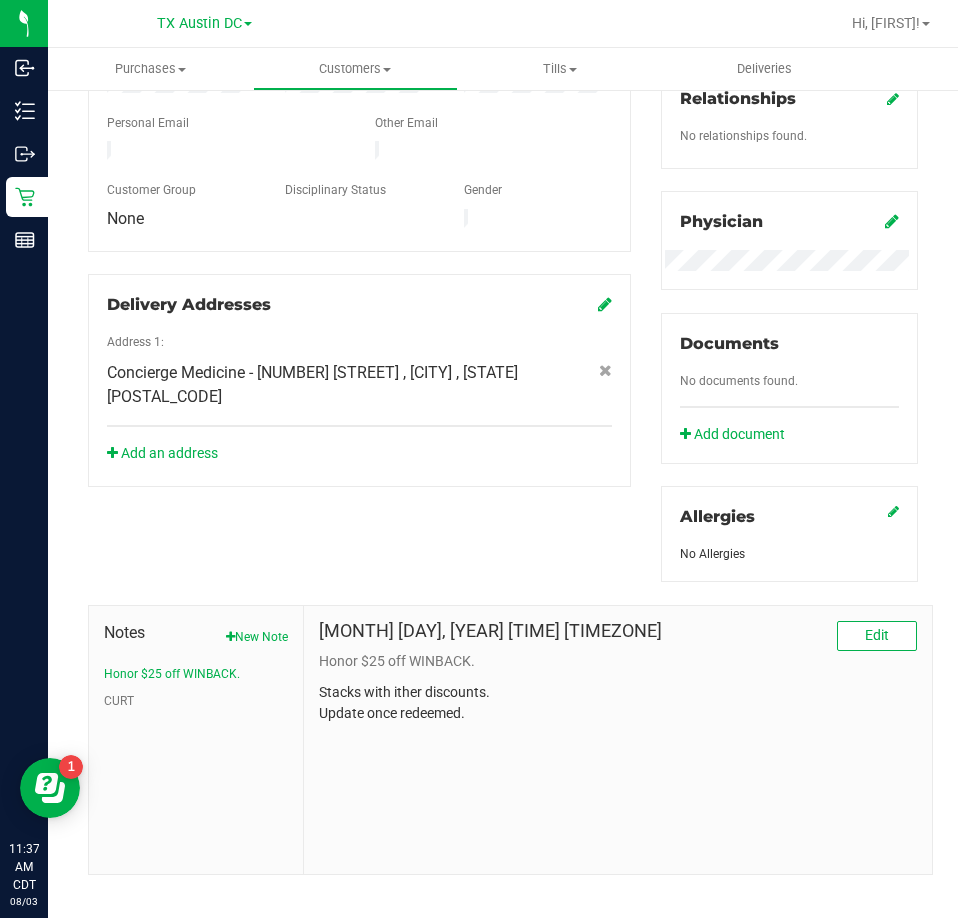 scroll, scrollTop: 546, scrollLeft: 0, axis: vertical 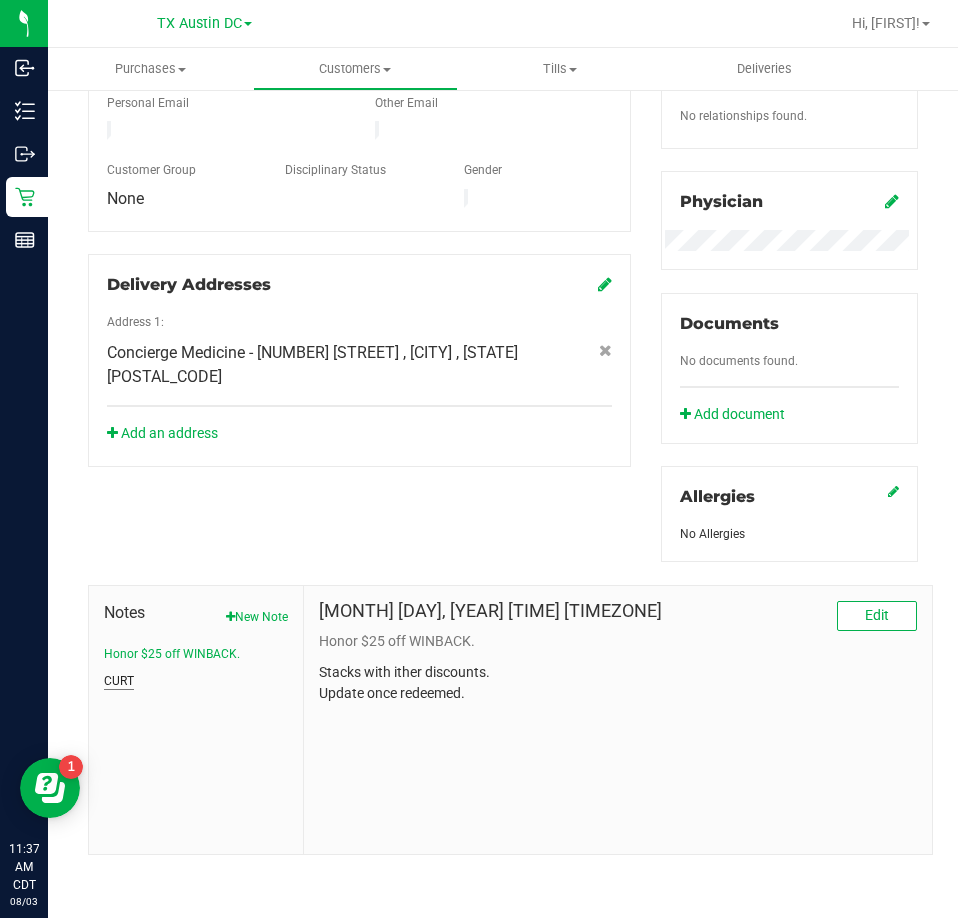 click on "CURT" at bounding box center (119, 681) 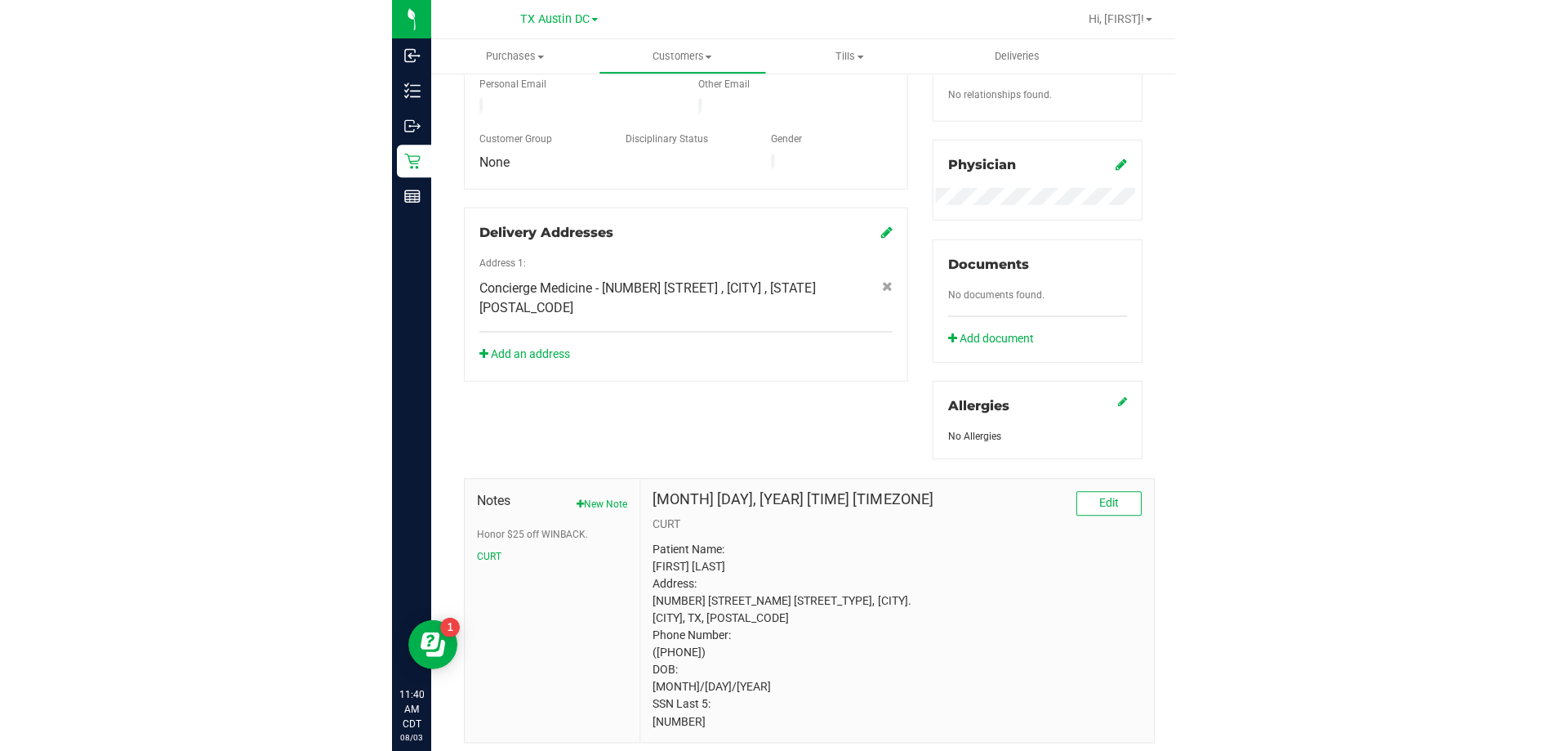 scroll, scrollTop: 0, scrollLeft: 0, axis: both 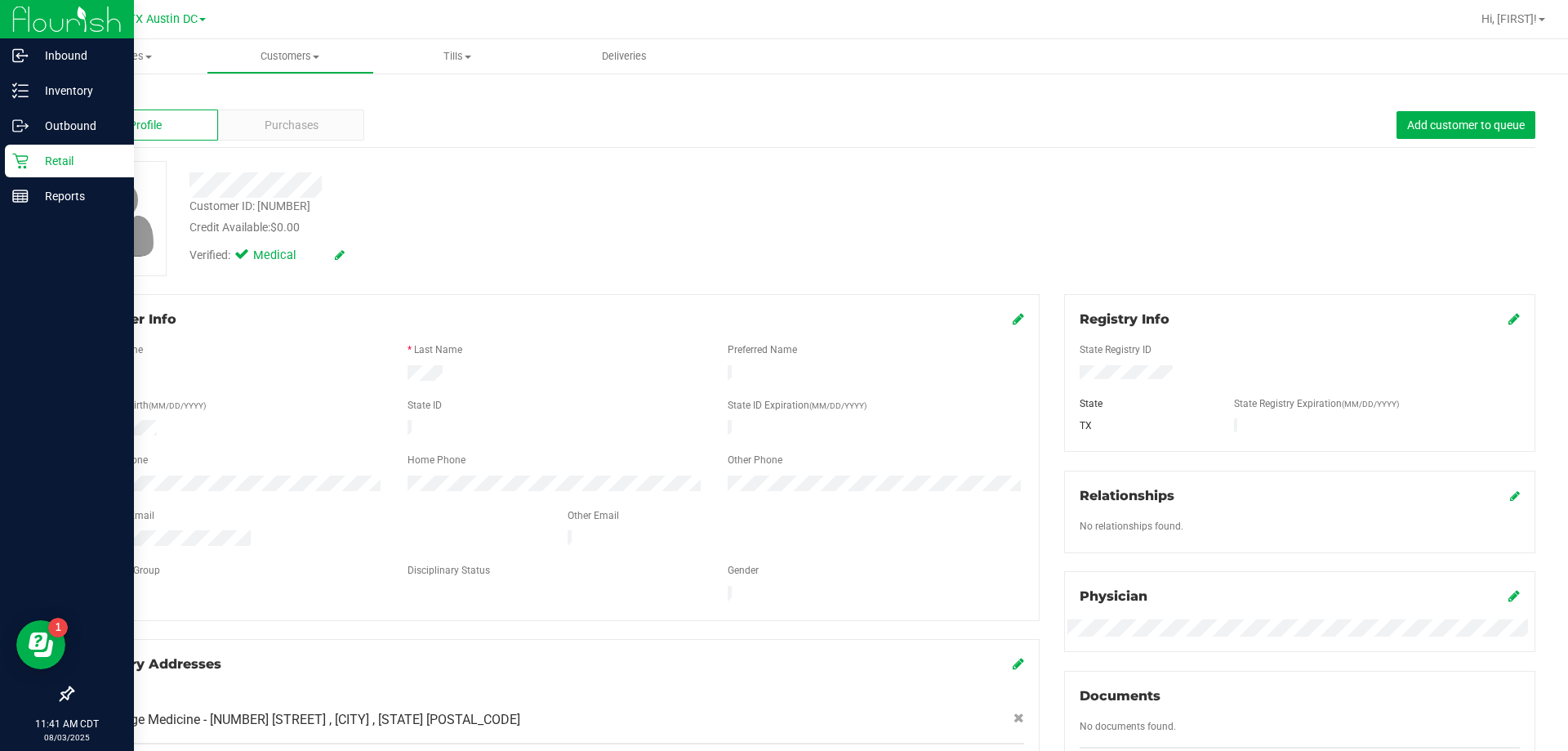 click on "Retail" at bounding box center (78, 161) 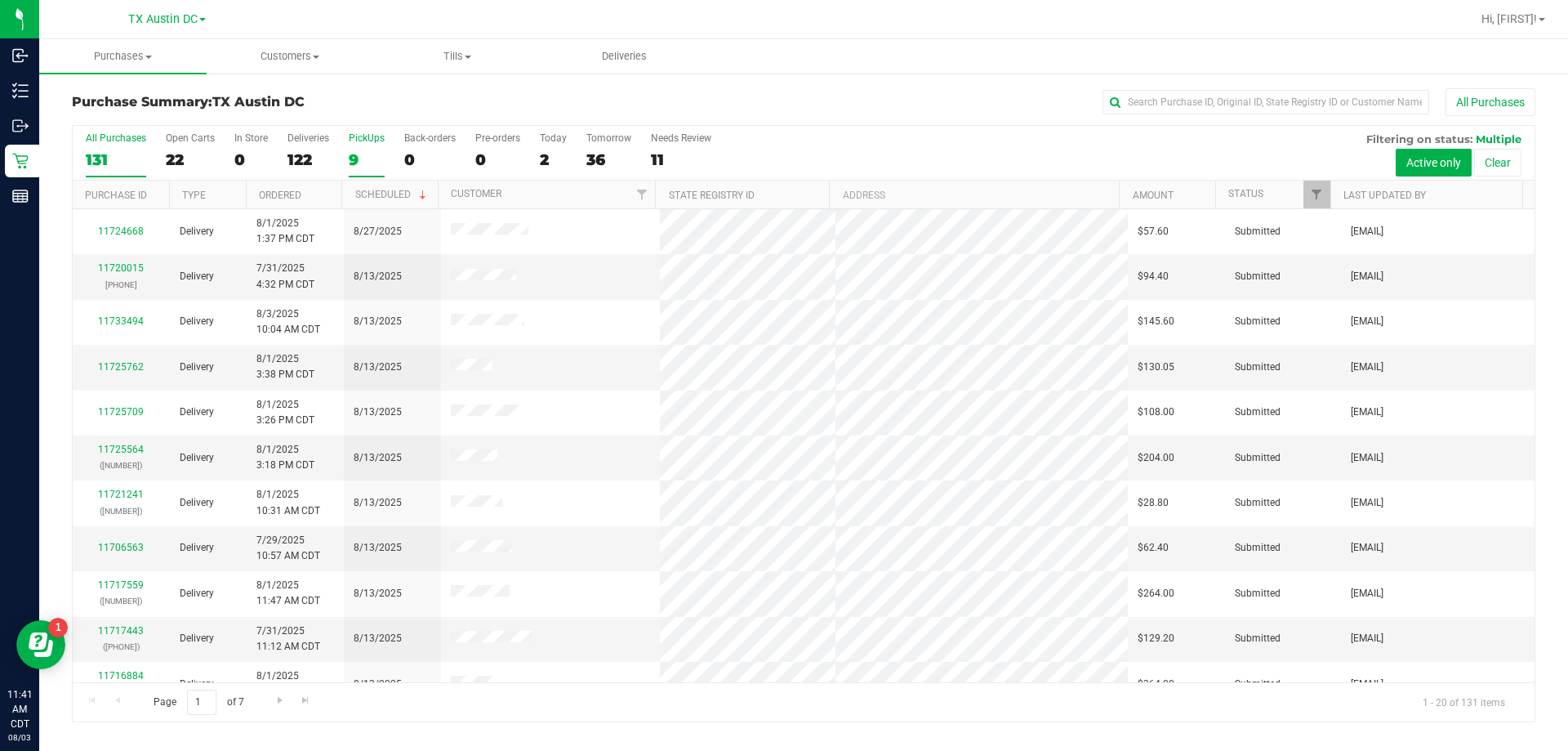 click on "9" at bounding box center [367, 159] 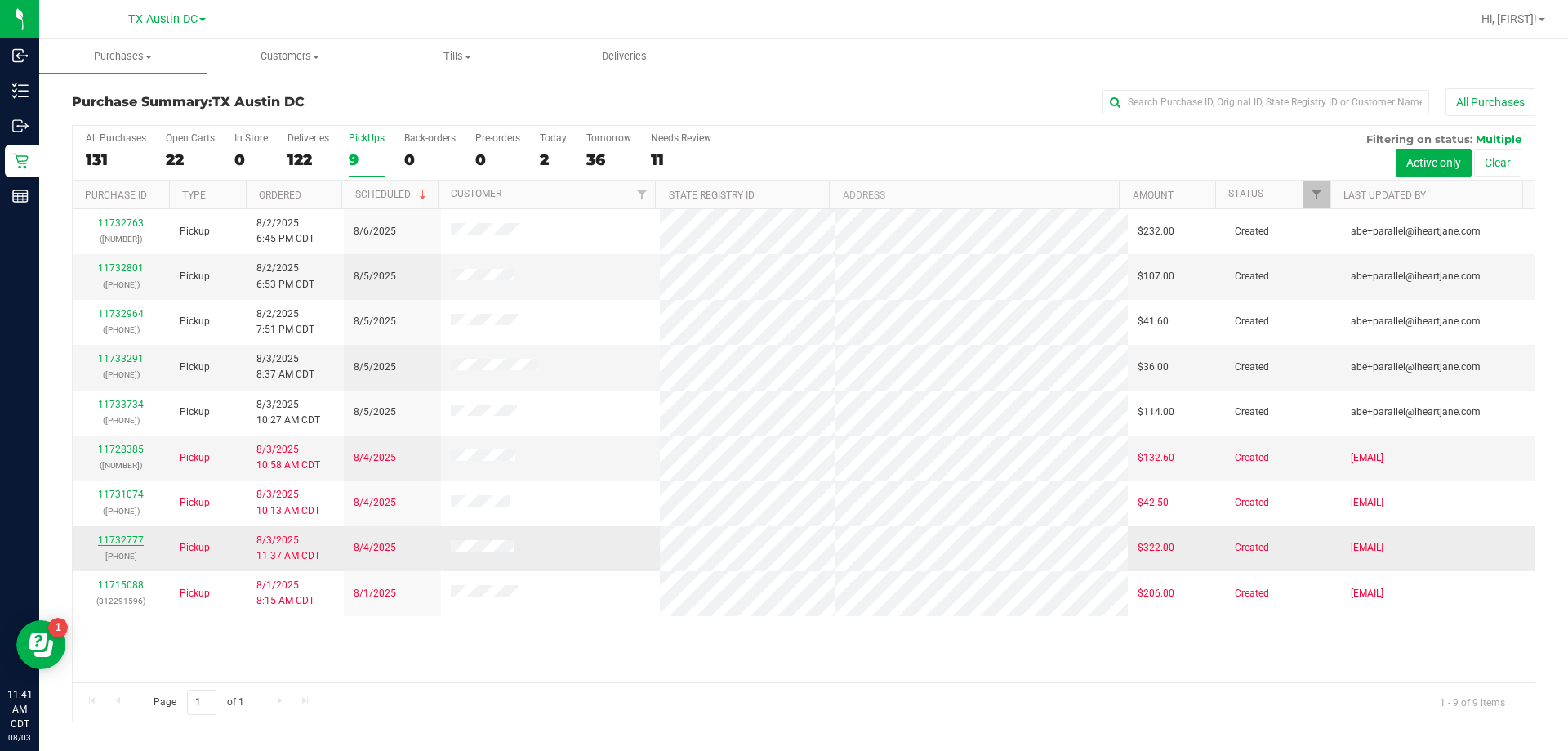 click on "11732777" at bounding box center [121, 540] 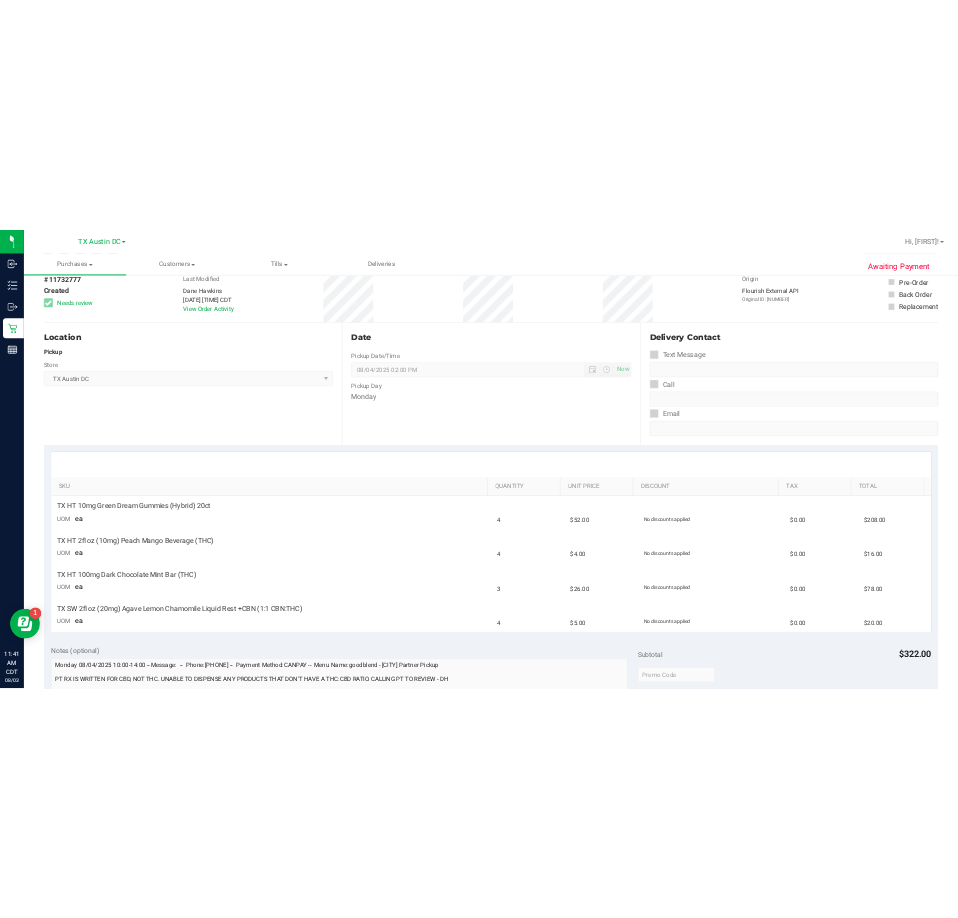 scroll, scrollTop: 0, scrollLeft: 0, axis: both 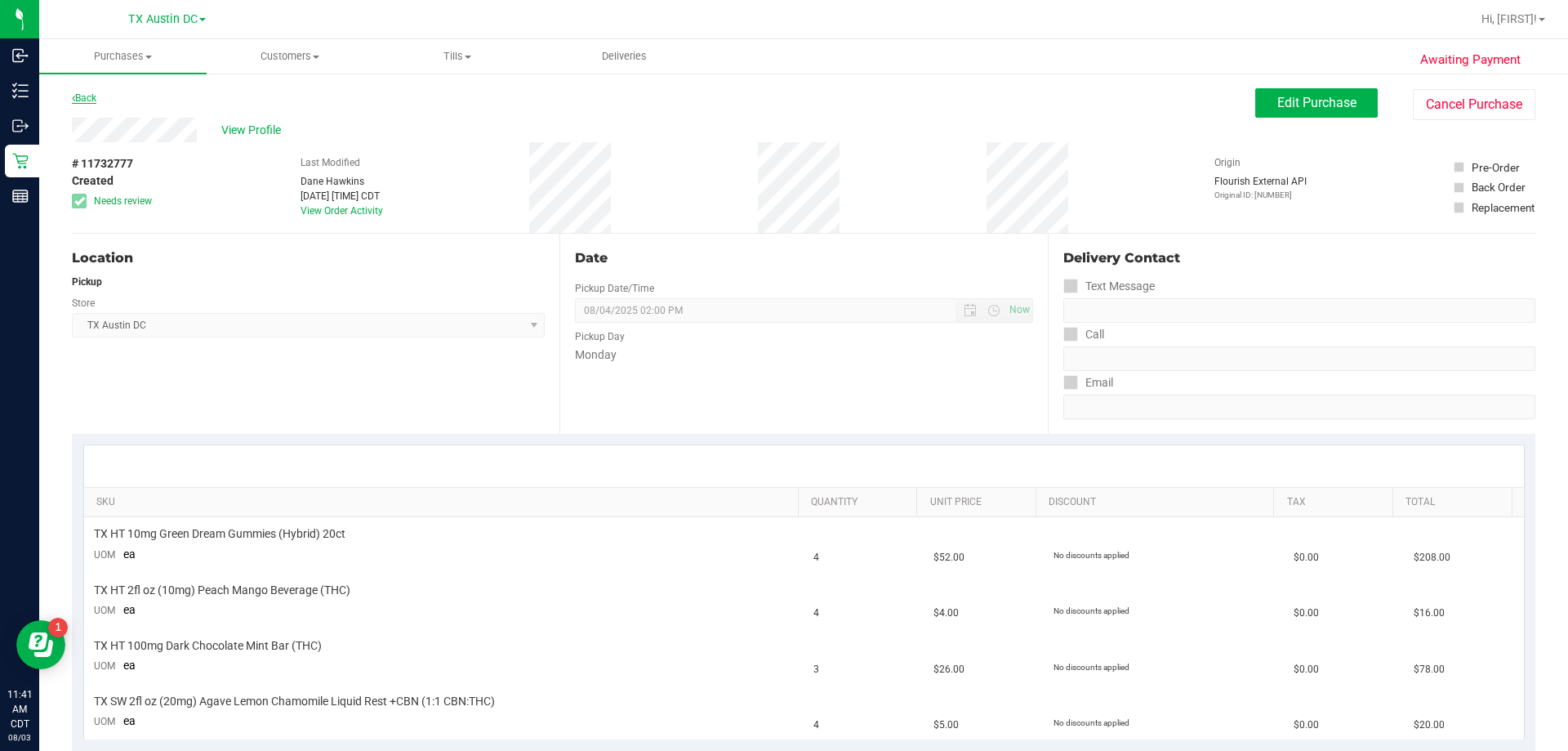 click on "Back" at bounding box center [84, 98] 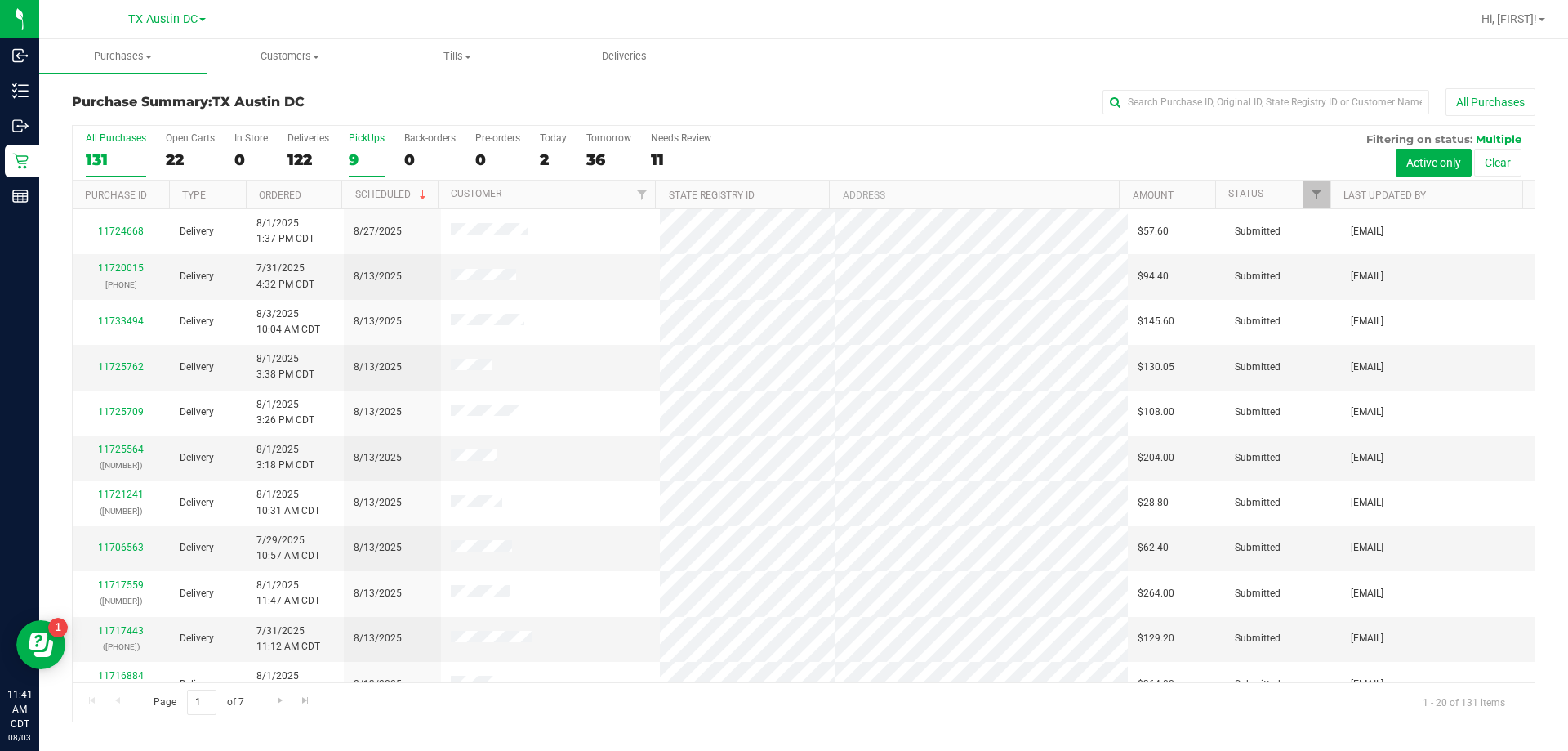 click on "9" at bounding box center [367, 159] 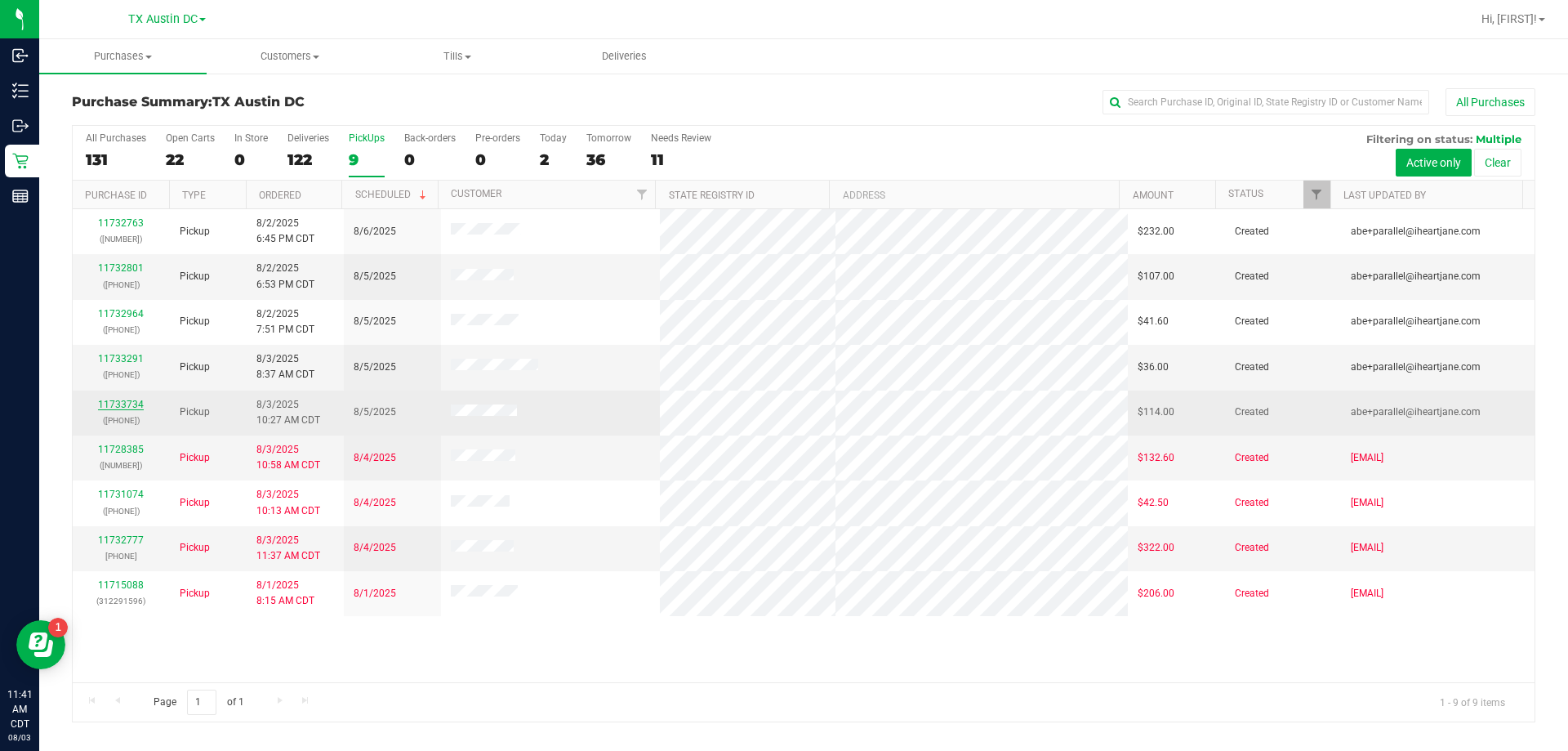 click on "11733734" at bounding box center (121, 405) 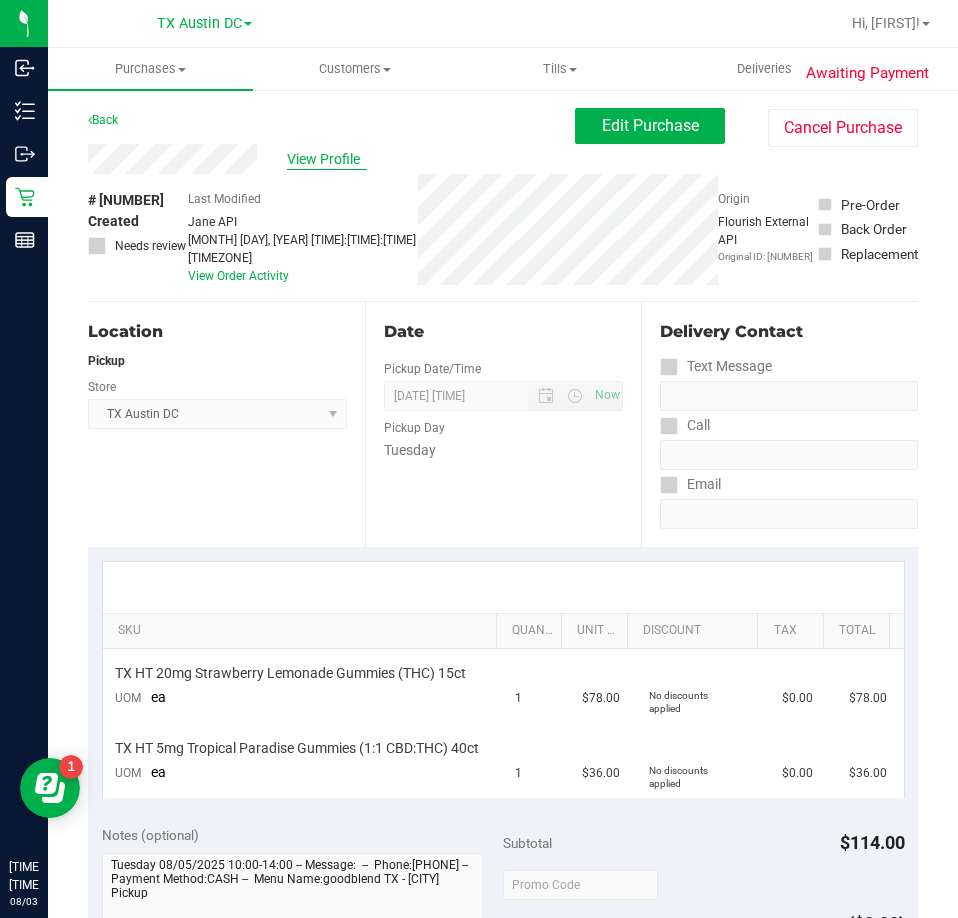 click on "View Profile" at bounding box center [327, 159] 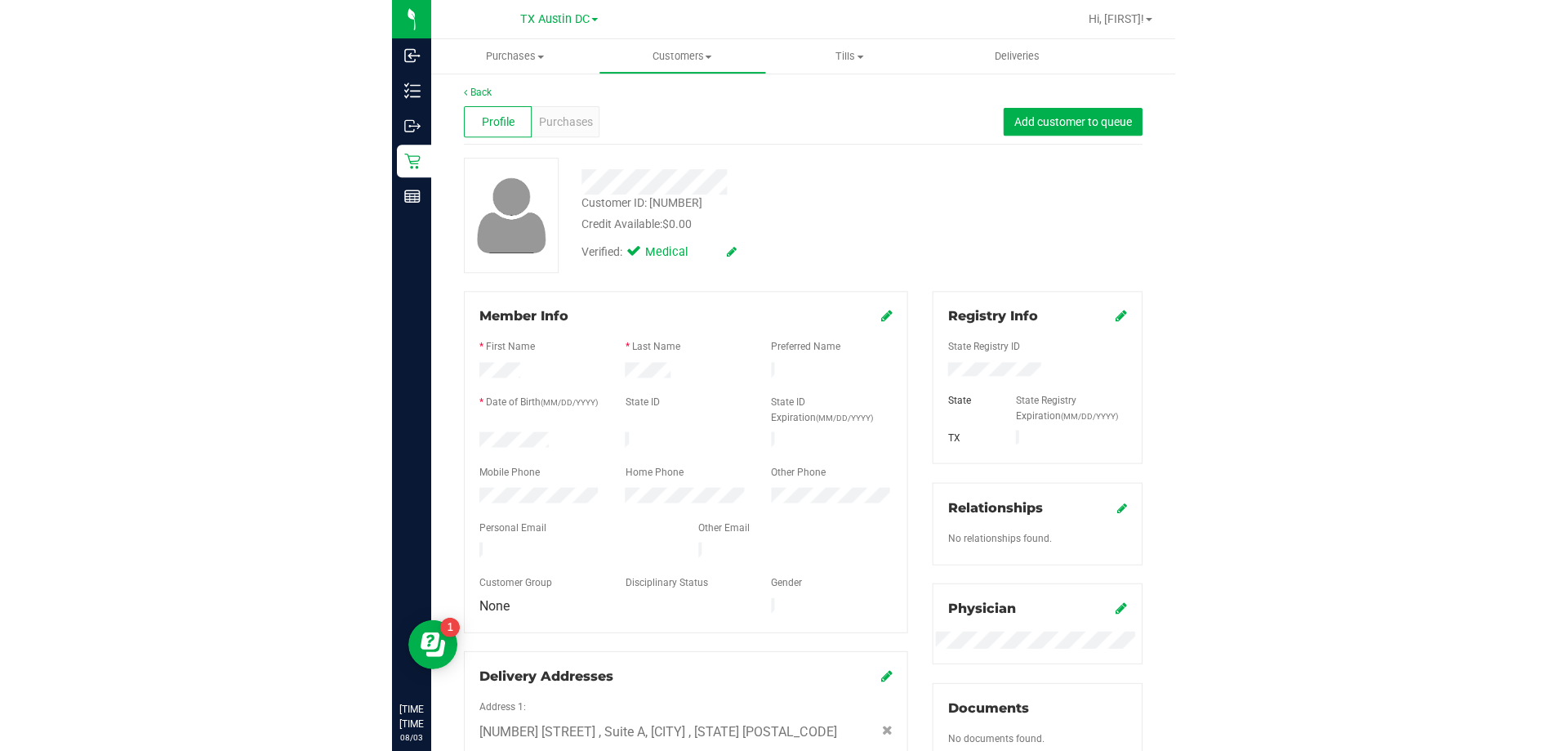 scroll, scrollTop: 0, scrollLeft: 0, axis: both 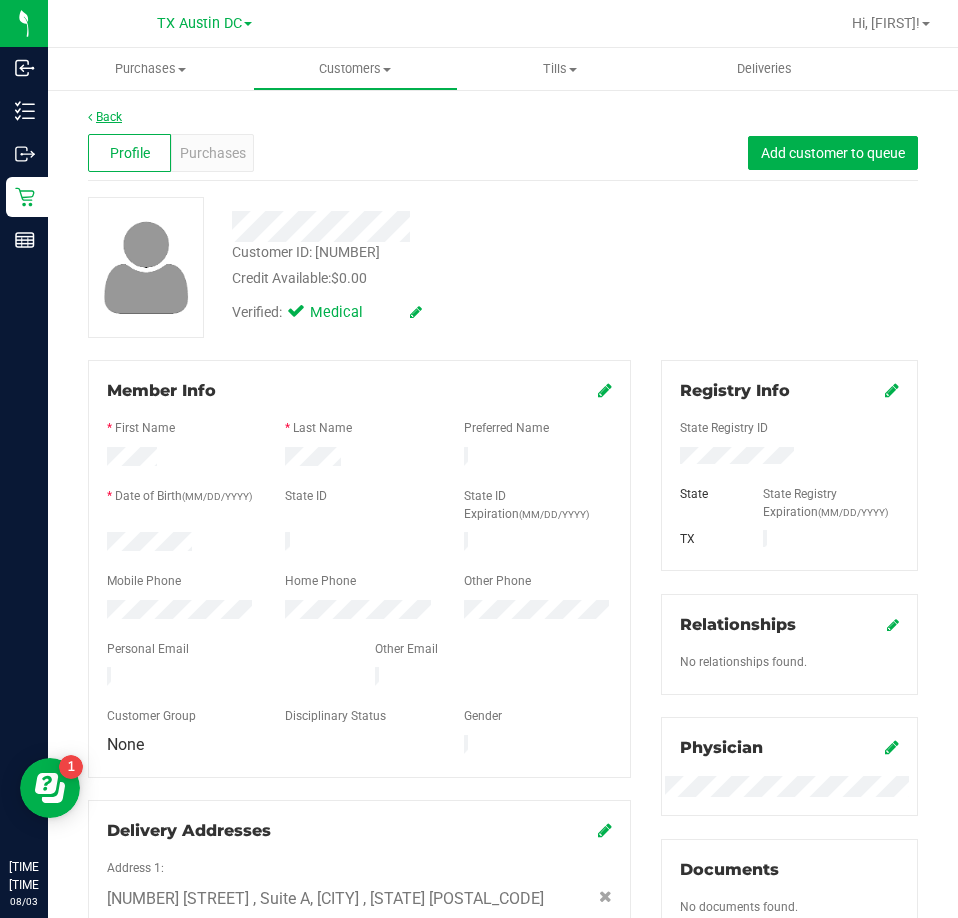 click on "Back" at bounding box center (105, 117) 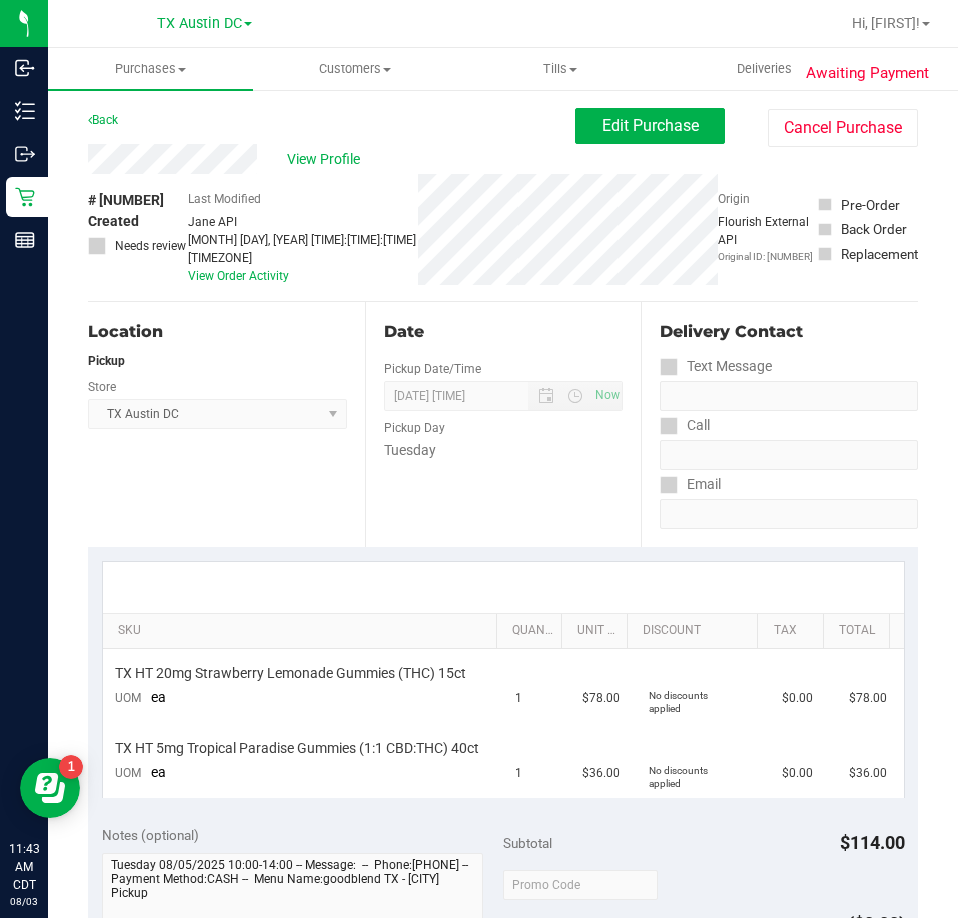 click on "View Profile" at bounding box center [331, 159] 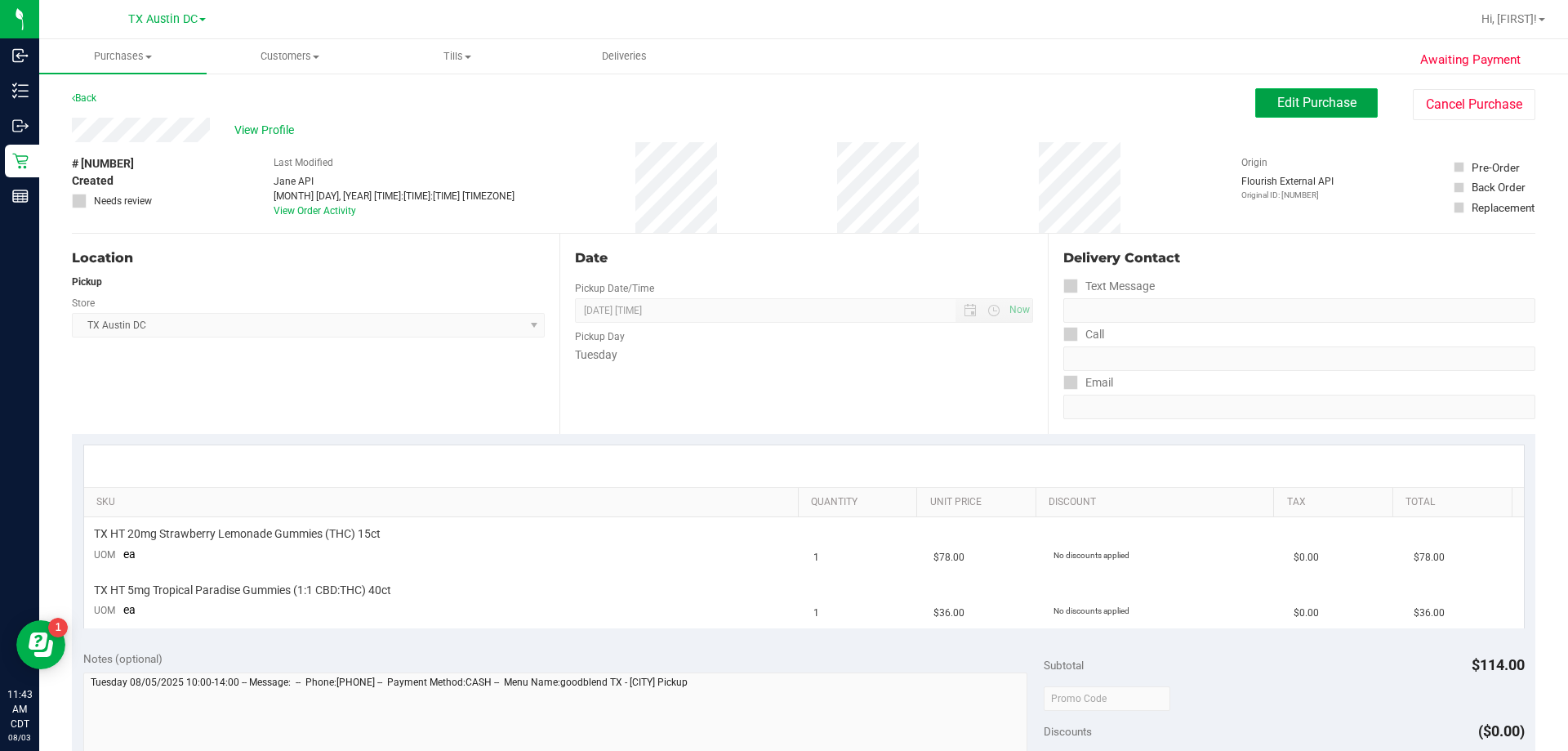 click on "Edit Purchase" at bounding box center [1316, 102] 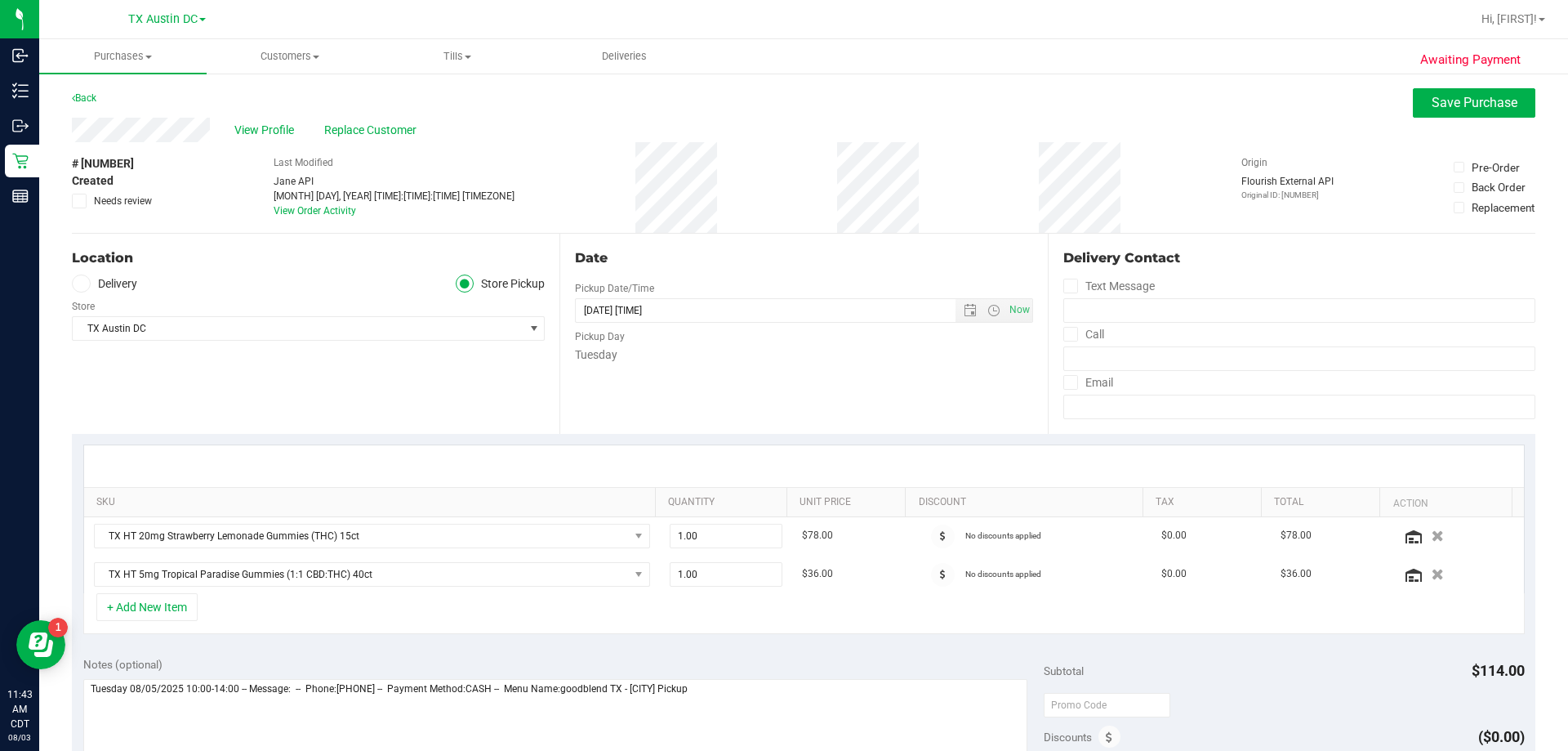 click at bounding box center (81, 284) 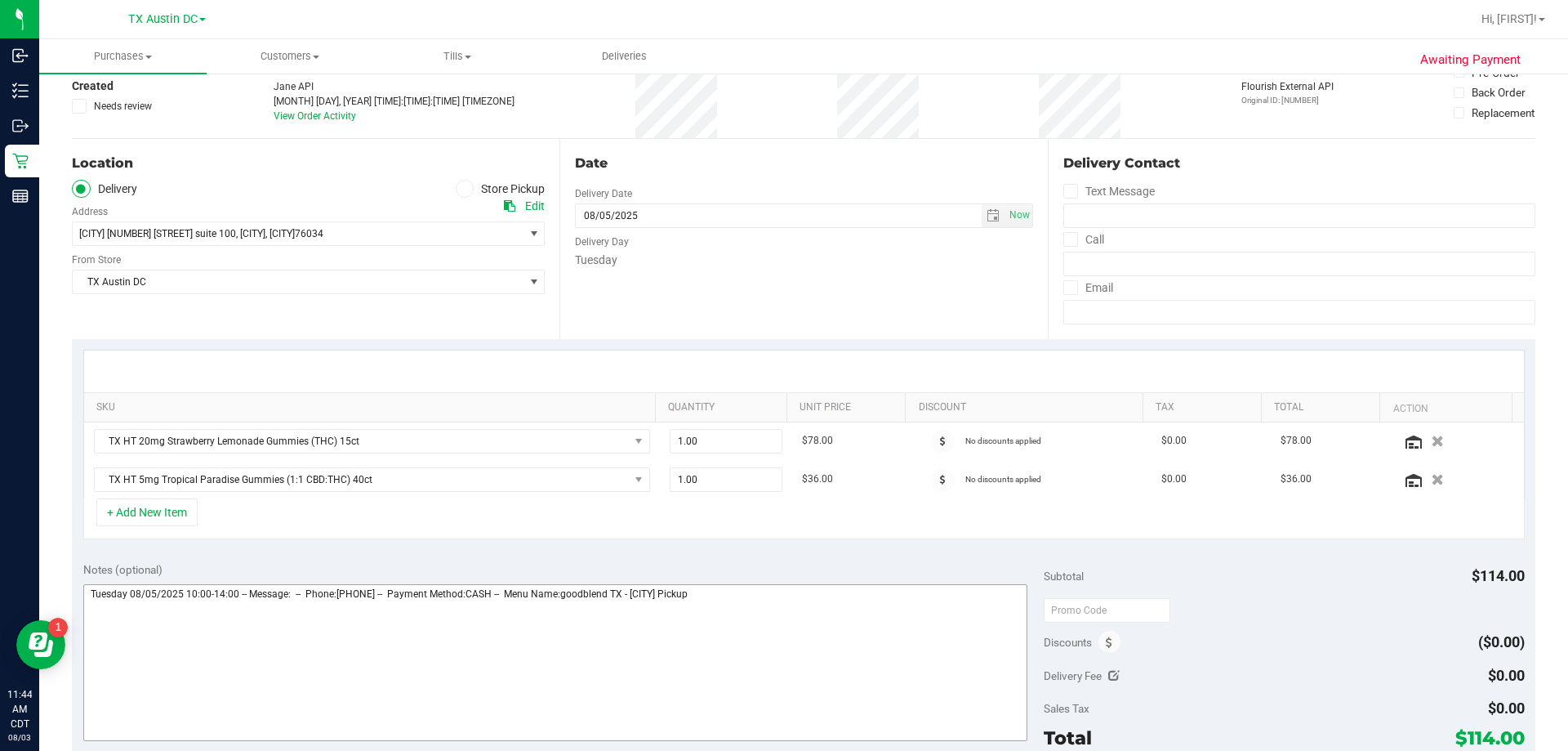 scroll, scrollTop: 245, scrollLeft: 0, axis: vertical 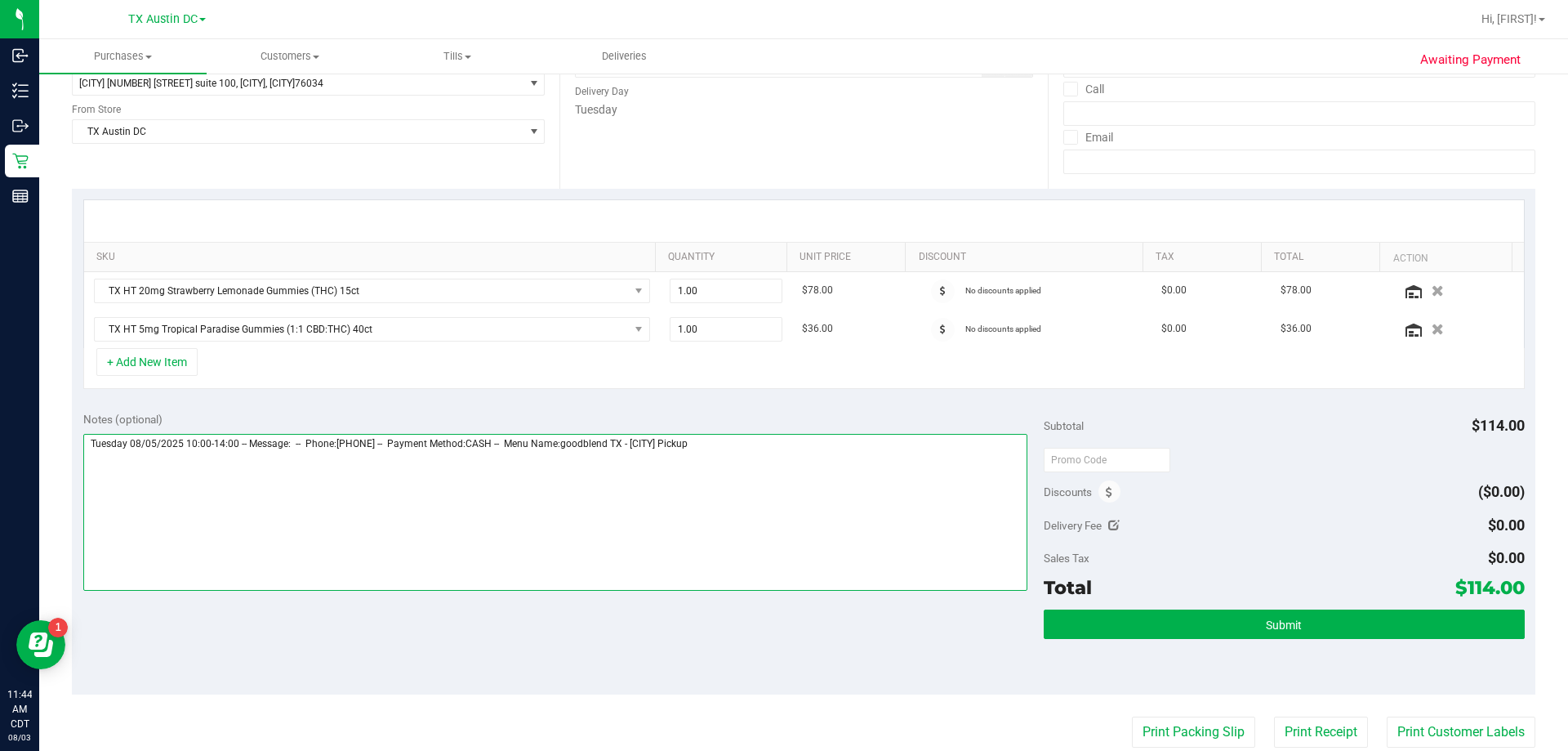 click at bounding box center [555, 512] 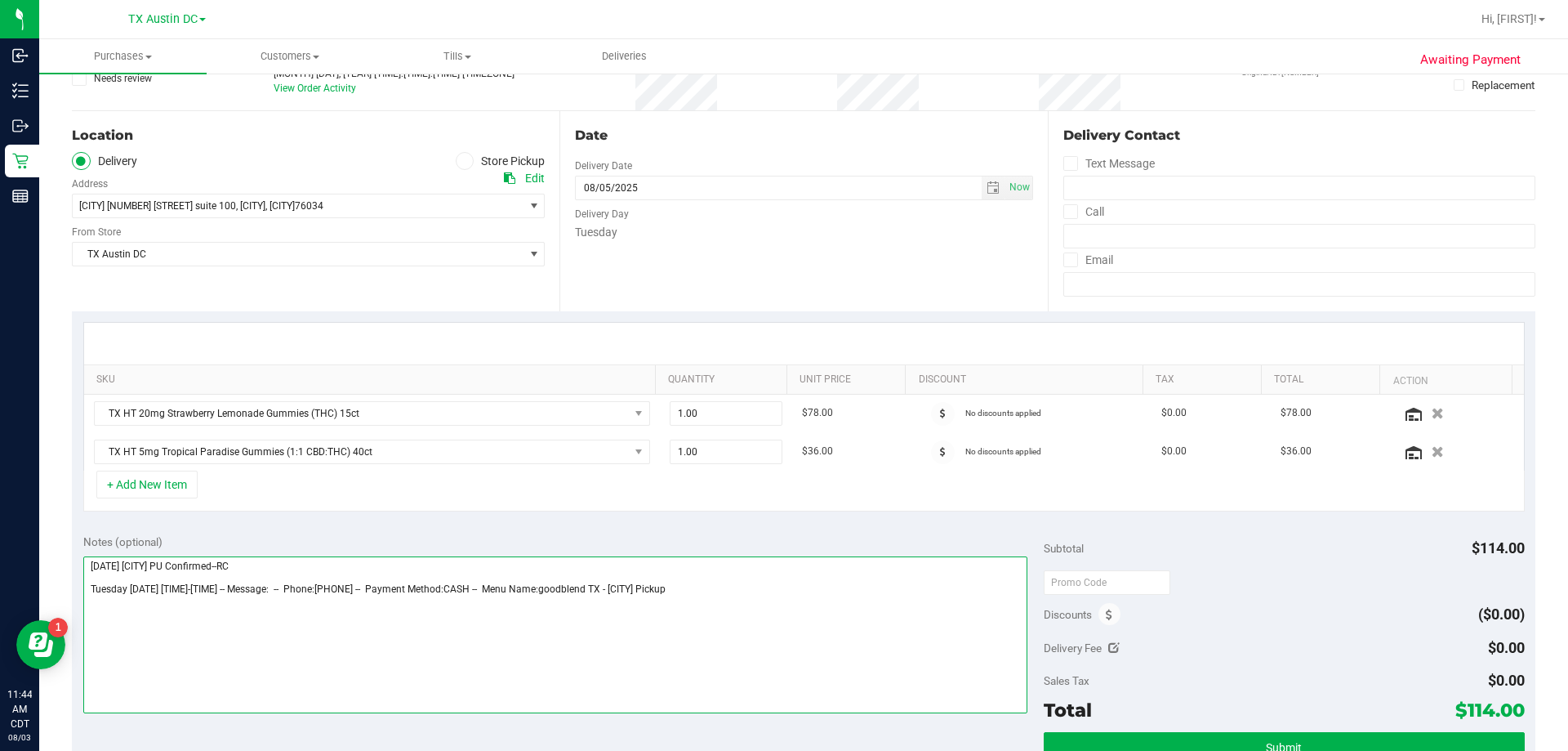 scroll, scrollTop: 0, scrollLeft: 0, axis: both 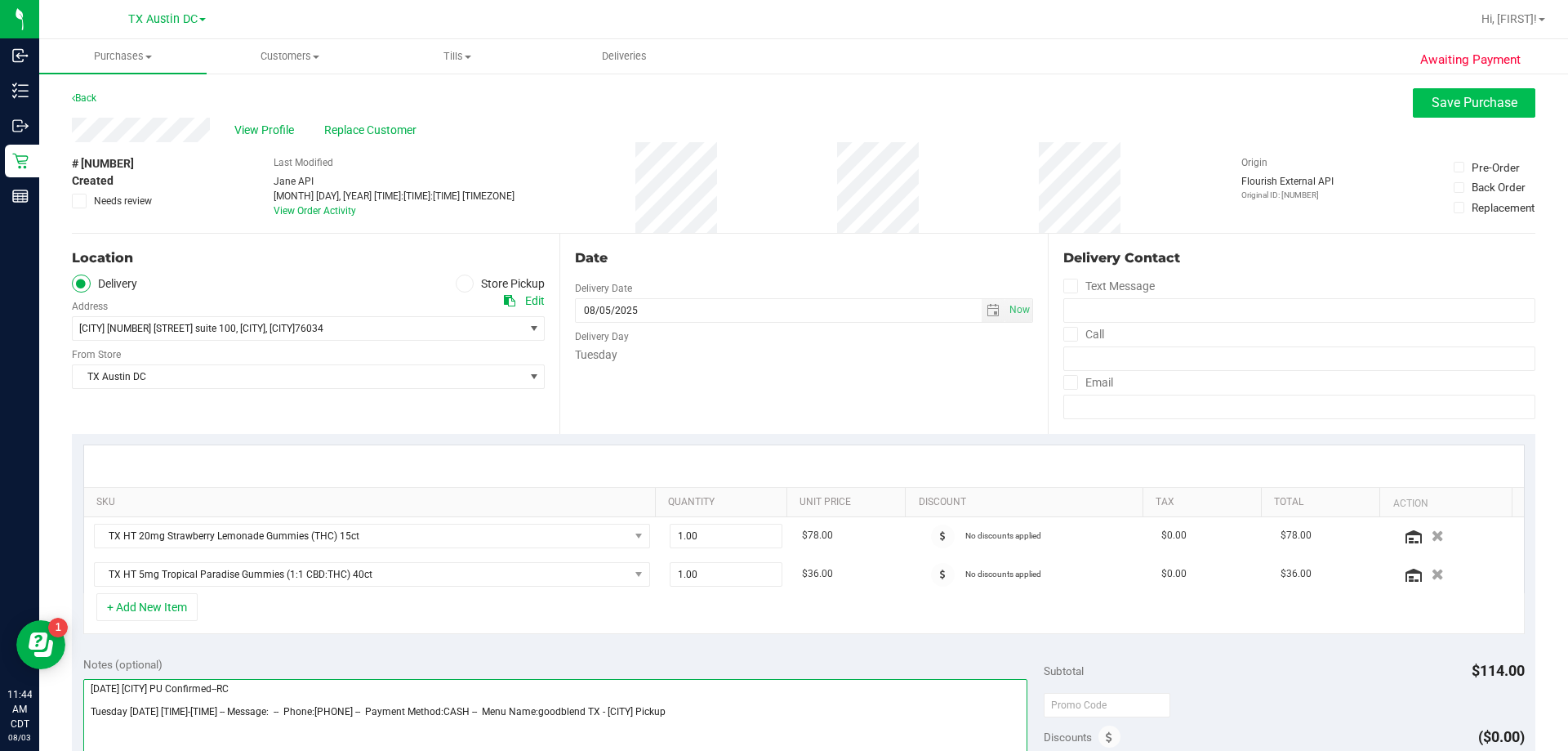 type on "08/05 Colleyville PU Confirmed--RC
Tuesday 08/05/2025 10:00-14:00 -- Message:  --  Phone:8176001605 --  Payment Method:CASH --  Menu Name:goodblend TX - Colleyville Pickup" 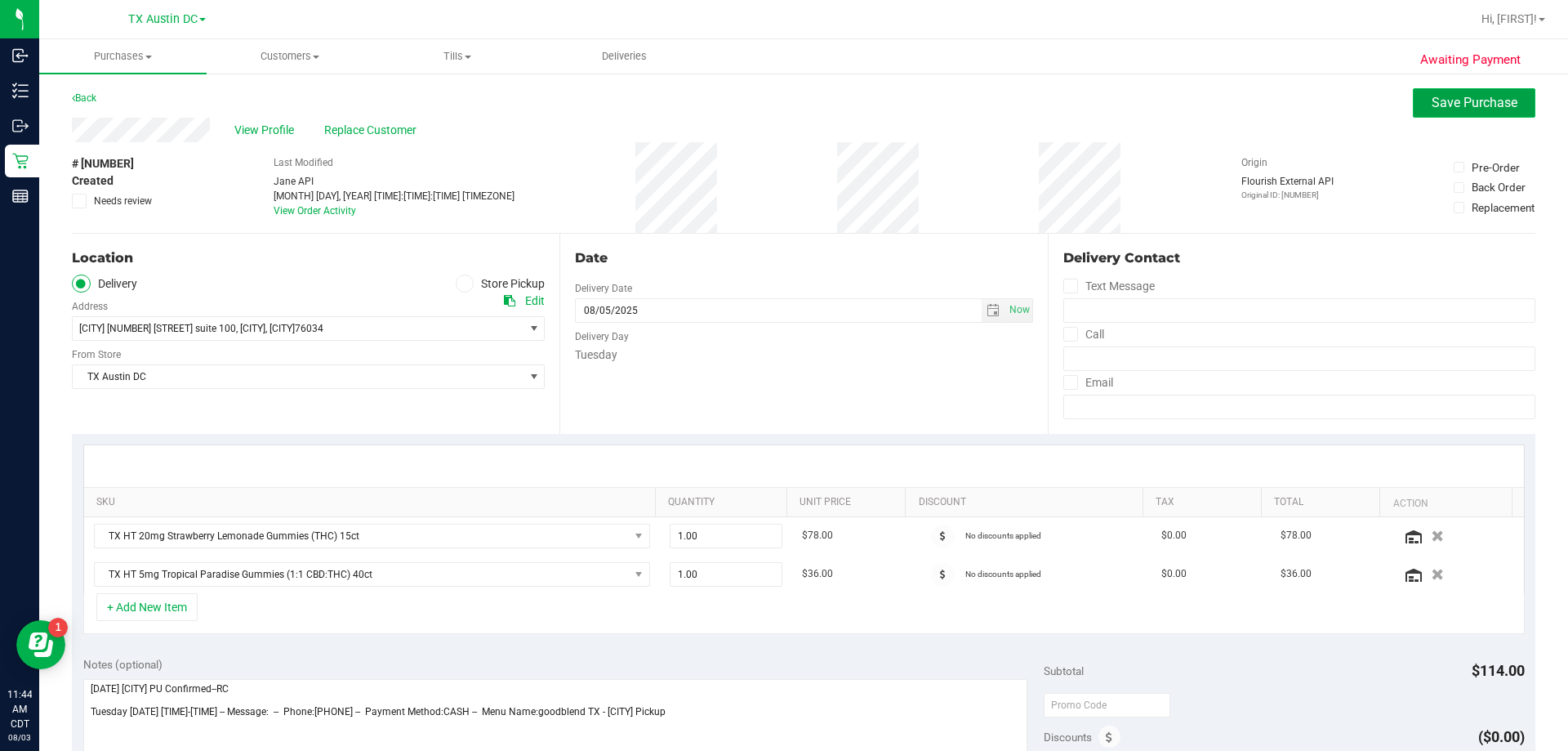 click on "Save Purchase" at bounding box center [1474, 102] 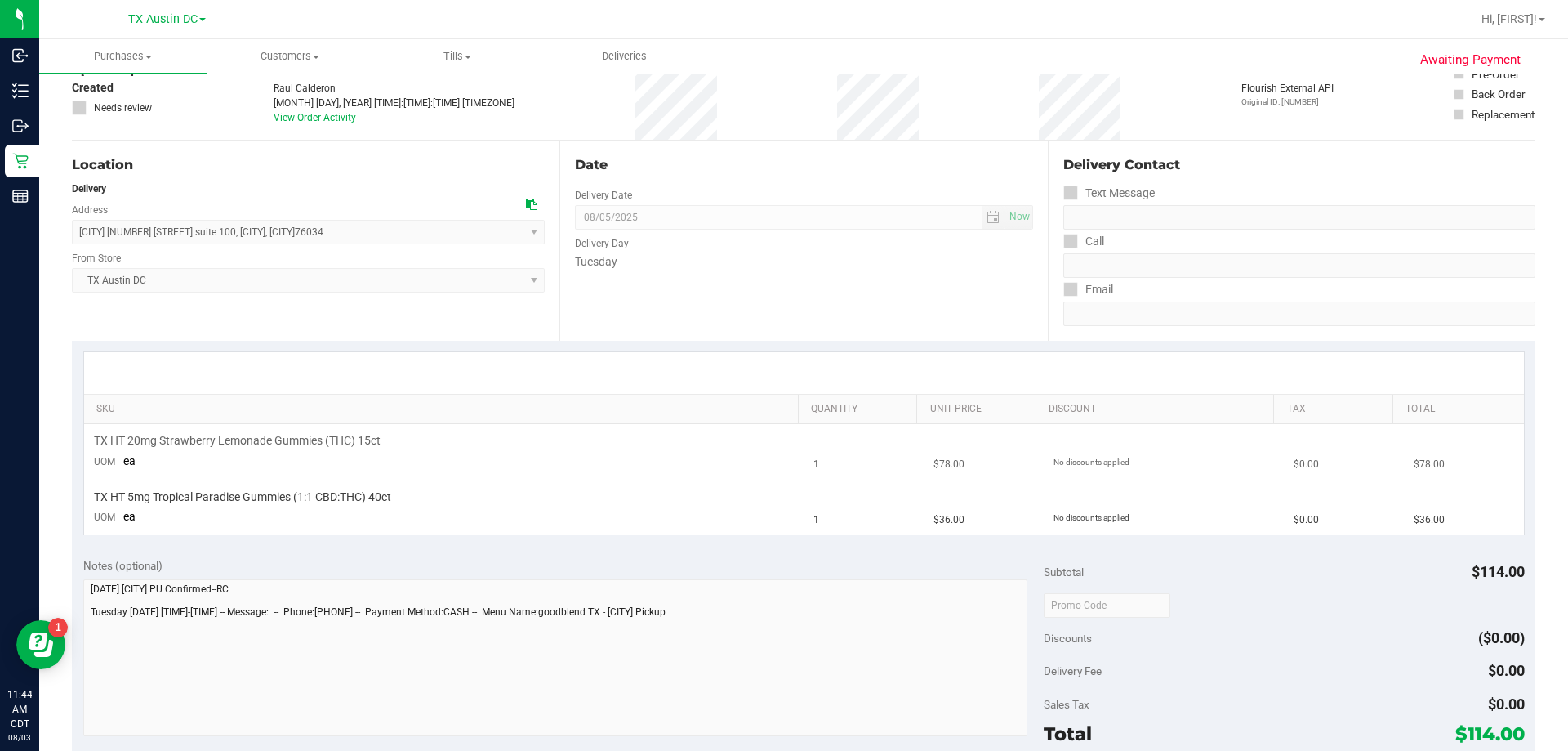scroll, scrollTop: 187, scrollLeft: 0, axis: vertical 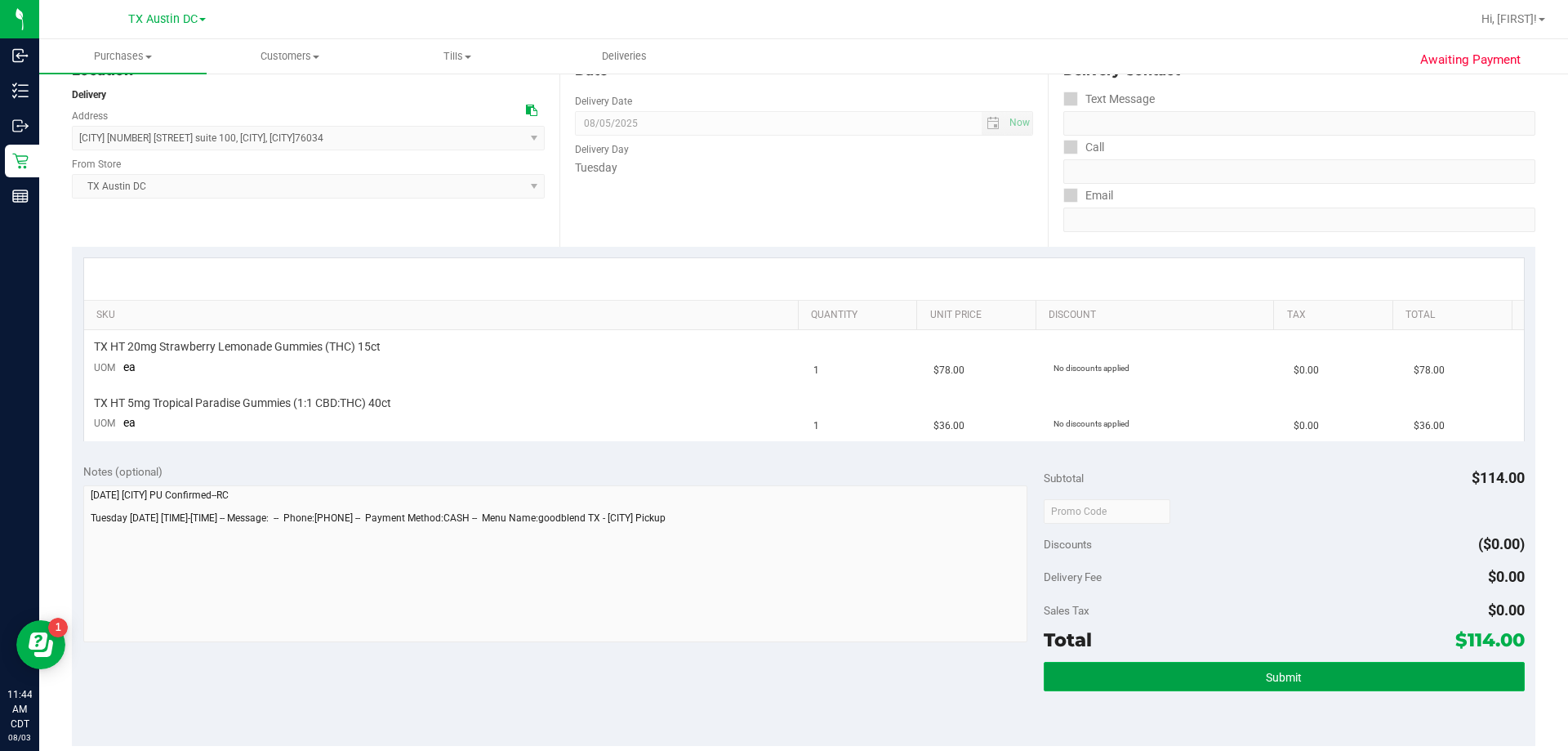 click on "Submit" at bounding box center [1284, 677] 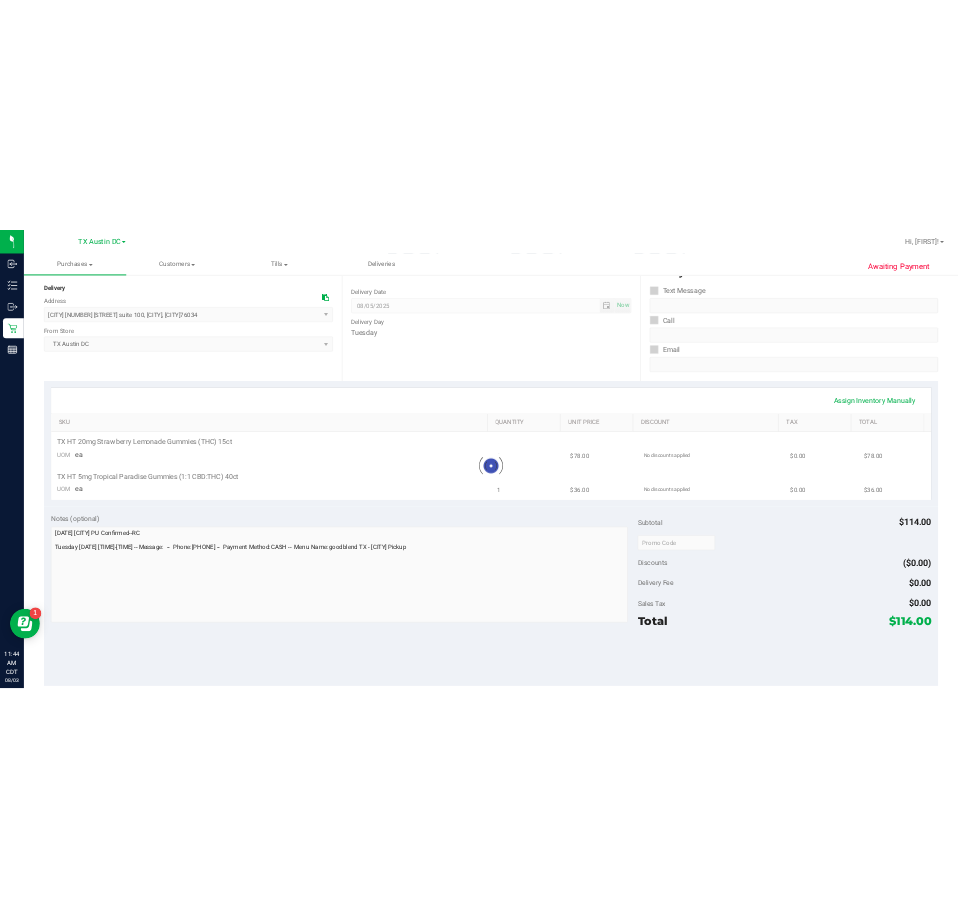 scroll, scrollTop: 0, scrollLeft: 0, axis: both 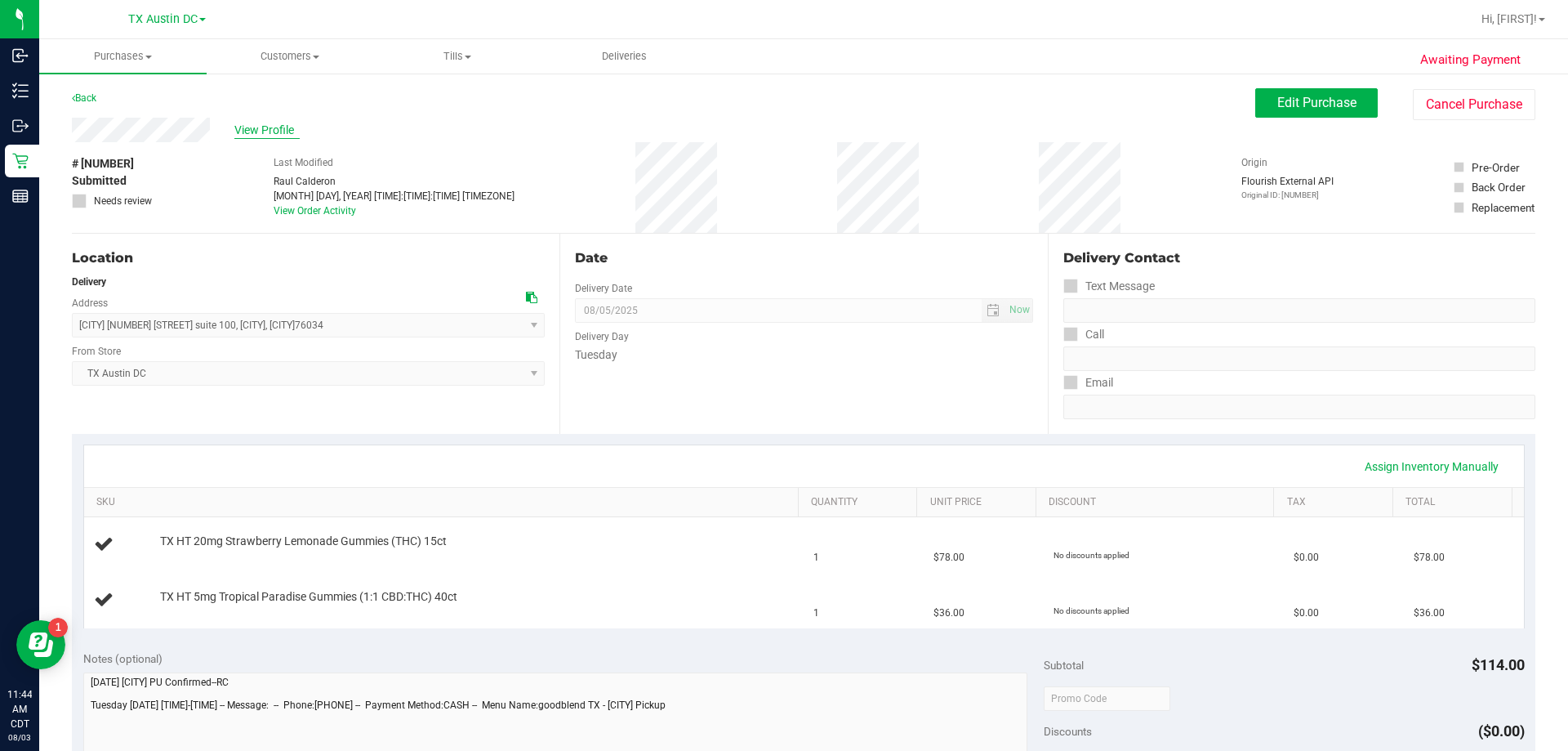 click on "View Profile" at bounding box center (267, 130) 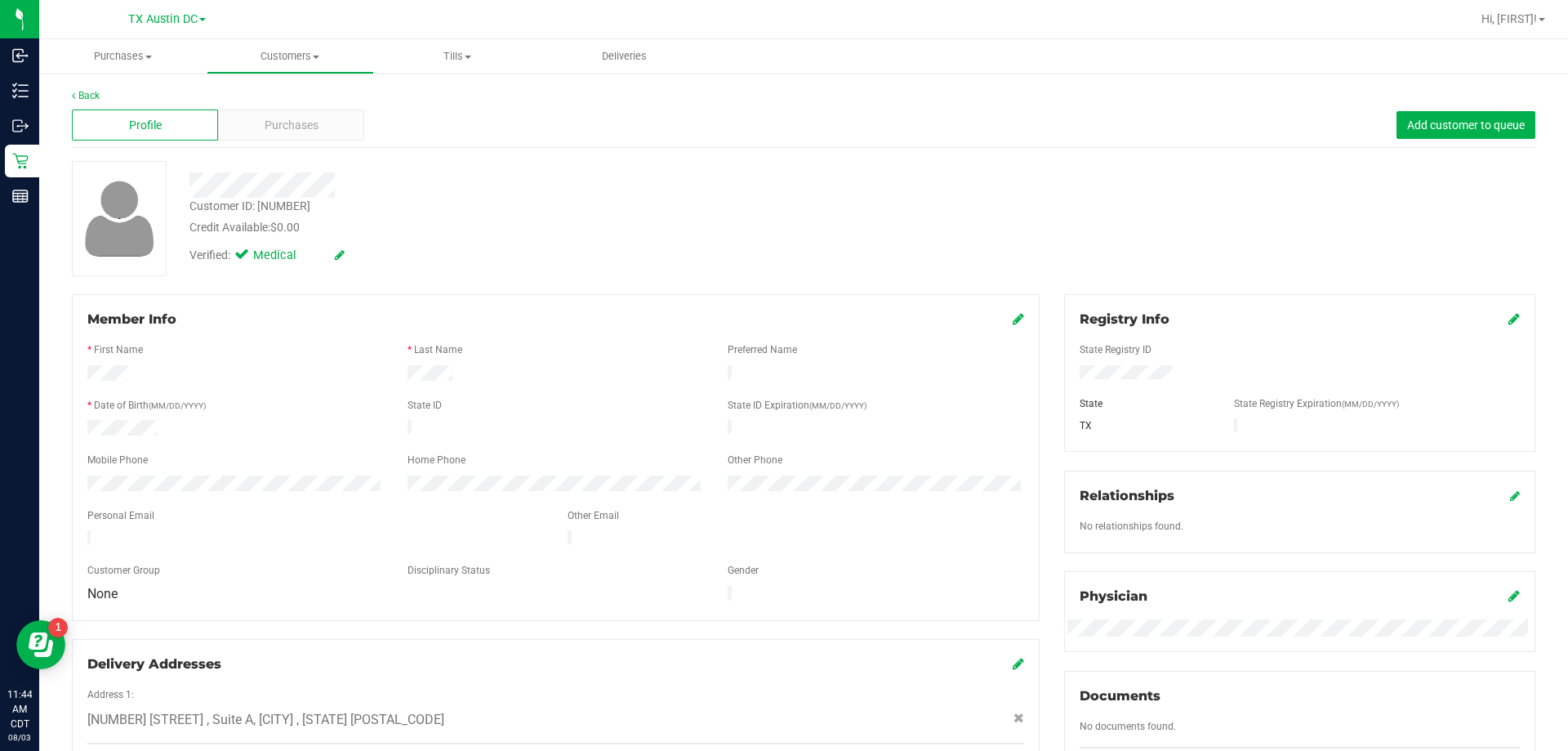 drag, startPoint x: 237, startPoint y: 530, endPoint x: 75, endPoint y: 529, distance: 162.00309 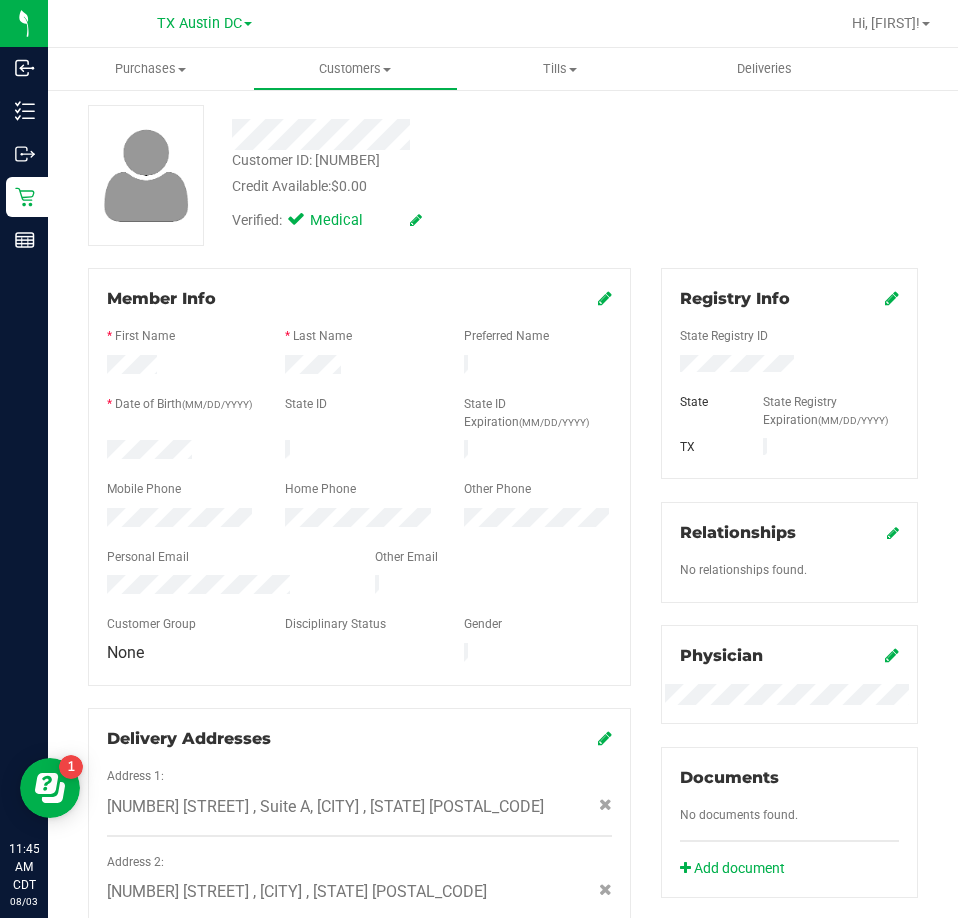 scroll, scrollTop: 0, scrollLeft: 0, axis: both 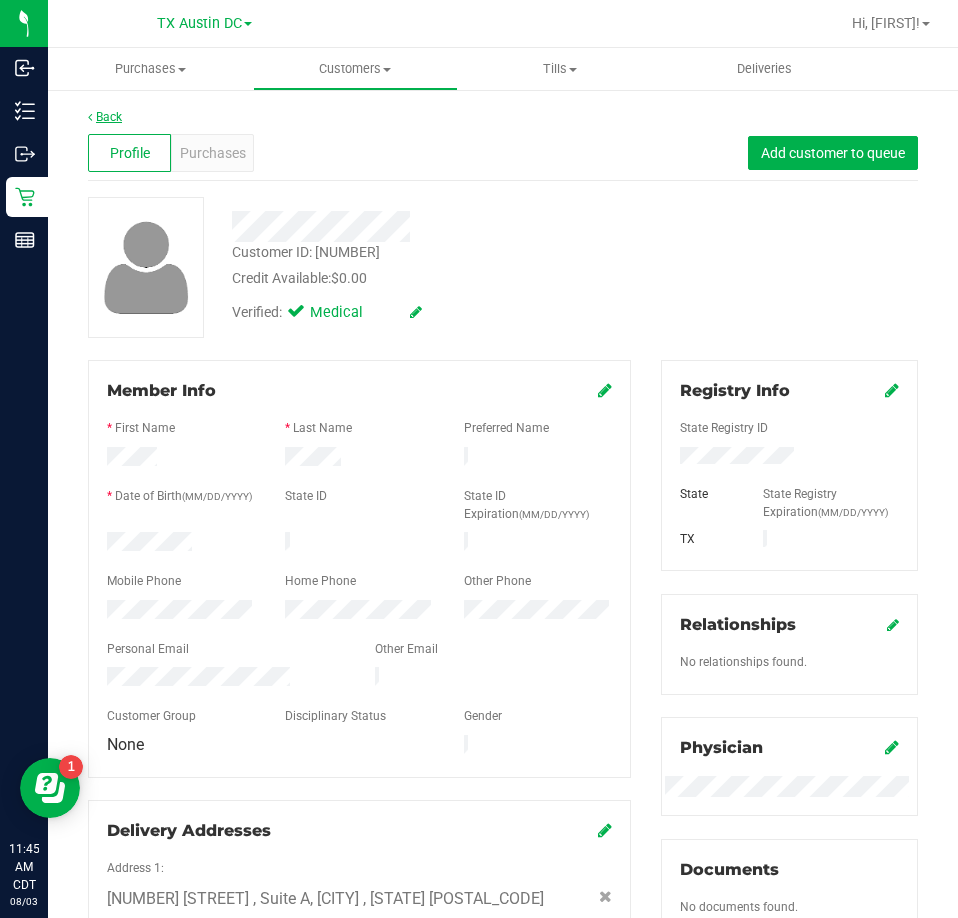 click on "Back" at bounding box center [105, 117] 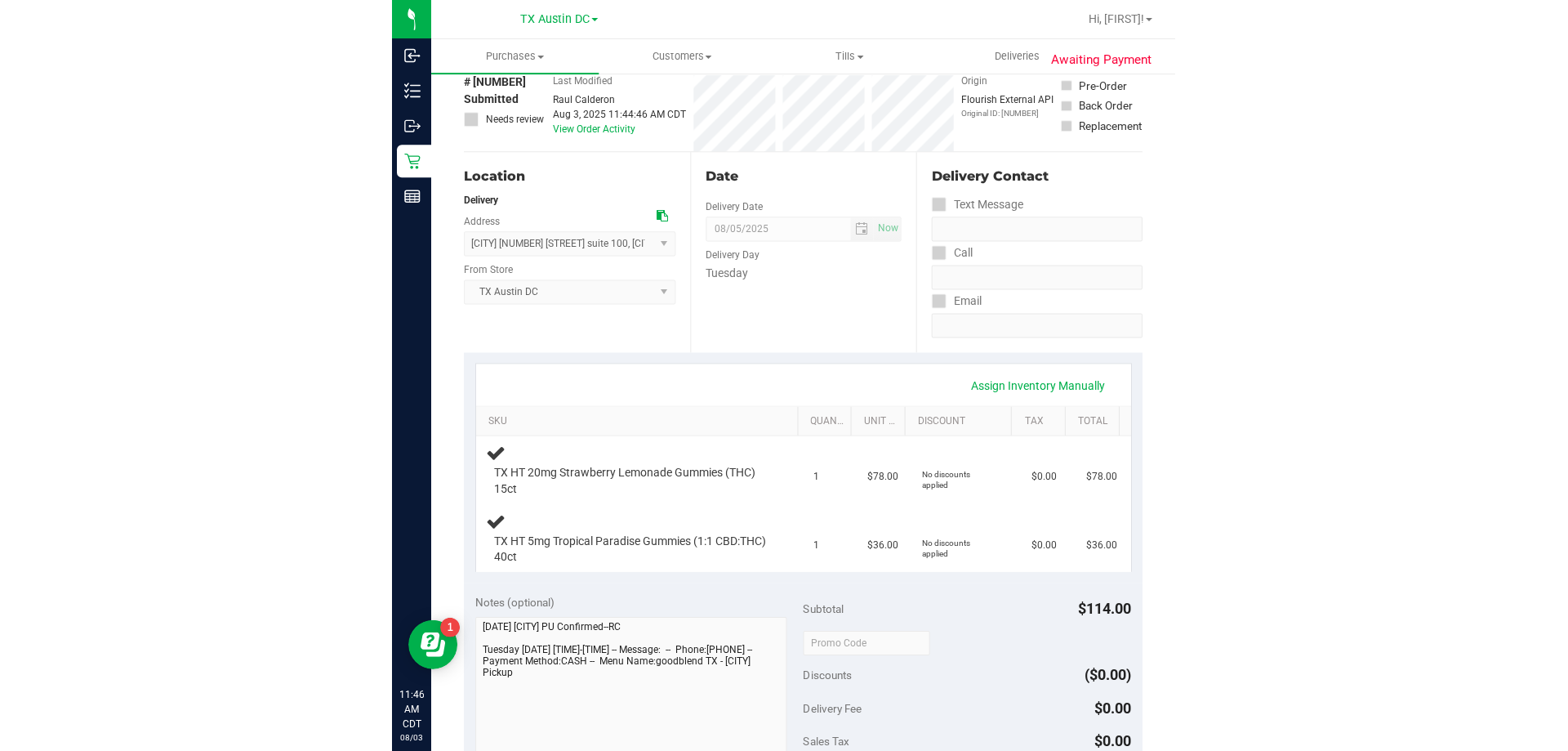 scroll, scrollTop: 163, scrollLeft: 0, axis: vertical 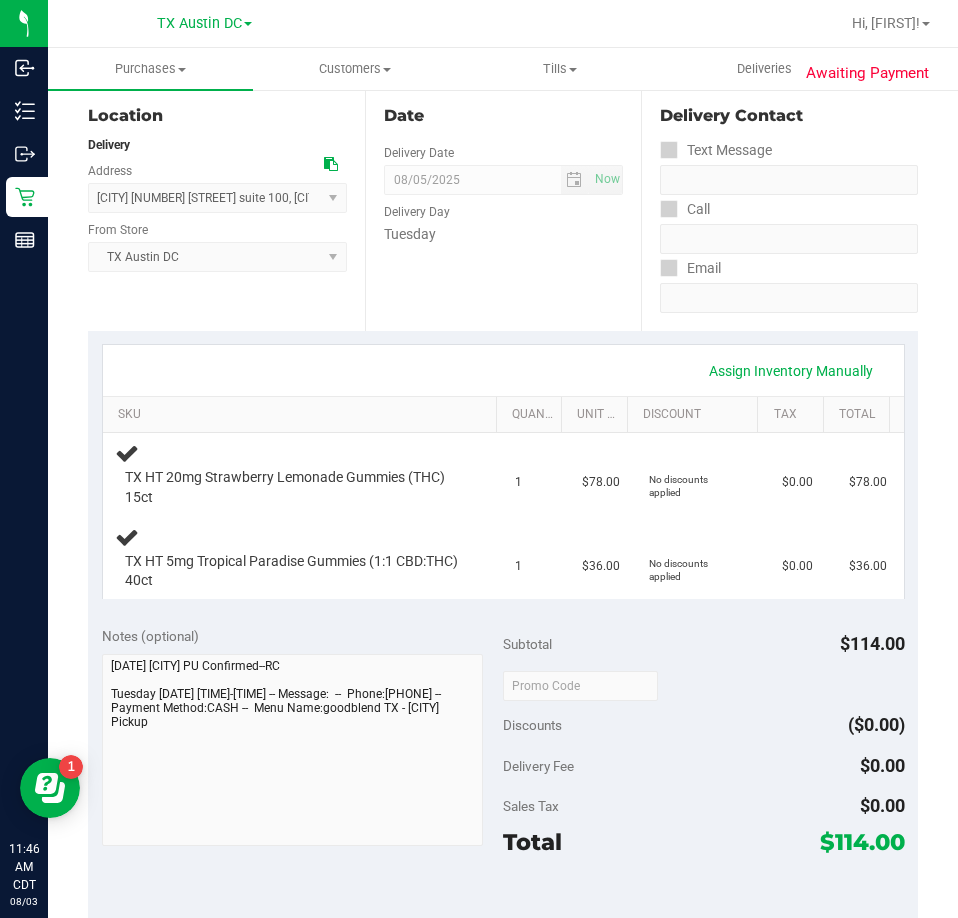 drag, startPoint x: 889, startPoint y: 850, endPoint x: 799, endPoint y: 841, distance: 90.44888 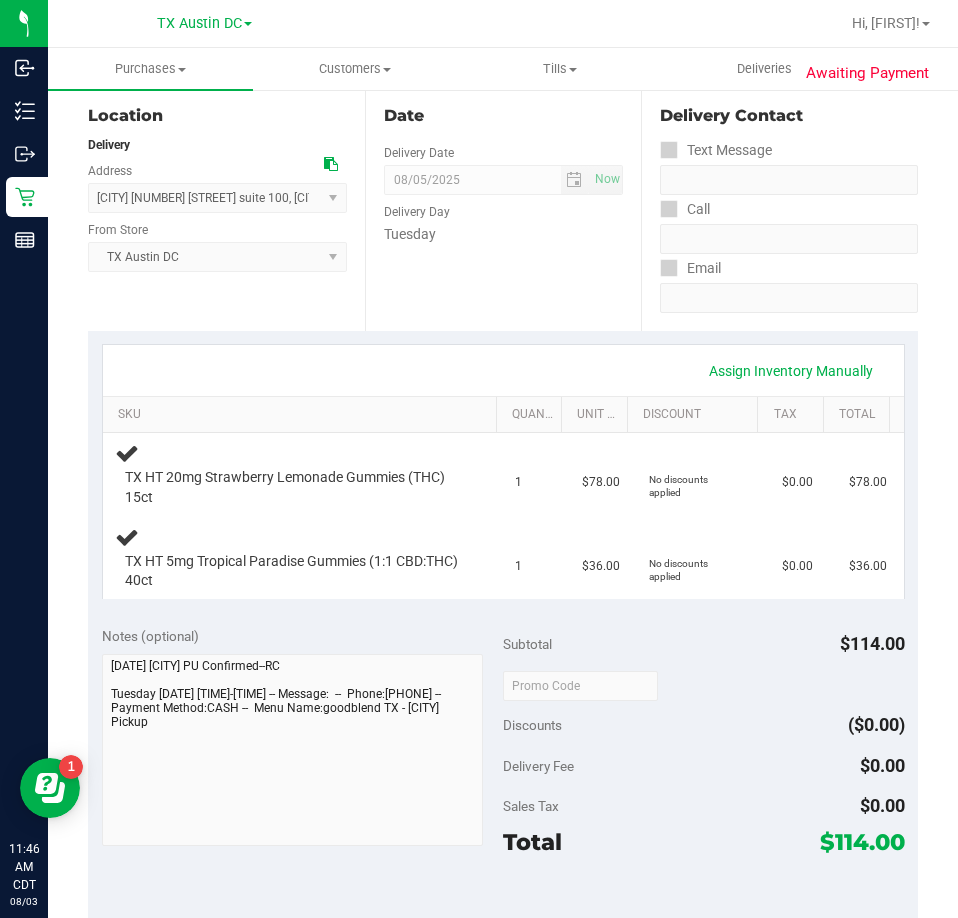 copy on "$114.00" 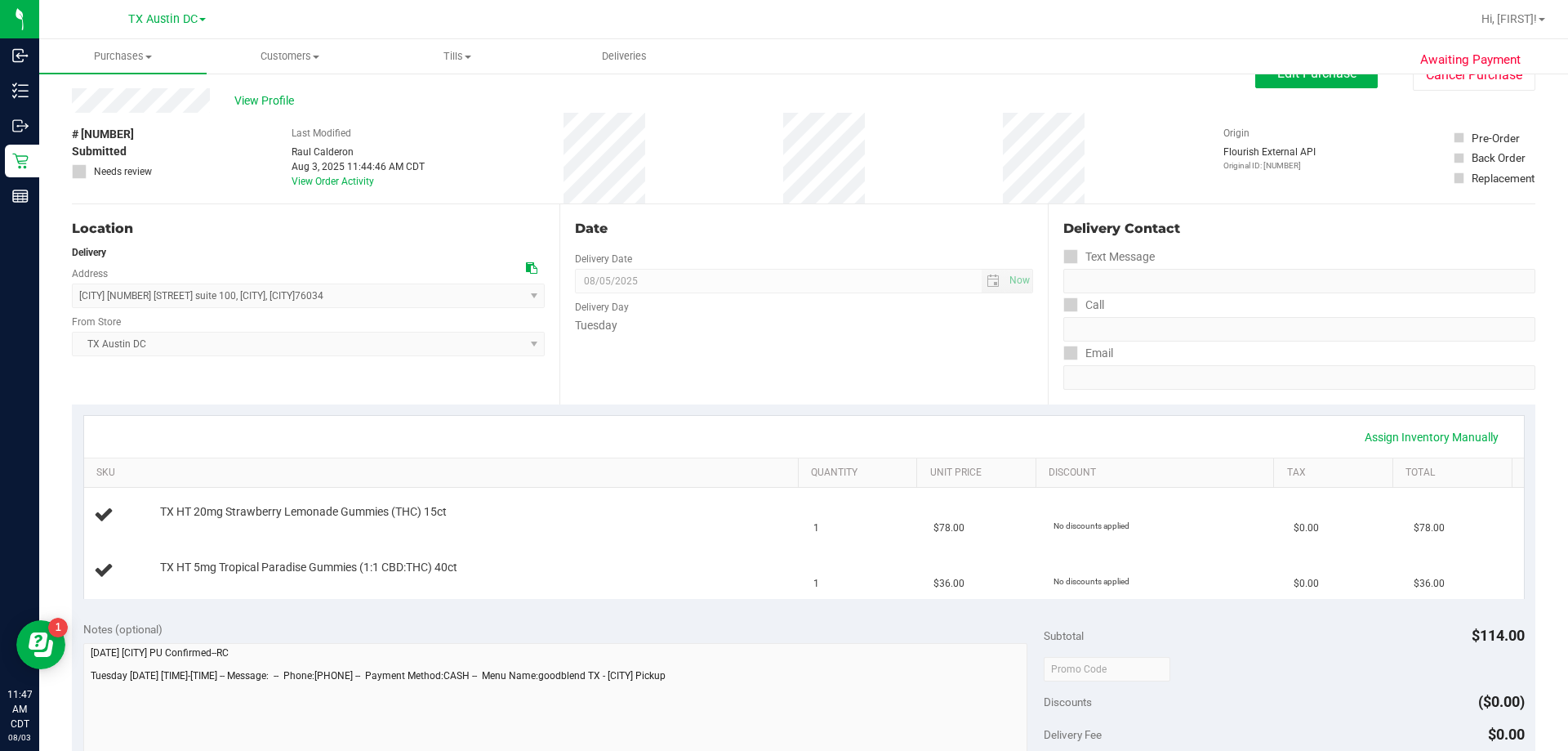 scroll, scrollTop: 0, scrollLeft: 0, axis: both 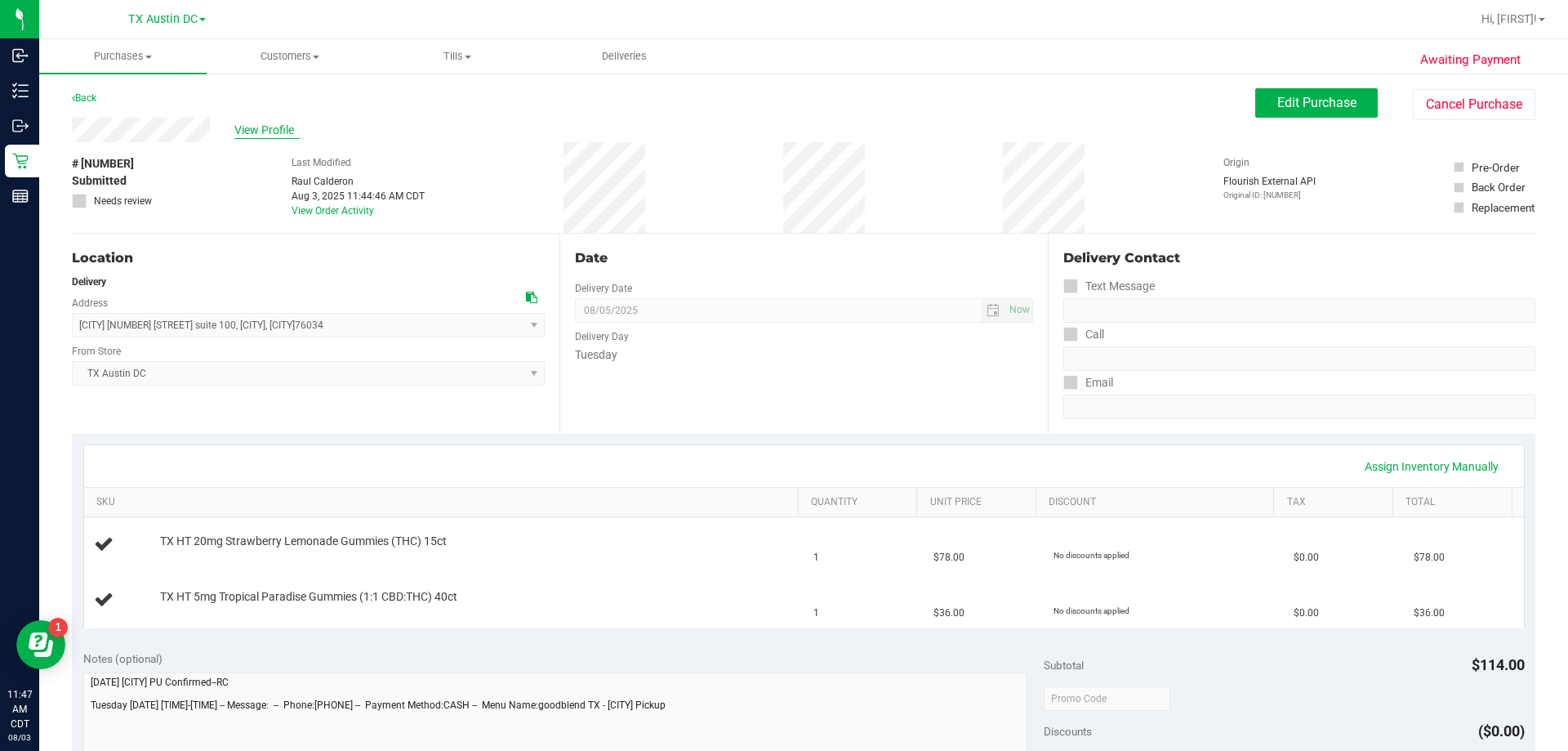 click on "View Profile" at bounding box center (267, 130) 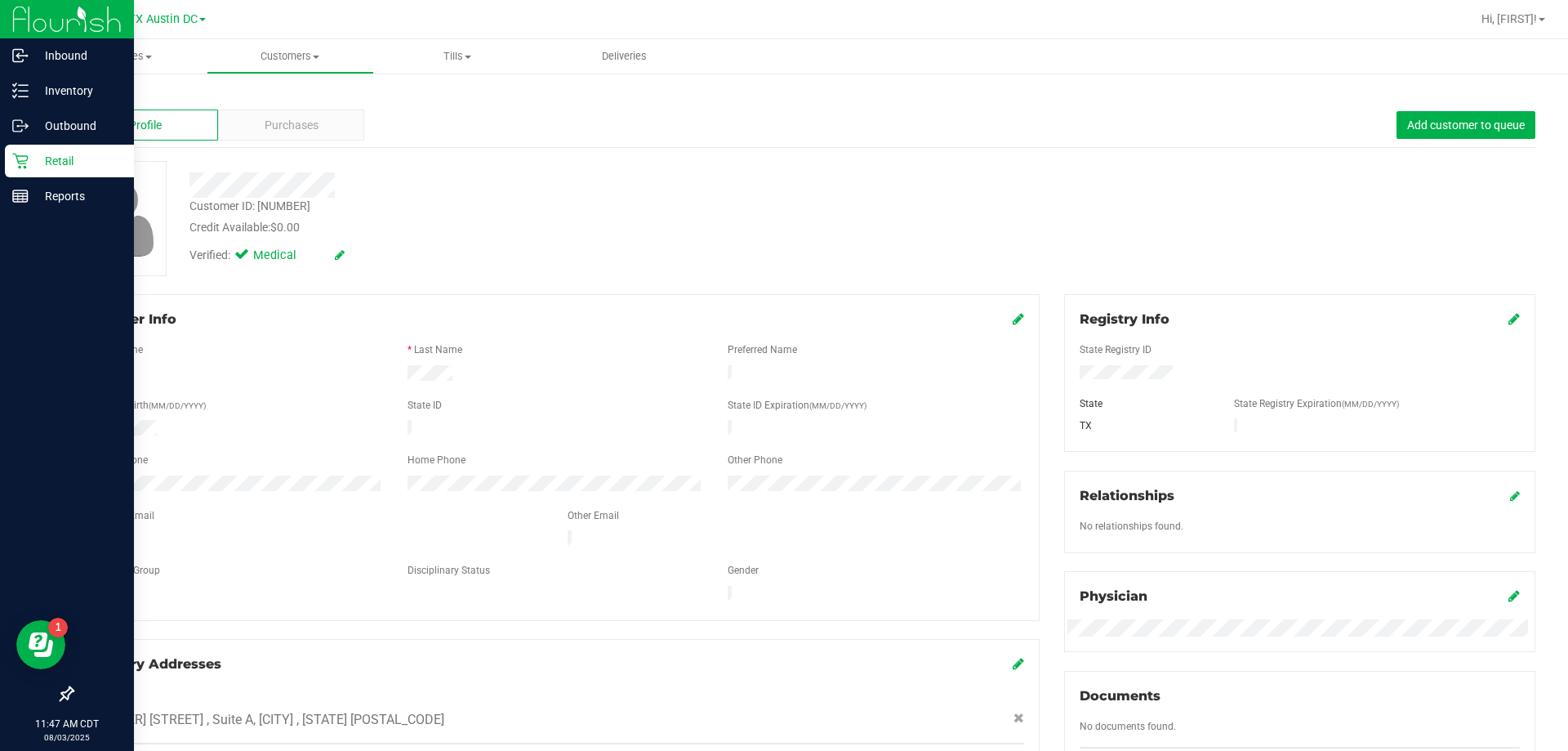 click on "Retail" at bounding box center (78, 161) 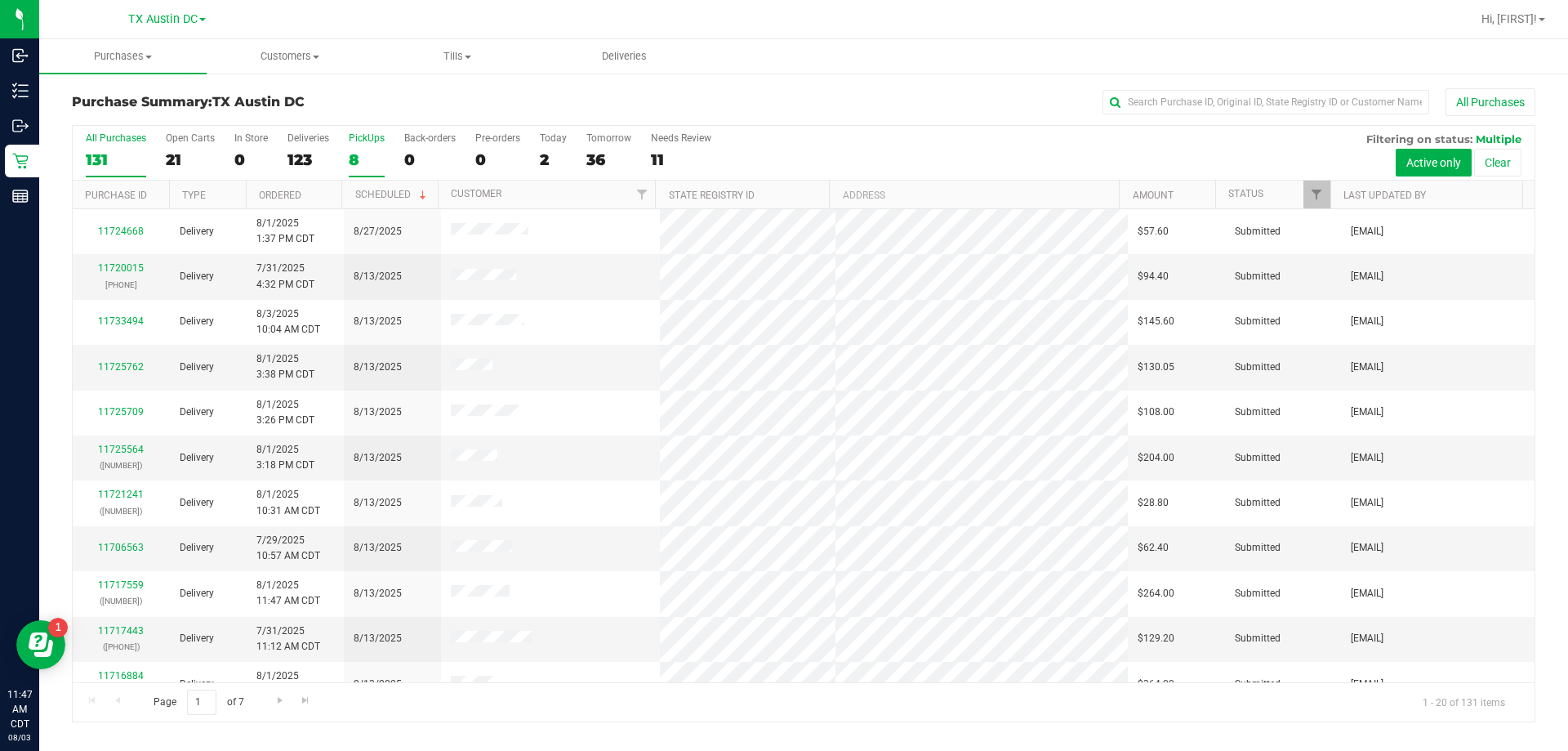 click on "8" at bounding box center (367, 159) 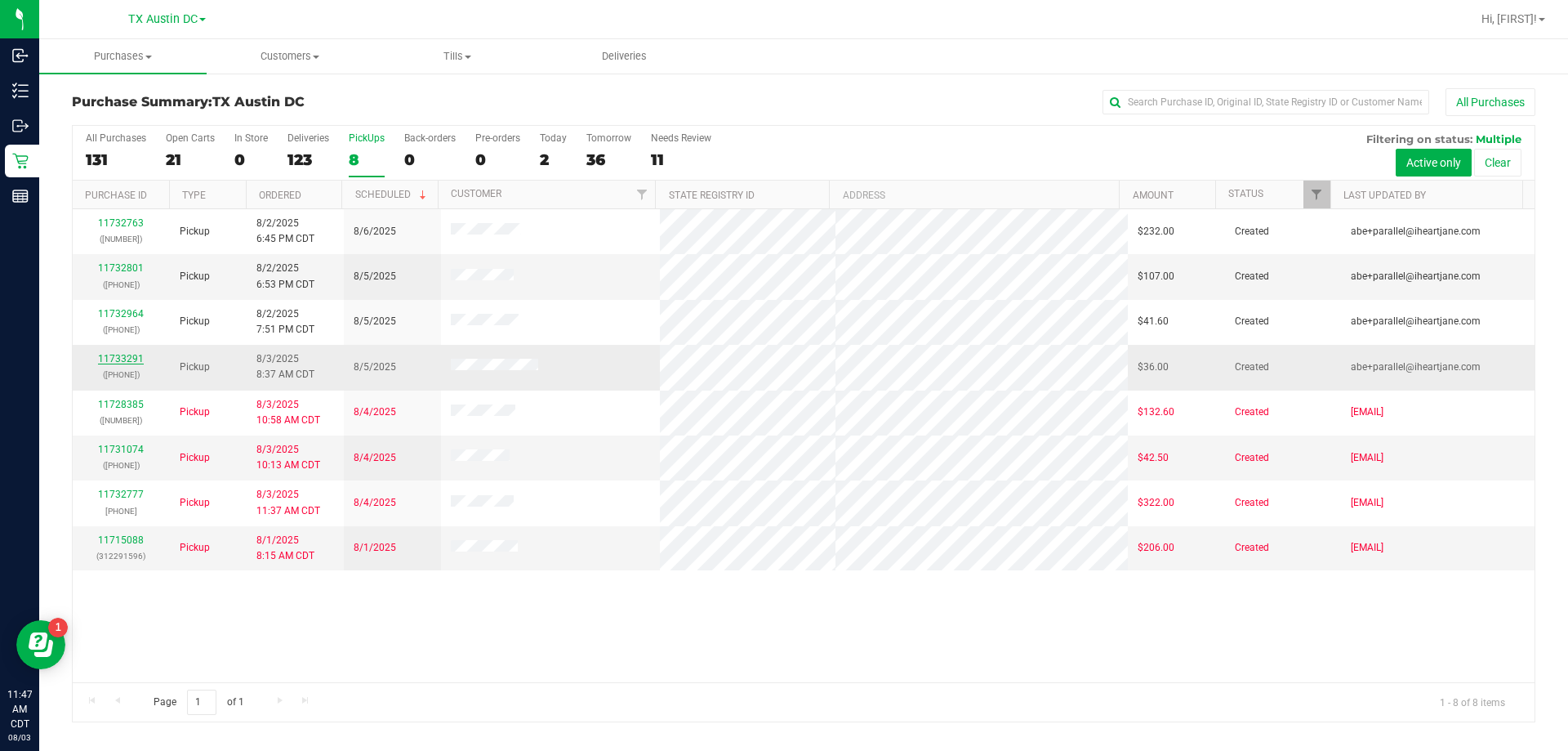 click on "11733291" at bounding box center [121, 359] 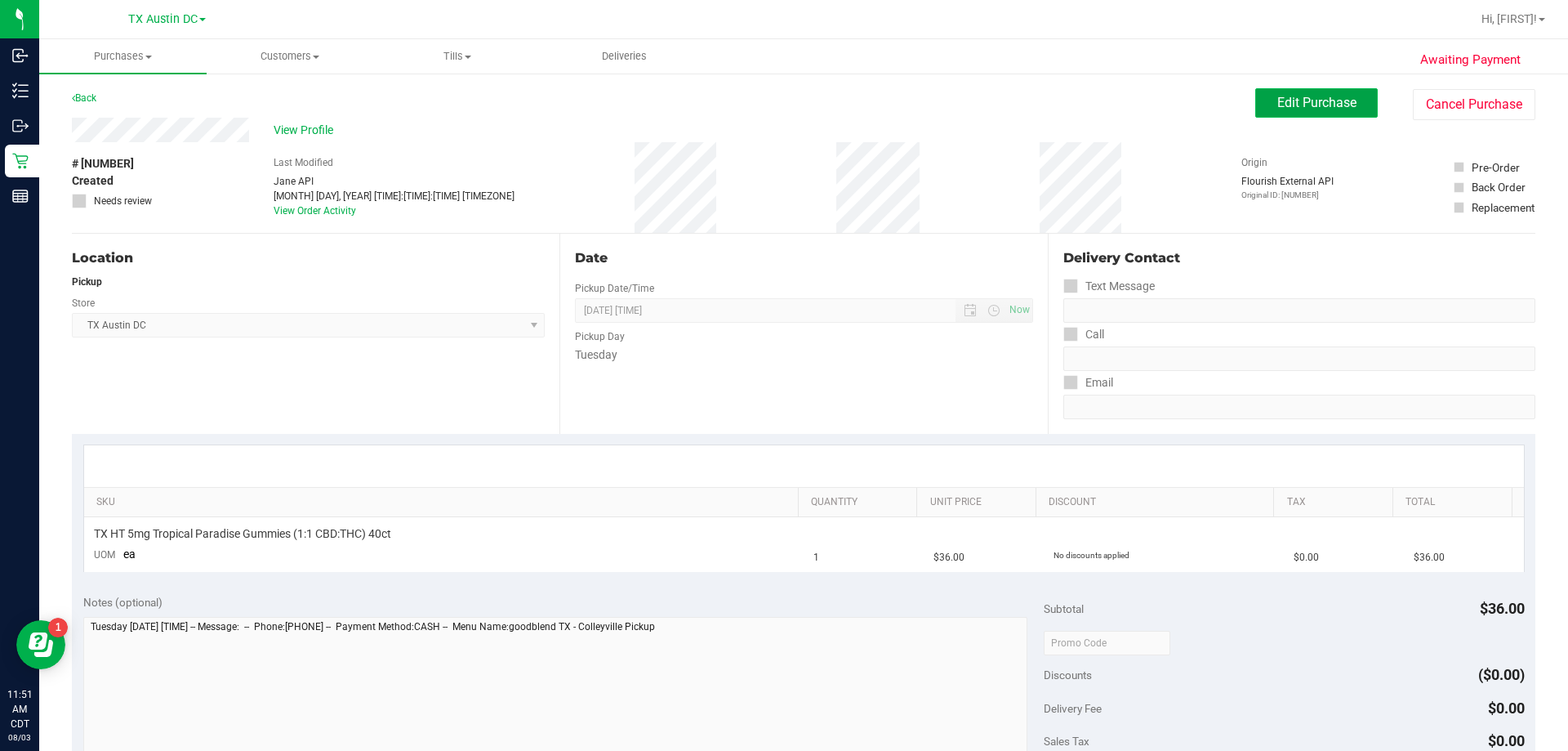 click on "Edit Purchase" at bounding box center (1316, 102) 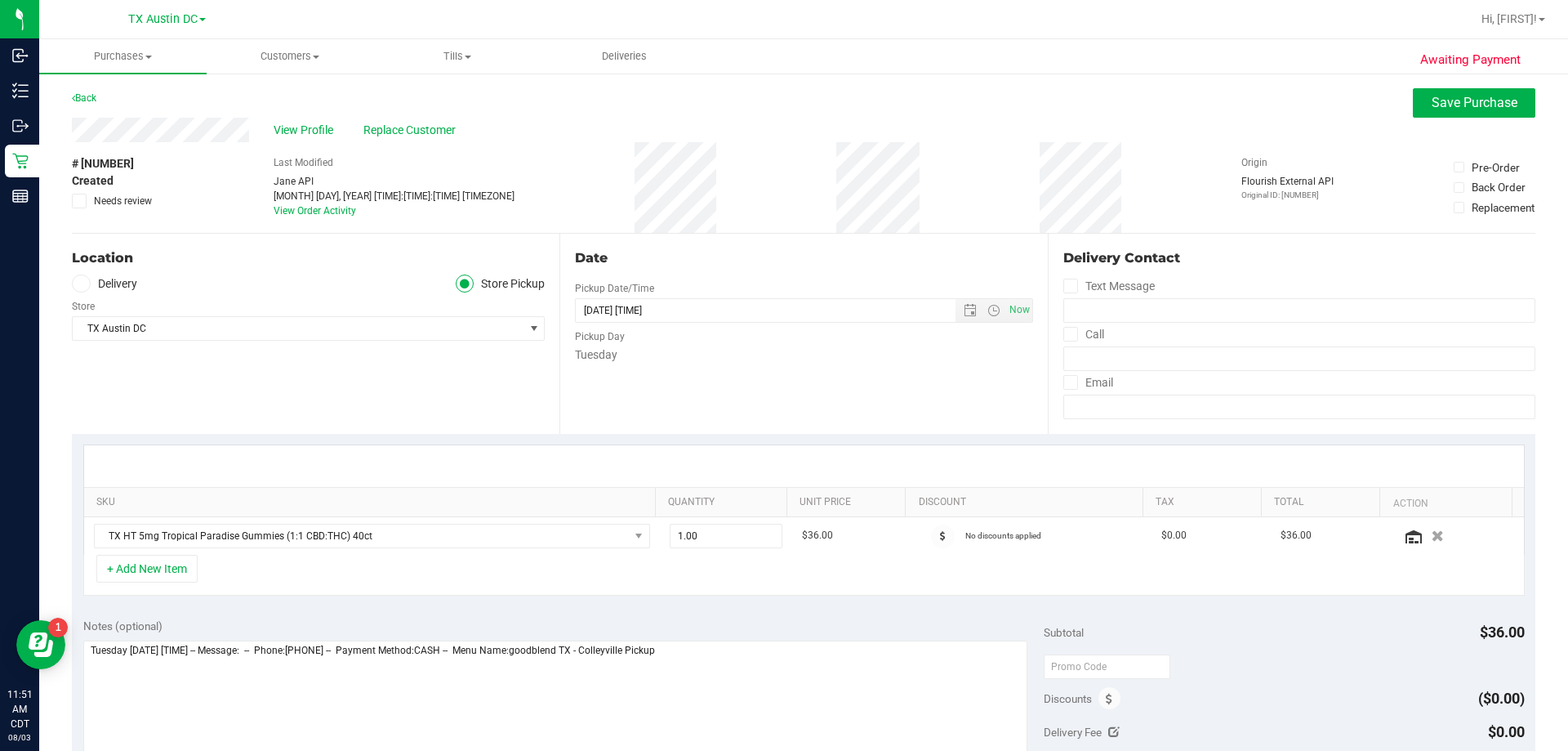 click at bounding box center [81, 284] 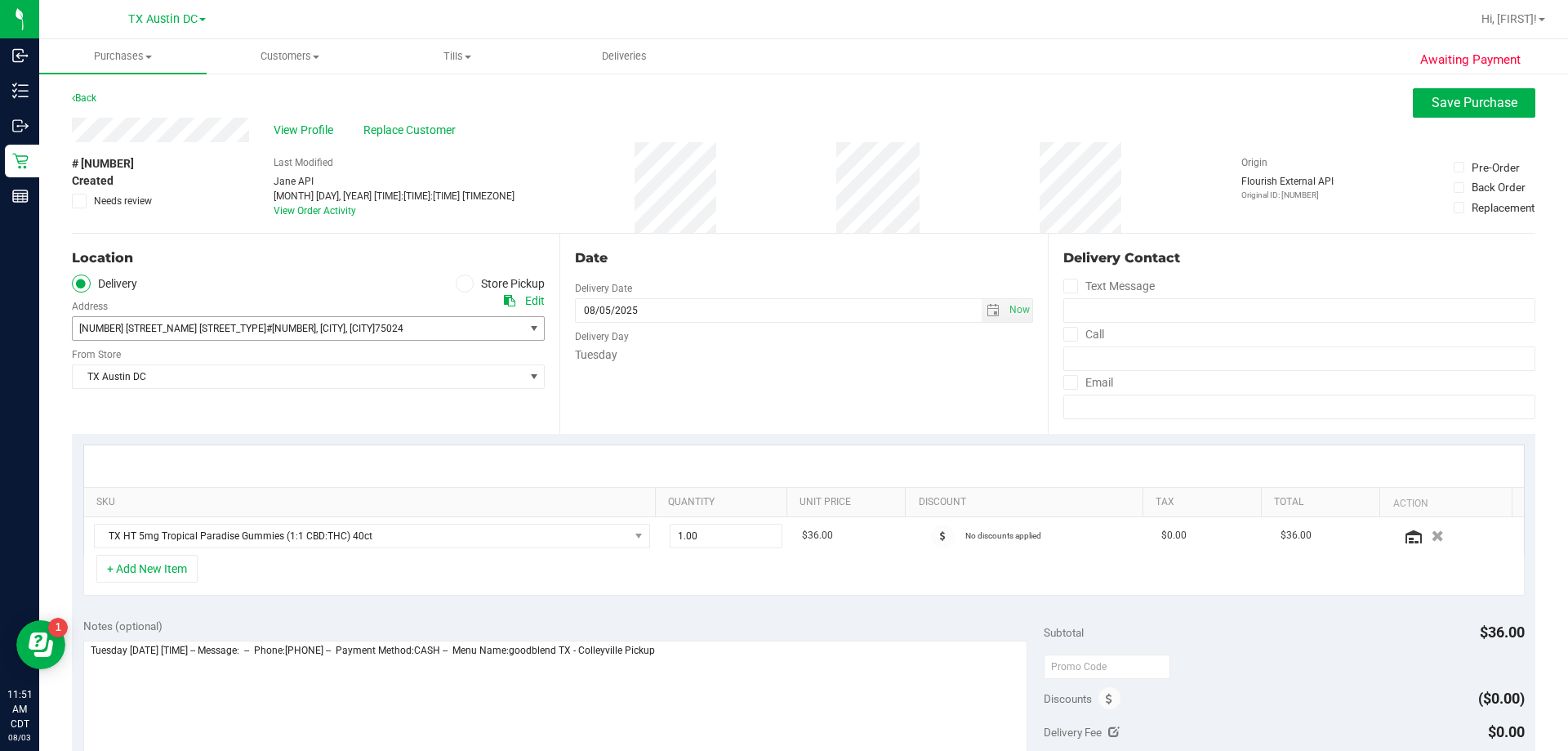 click on ", PLANO" at bounding box center [331, 329] 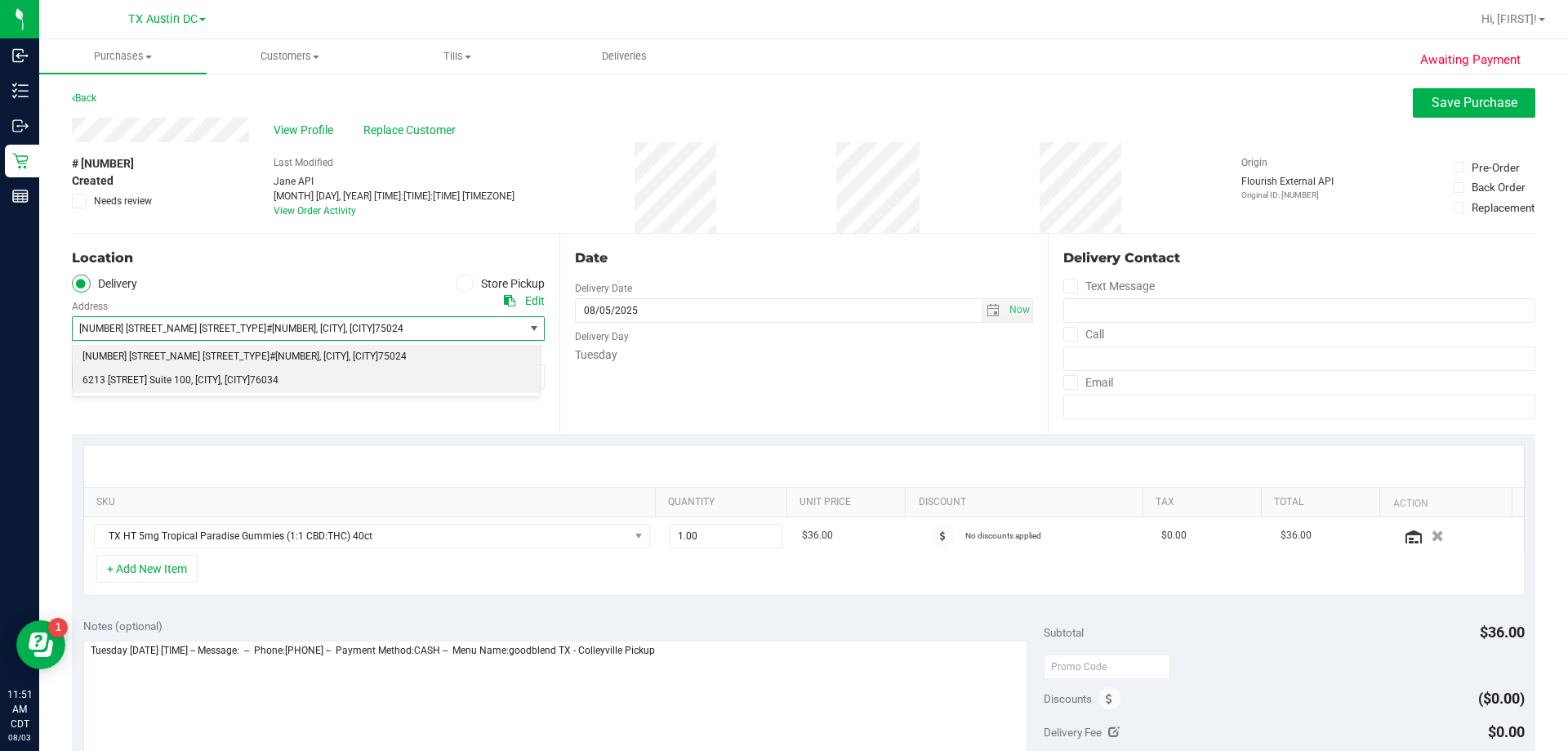 click on "6213 Colleyville Blvd Suite 100" at bounding box center (136, 381) 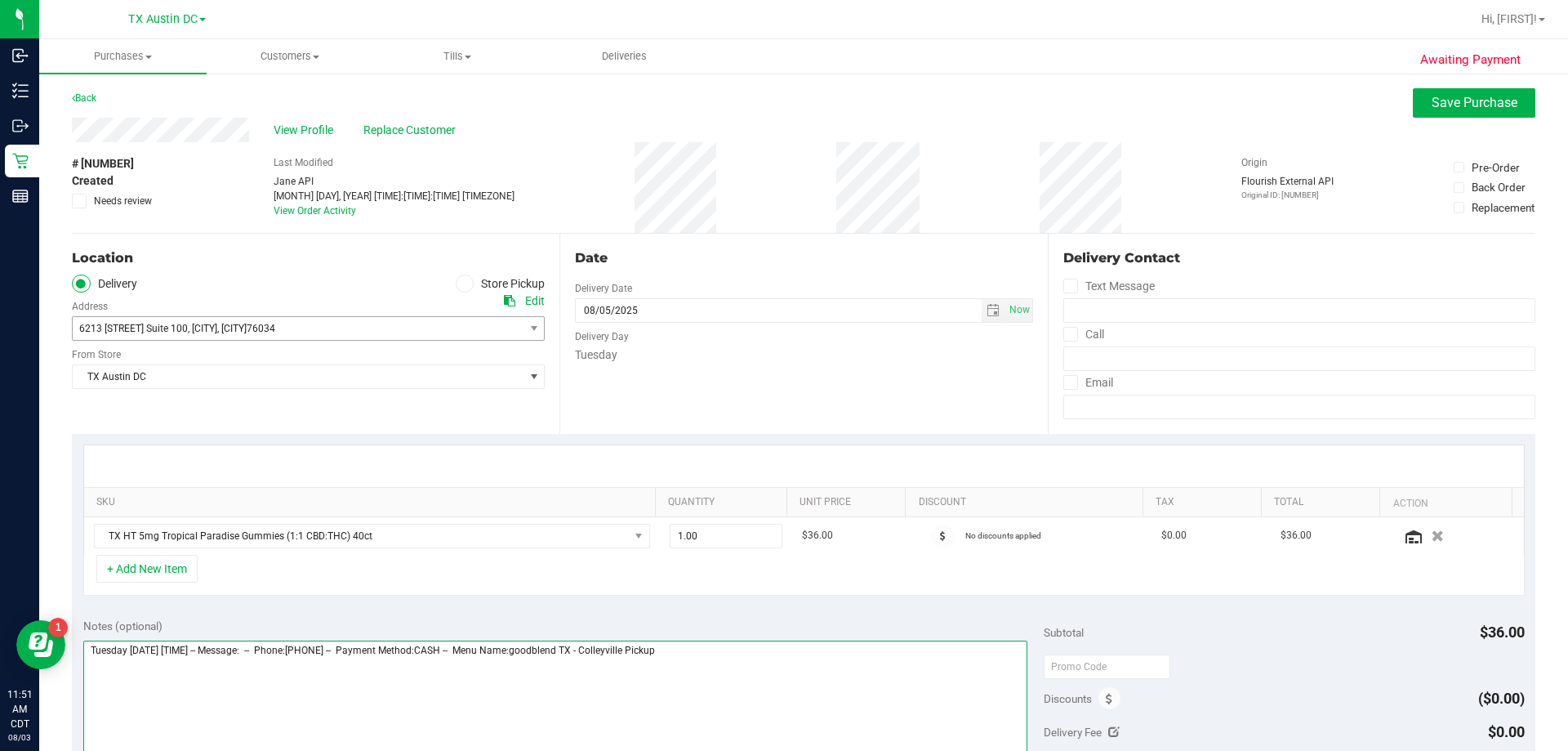 click at bounding box center (555, 719) 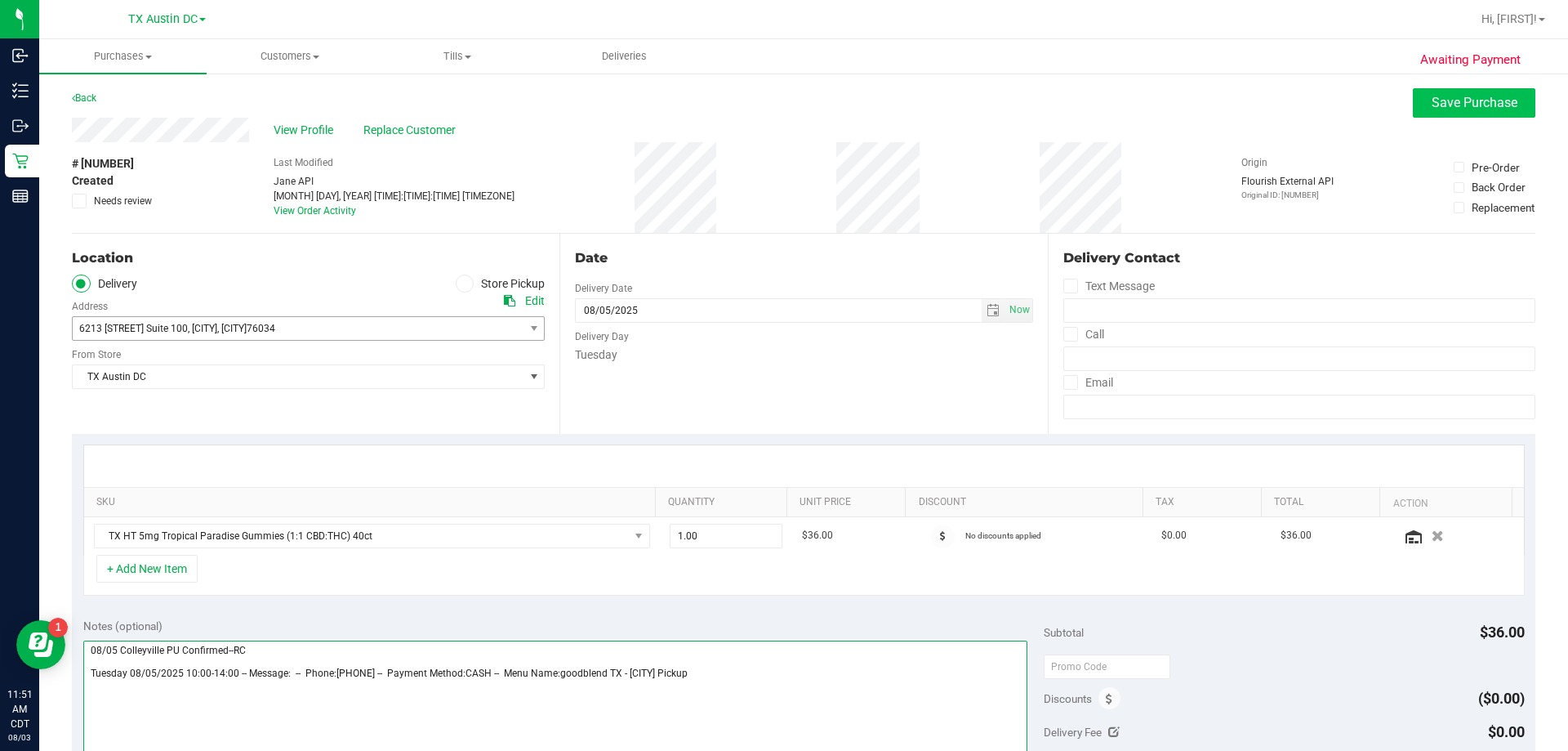 type on "08/05 Colleyville PU Confirmed--RC
Tuesday 08/05/2025 10:00-14:00 -- Message:  --  Phone:2149277450 --  Payment Method:CASH --  Menu Name:goodblend TX - Colleyville Pickup" 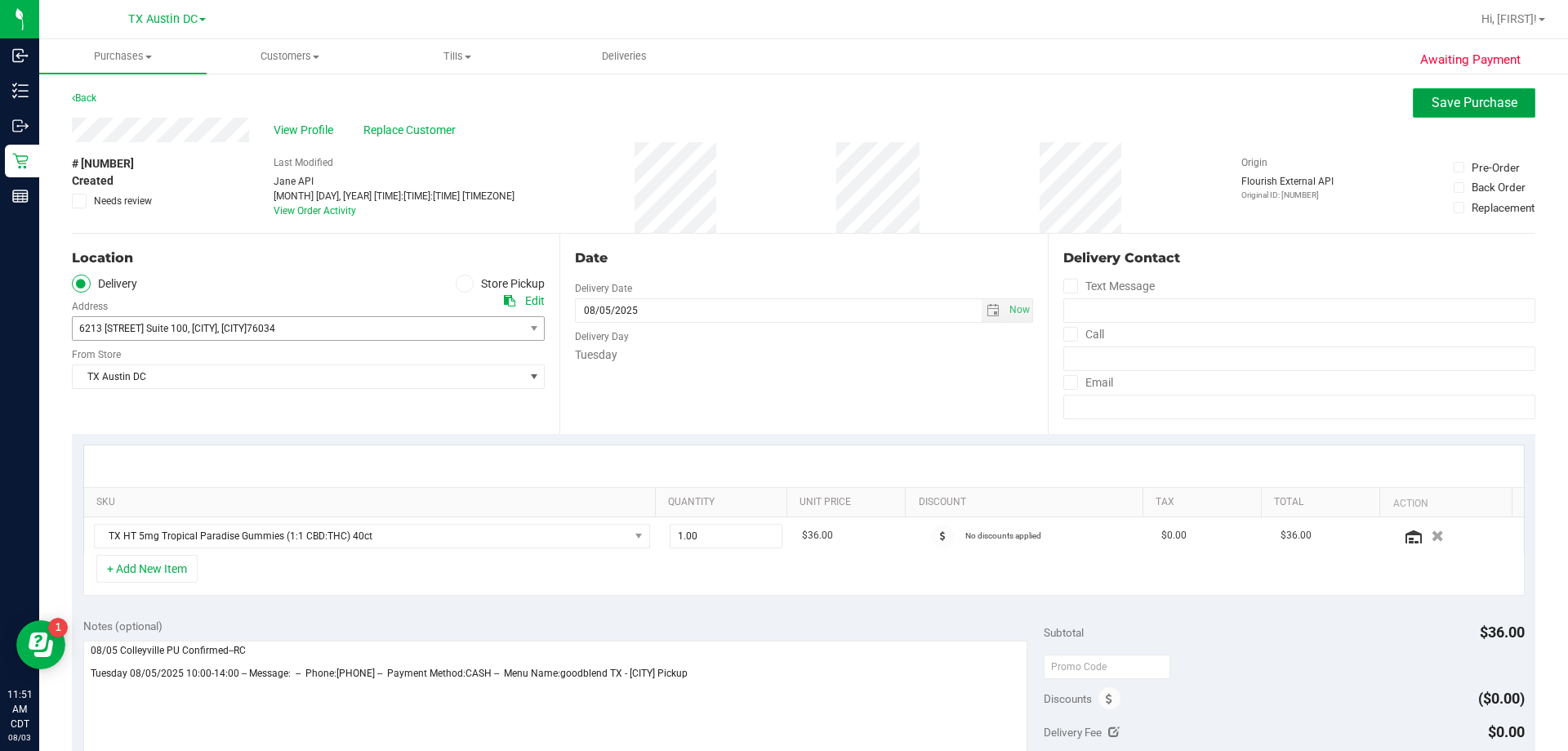 click on "Save Purchase" at bounding box center (1474, 102) 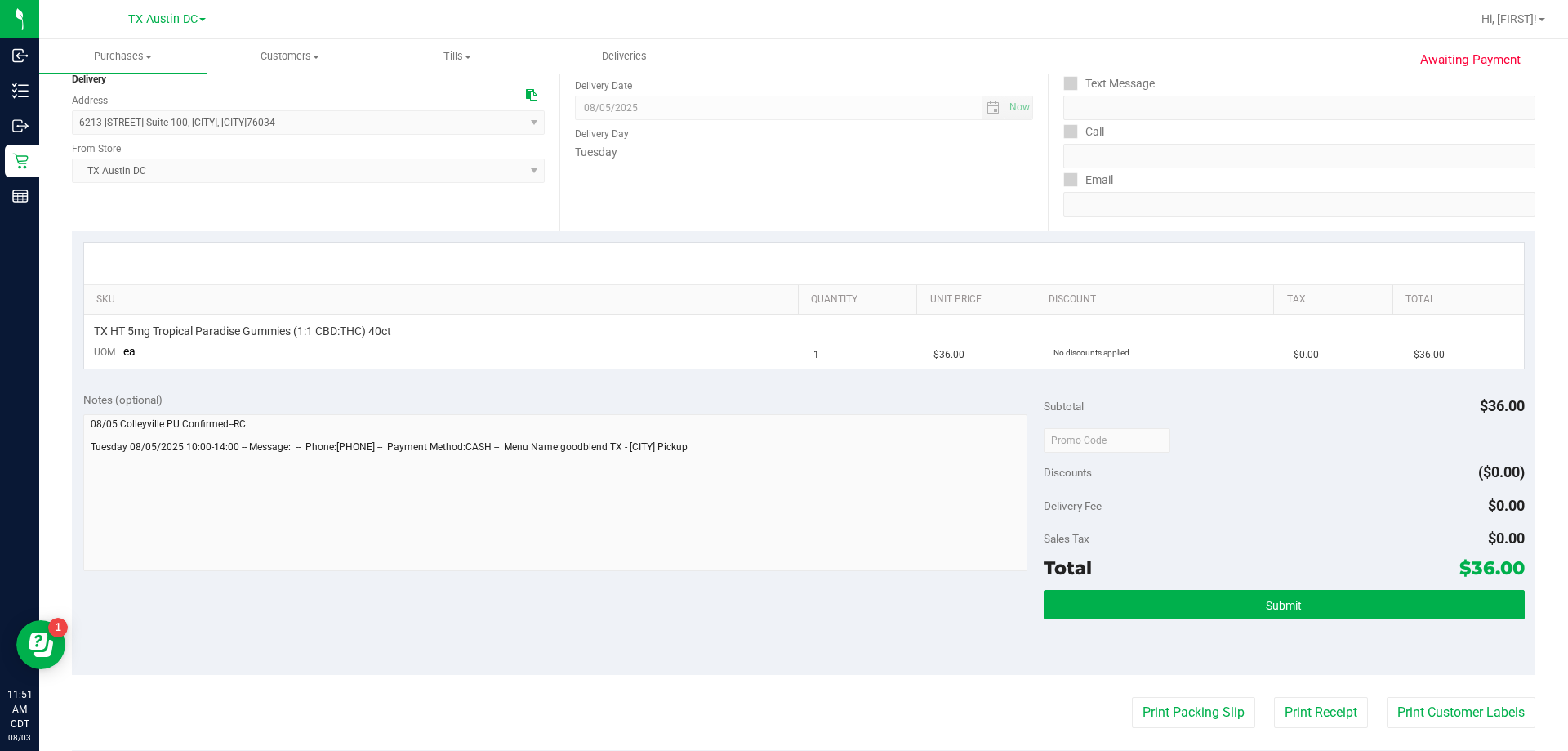 scroll, scrollTop: 245, scrollLeft: 0, axis: vertical 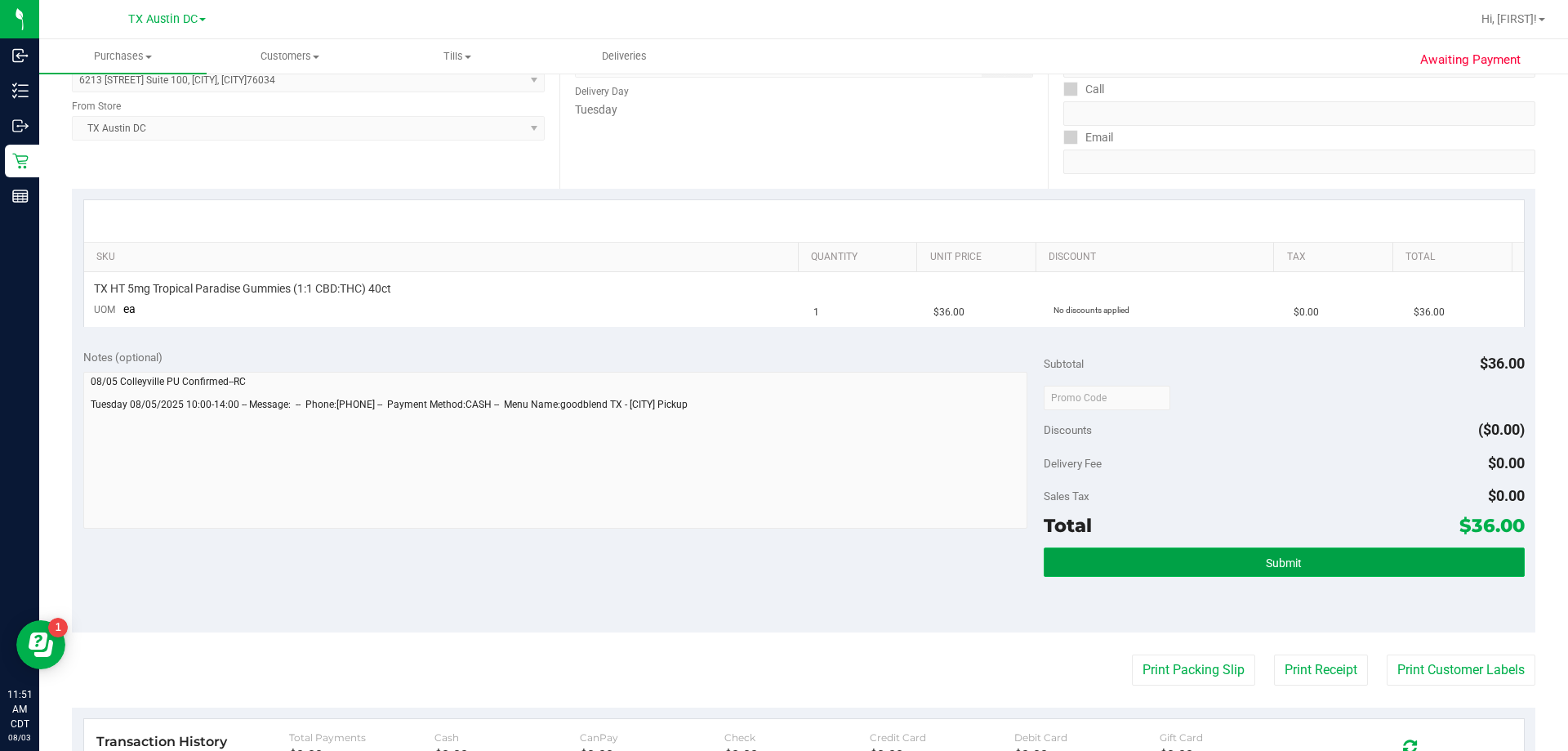 click on "Submit" at bounding box center (1284, 562) 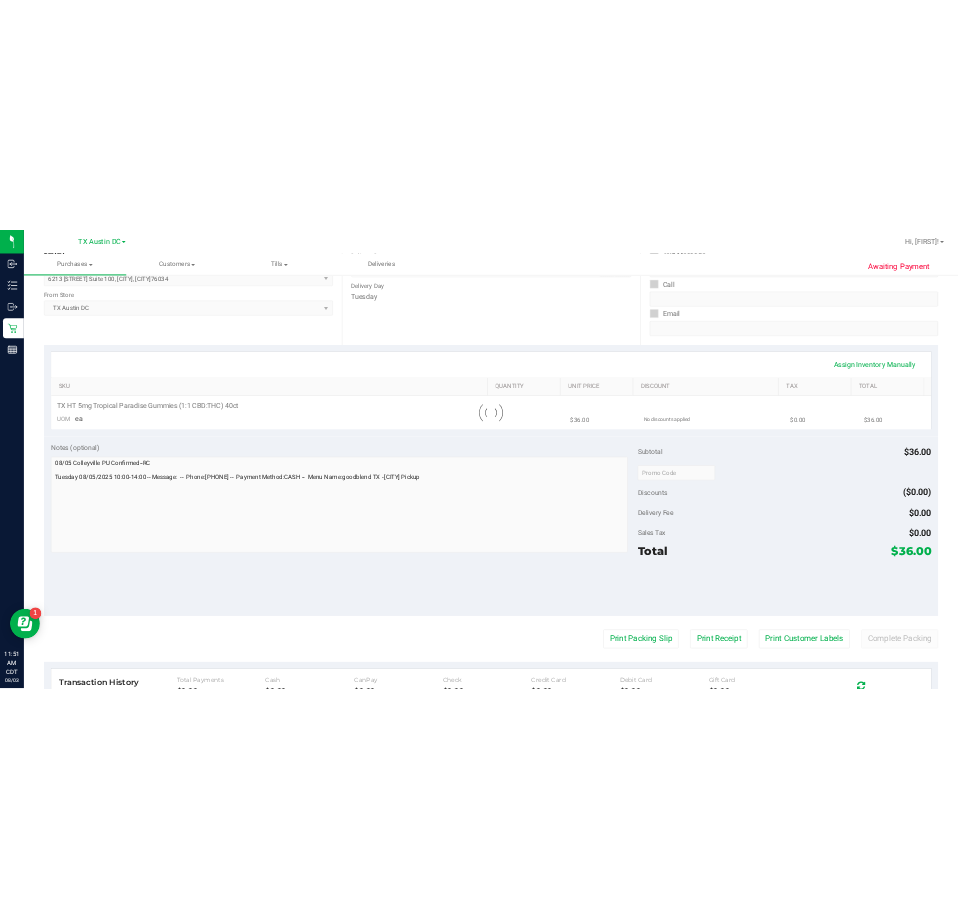 scroll, scrollTop: 0, scrollLeft: 0, axis: both 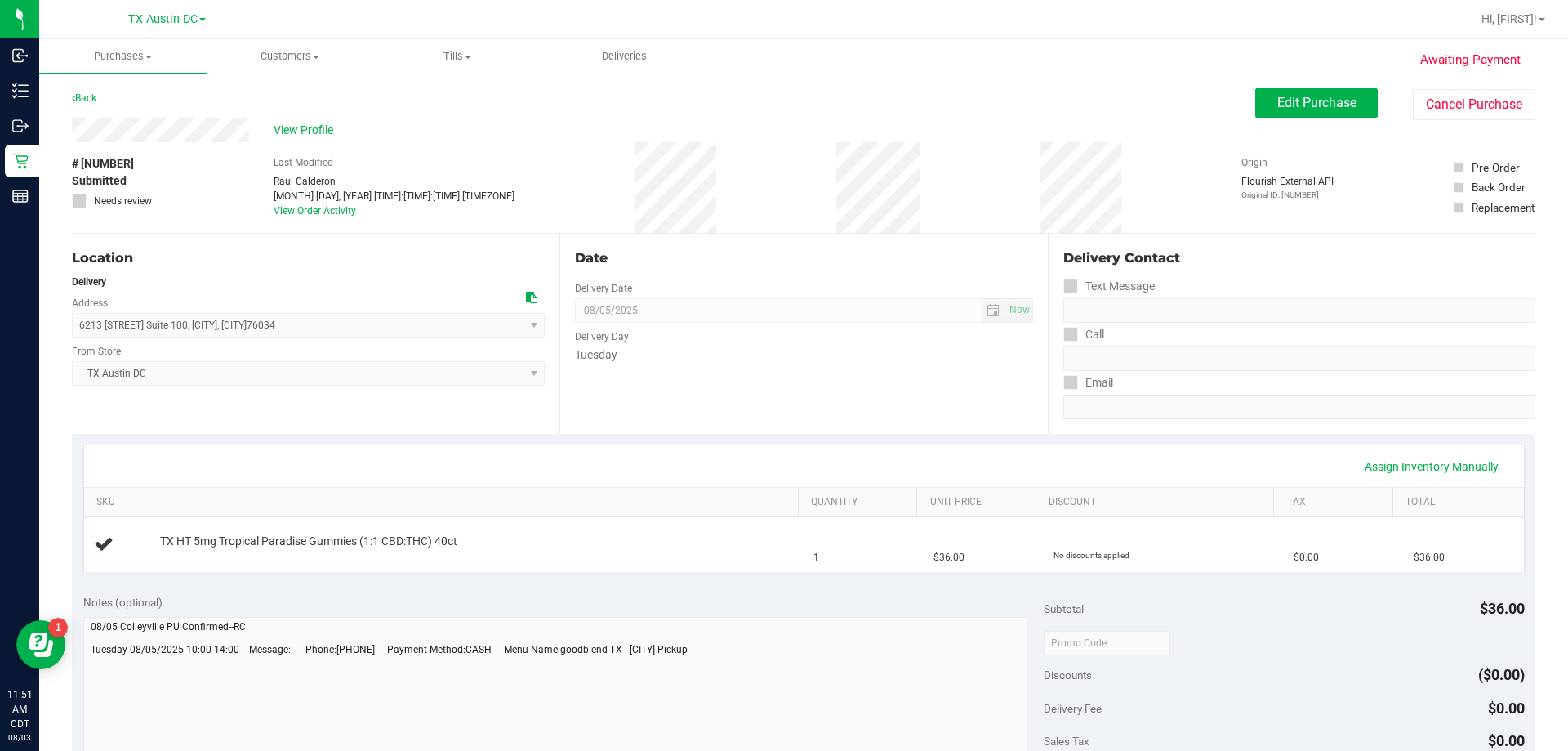 click on "View Profile" at bounding box center (663, 130) 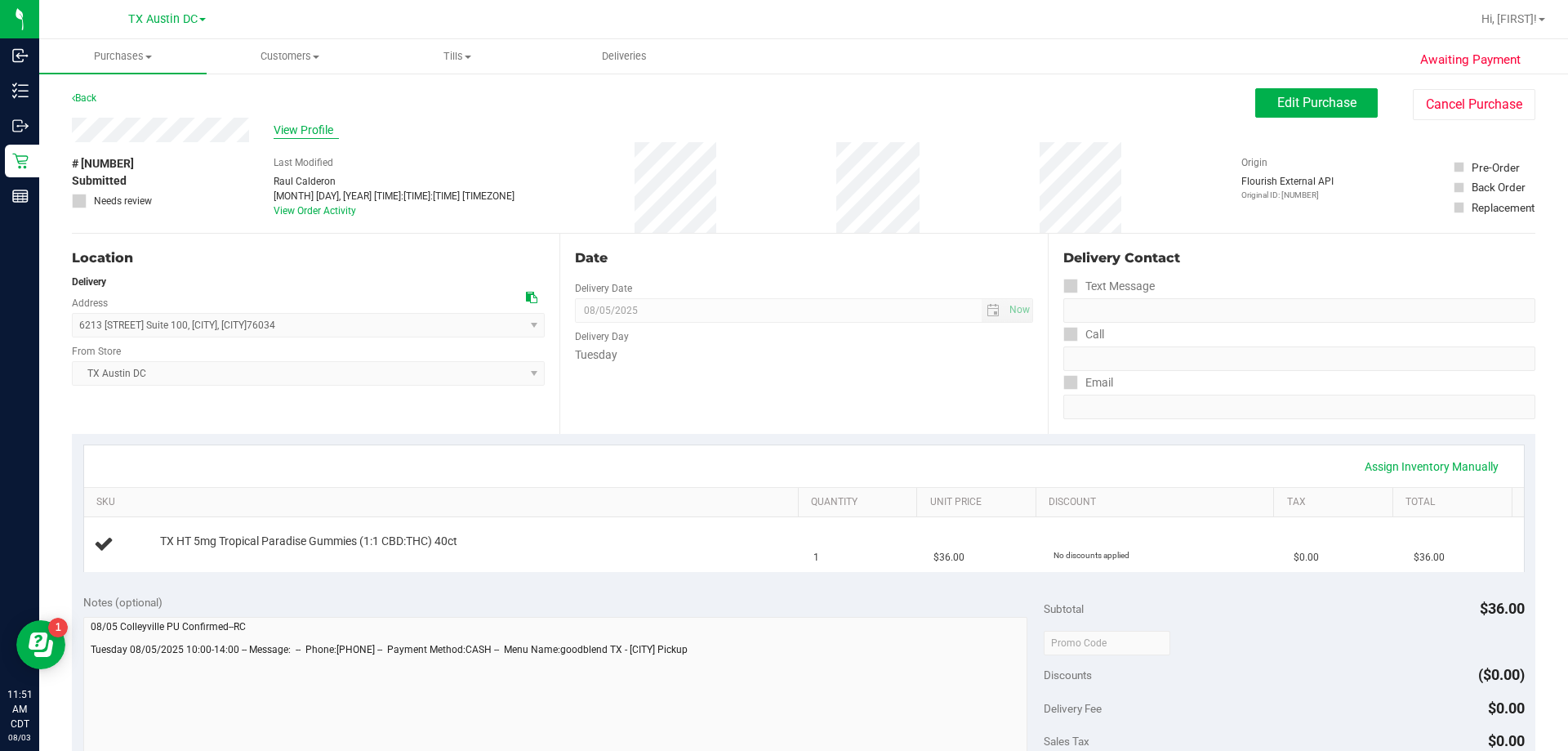 click on "View Profile" at bounding box center (306, 130) 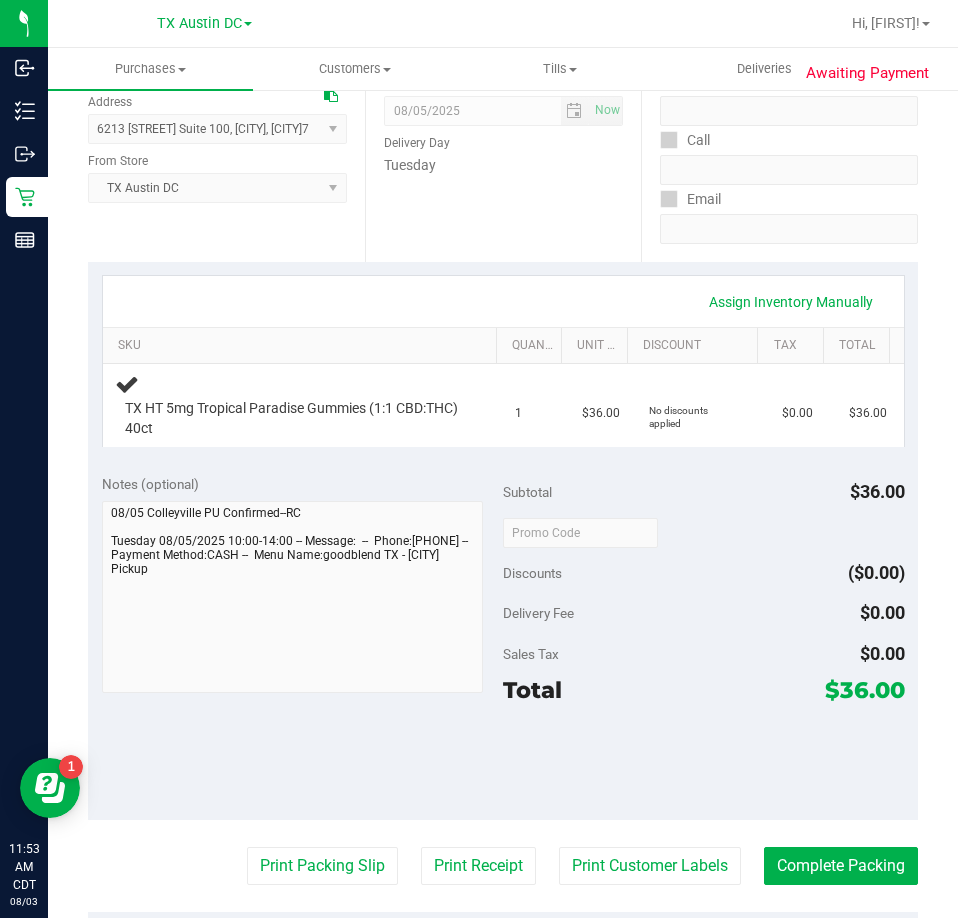scroll, scrollTop: 300, scrollLeft: 0, axis: vertical 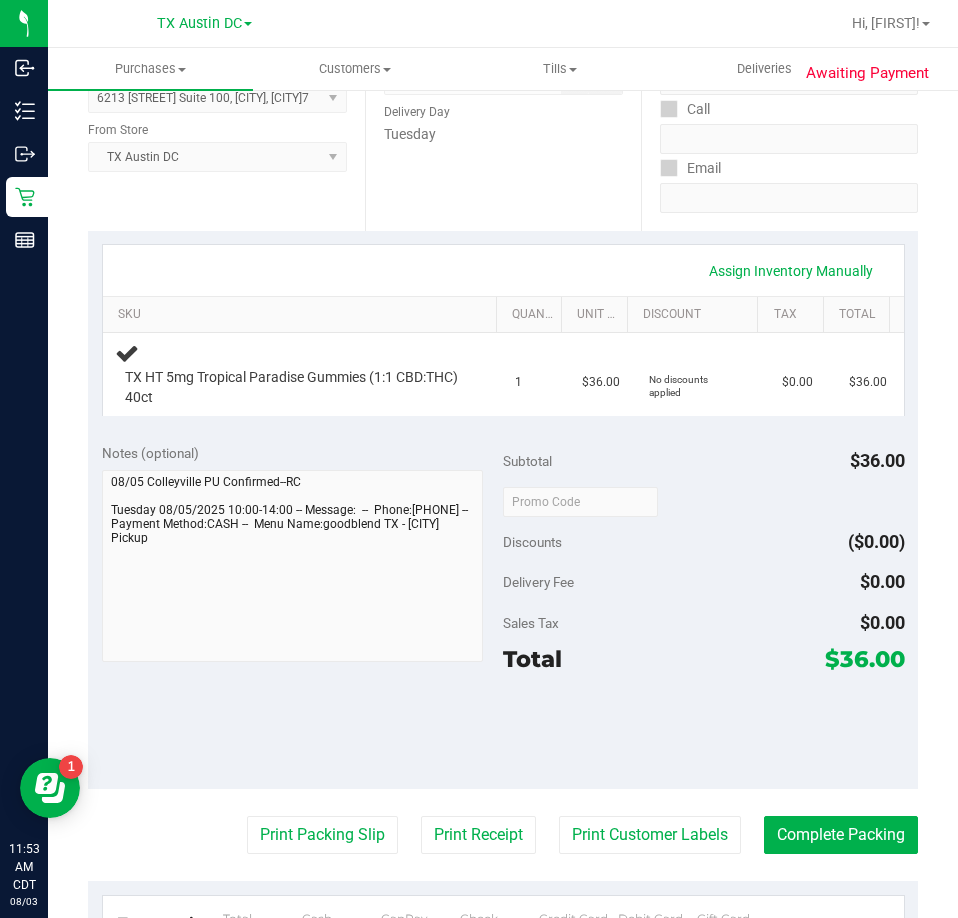 drag, startPoint x: 880, startPoint y: 659, endPoint x: 822, endPoint y: 662, distance: 58.077534 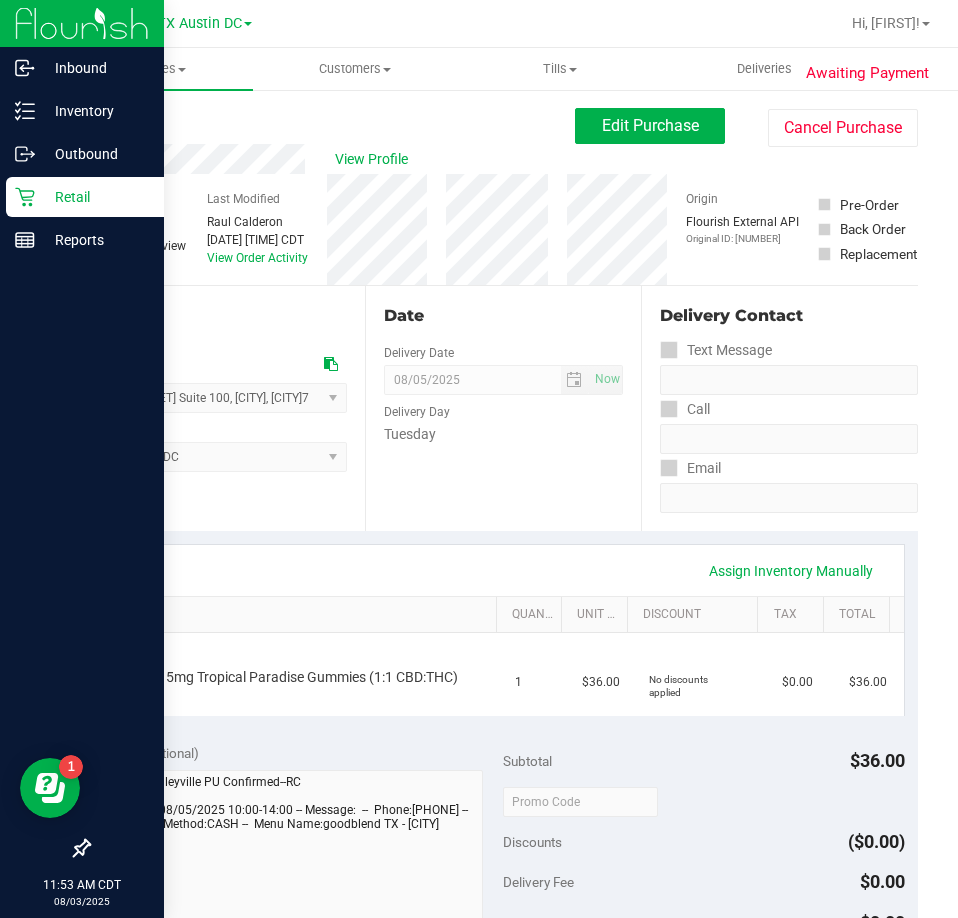 click on "Retail" at bounding box center [95, 197] 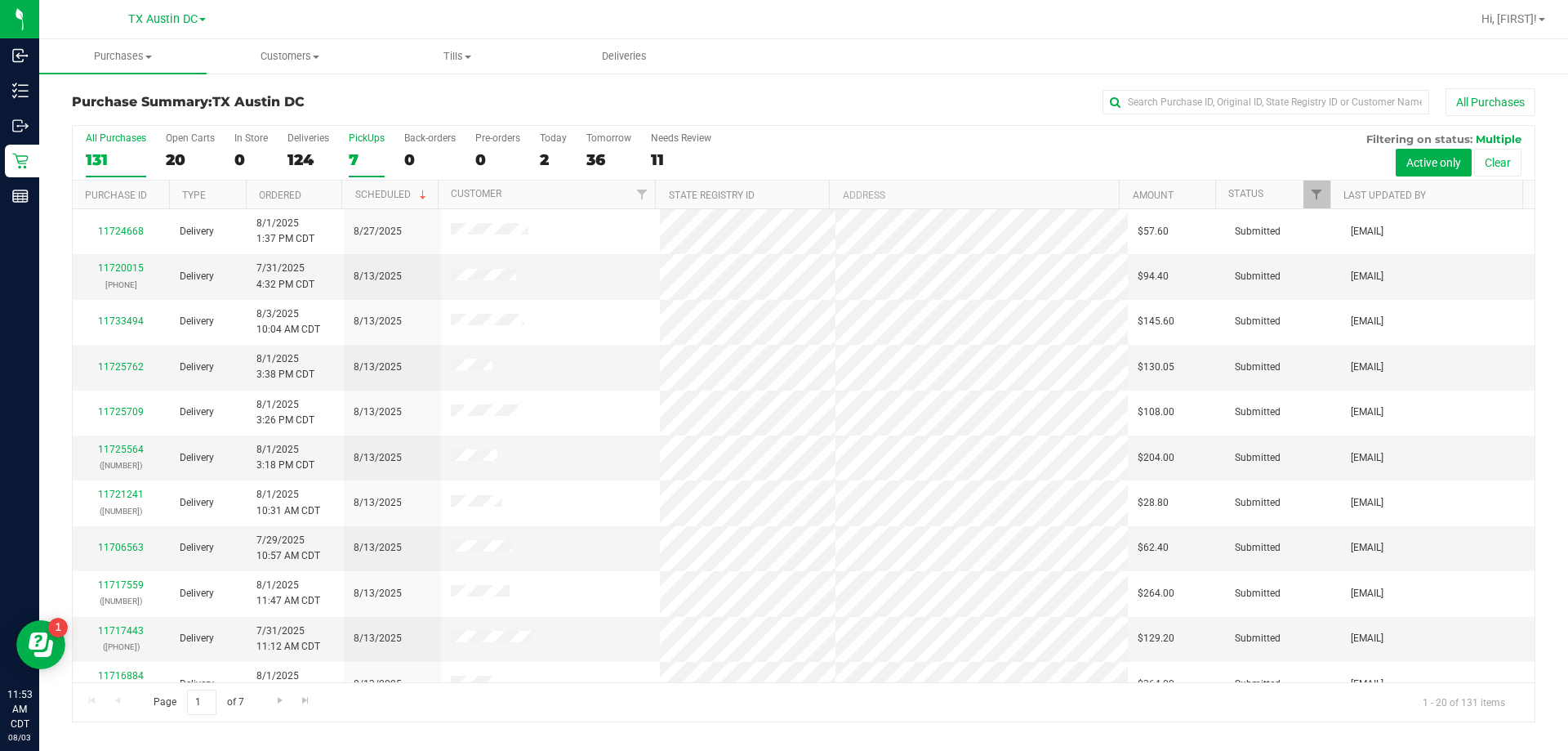 click on "7" at bounding box center (367, 159) 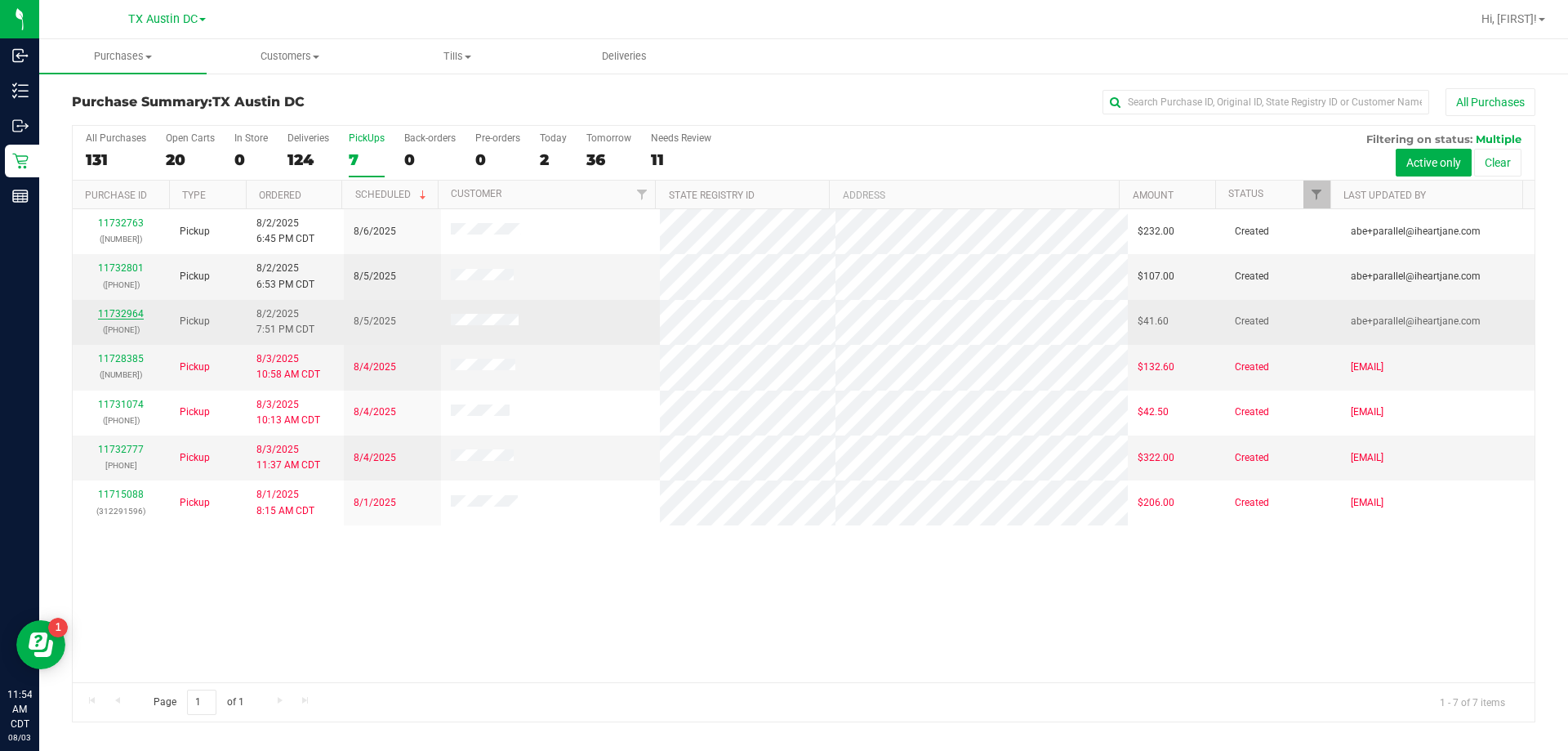 click on "11732964" at bounding box center (121, 314) 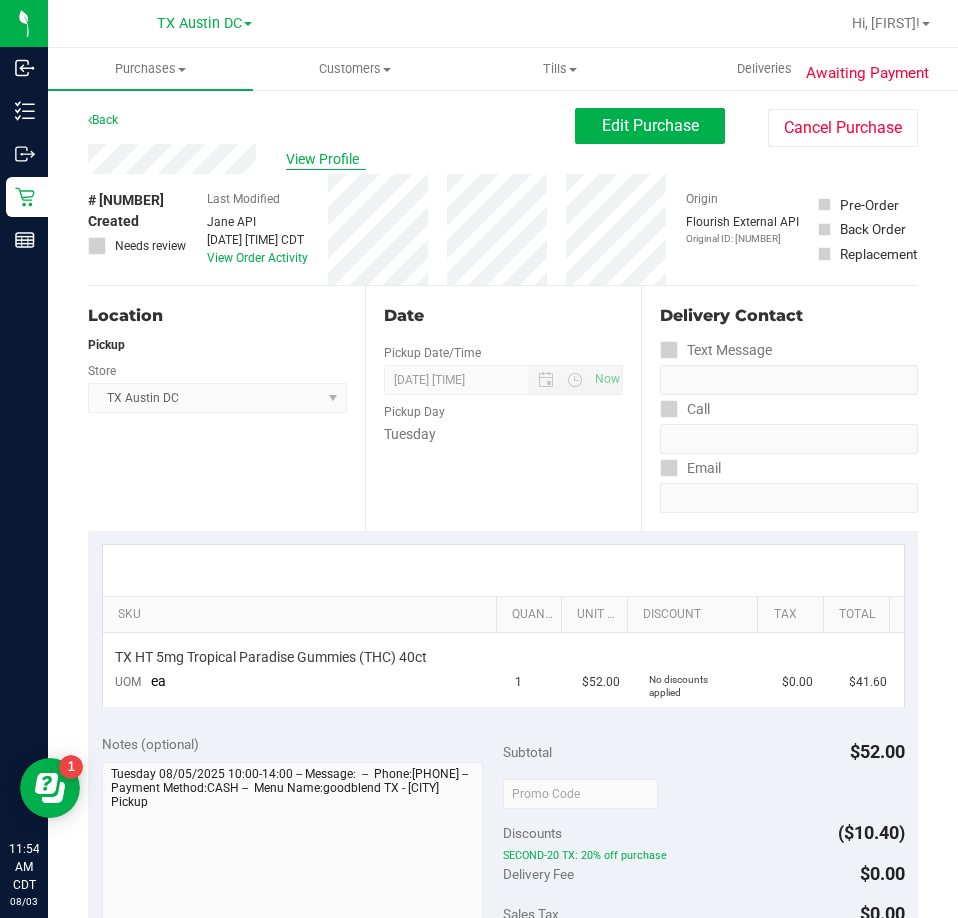 click on "View Profile" at bounding box center (326, 159) 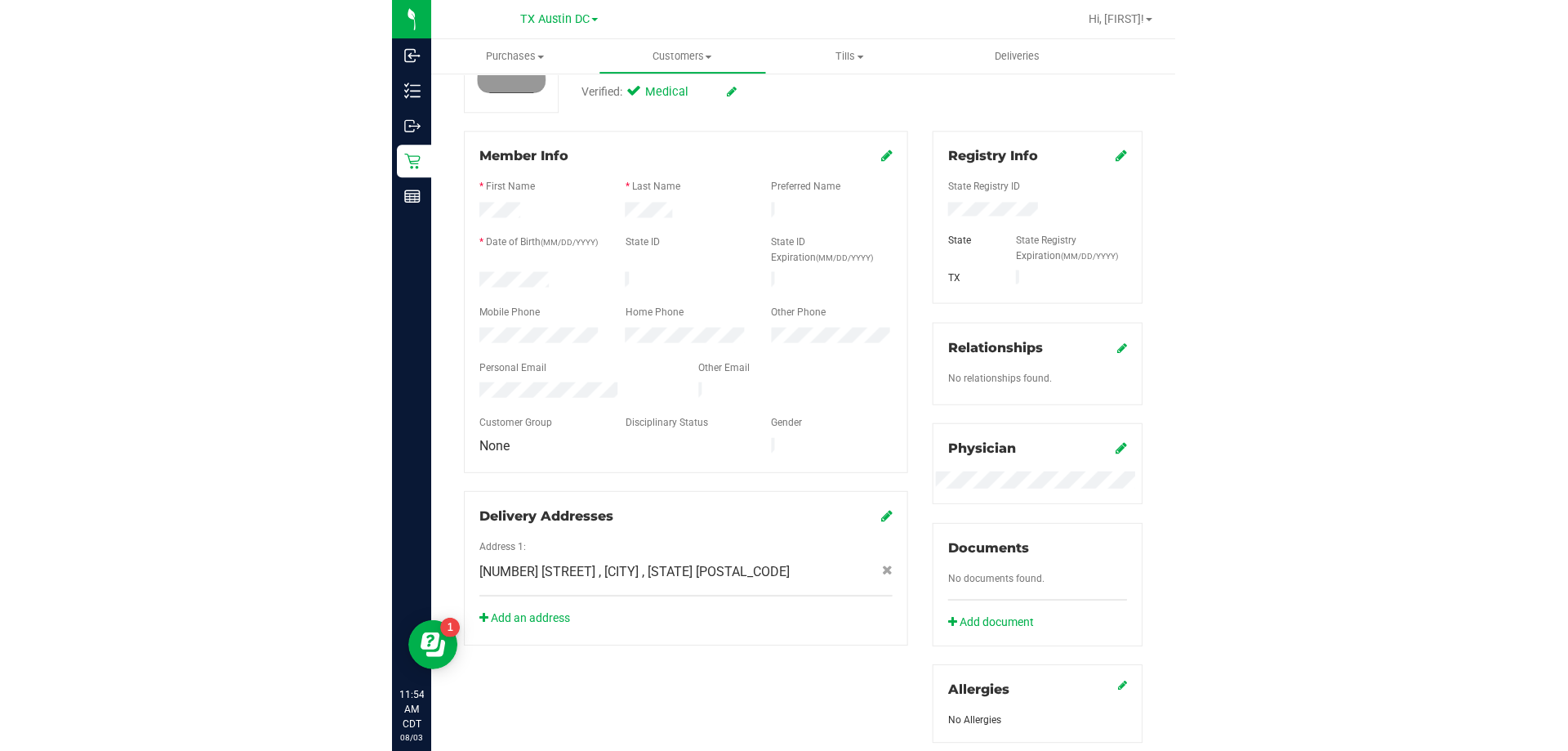 scroll, scrollTop: 0, scrollLeft: 0, axis: both 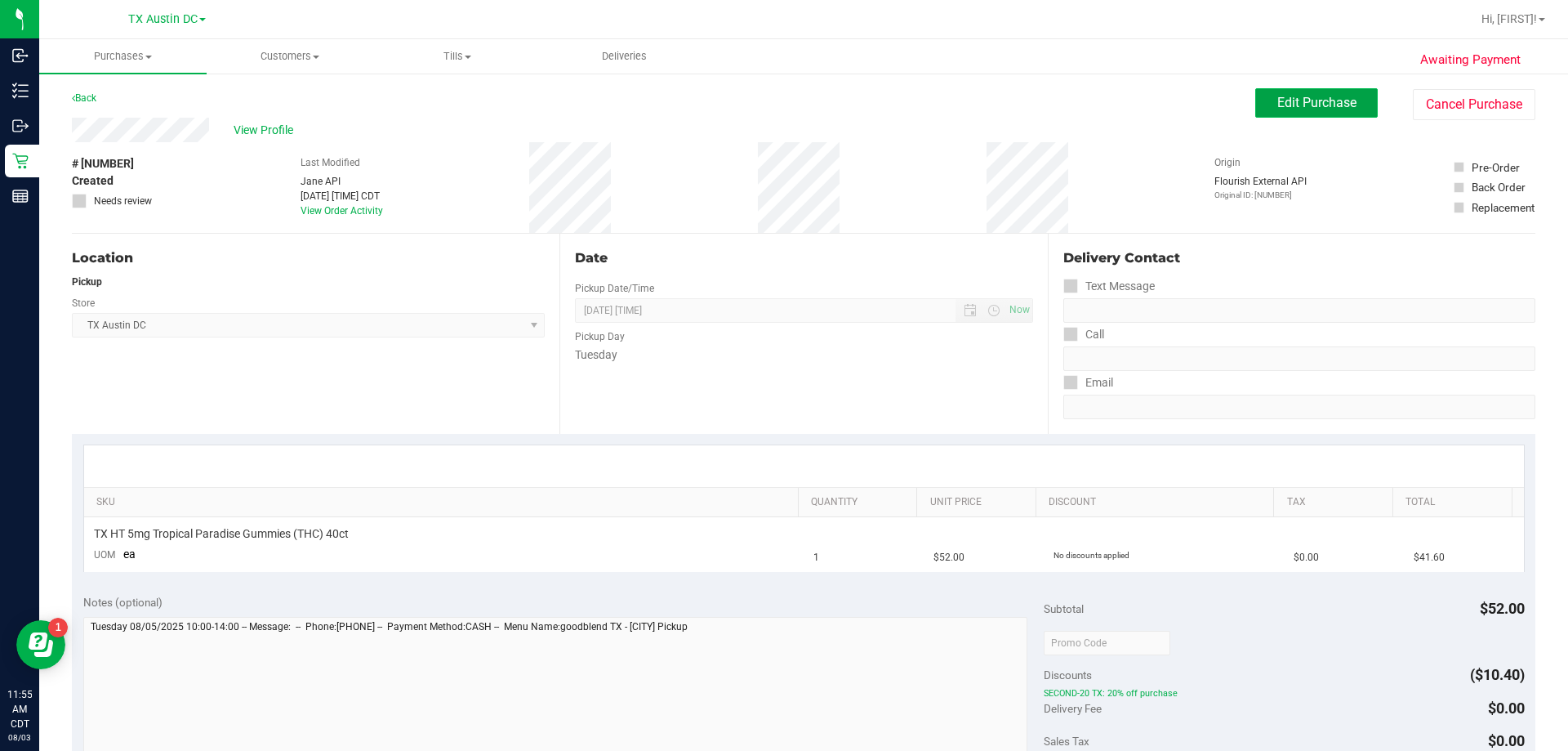 click on "Edit Purchase" at bounding box center [1316, 102] 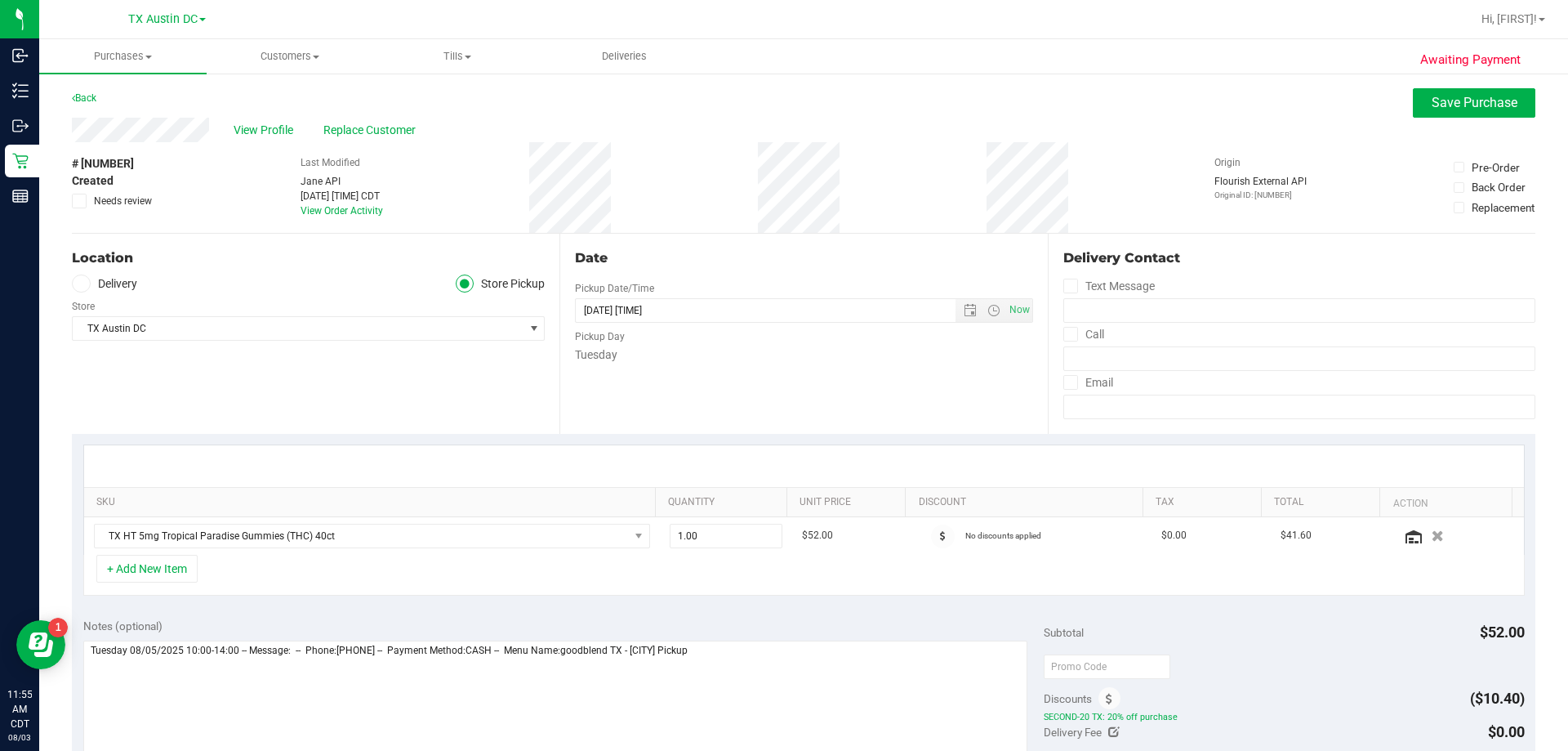 click at bounding box center (81, 284) 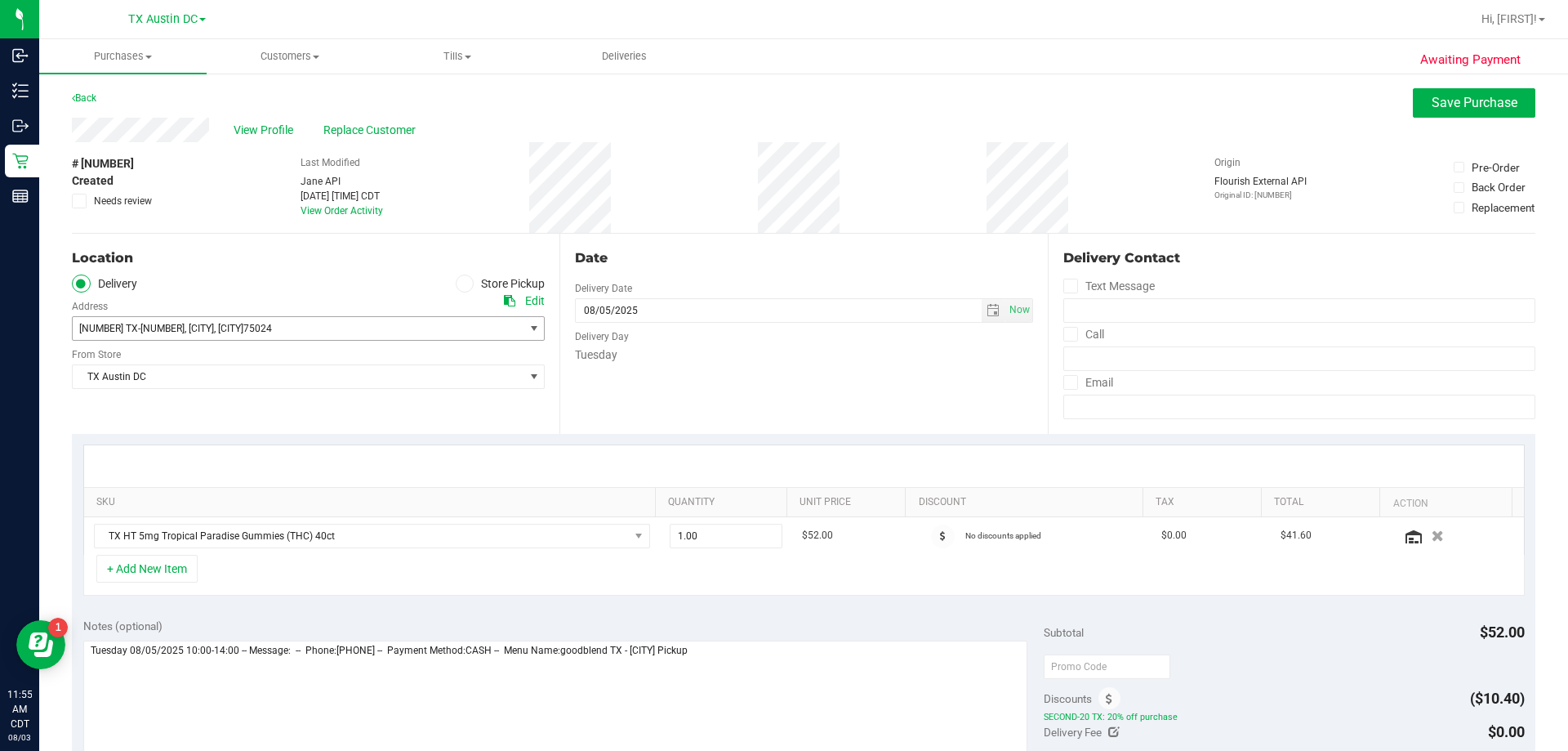 click on ", Plano" at bounding box center [199, 329] 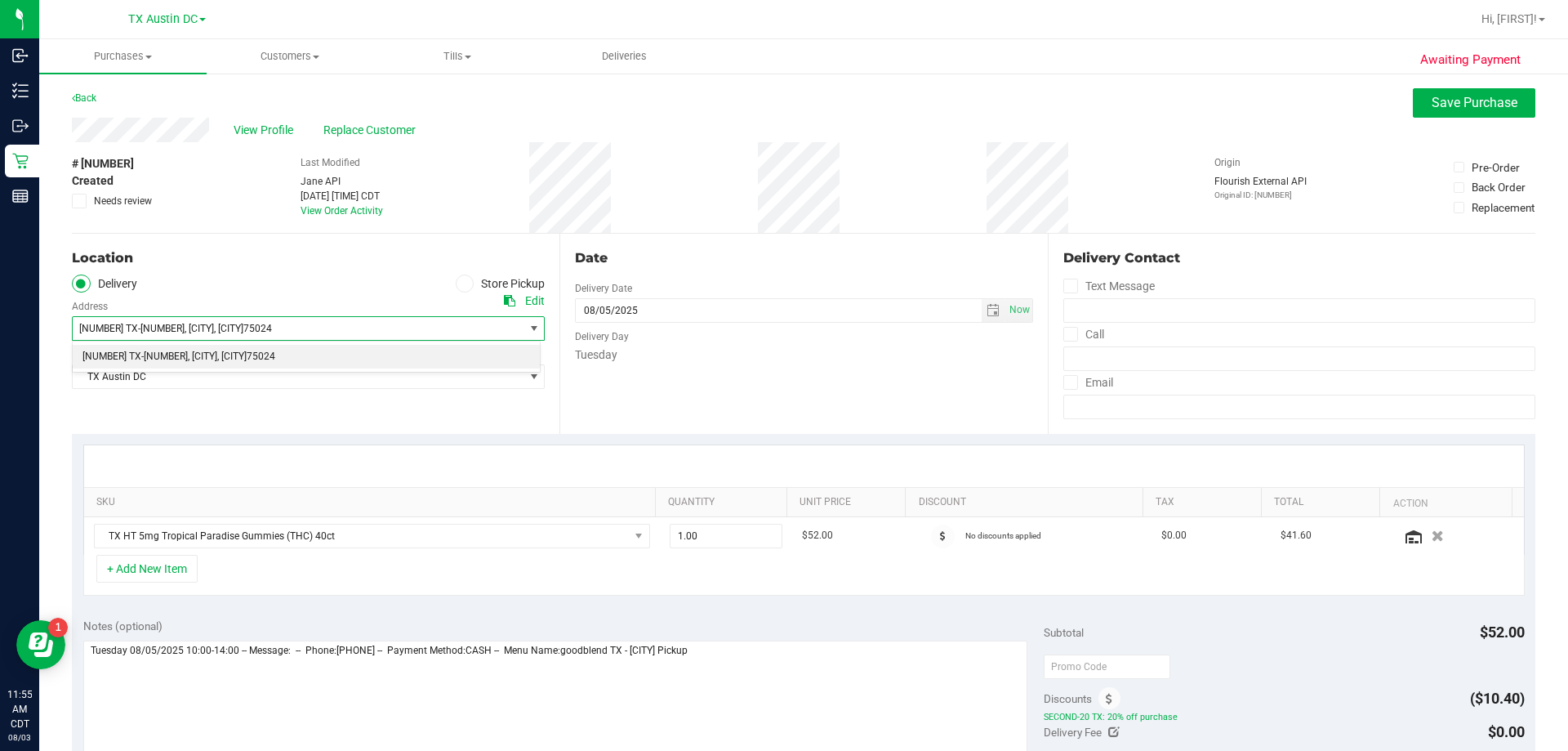 click on "Location
Delivery
Store Pickup
Address
Edit
4720 TX-121
, Plano
, TX
75024
Select address 4720 TX-121
From Store
TX Austin DC Select Store Bonita Springs WC Boynton Beach WC Bradenton WC Brandon WC Brooksville WC Call Center Clermont WC Crestview WC Deerfield Beach WC Delray Beach WC Deltona WC Ft Walton Beach WC Ft. Lauderdale WC Ft. Myers WC JAX DC REP" at bounding box center (315, 333) 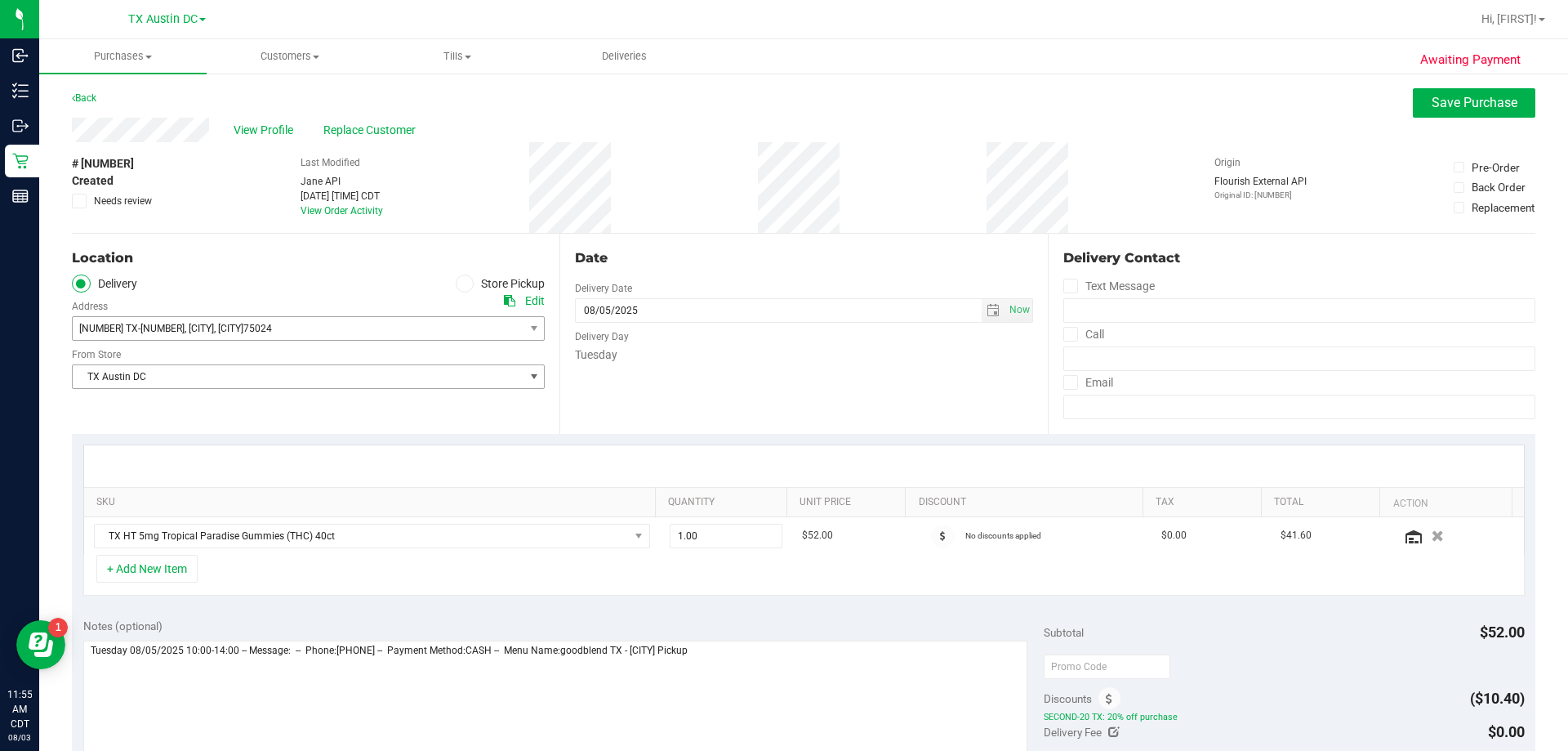 click on "TX Austin DC" at bounding box center (298, 377) 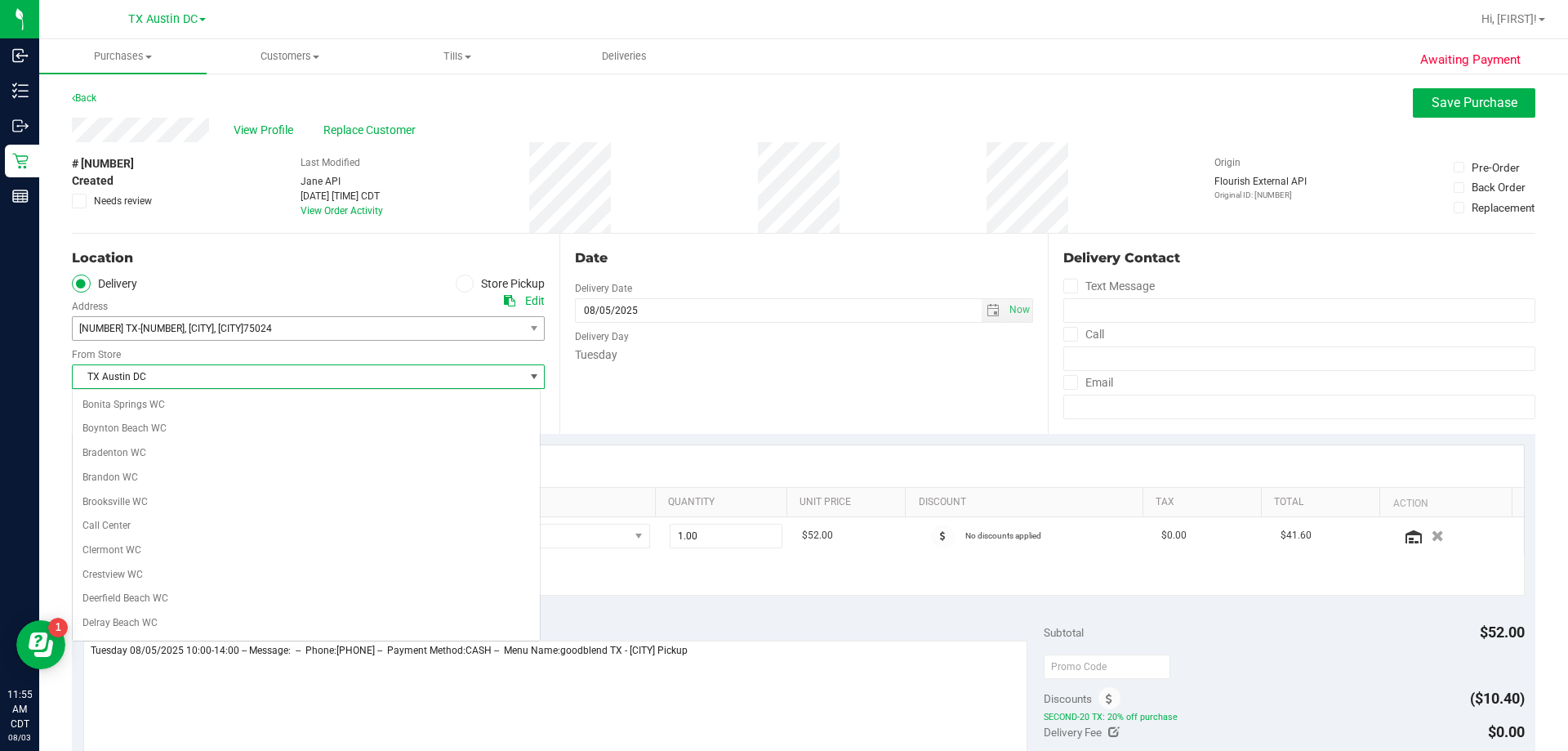 scroll, scrollTop: 1018, scrollLeft: 0, axis: vertical 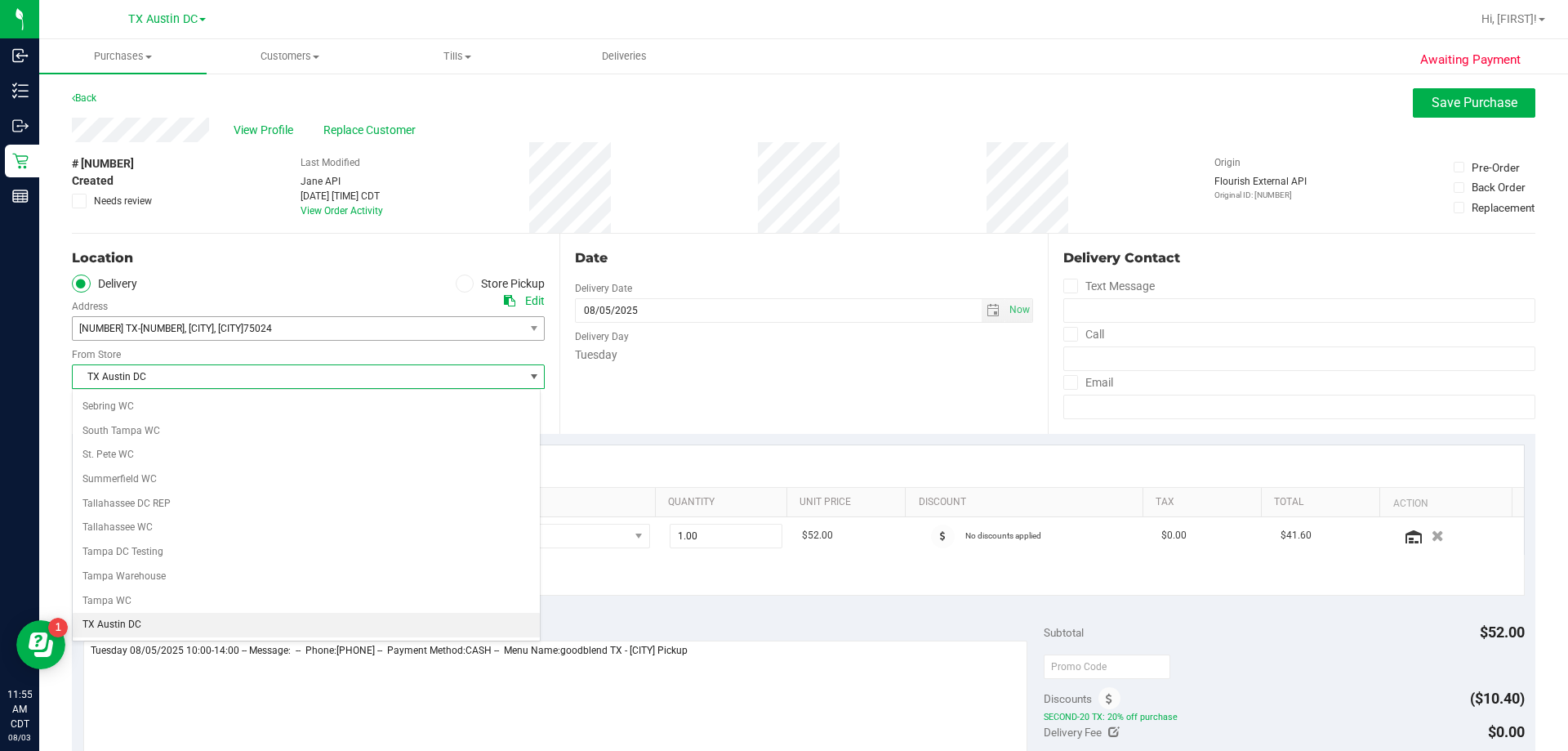 click on "TX Austin DC" at bounding box center (298, 377) 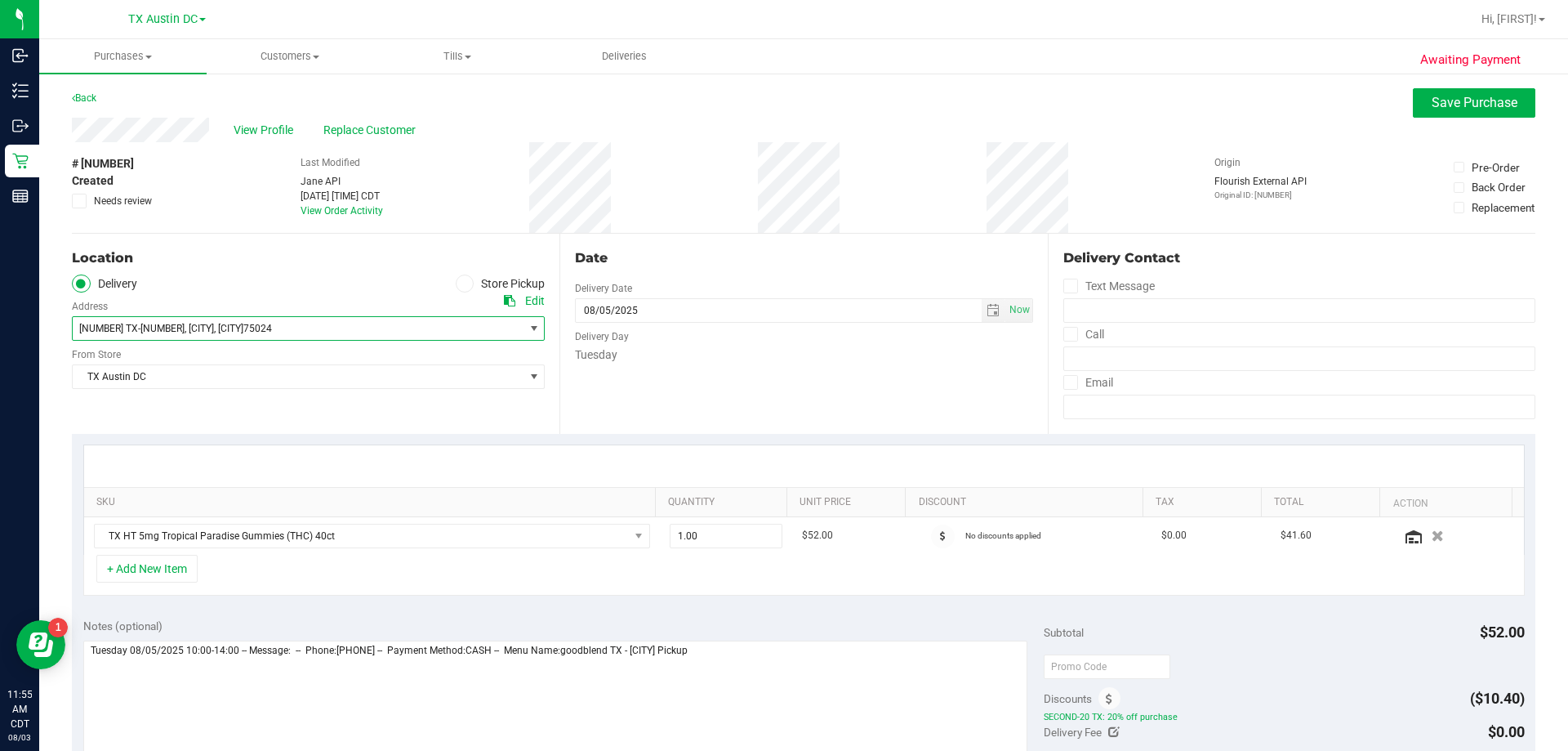 click on "4720 TX-121
, Plano
, TX
75024" at bounding box center [287, 329] 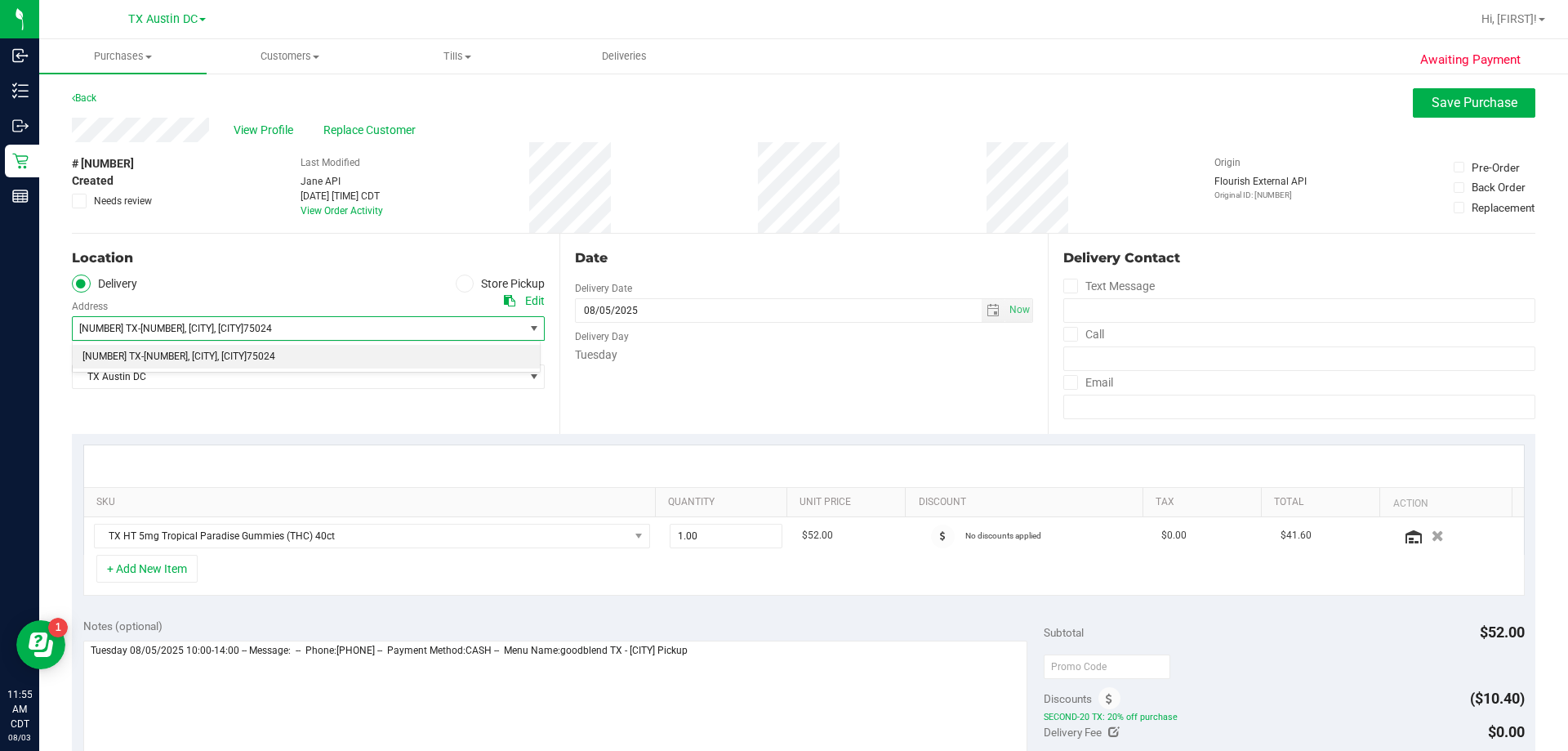 click on "4720 TX-121
, Plano
, TX
75024" at bounding box center (287, 329) 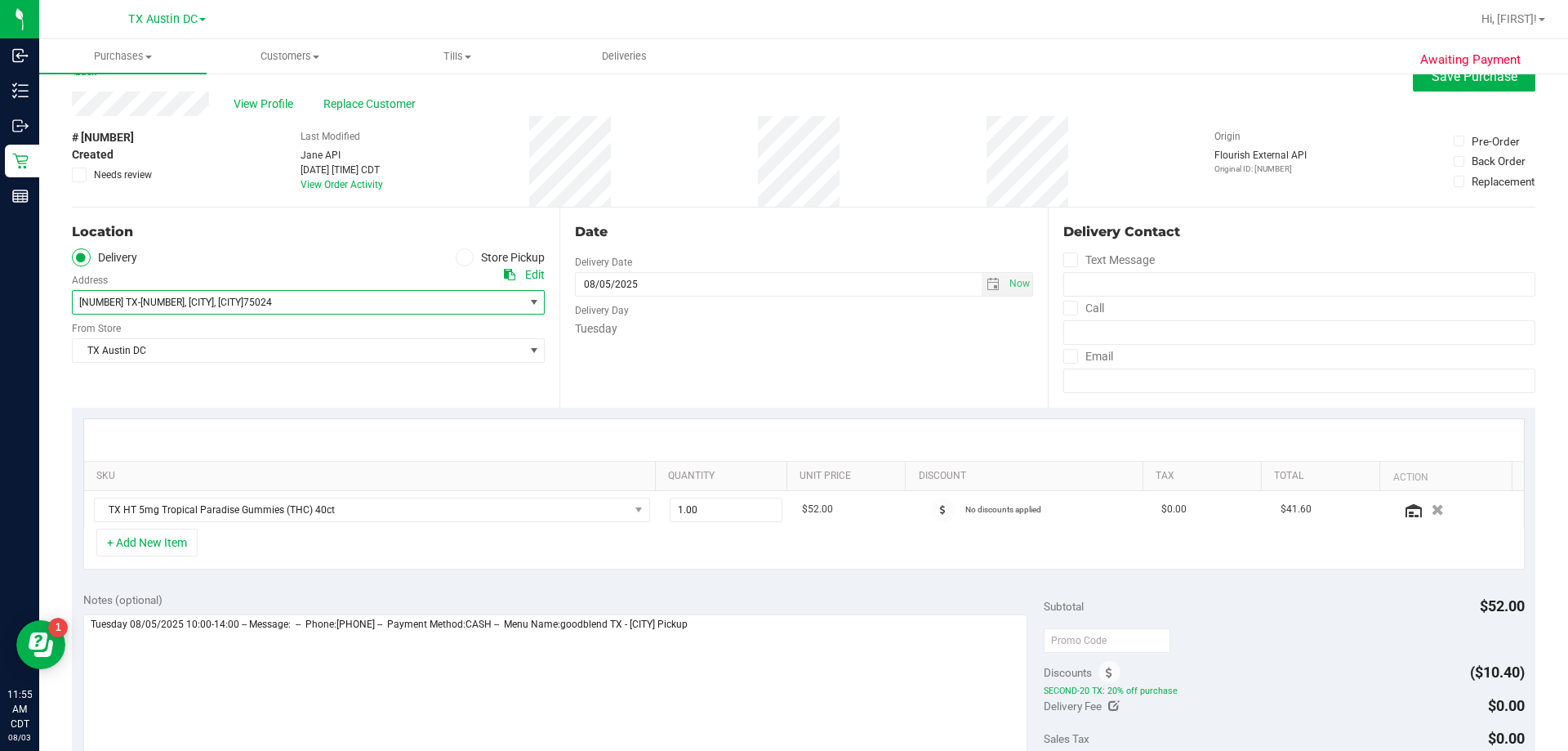 scroll, scrollTop: 0, scrollLeft: 0, axis: both 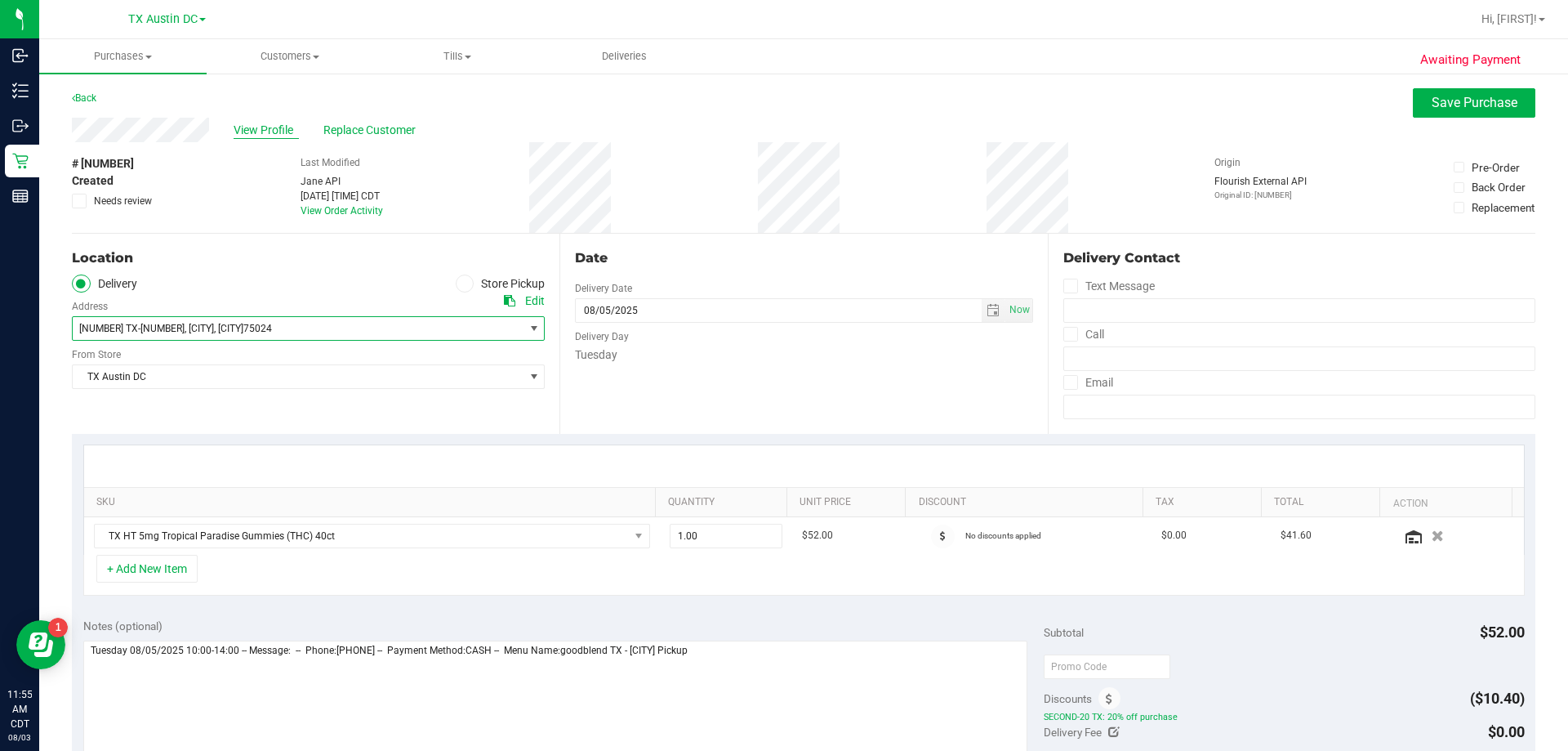 click on "View Profile" at bounding box center [266, 130] 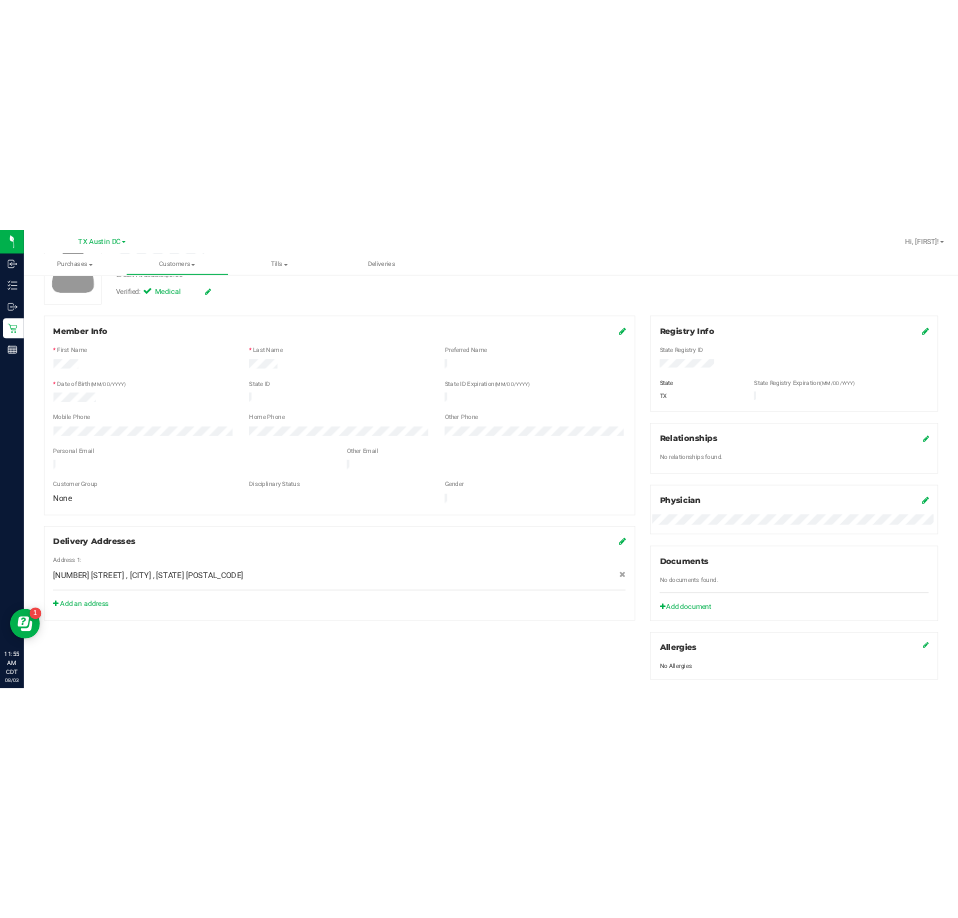 scroll, scrollTop: 200, scrollLeft: 0, axis: vertical 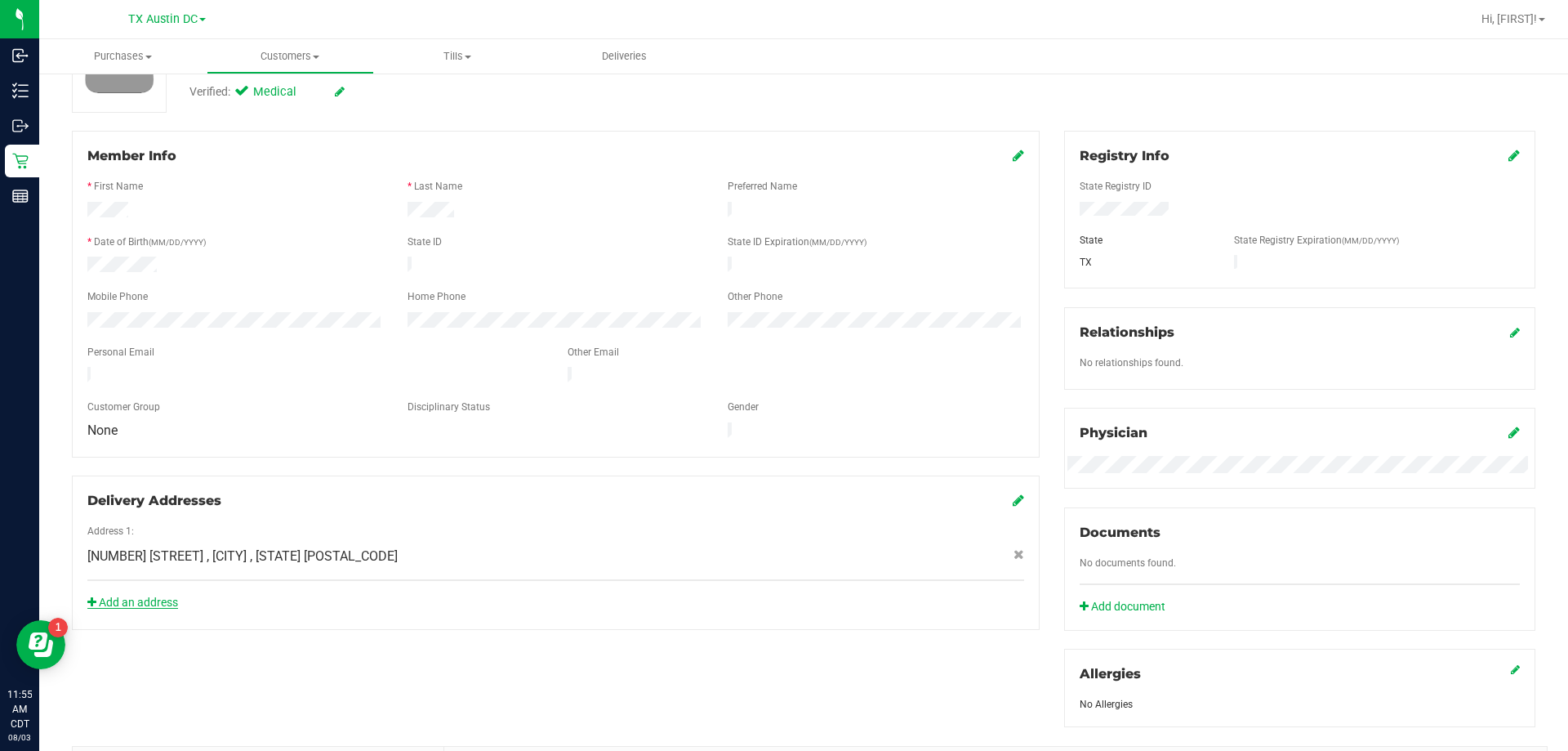 click on "Add an address" 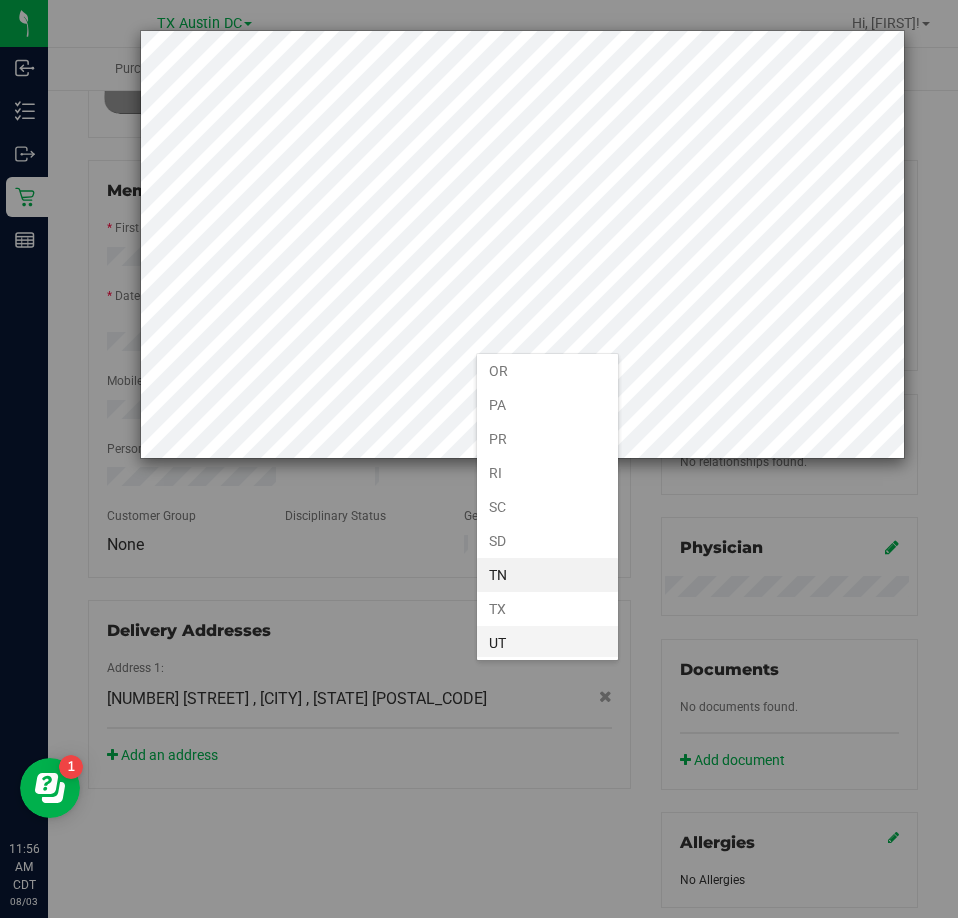 scroll, scrollTop: 1296, scrollLeft: 0, axis: vertical 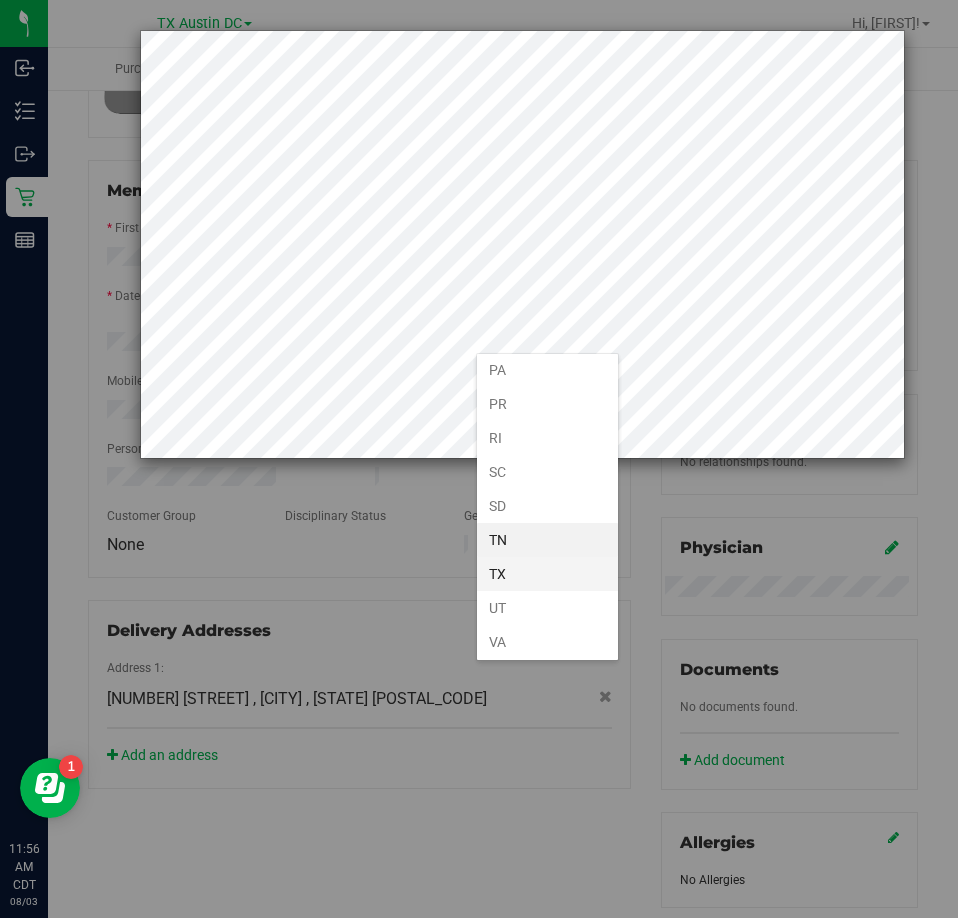 click on "TX" at bounding box center (547, 574) 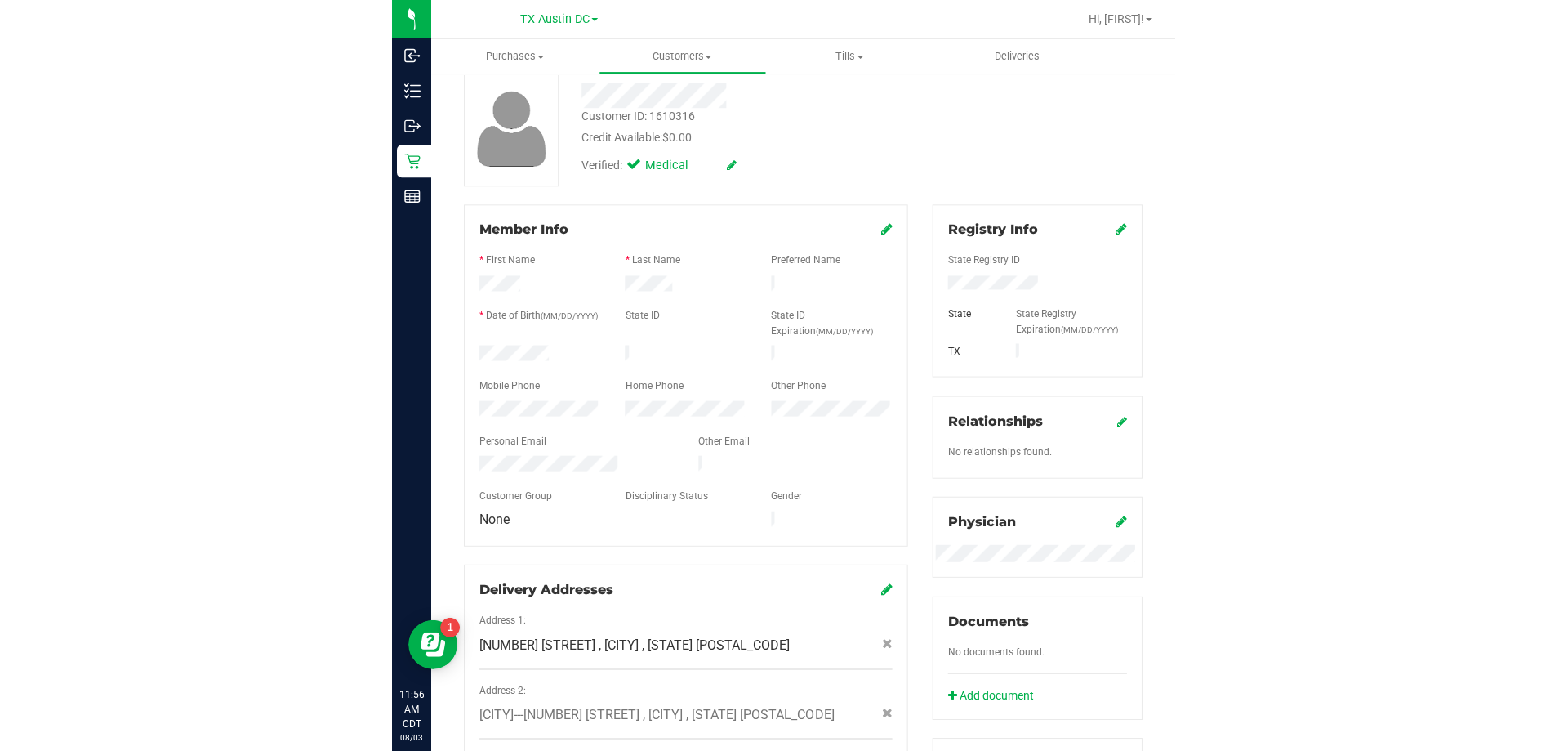 scroll, scrollTop: 0, scrollLeft: 0, axis: both 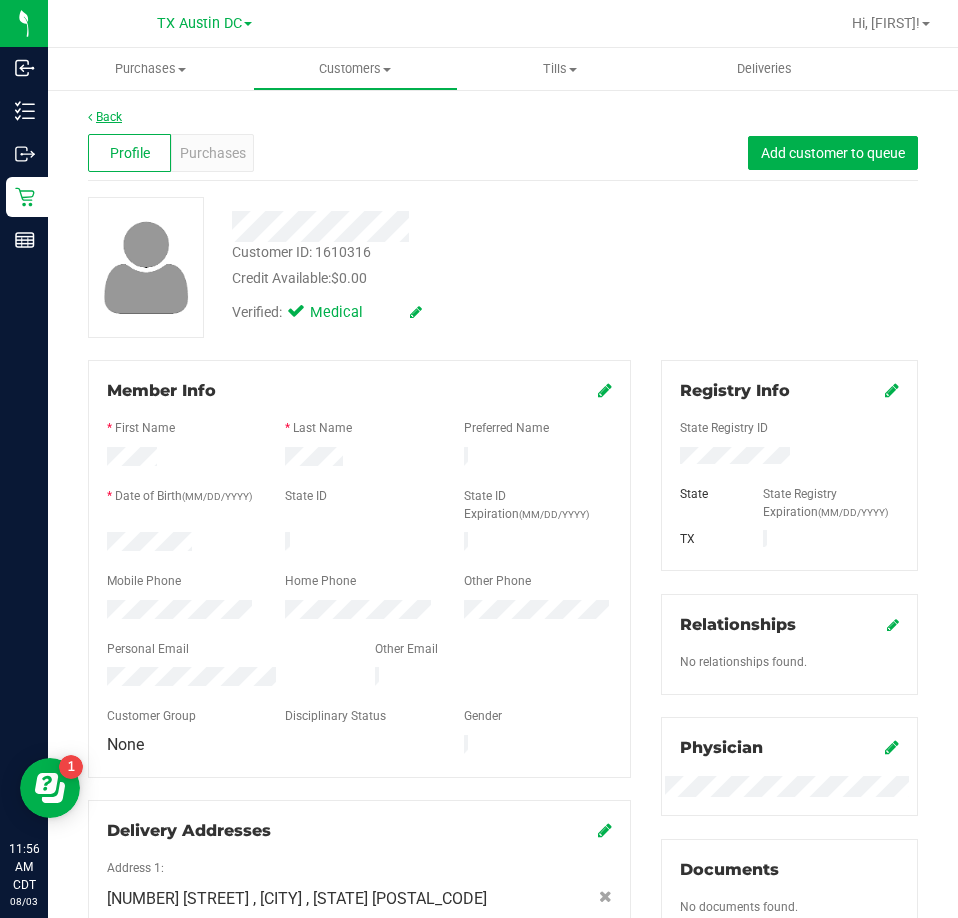 click on "Back" at bounding box center (105, 117) 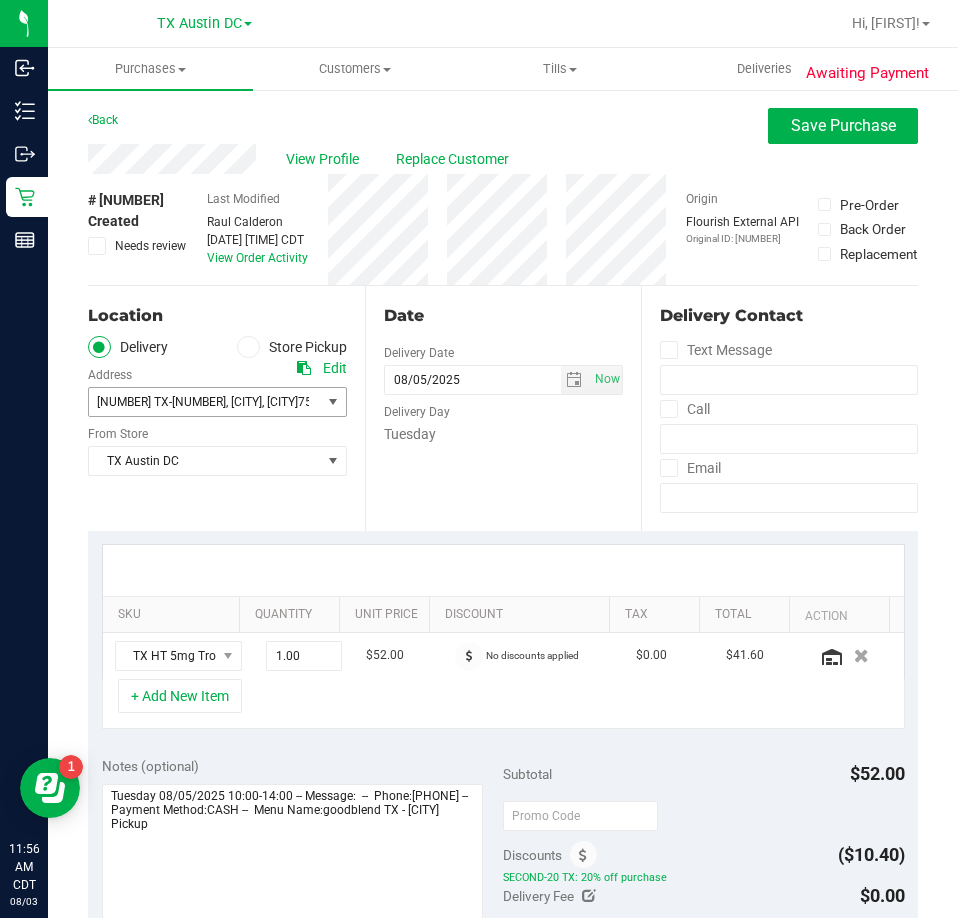 click on "4720 TX-121
, Plano
, TX
75024" at bounding box center [199, 402] 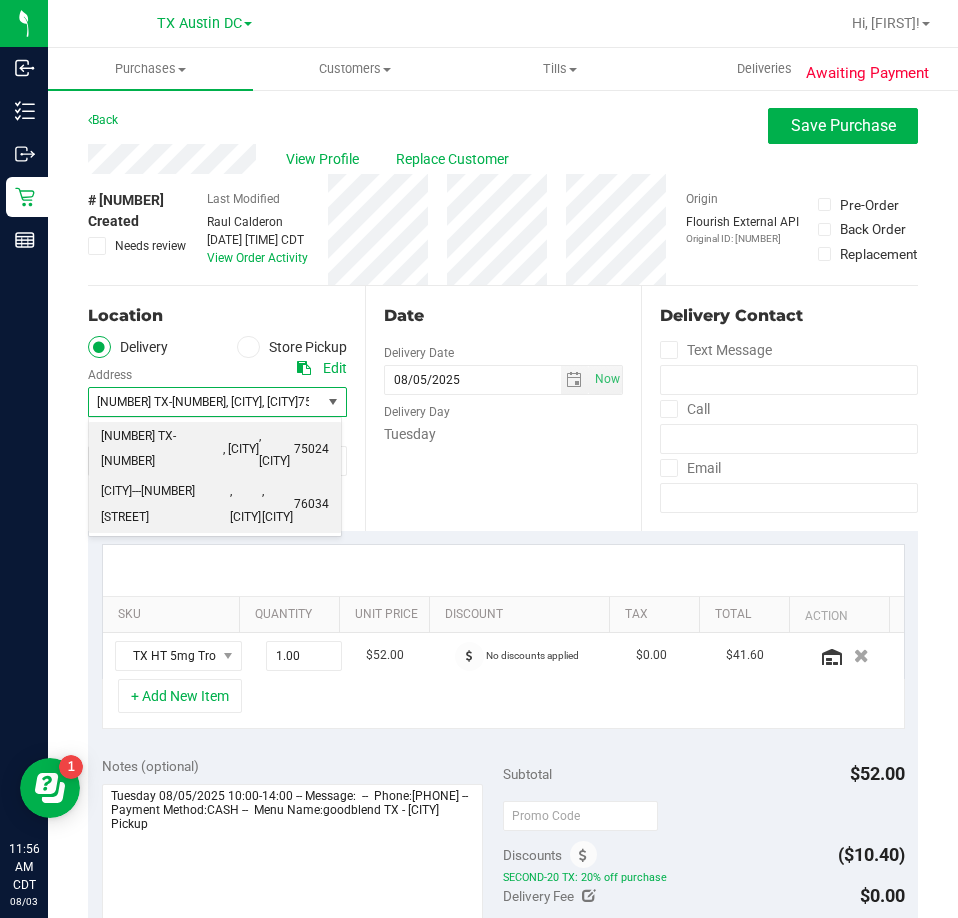 click on "Colleyville---6213 Colleyville Blvd, Suite 100" at bounding box center [165, 504] 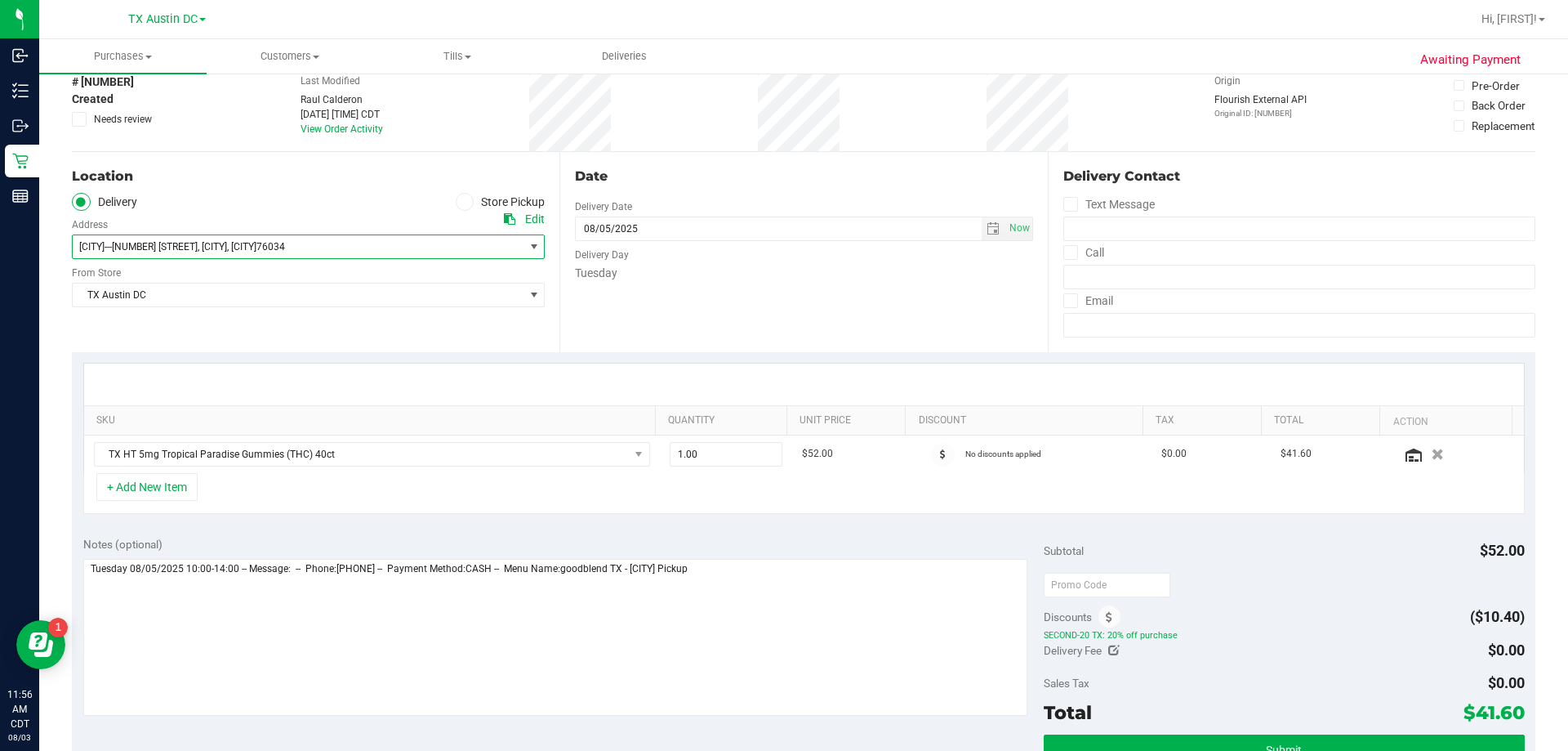 scroll, scrollTop: 163, scrollLeft: 0, axis: vertical 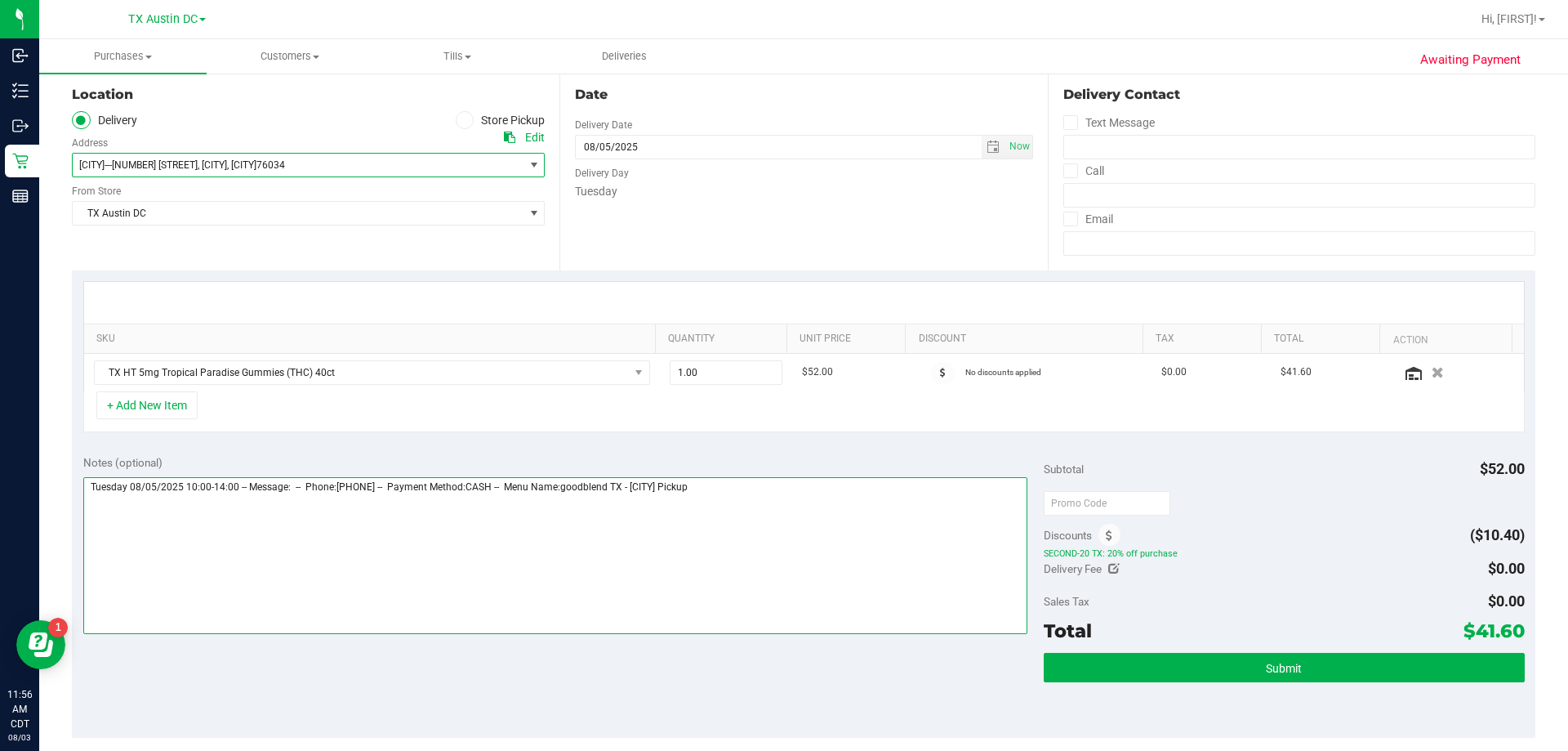 click at bounding box center (555, 556) 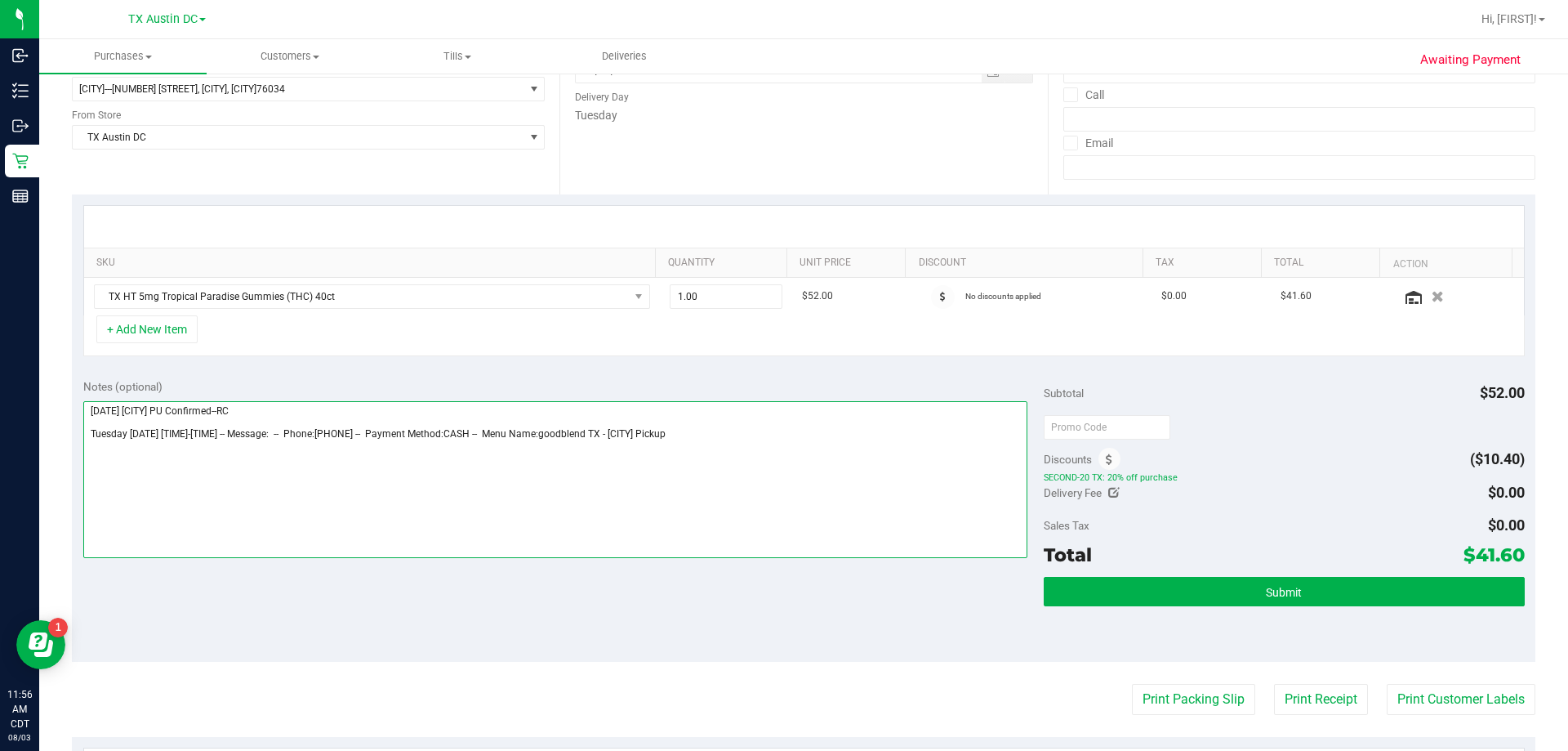 scroll, scrollTop: 245, scrollLeft: 0, axis: vertical 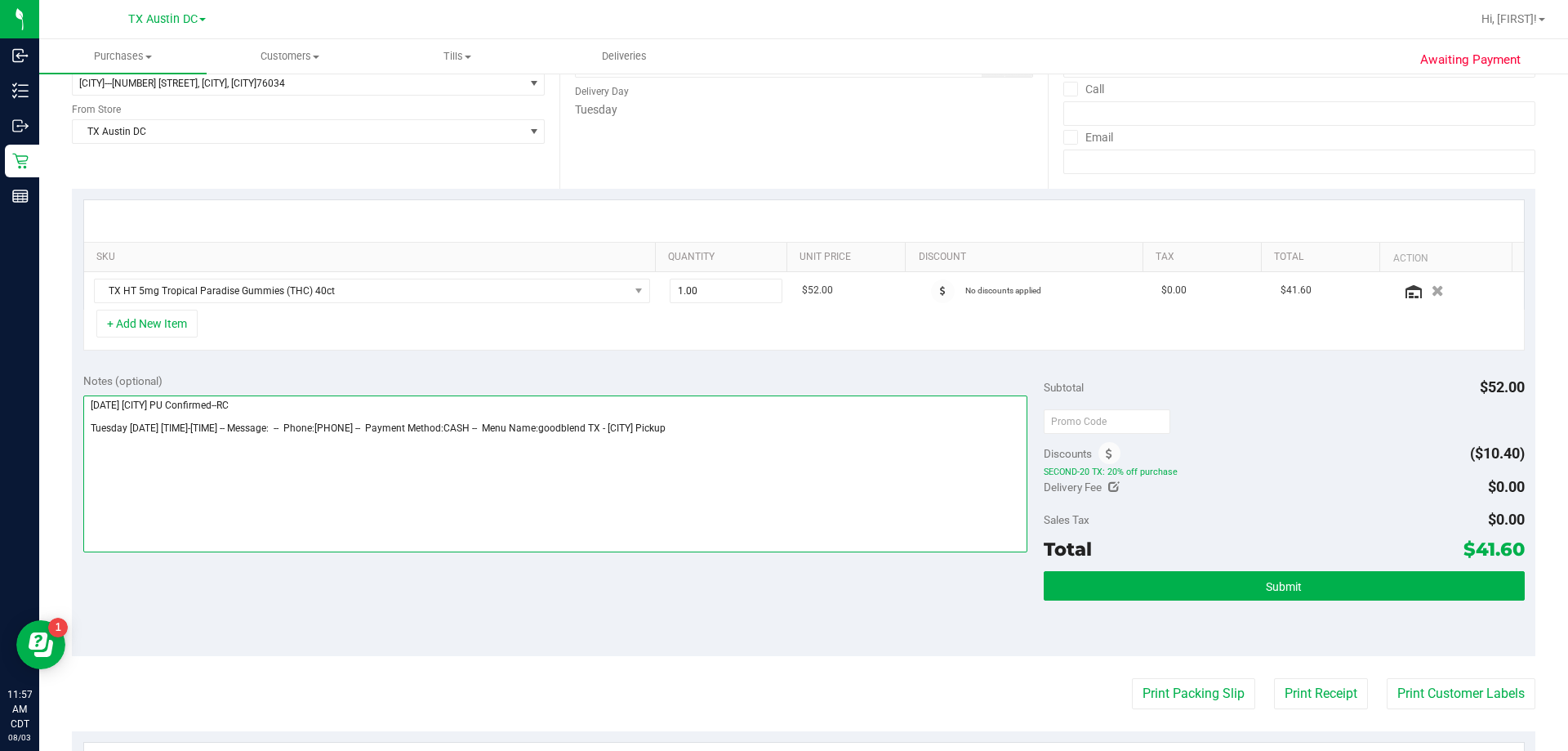 type on "08/05 Colleyville PU Confirmed--RC
Tuesday 08/05/2025 10:00-14:00 -- Message:  --  Phone:4802266091 --  Payment Method:CASH --  Menu Name:goodblend TX - Colleyville Pickup" 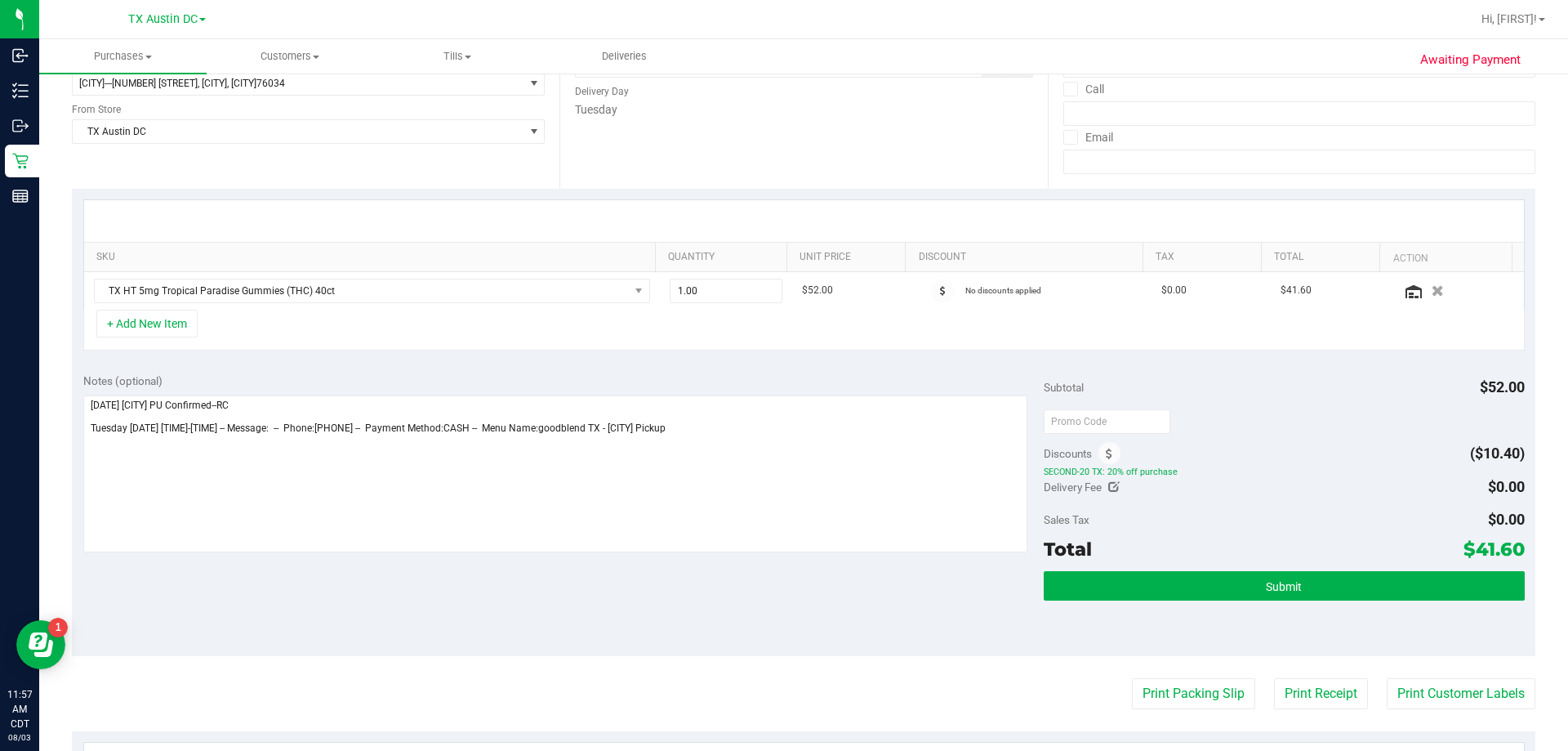 click on "Notes (optional)
Subtotal
$52.00
Discounts
($10.40)
SECOND-20 TX:
20%
off
purchase
Delivery Fee
$0.00
Sales Tax
$0.00" at bounding box center (804, 509) 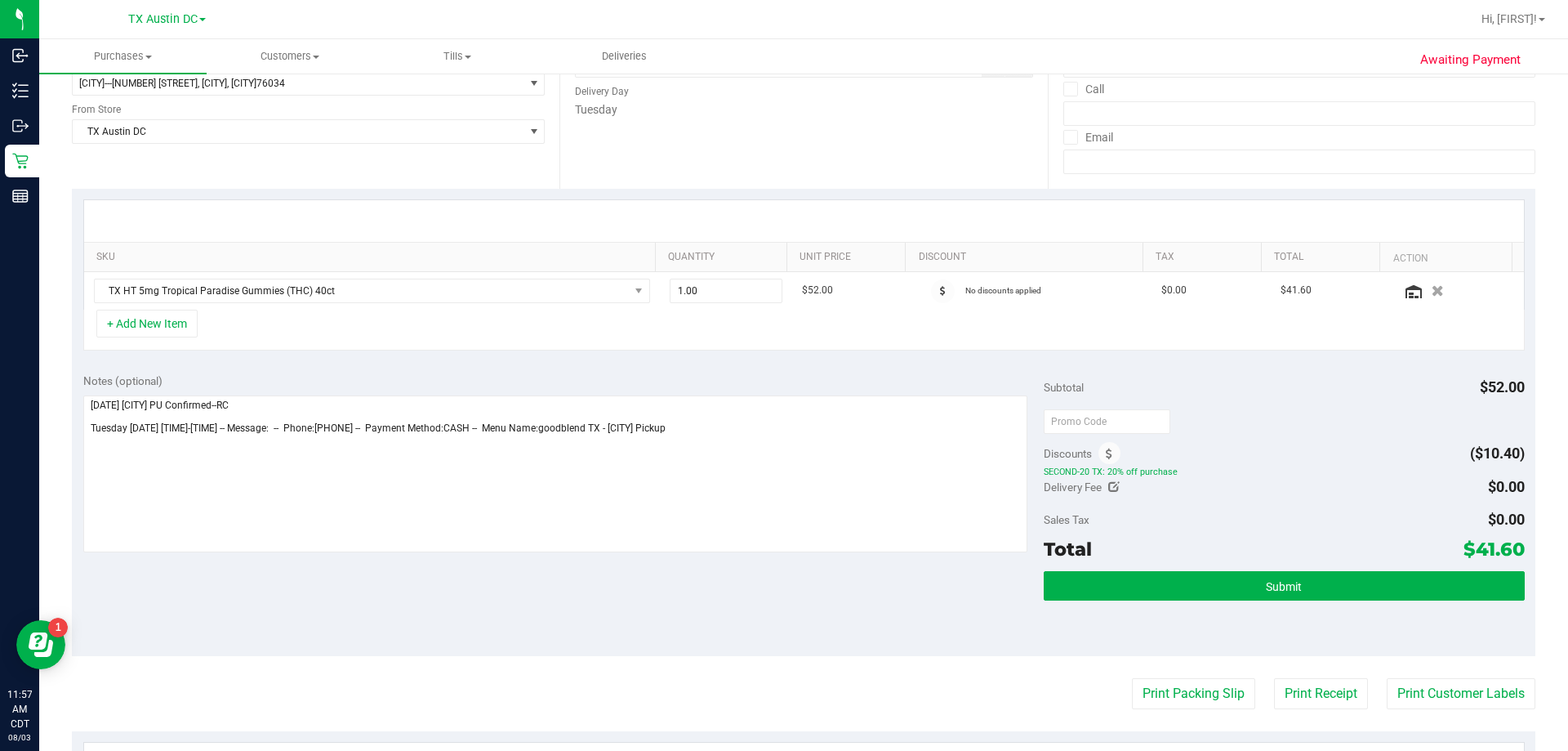 scroll, scrollTop: 0, scrollLeft: 0, axis: both 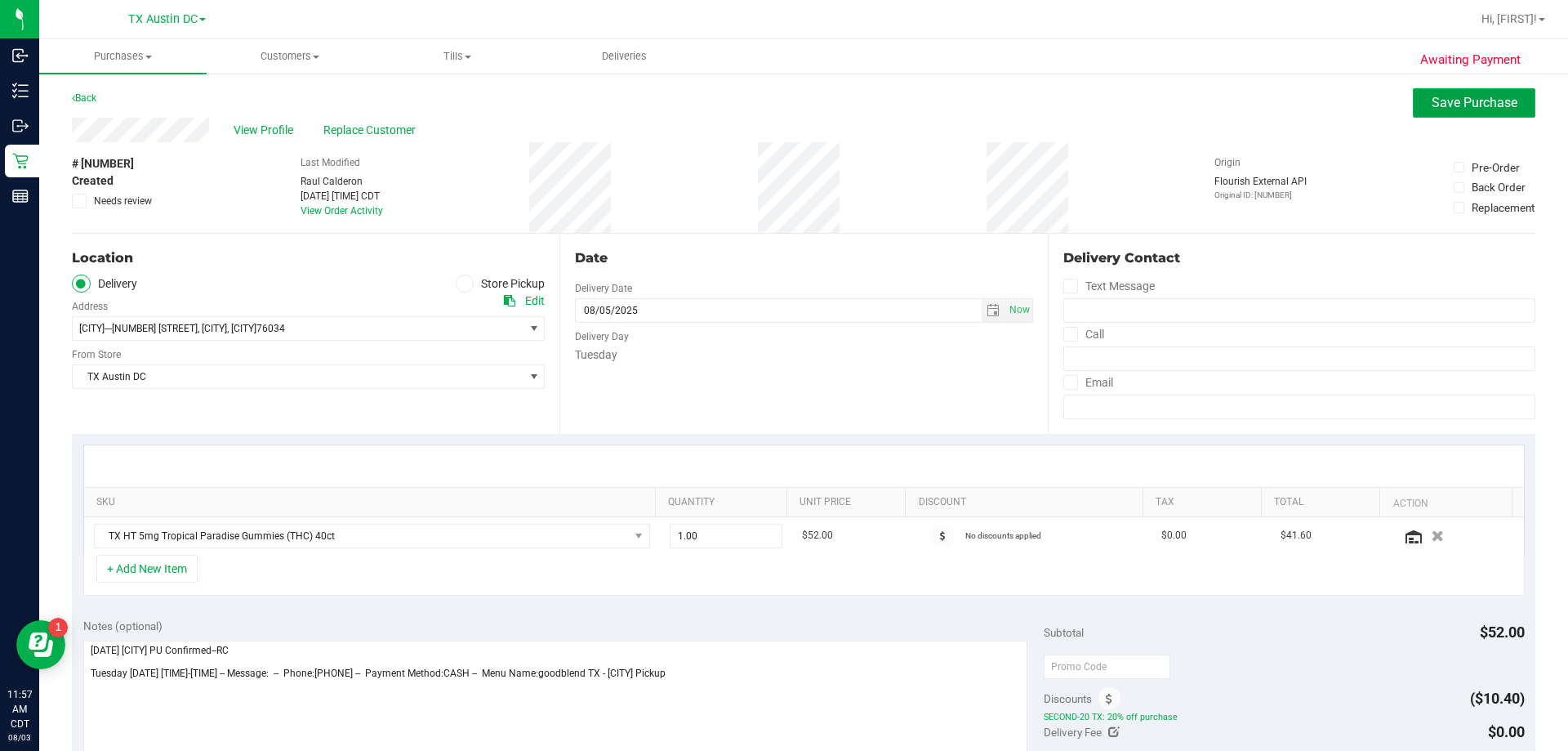 click on "Save Purchase" at bounding box center (1474, 103) 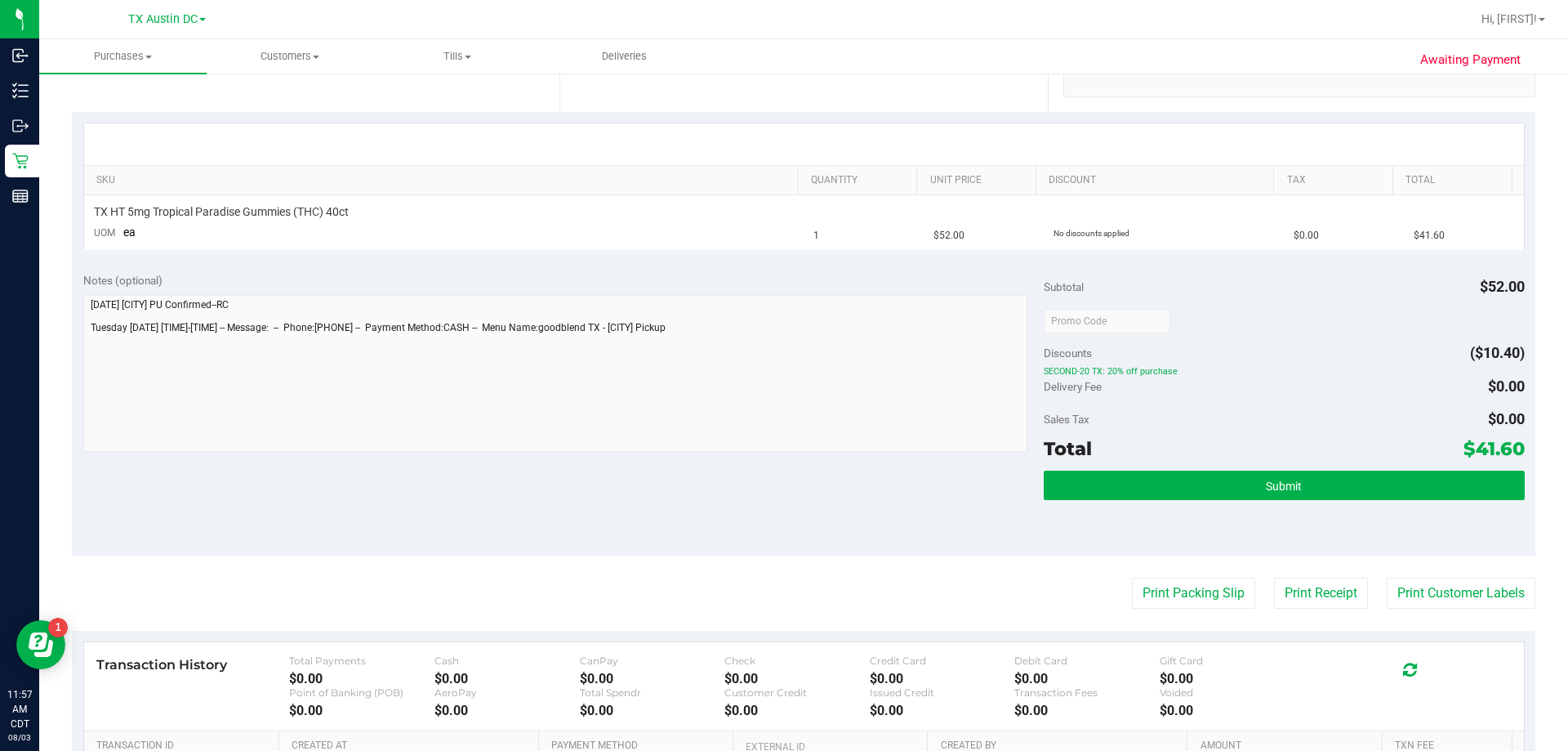 scroll, scrollTop: 409, scrollLeft: 0, axis: vertical 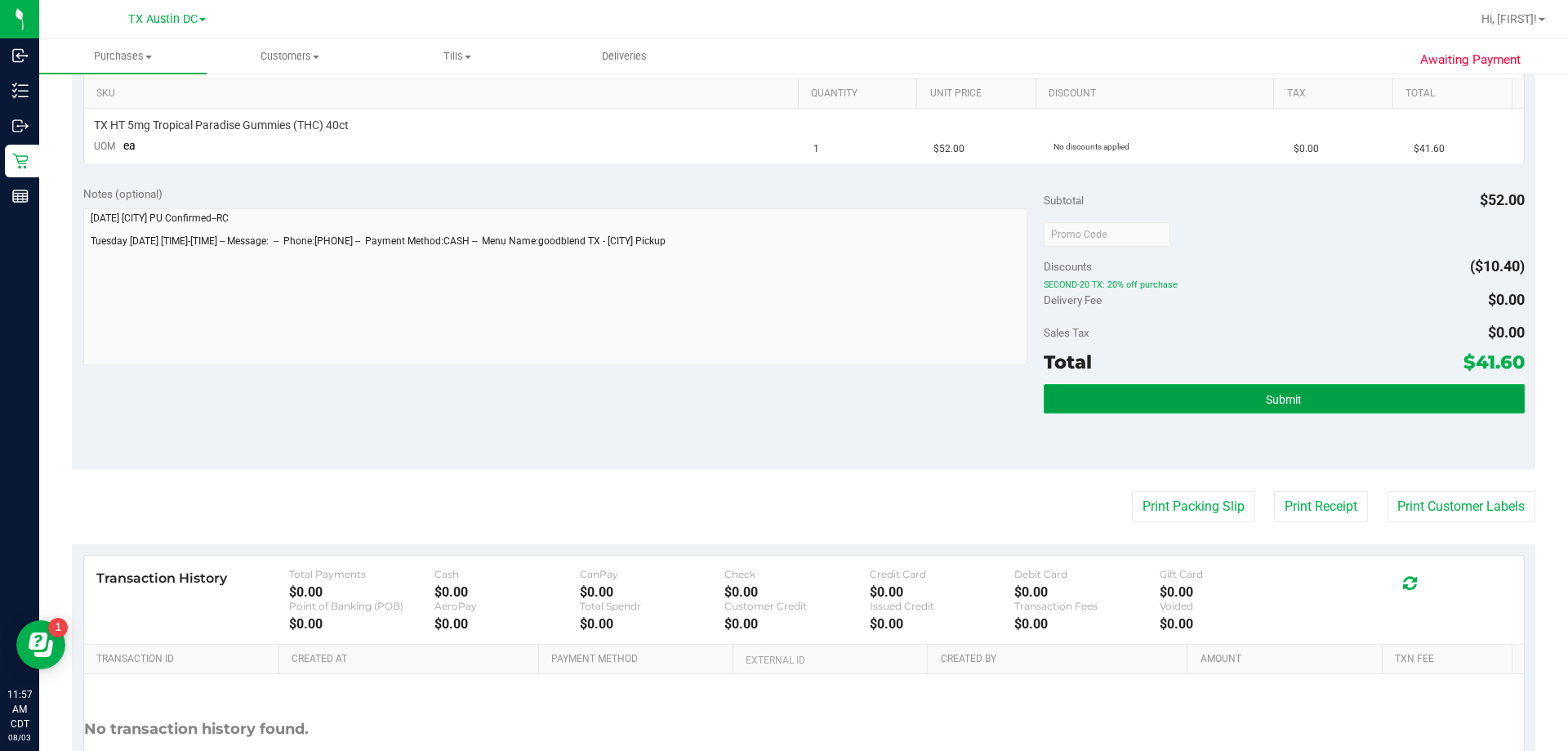 click on "Submit" at bounding box center [1284, 399] 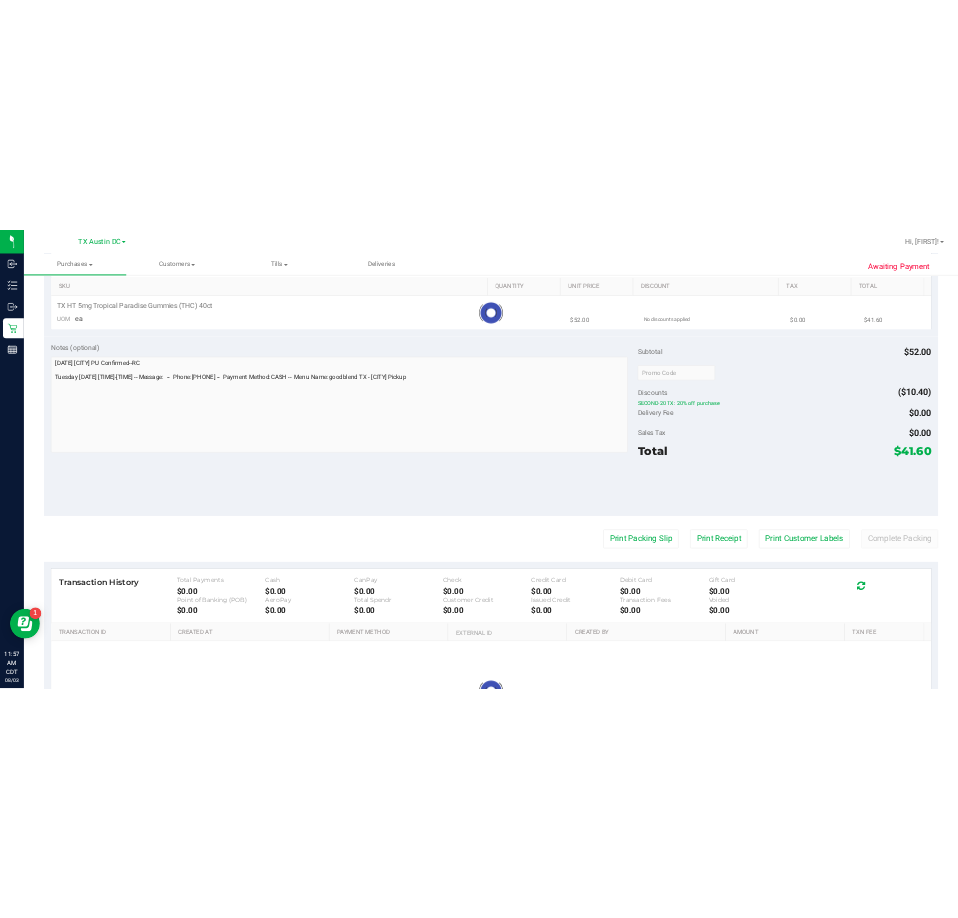 scroll, scrollTop: 0, scrollLeft: 0, axis: both 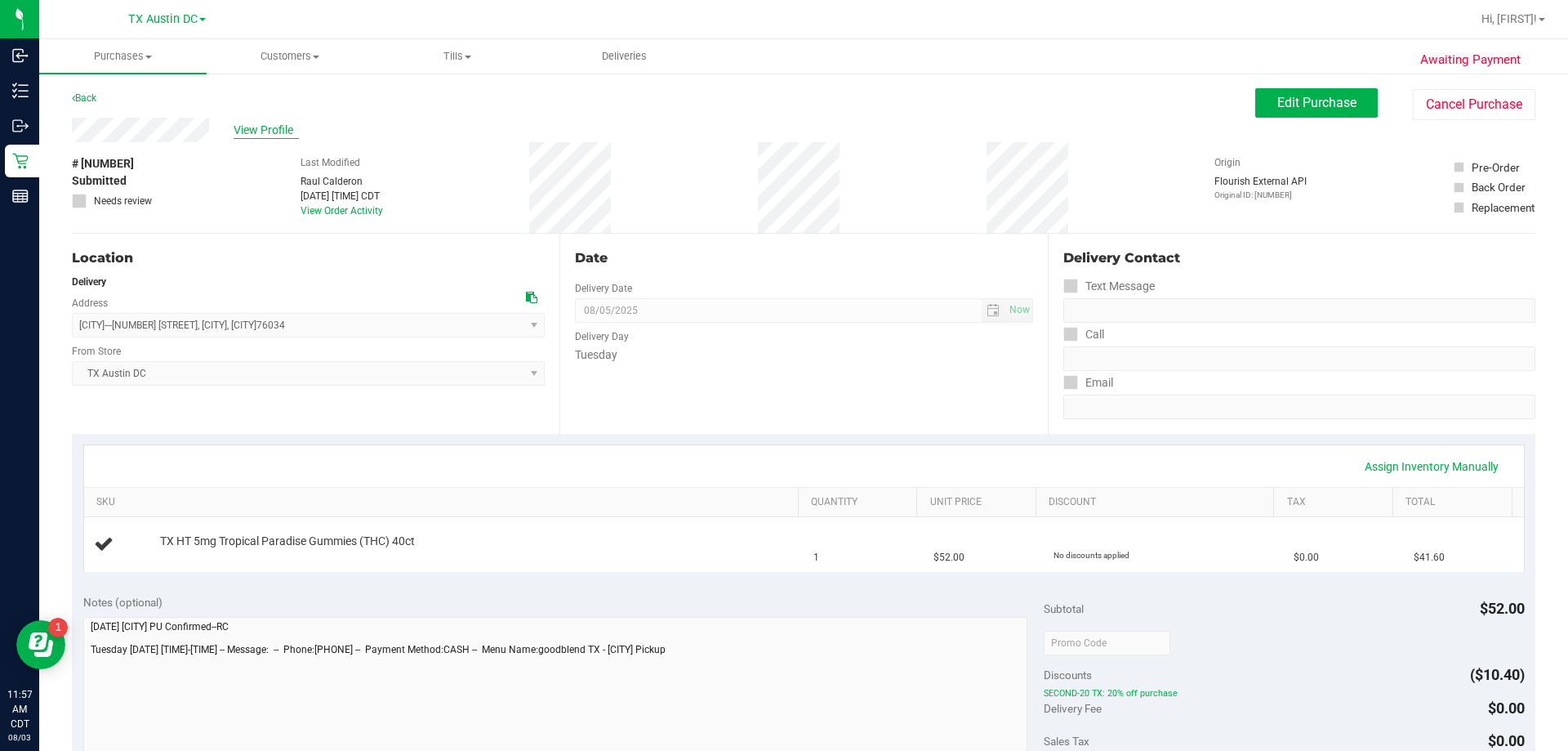 click on "View Profile" at bounding box center [266, 130] 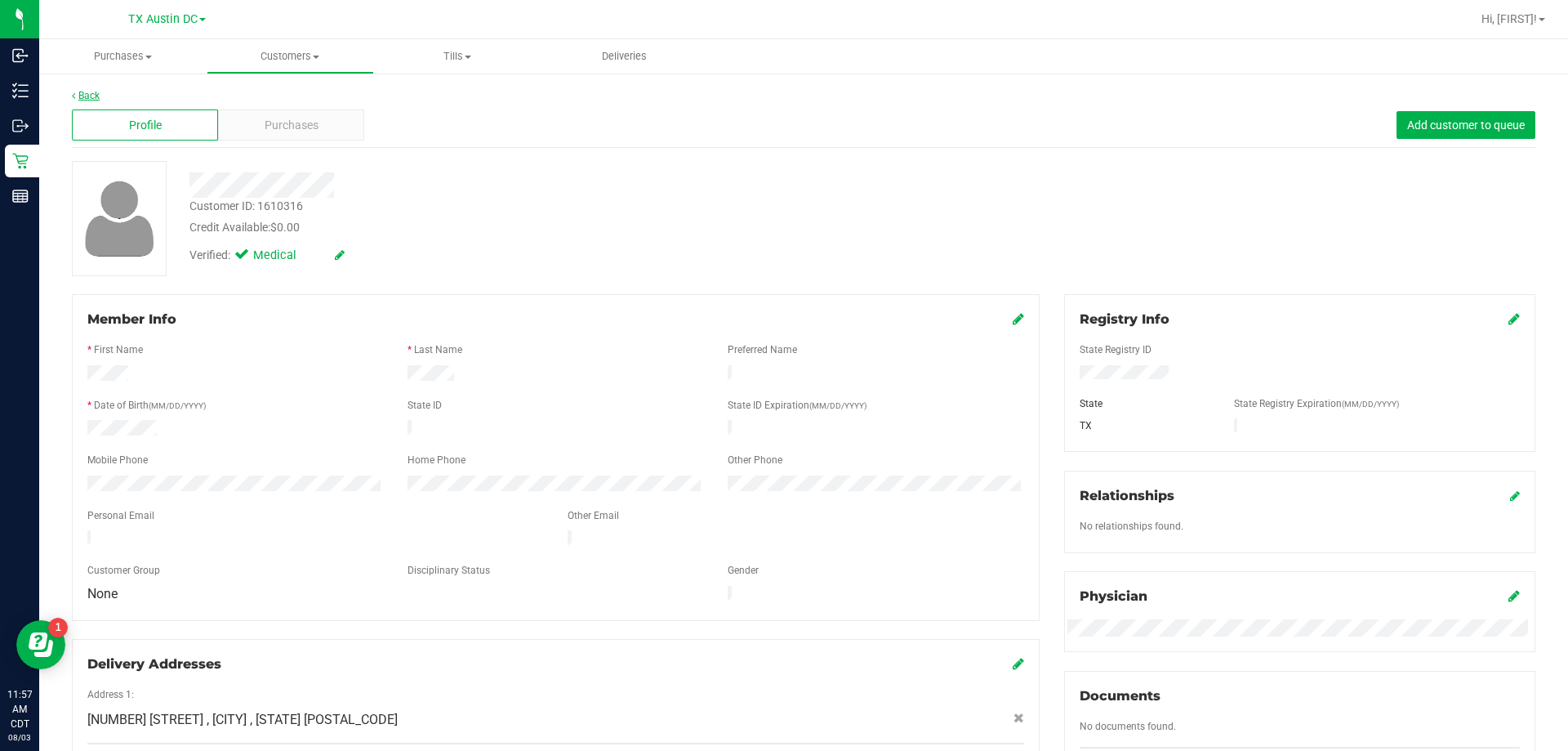 click on "Back" at bounding box center (86, 96) 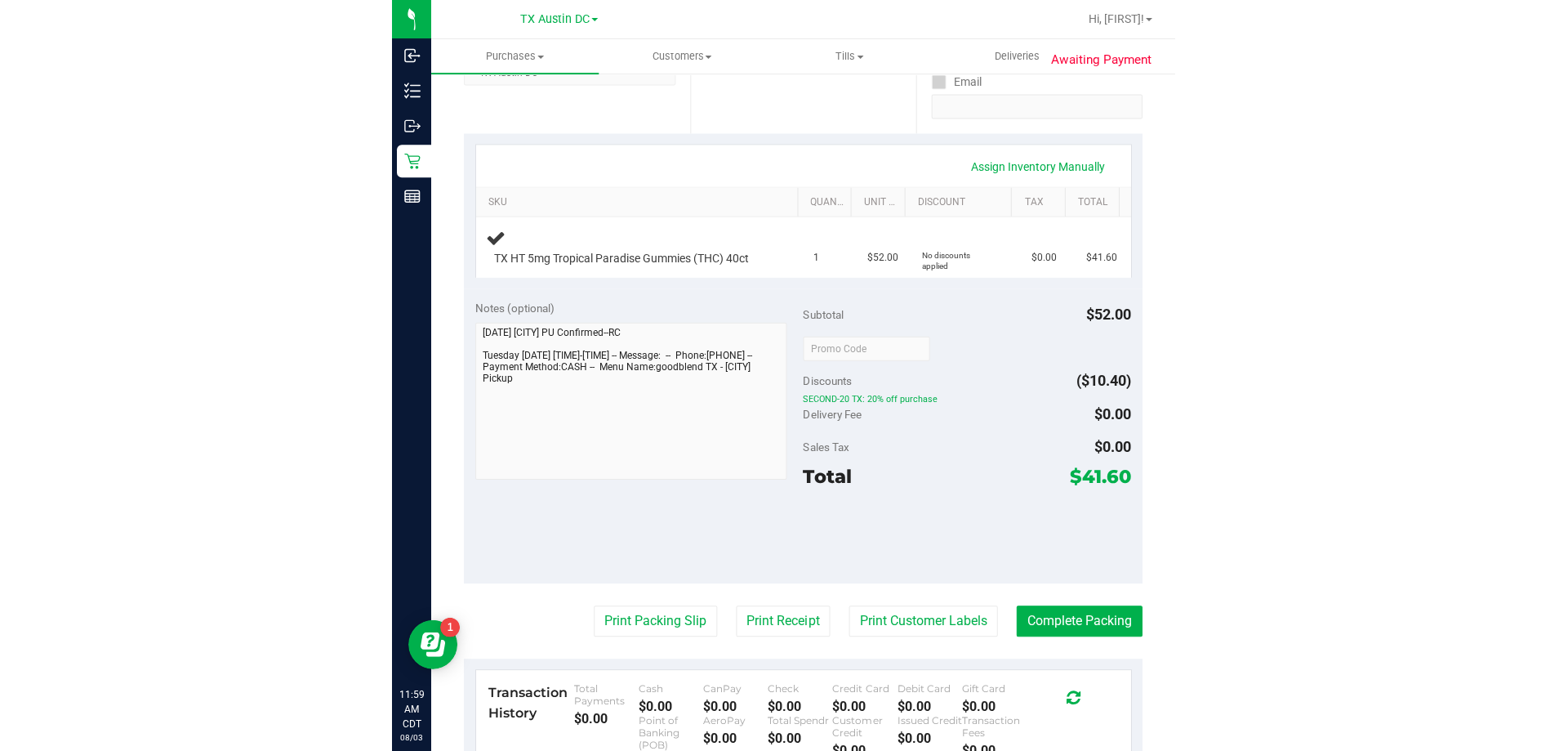 scroll, scrollTop: 327, scrollLeft: 0, axis: vertical 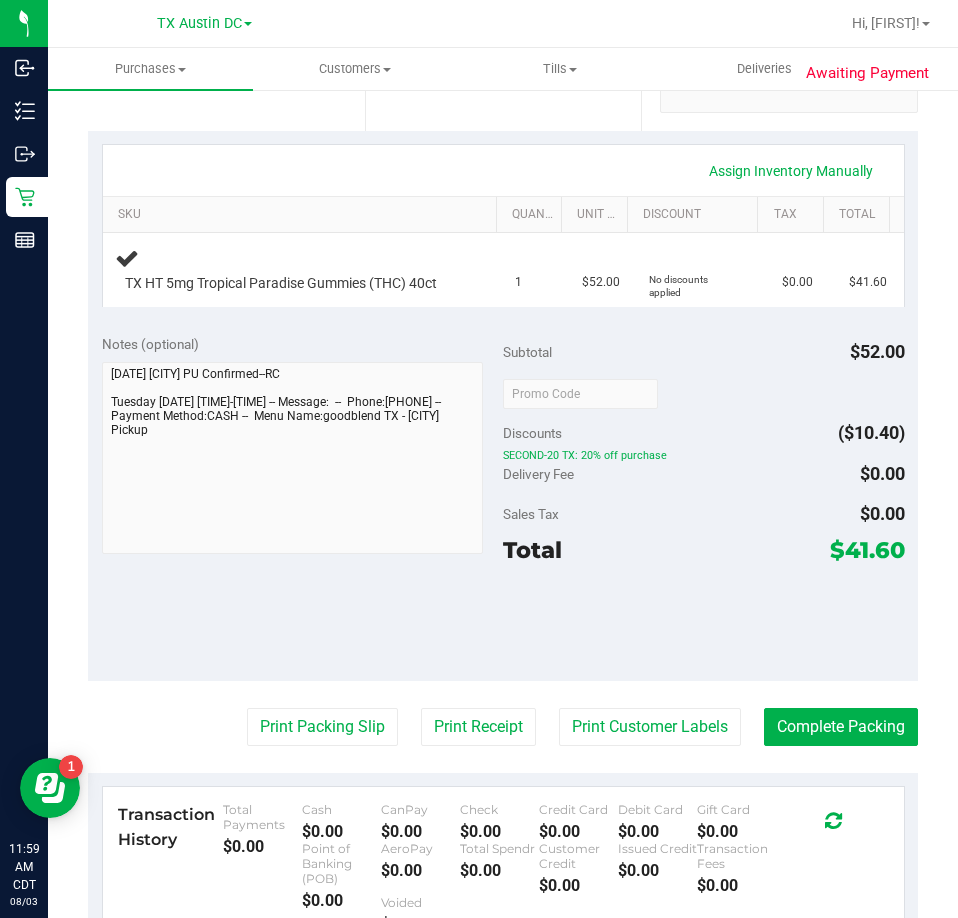 drag, startPoint x: 887, startPoint y: 545, endPoint x: 819, endPoint y: 543, distance: 68.0294 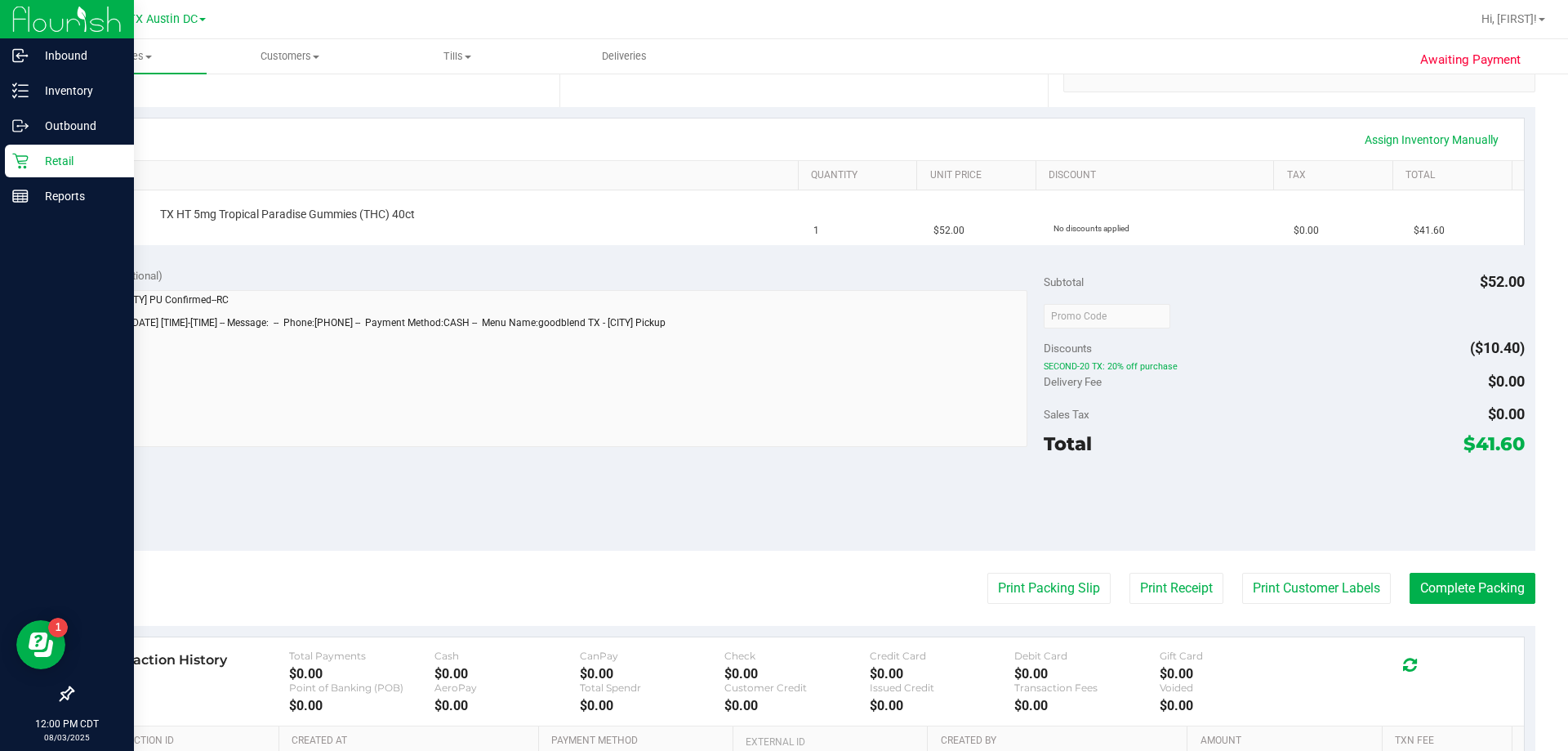 click on "Retail" at bounding box center (78, 161) 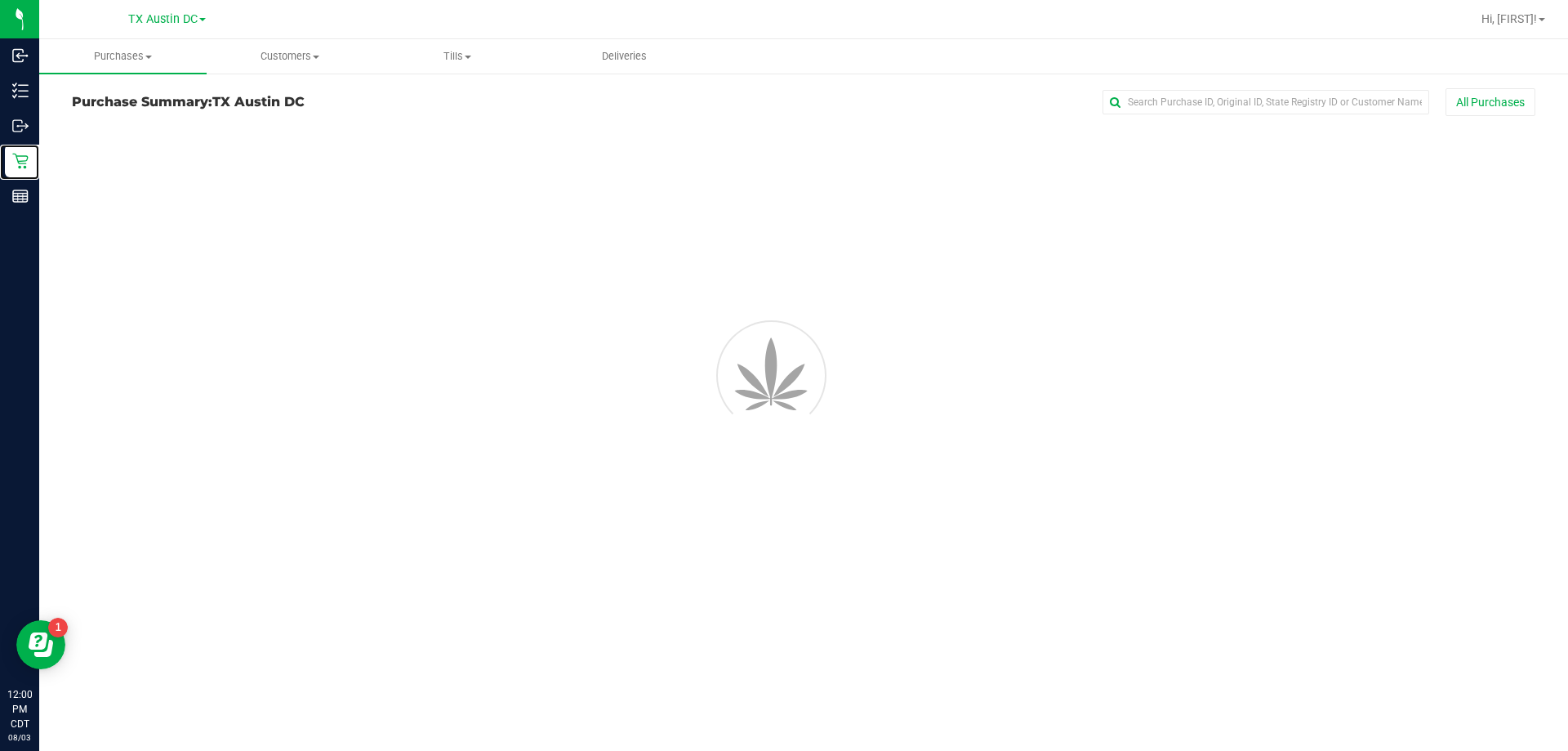 scroll, scrollTop: 0, scrollLeft: 0, axis: both 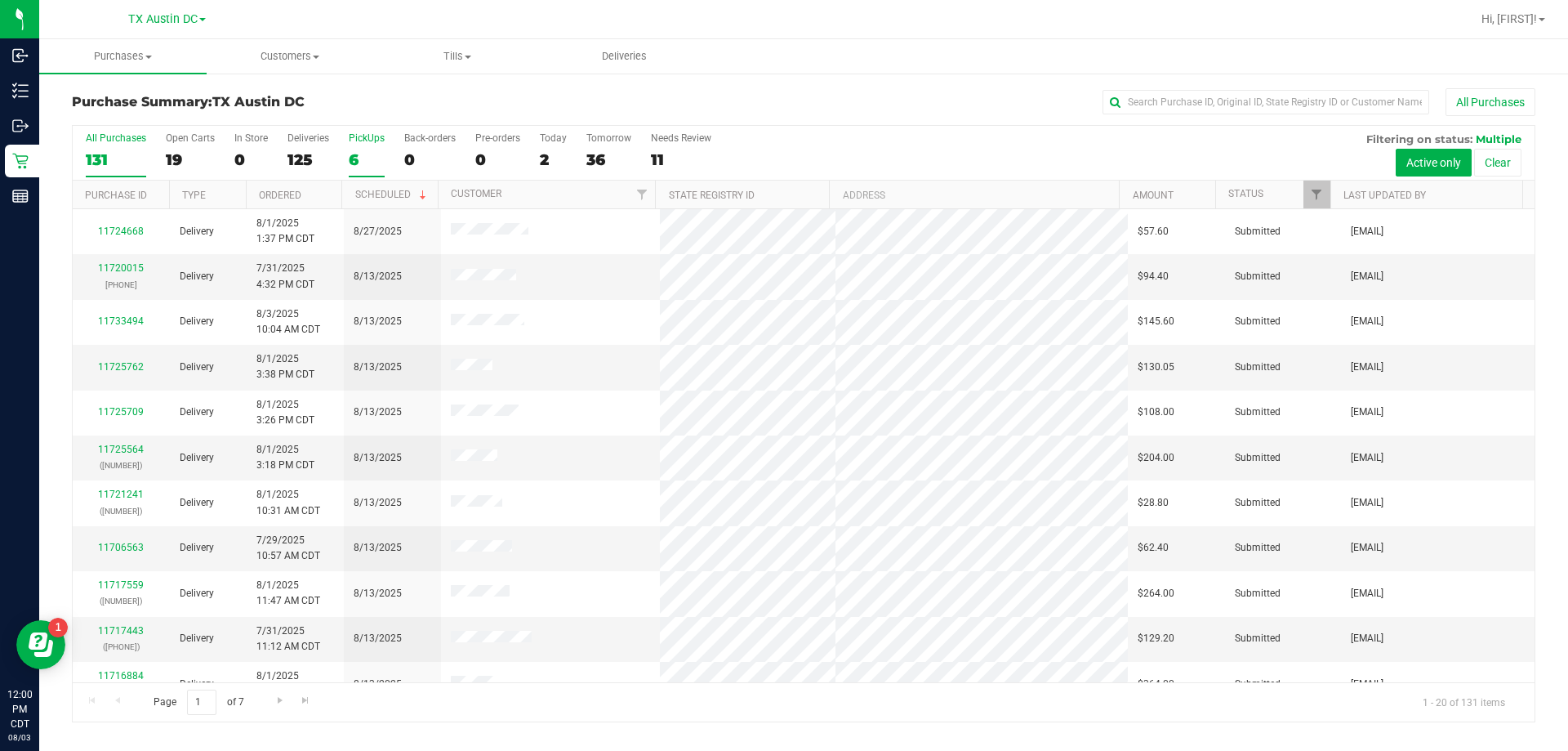 click on "6" at bounding box center [367, 159] 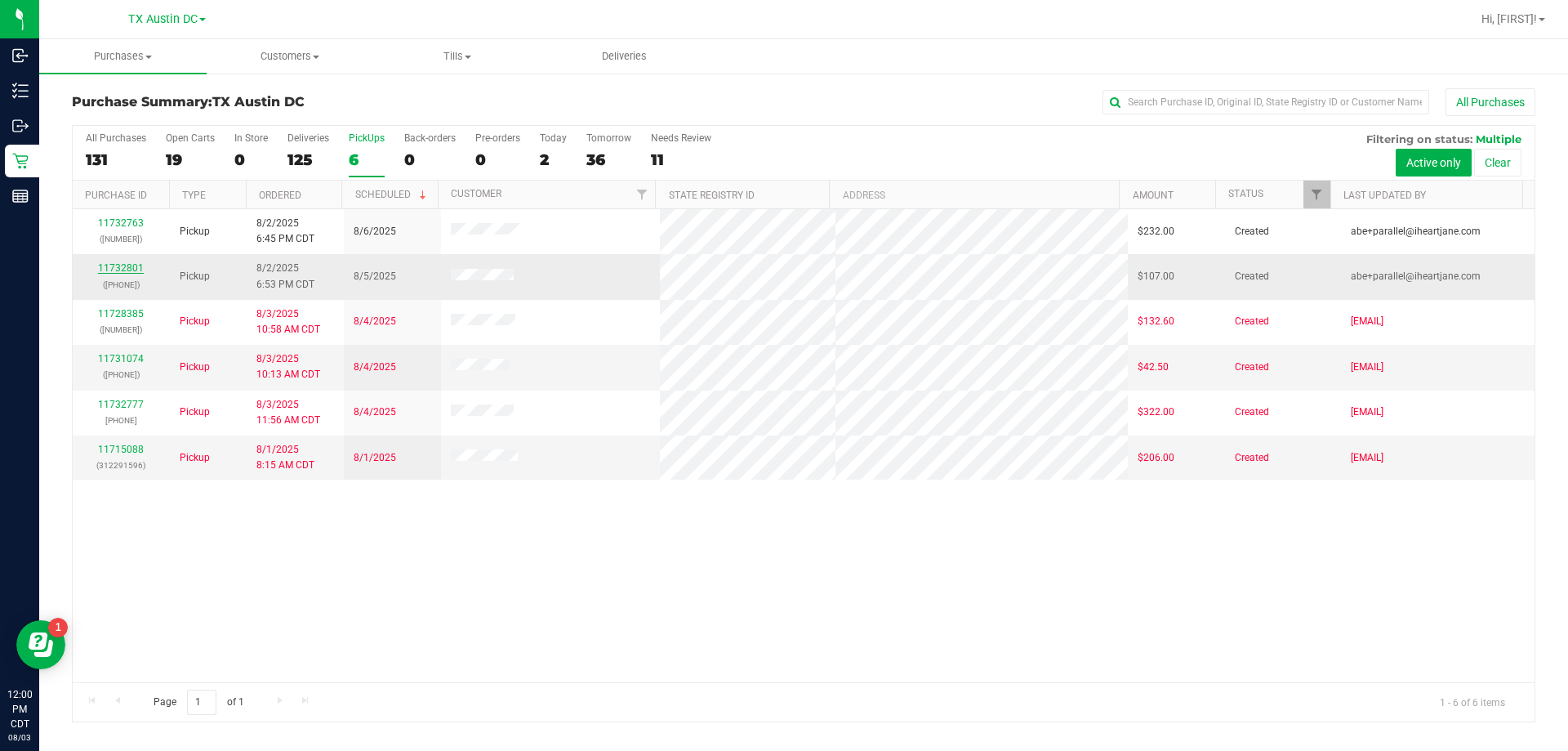 click on "11732801" at bounding box center (121, 268) 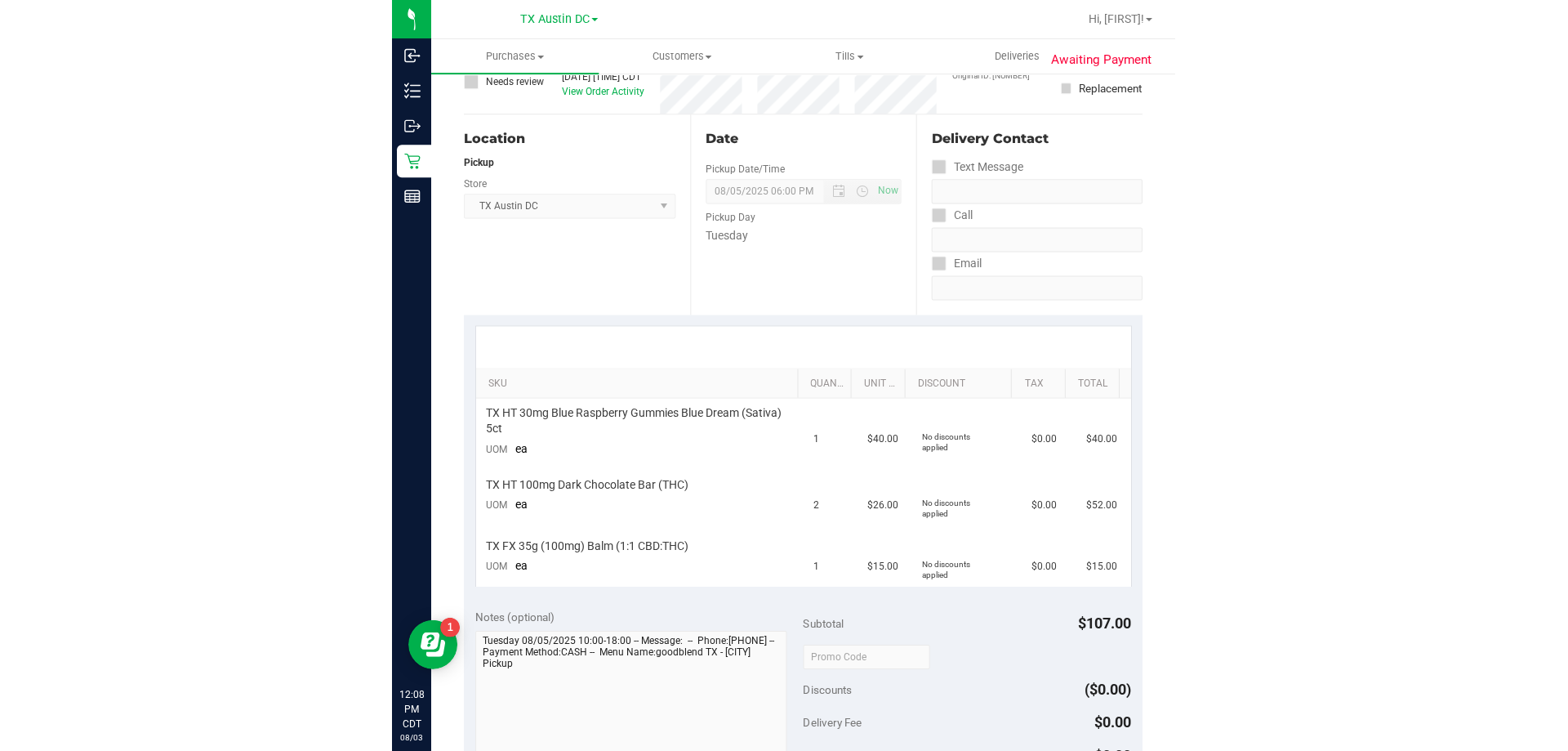 scroll, scrollTop: 0, scrollLeft: 0, axis: both 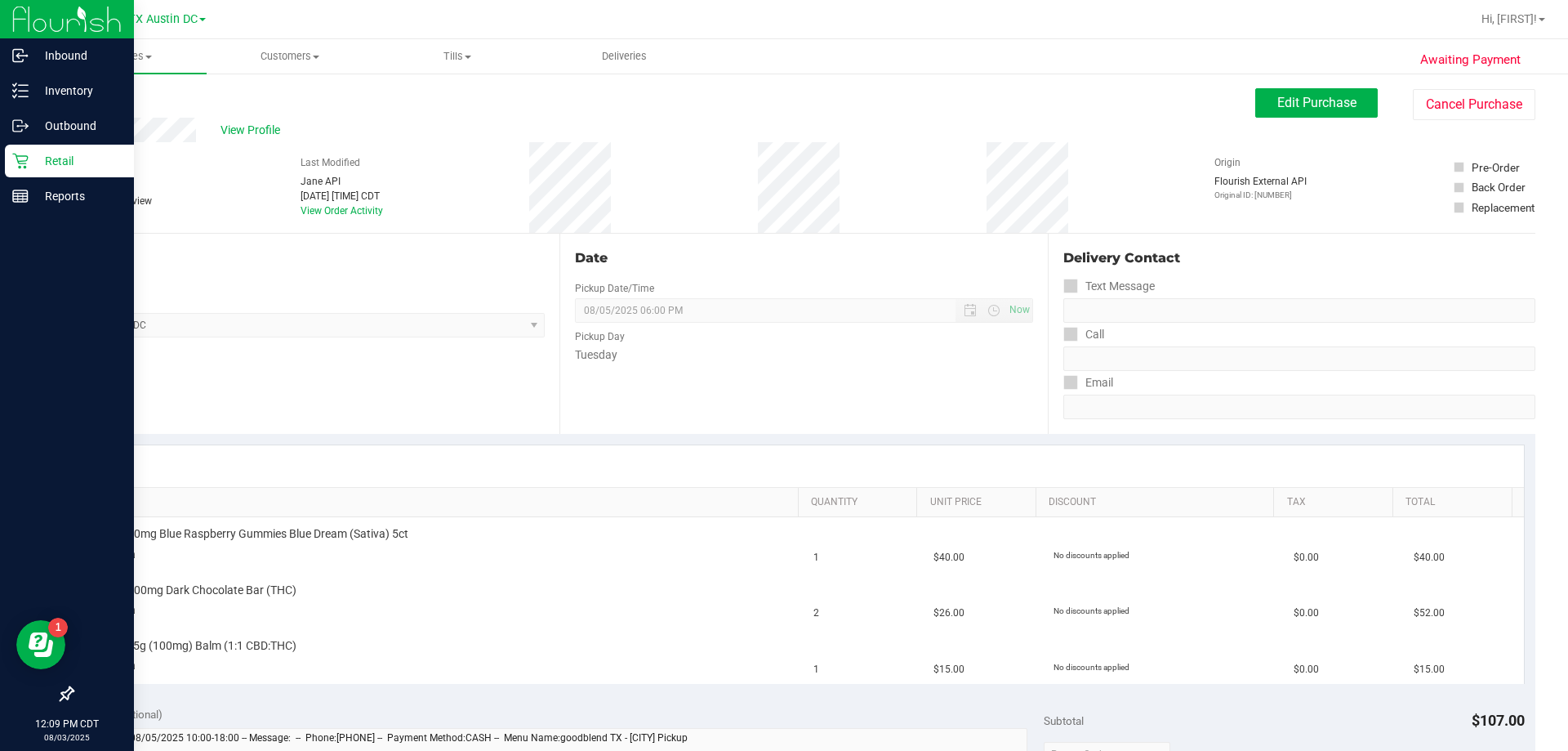 click on "Retail" at bounding box center (78, 161) 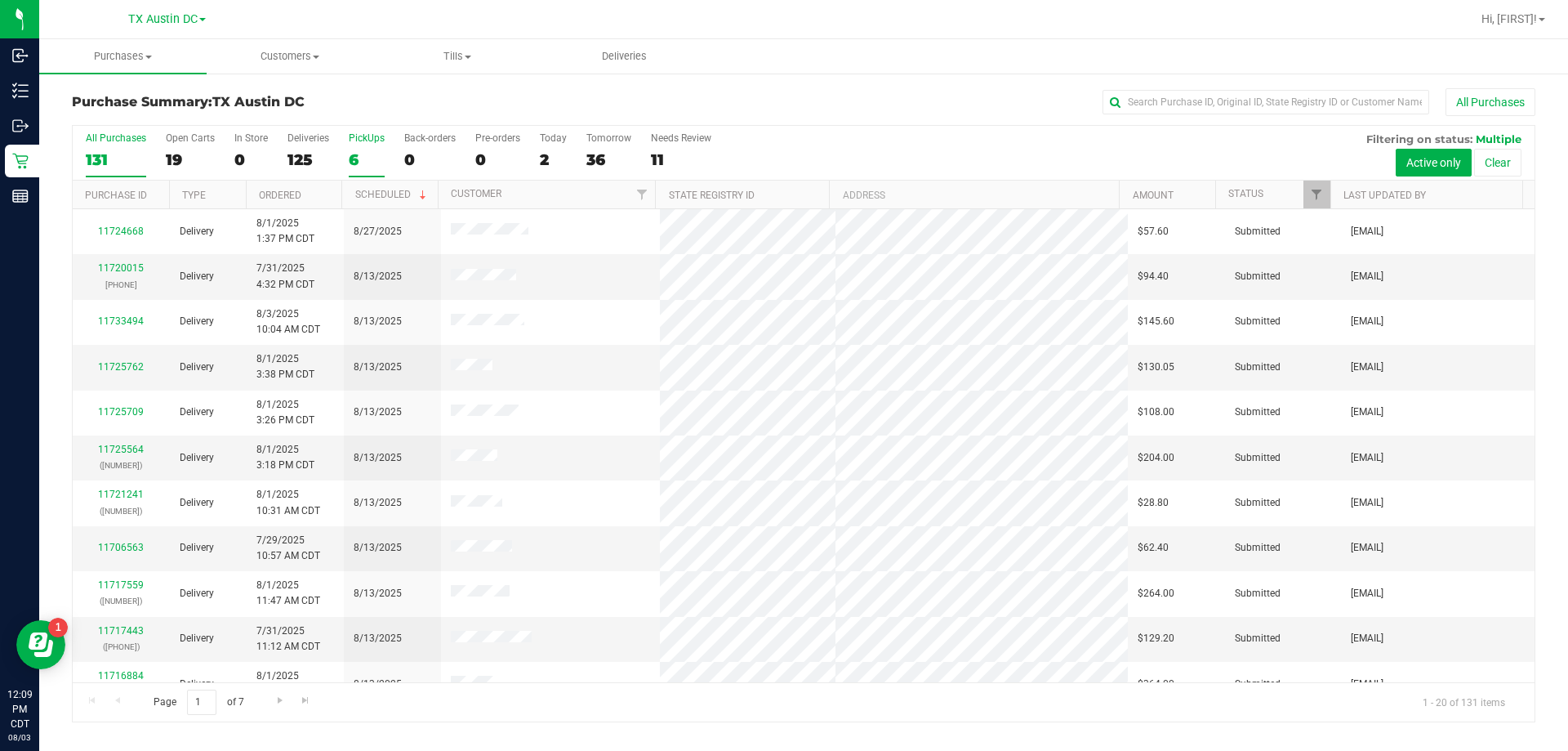 click on "6" at bounding box center [367, 159] 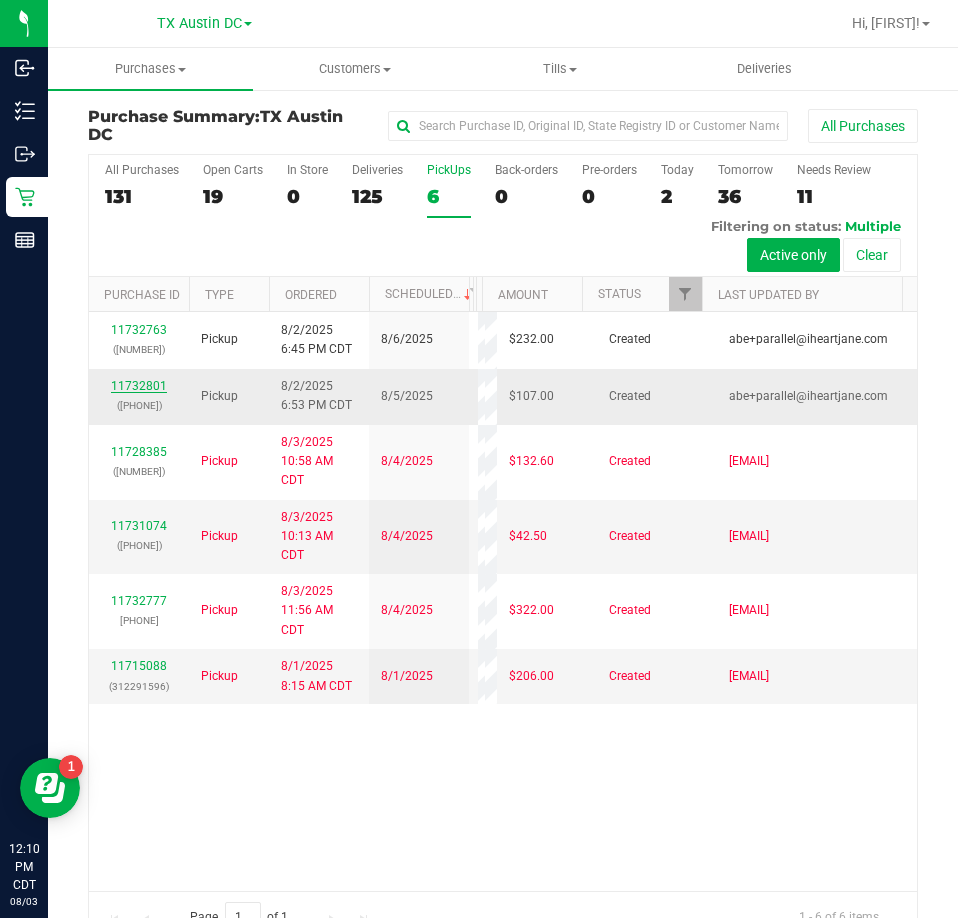 click on "11732801" at bounding box center [139, 386] 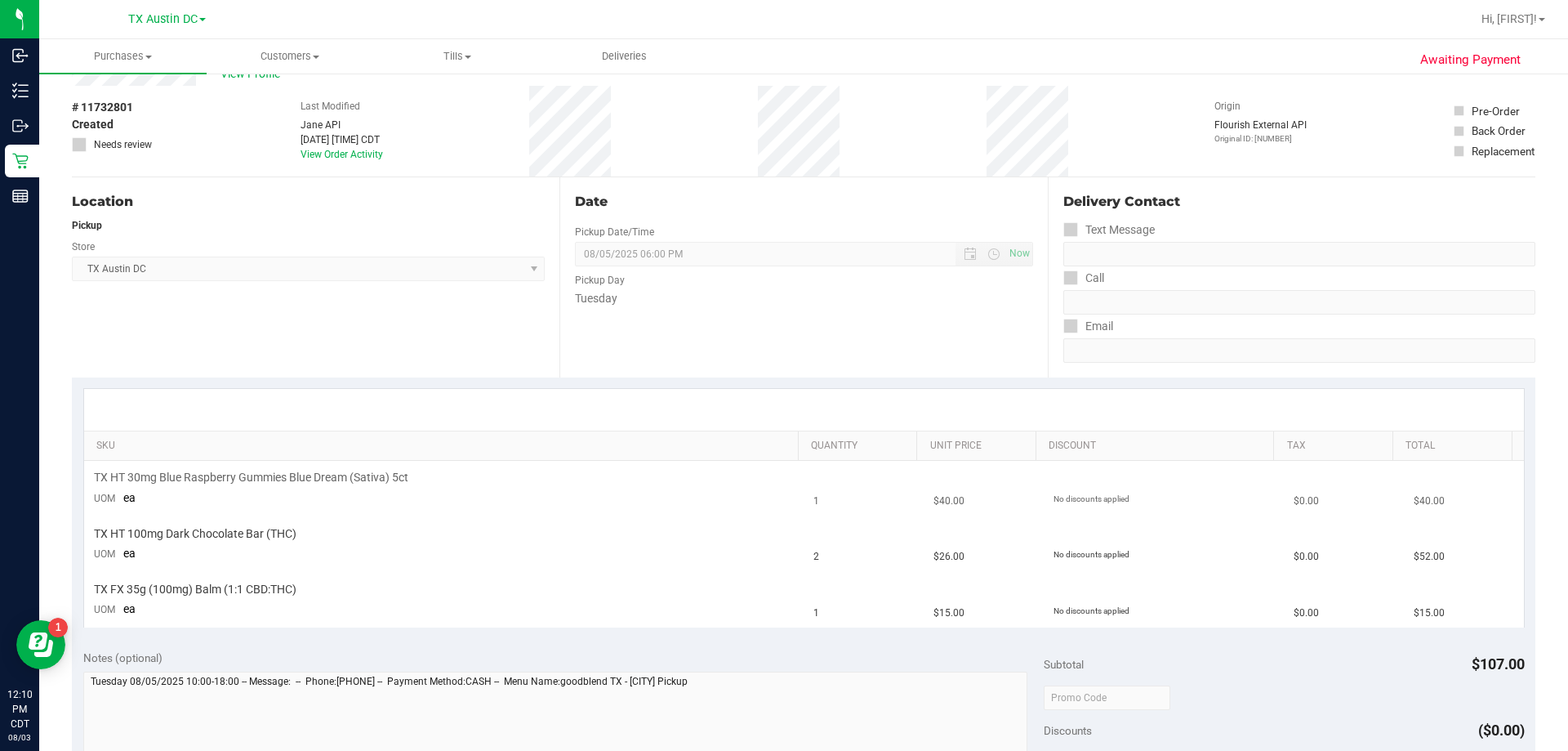 scroll, scrollTop: 0, scrollLeft: 0, axis: both 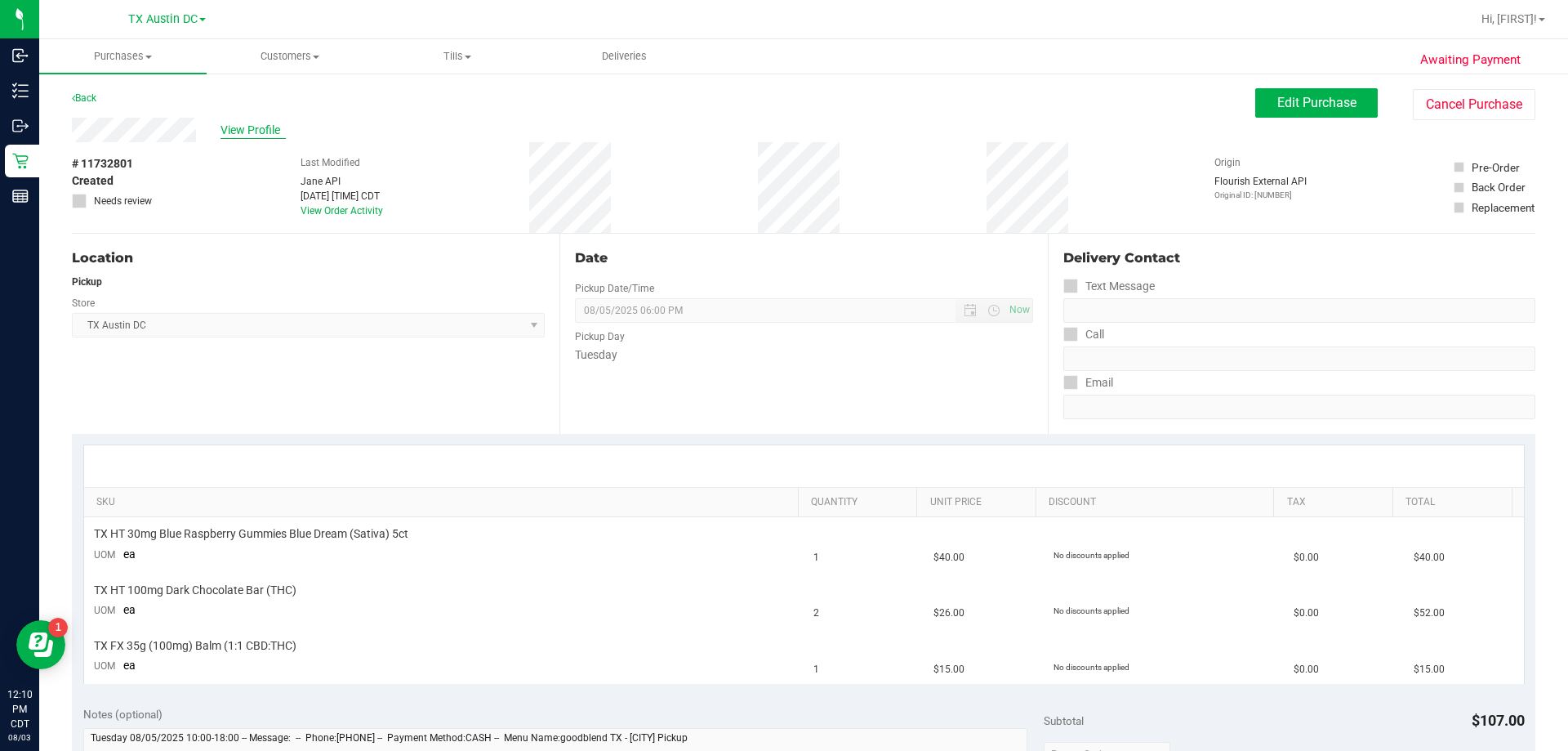 click on "View Profile" at bounding box center [253, 130] 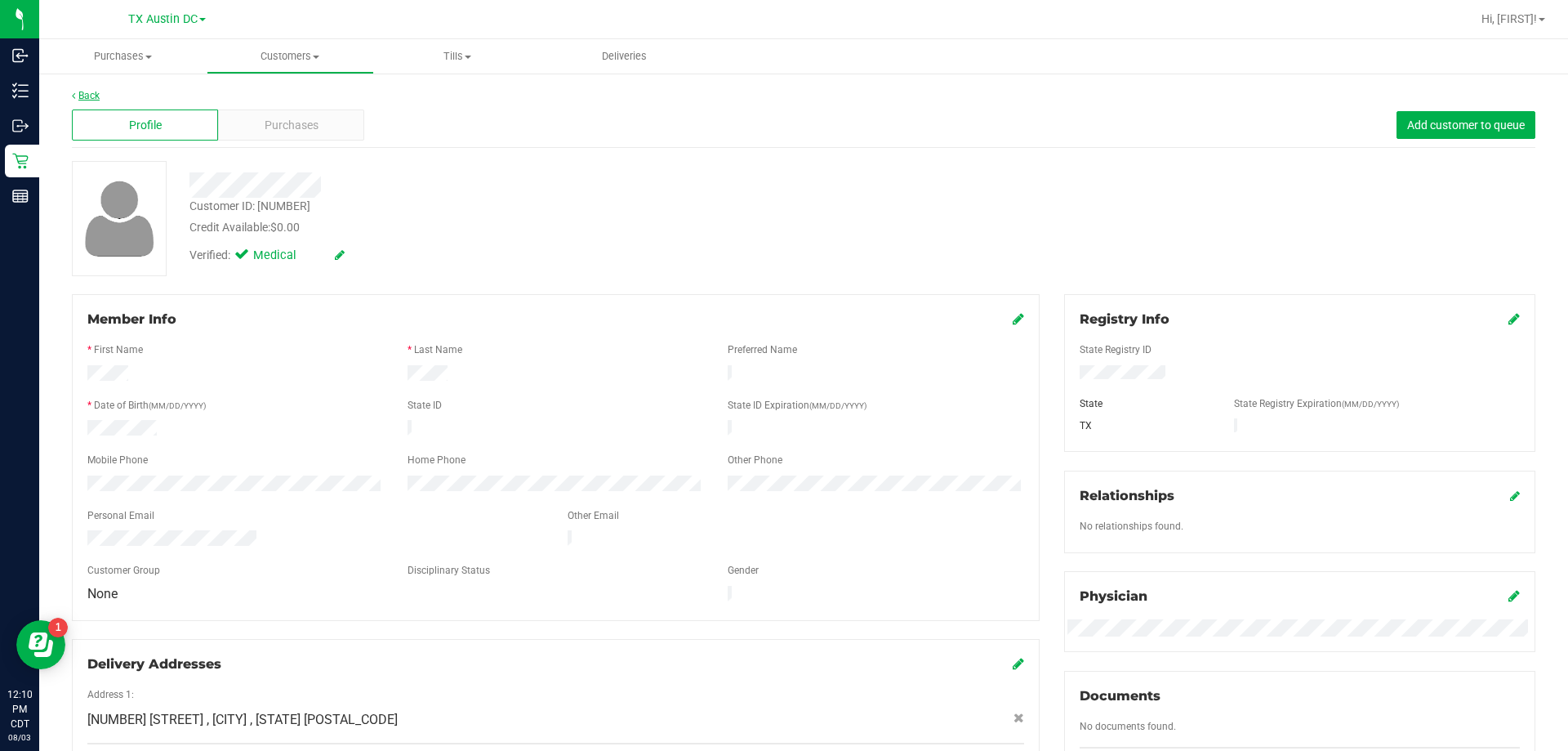click on "Back" at bounding box center [86, 96] 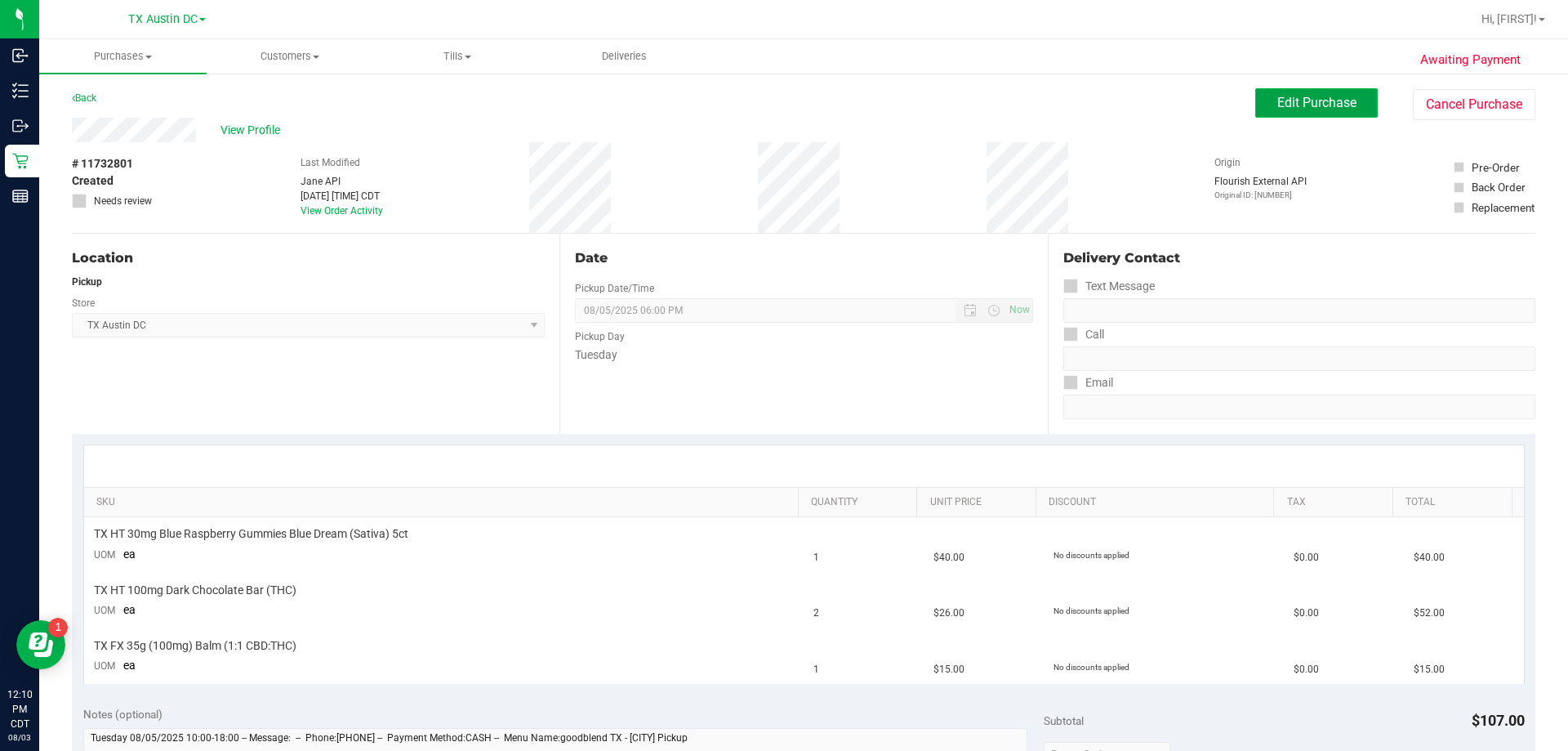 click on "Edit Purchase" at bounding box center [1316, 102] 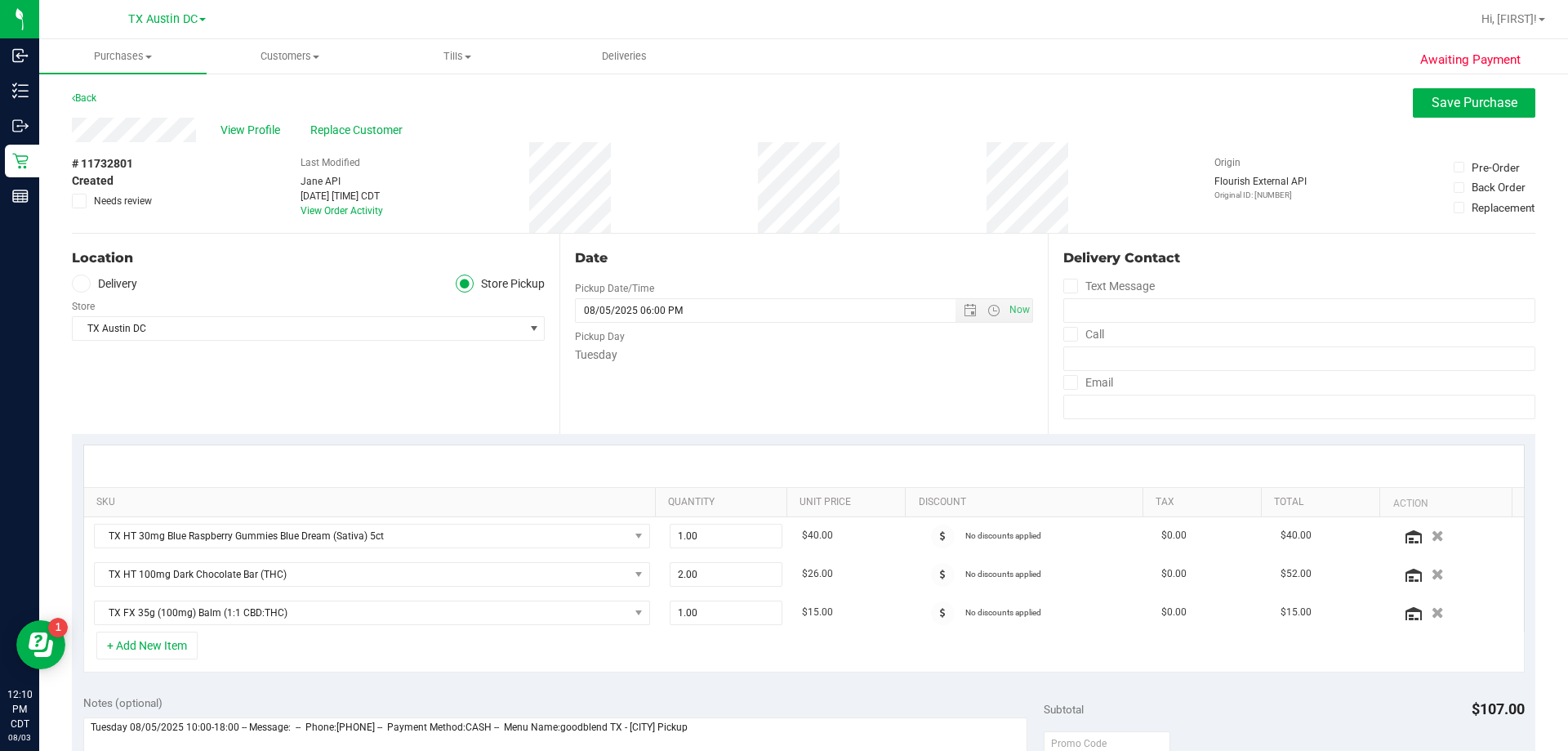 click at bounding box center [79, 201] 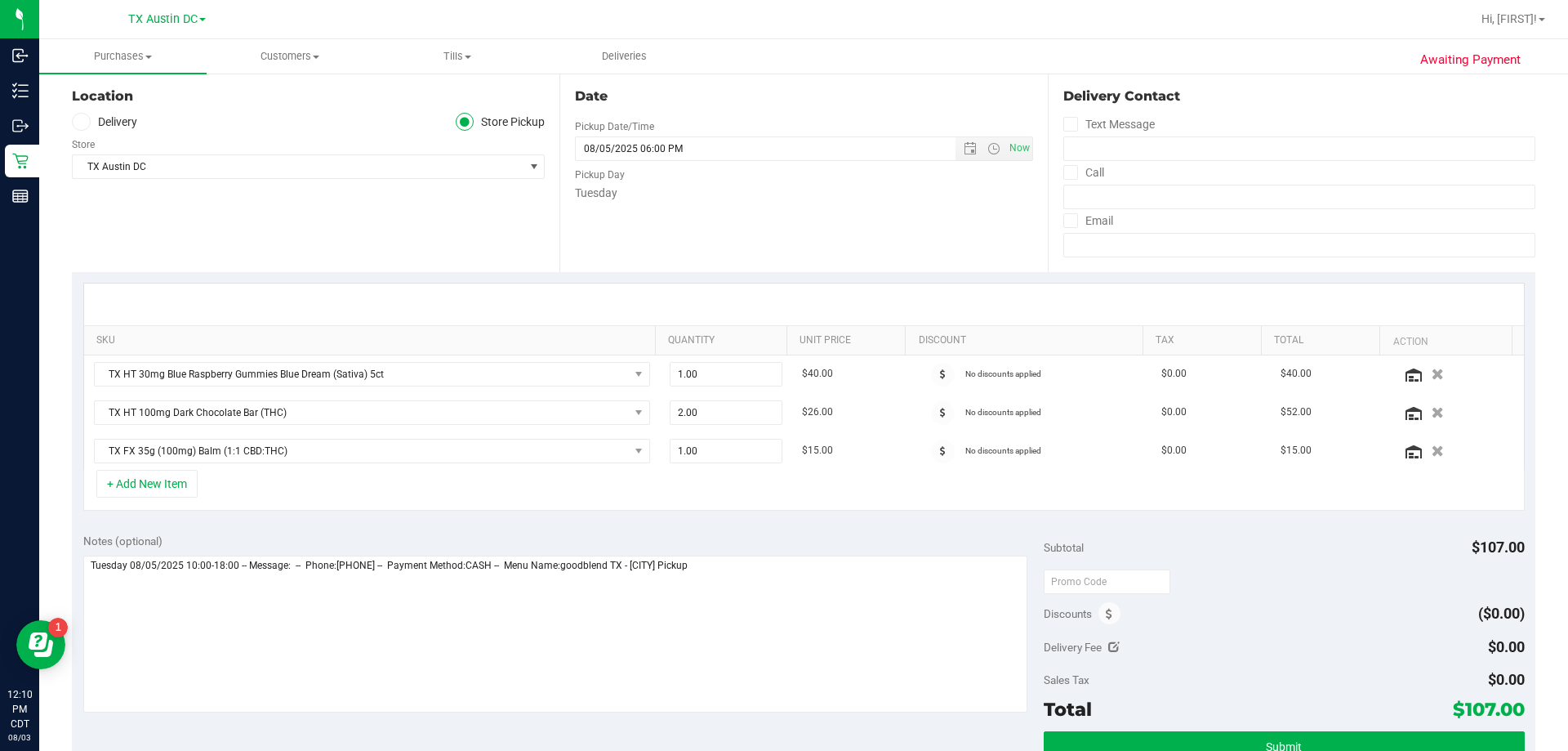 scroll, scrollTop: 163, scrollLeft: 0, axis: vertical 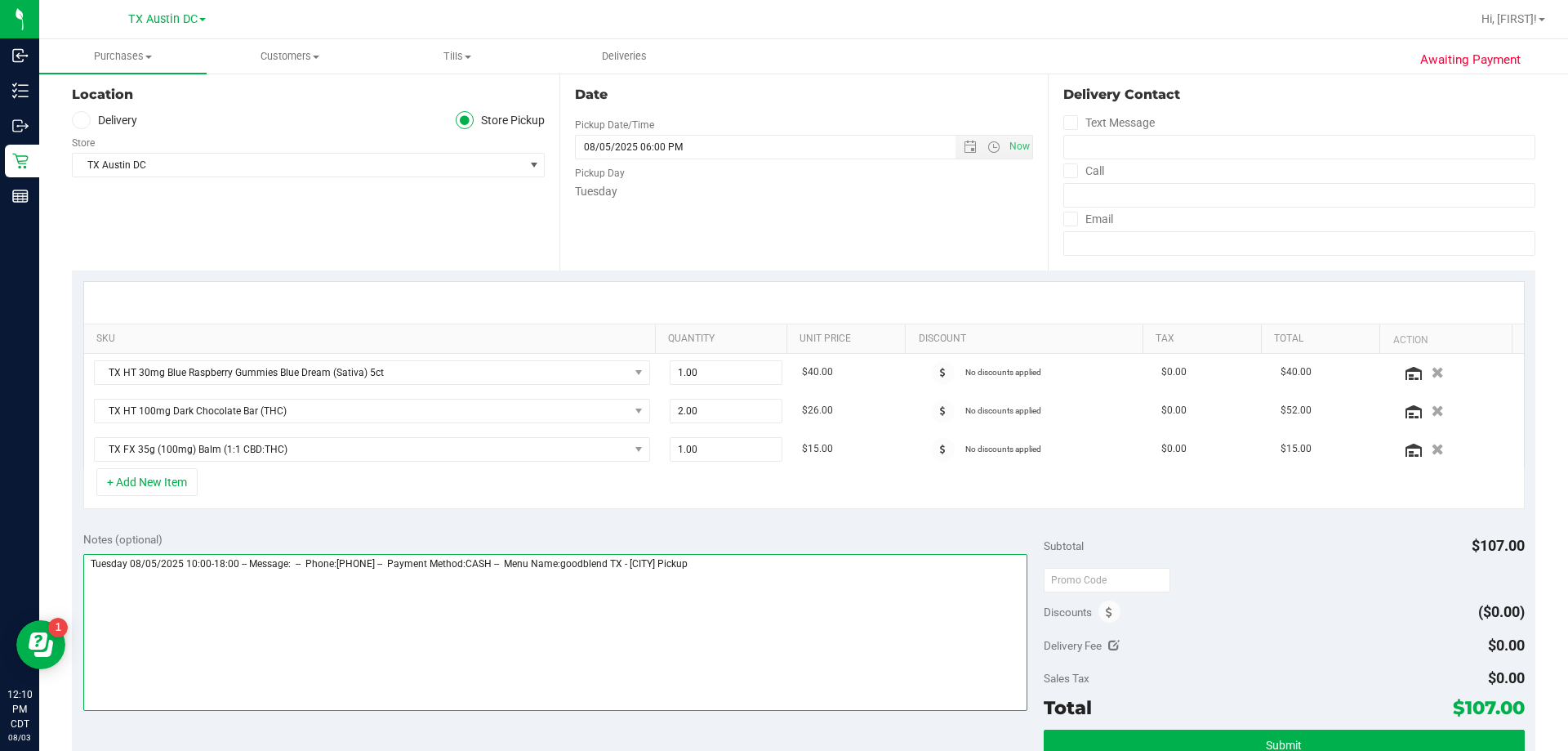click at bounding box center (555, 633) 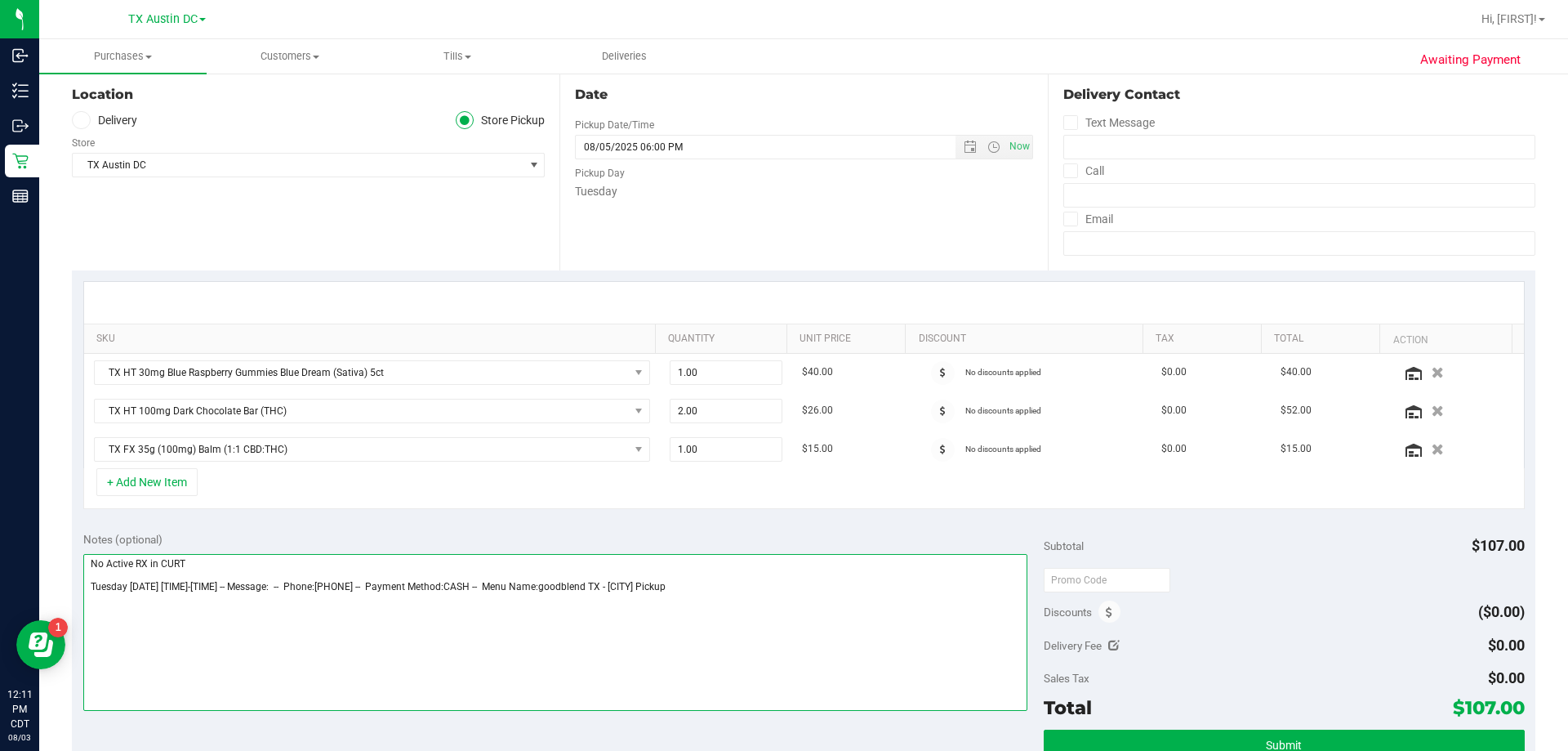 scroll, scrollTop: 0, scrollLeft: 0, axis: both 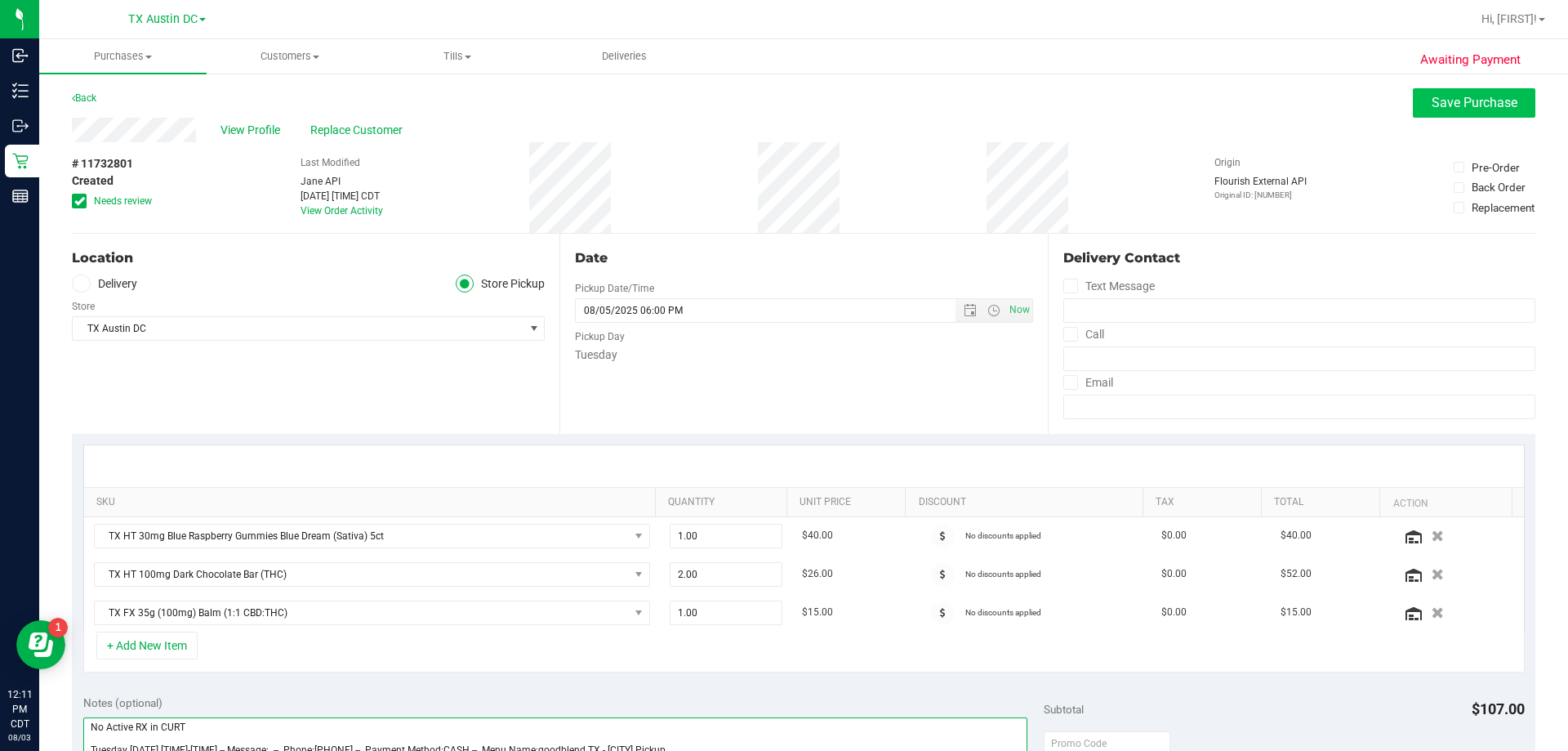type on "No Active RX in CURT
Tuesday 08/05/2025 10:00-18:00 -- Message:  --  Phone:2146297046 --  Payment Method:CASH --  Menu Name:goodblend TX - Plano Pickup" 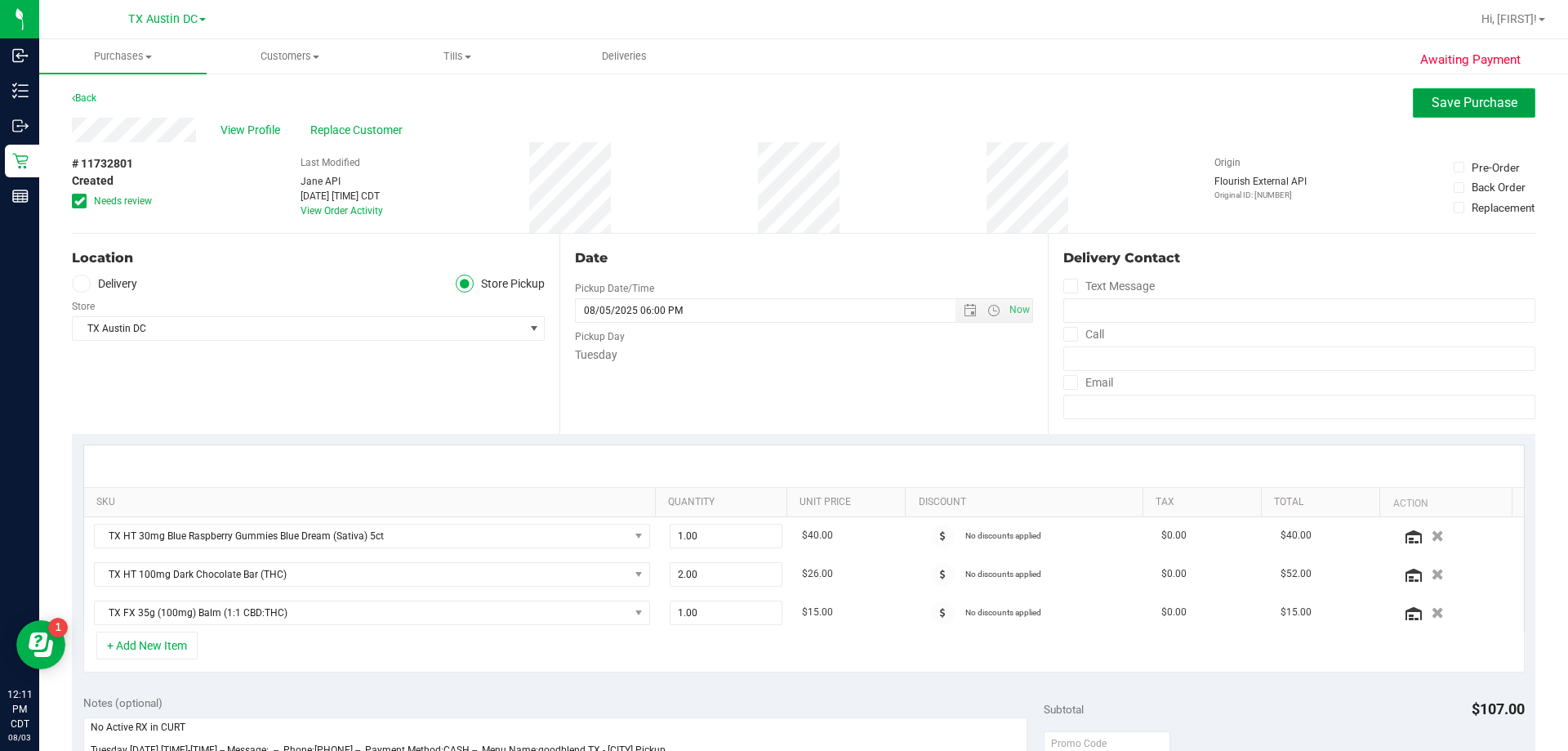 click on "Save Purchase" at bounding box center (1474, 103) 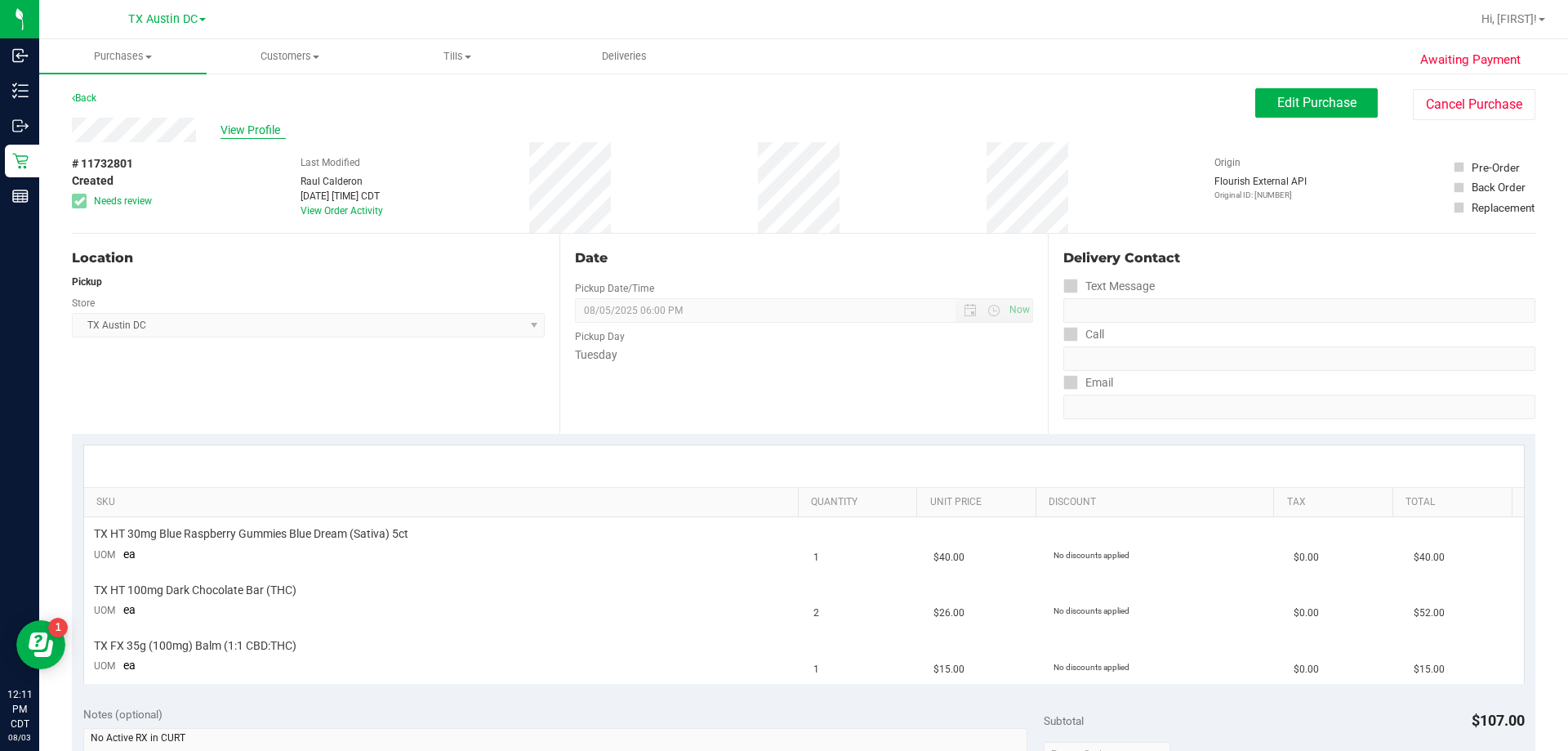 click on "View Profile" at bounding box center (253, 130) 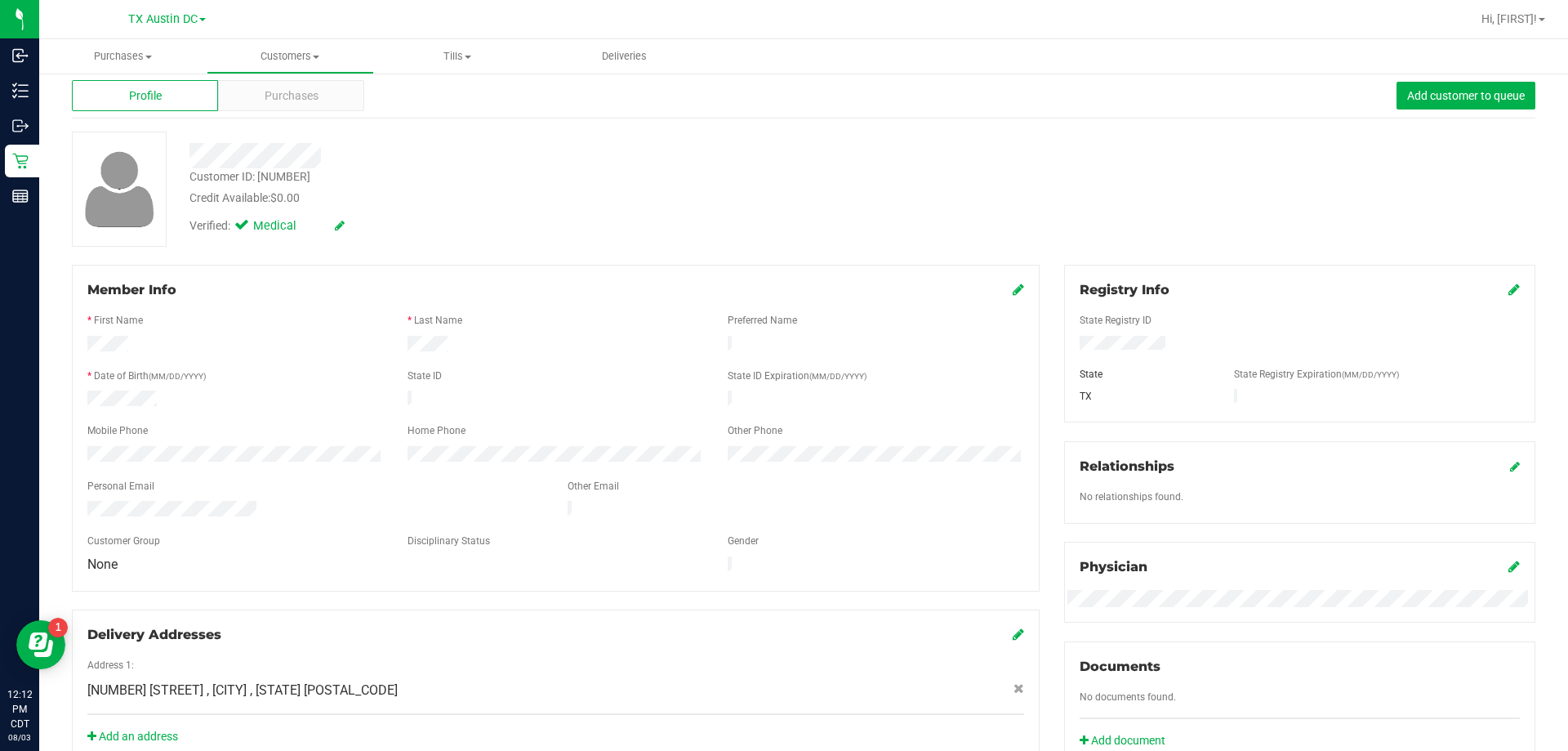 scroll, scrollTop: 0, scrollLeft: 0, axis: both 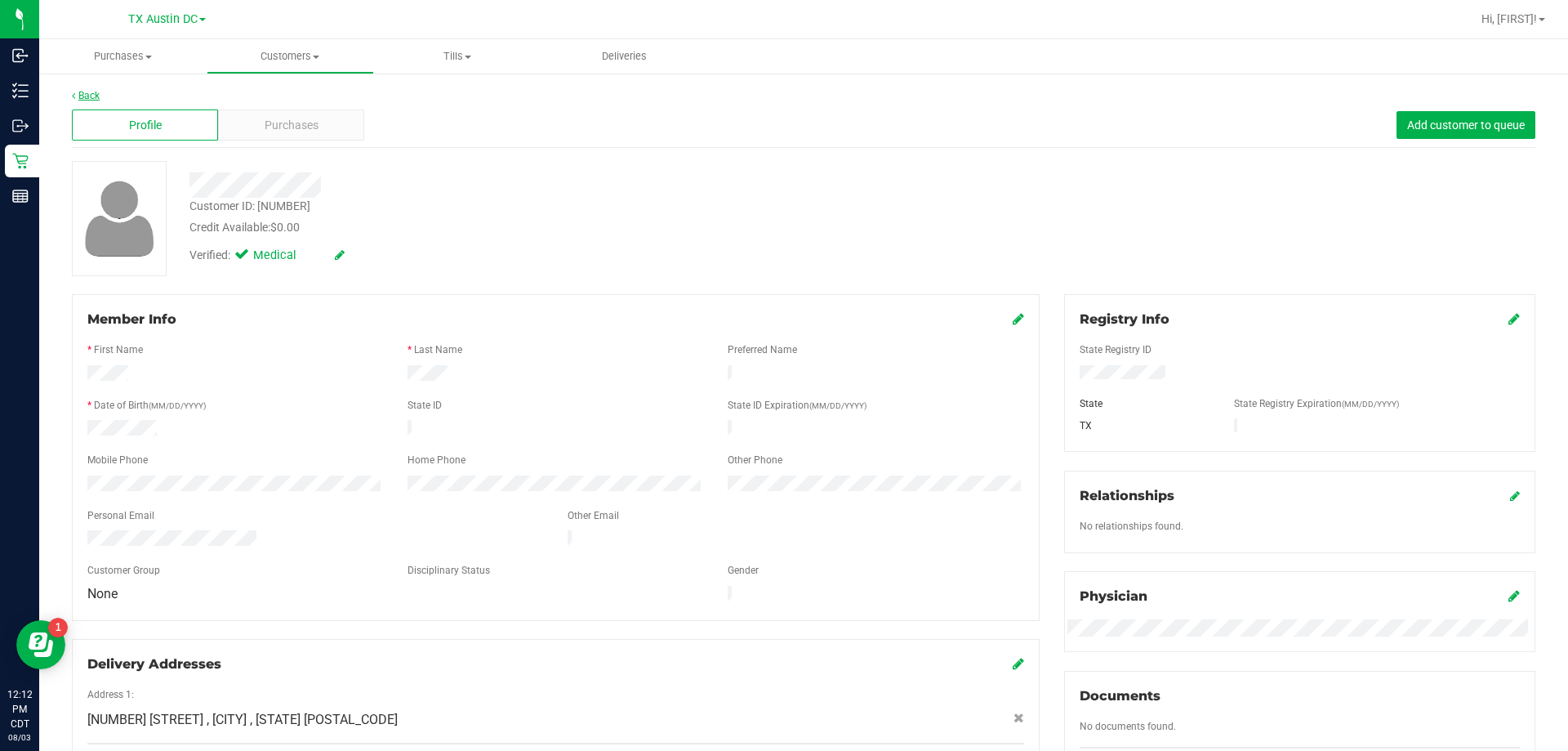 click on "Back" at bounding box center [86, 96] 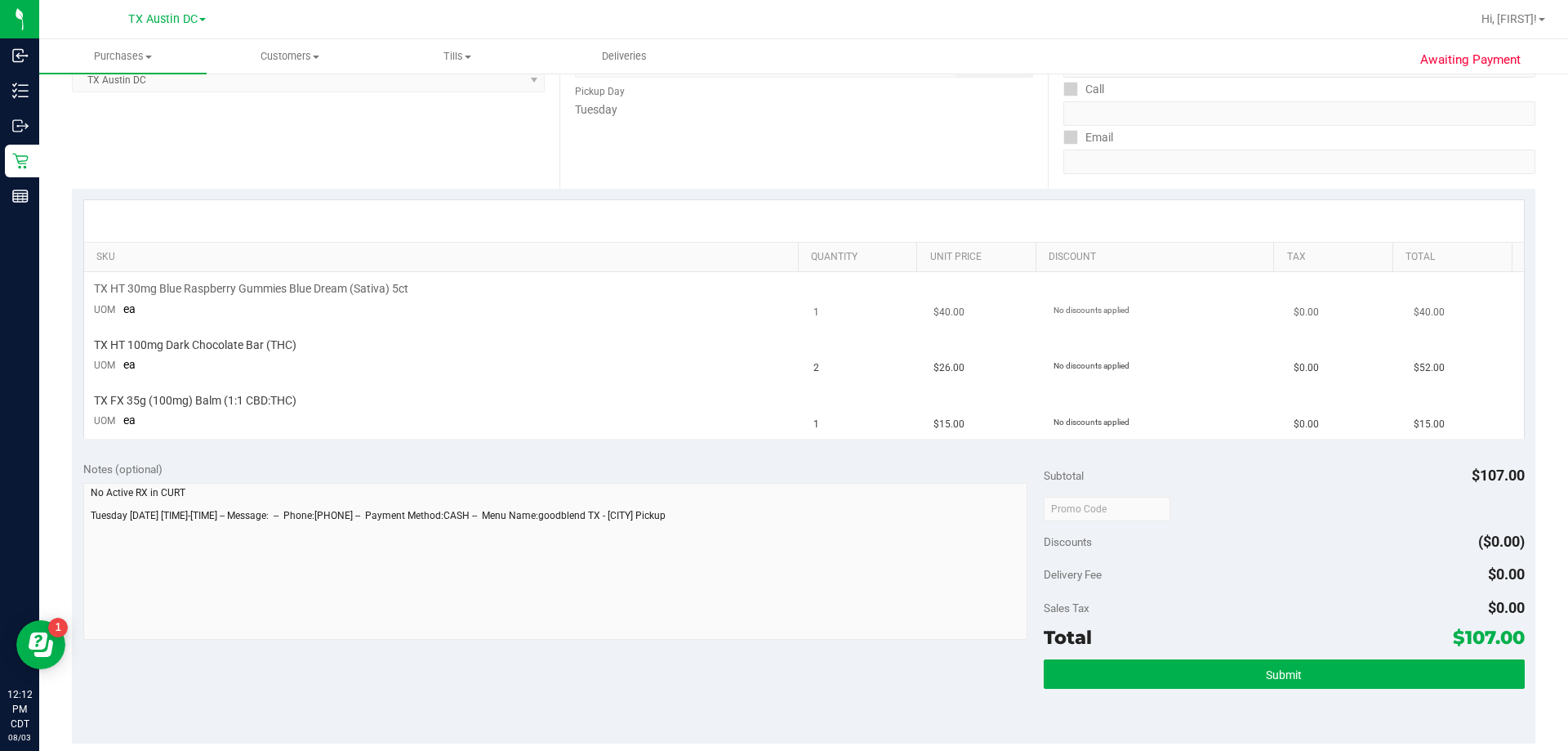 scroll, scrollTop: 0, scrollLeft: 0, axis: both 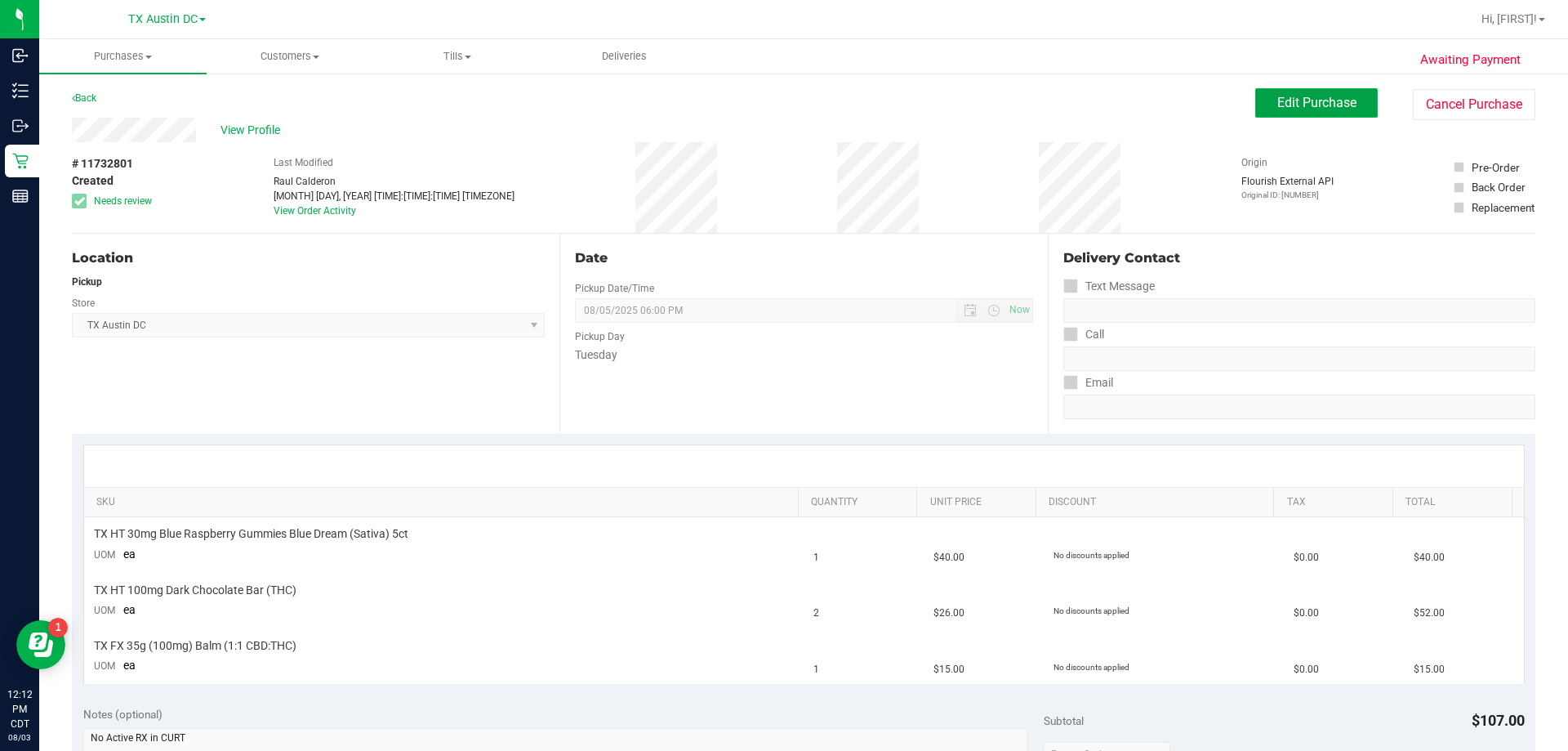 click on "Edit Purchase" at bounding box center [1316, 102] 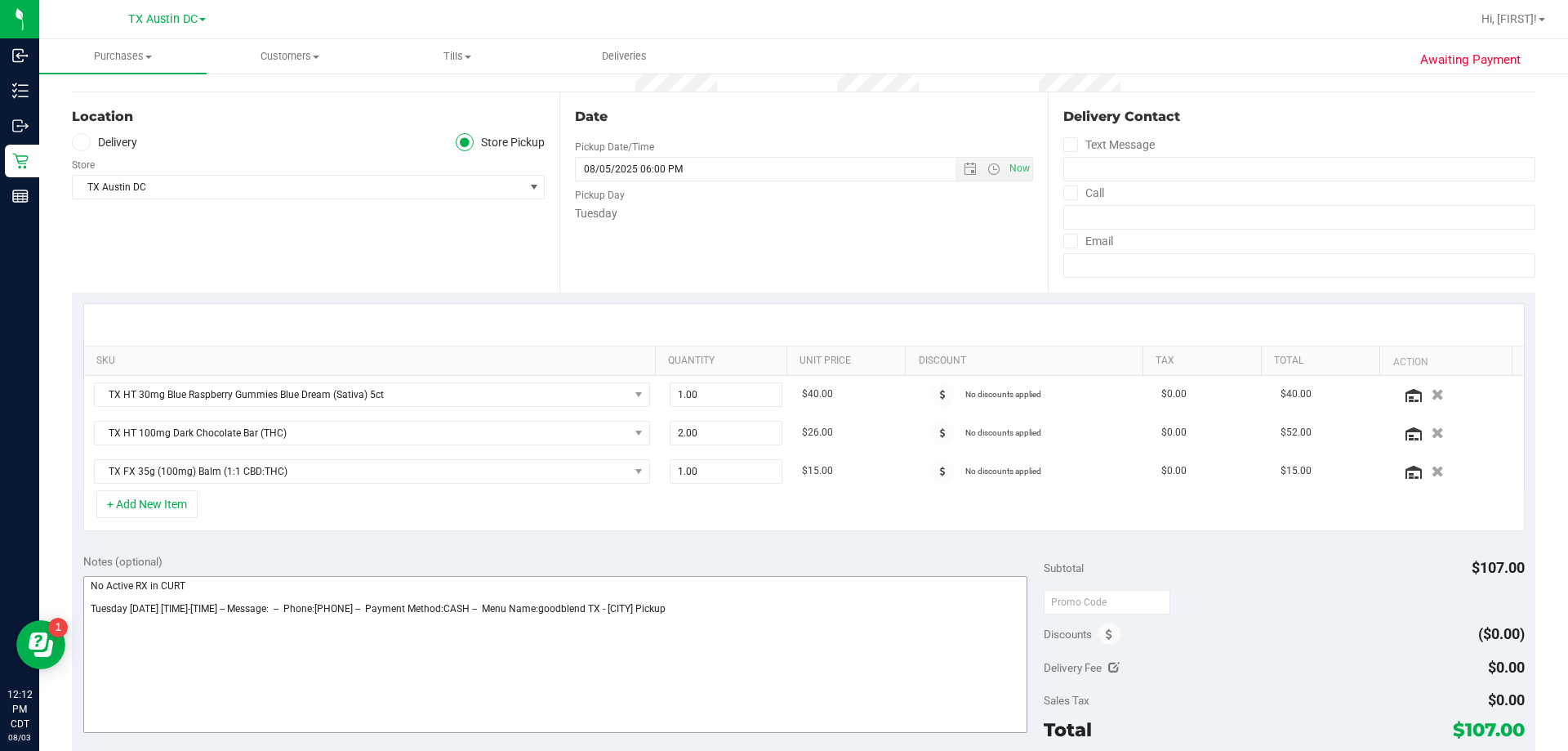 scroll, scrollTop: 245, scrollLeft: 0, axis: vertical 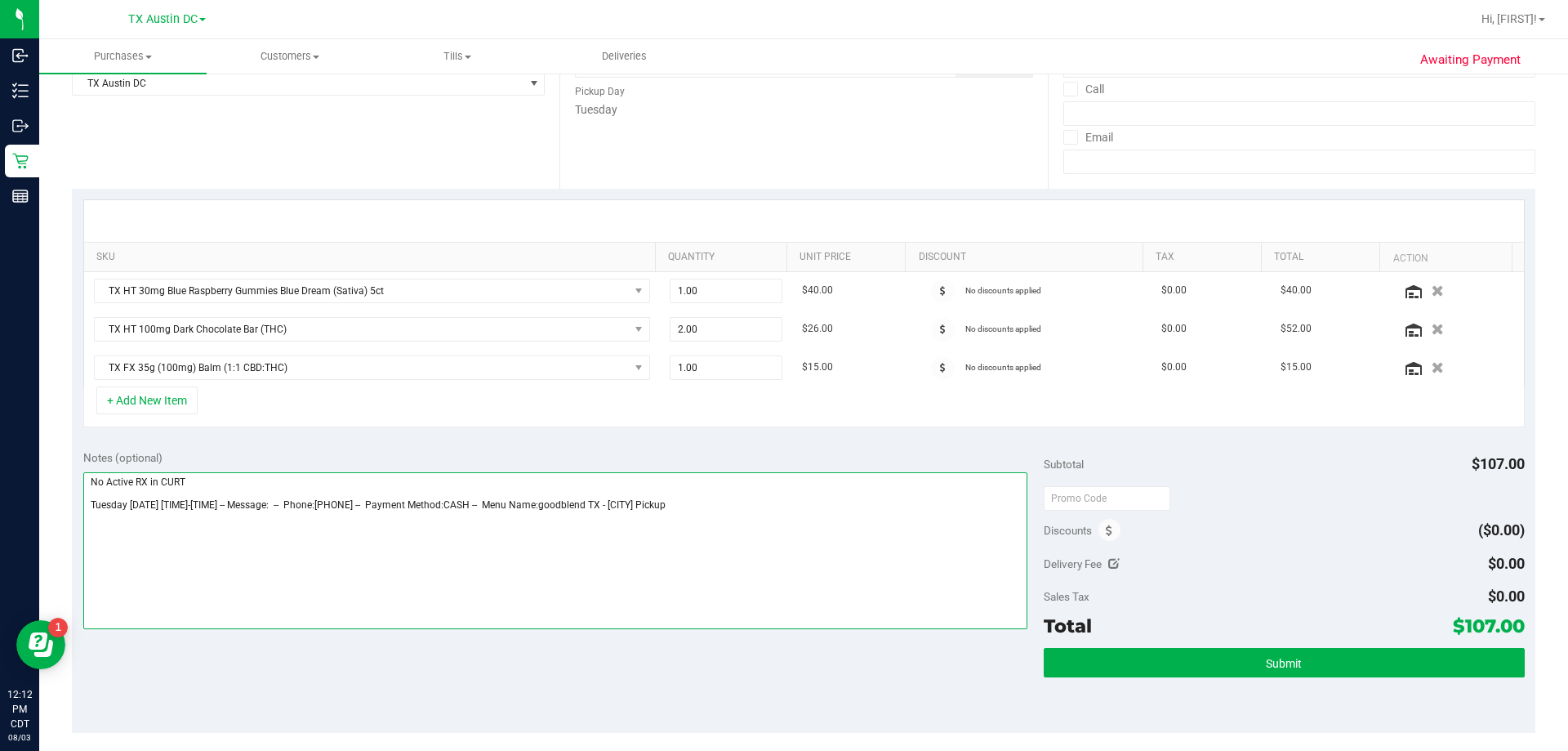click at bounding box center (555, 551) 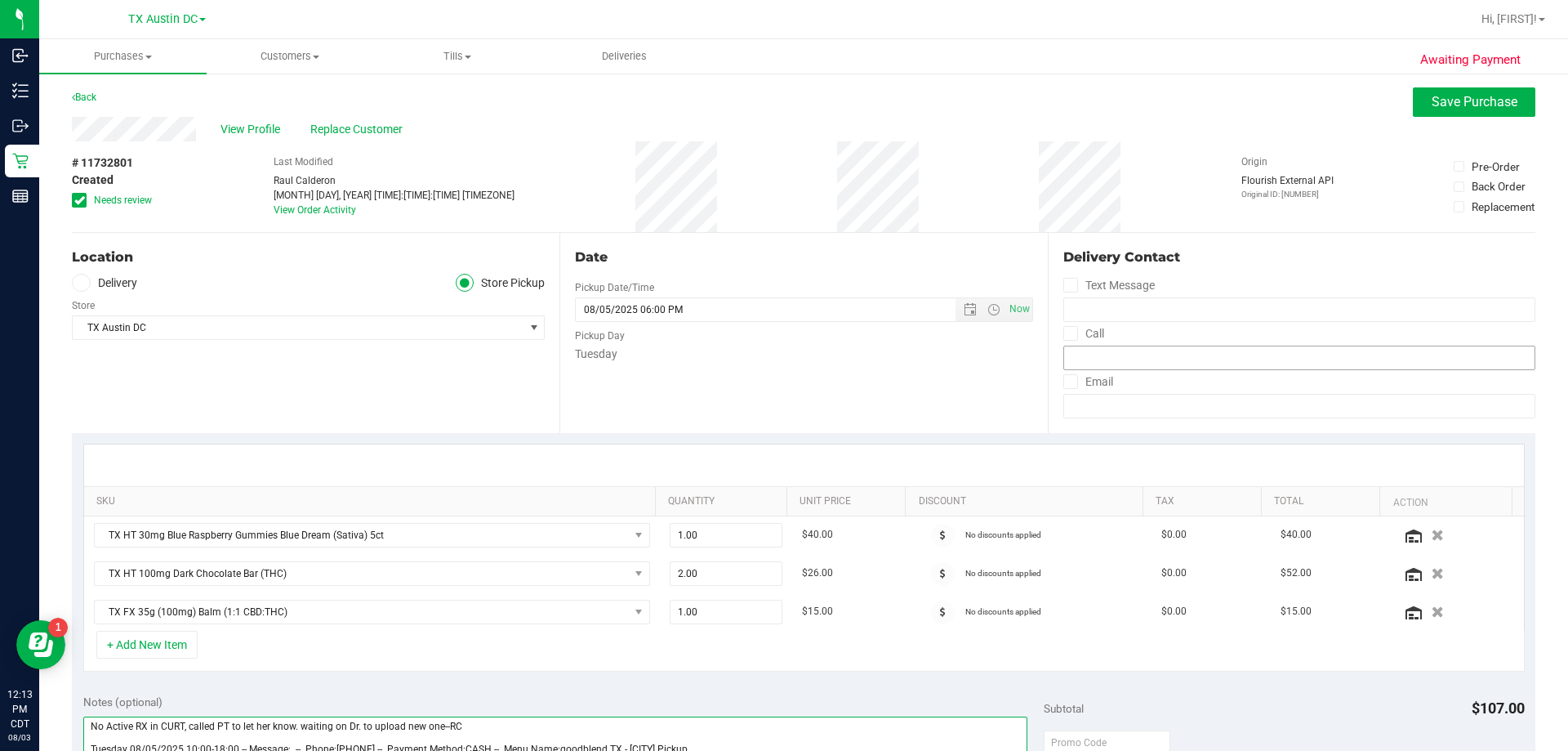 scroll, scrollTop: 0, scrollLeft: 0, axis: both 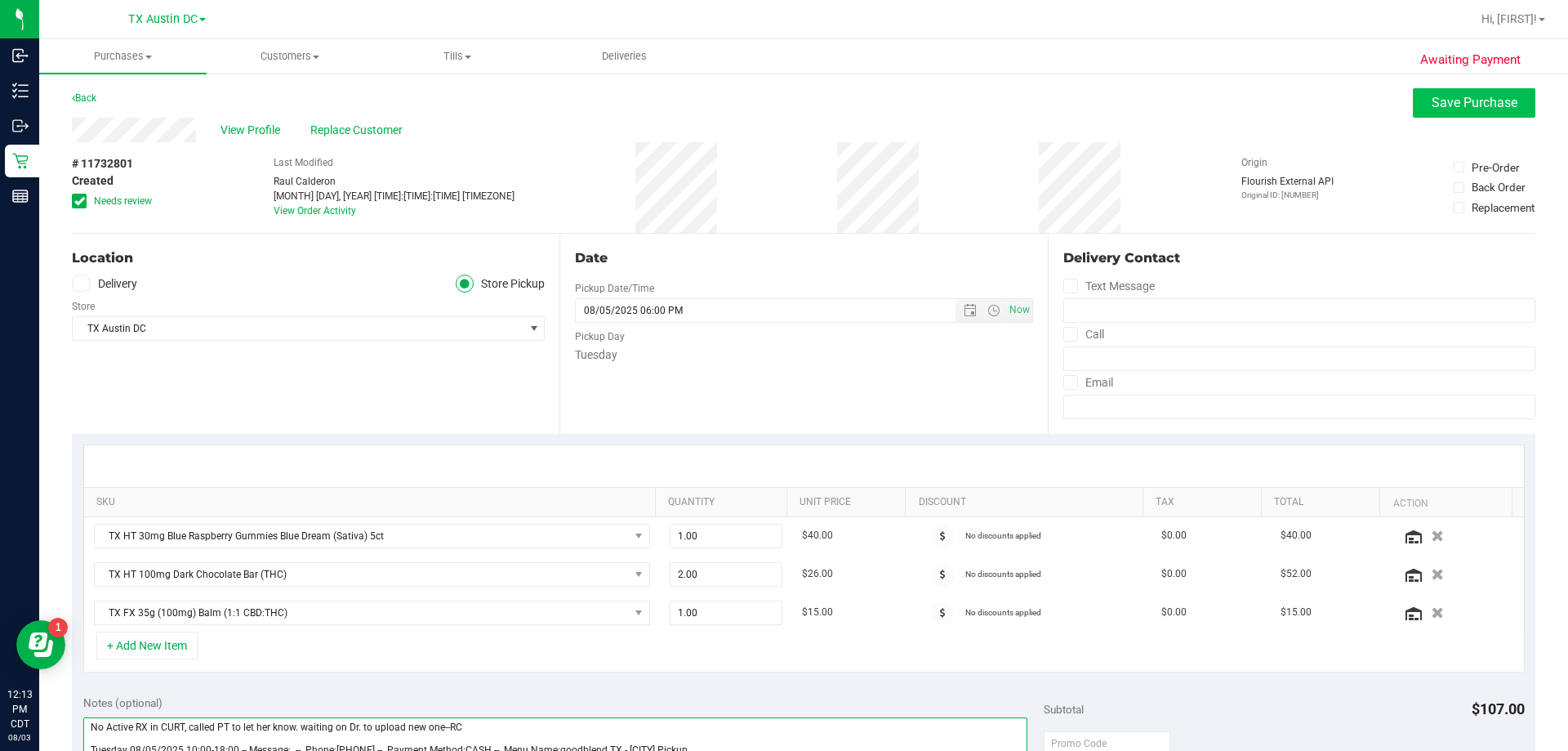 type on "No Active RX in CURT, called PT to let her know. waiting on Dr. to upload new one--RC
Tuesday 08/05/2025 10:00-18:00 -- Message:  --  Phone:2146297046 --  Payment Method:CASH --  Menu Name:goodblend TX - Plano Pickup" 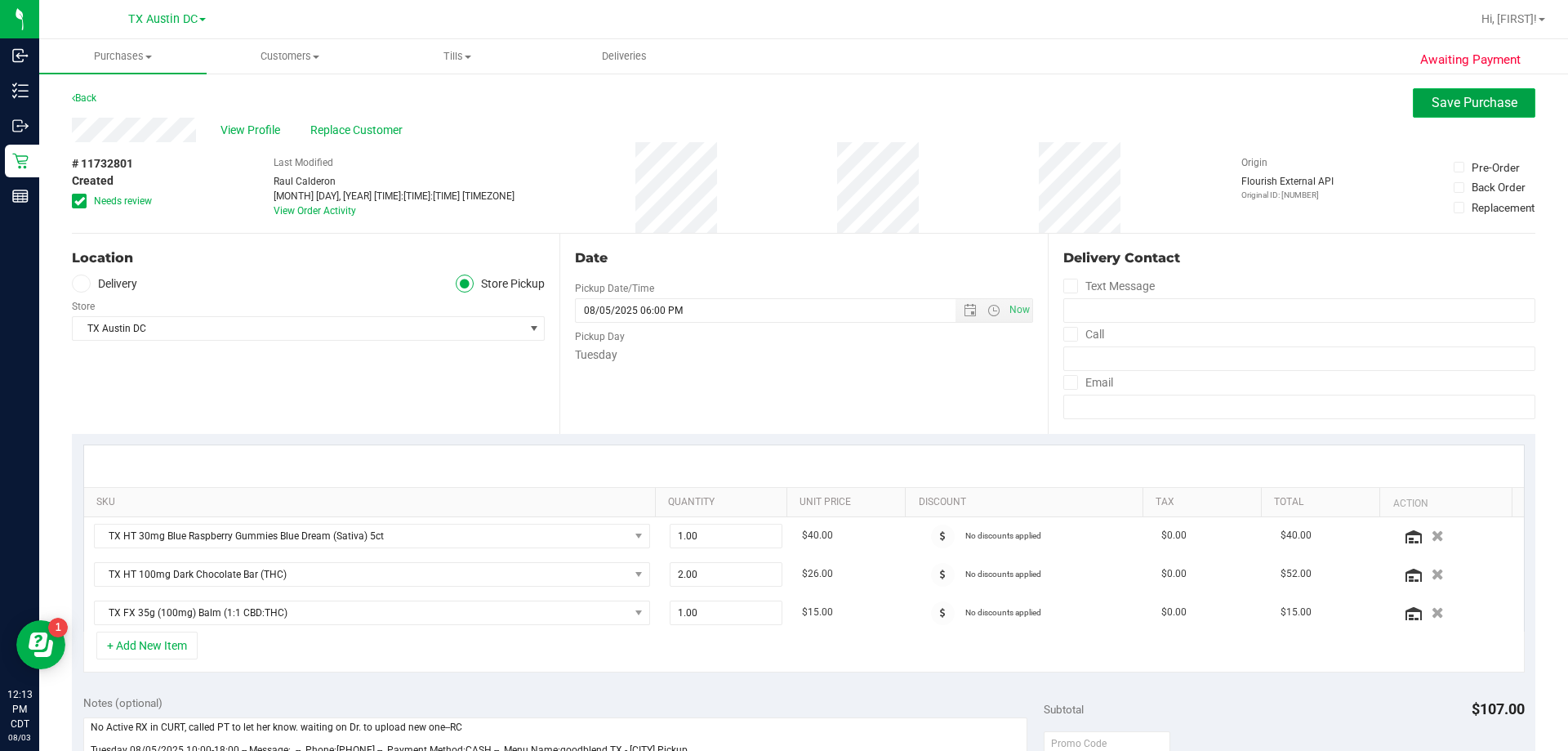 click on "Save Purchase" at bounding box center [1474, 102] 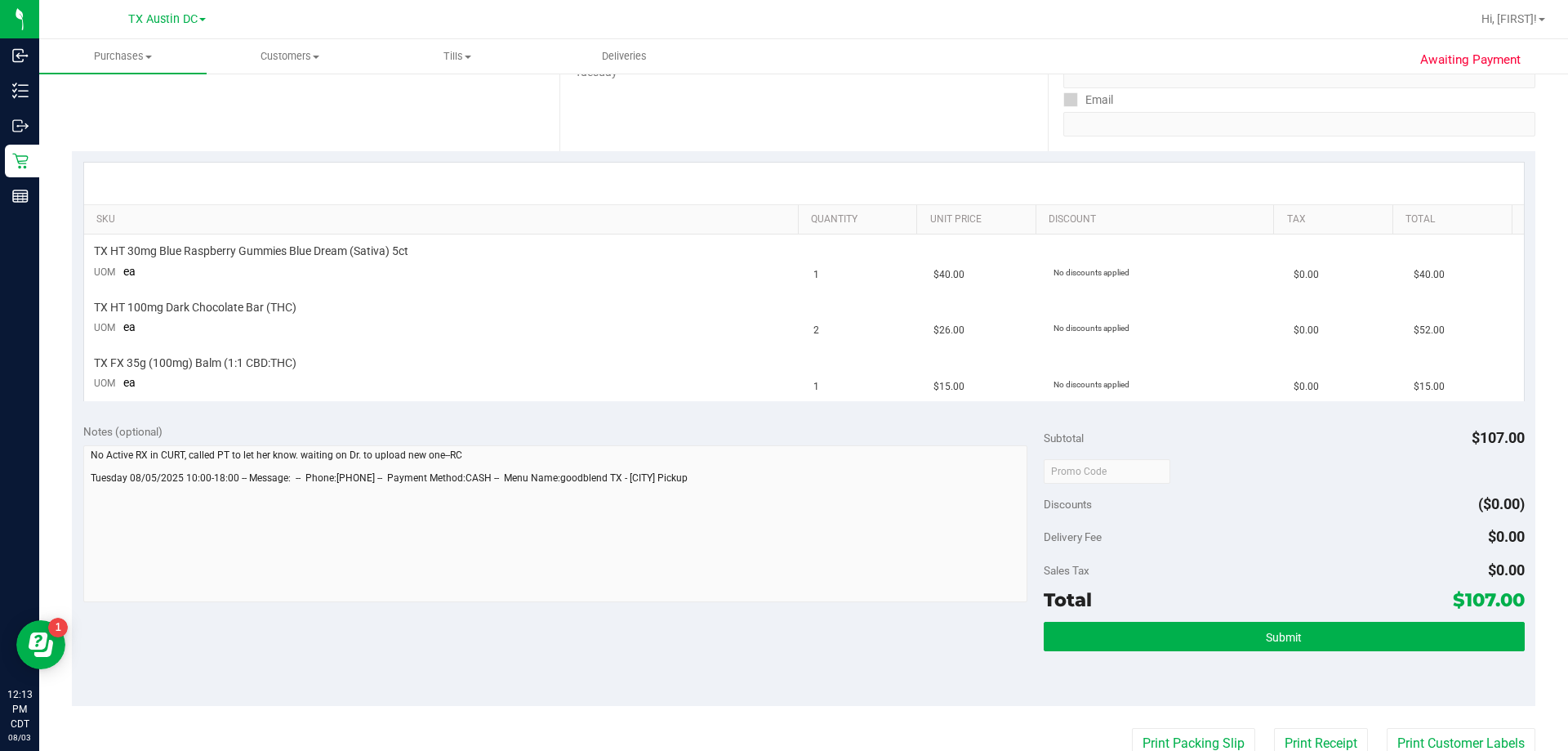 scroll, scrollTop: 0, scrollLeft: 0, axis: both 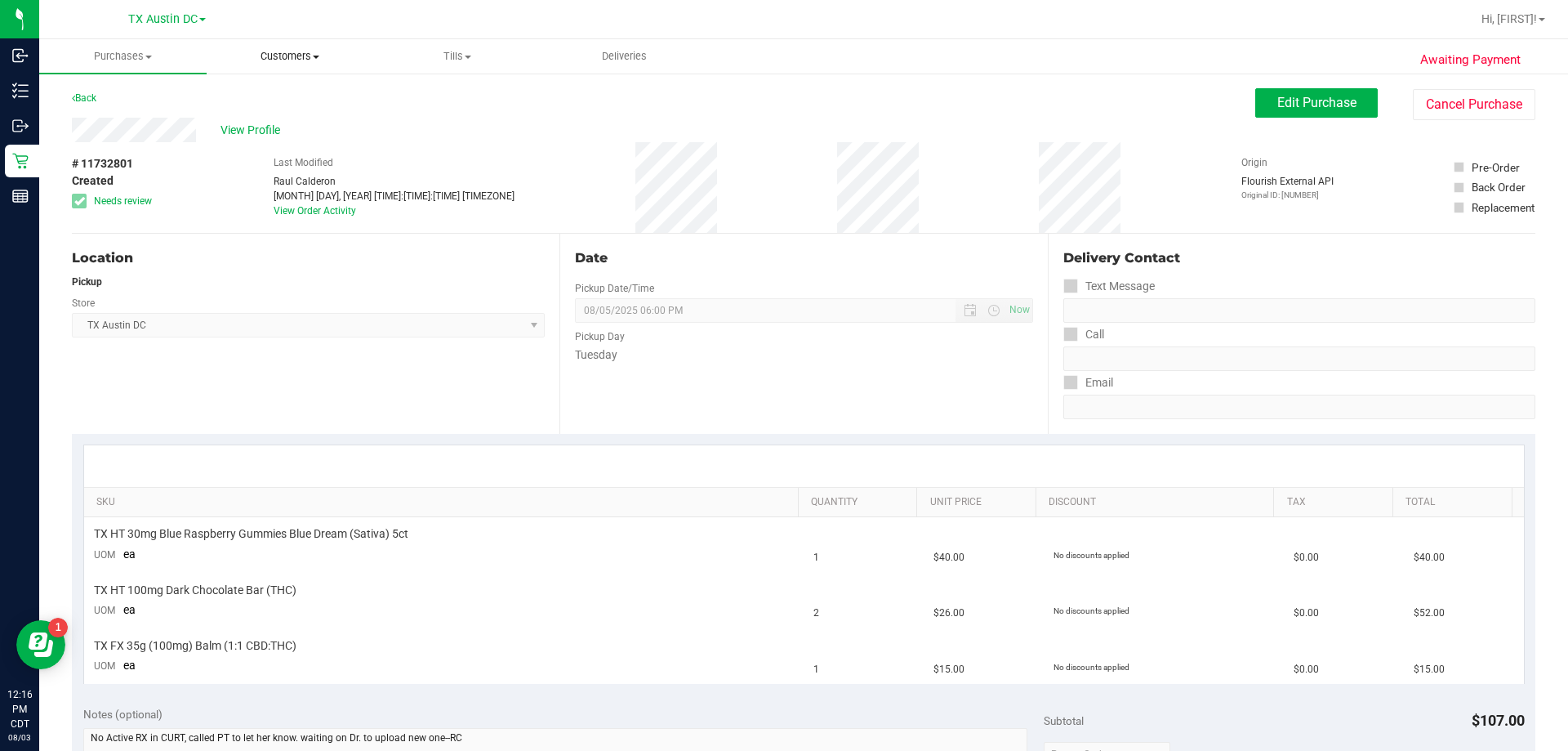 click on "Customers" at bounding box center [290, 56] 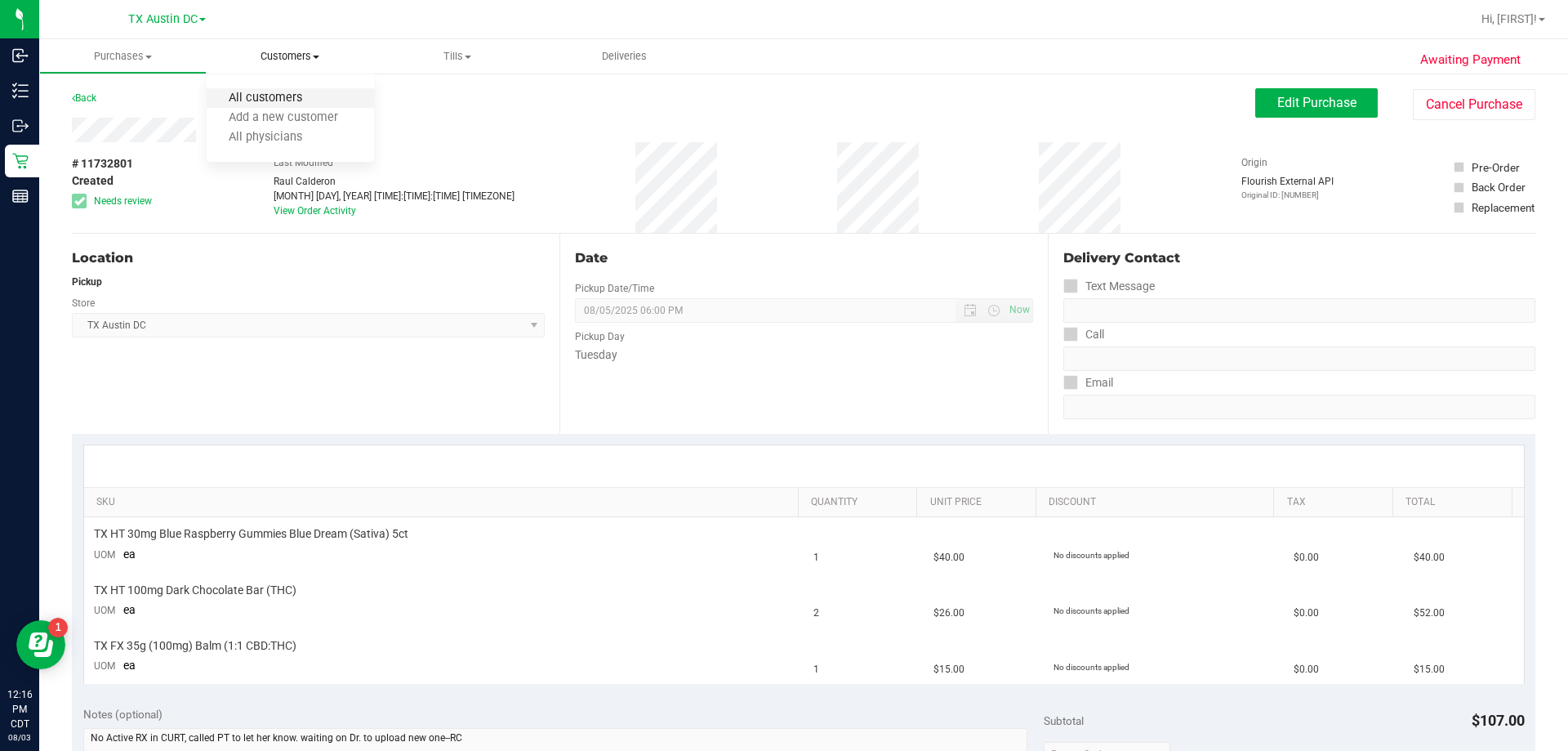 click on "All customers" at bounding box center [265, 98] 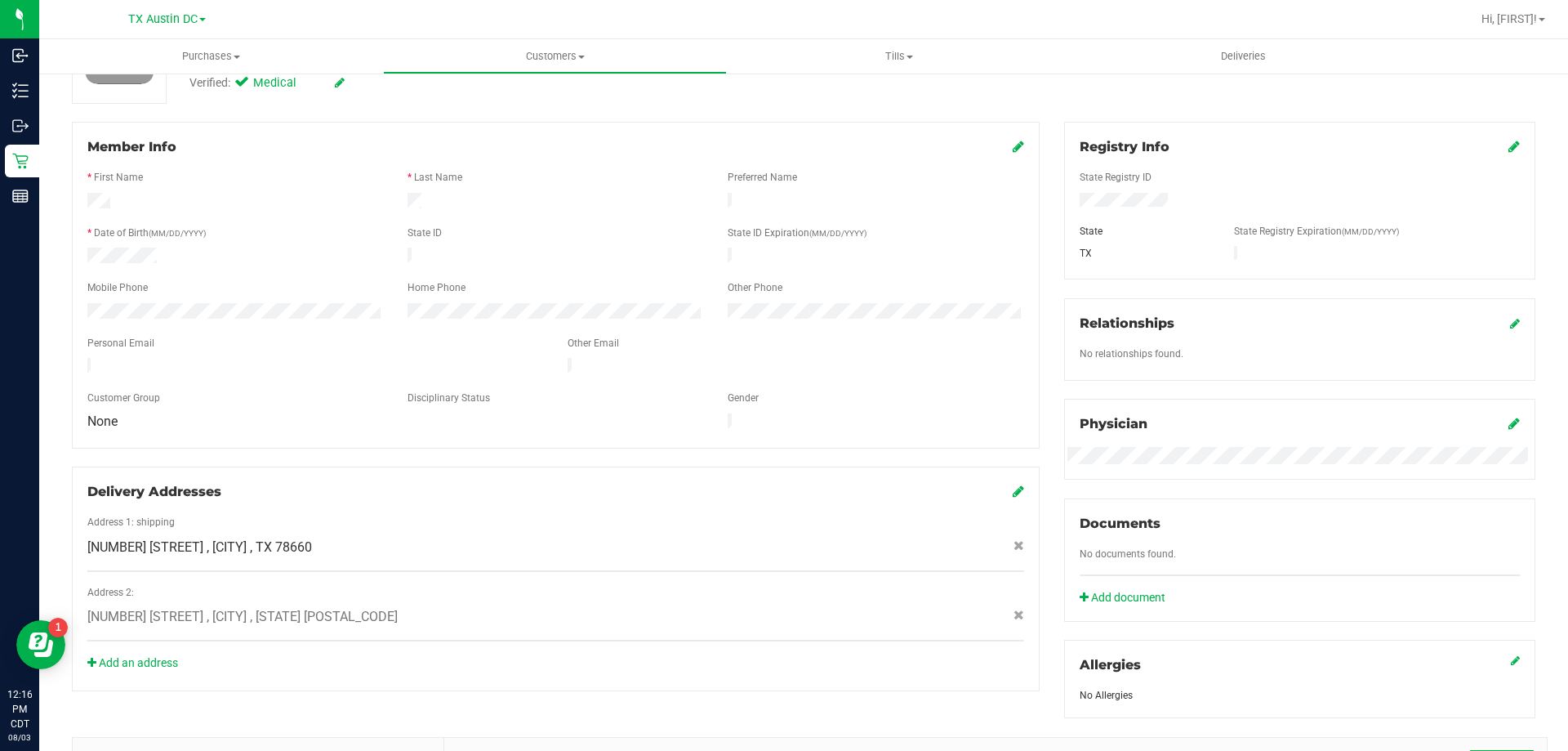 scroll, scrollTop: 19, scrollLeft: 0, axis: vertical 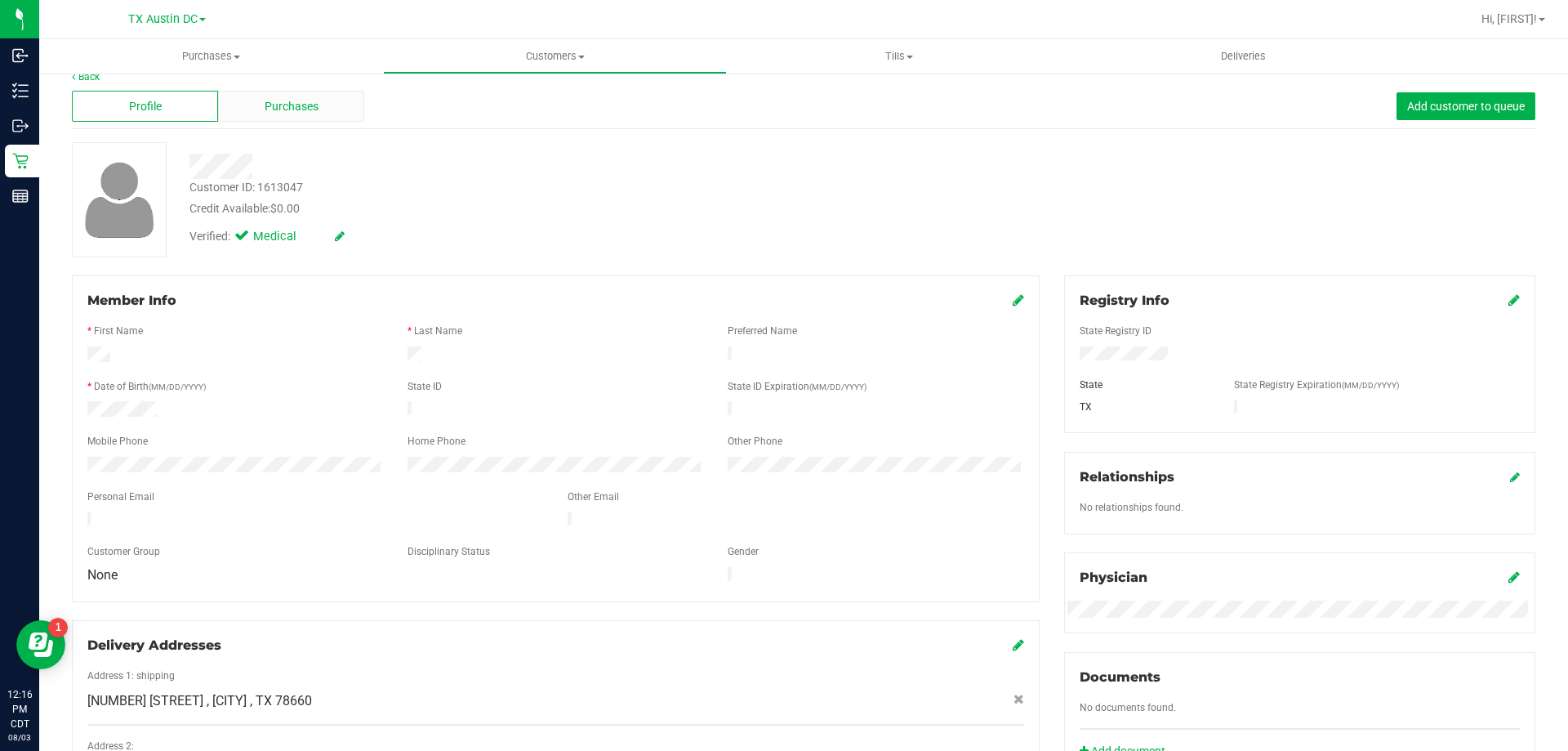click on "Purchases" at bounding box center [291, 106] 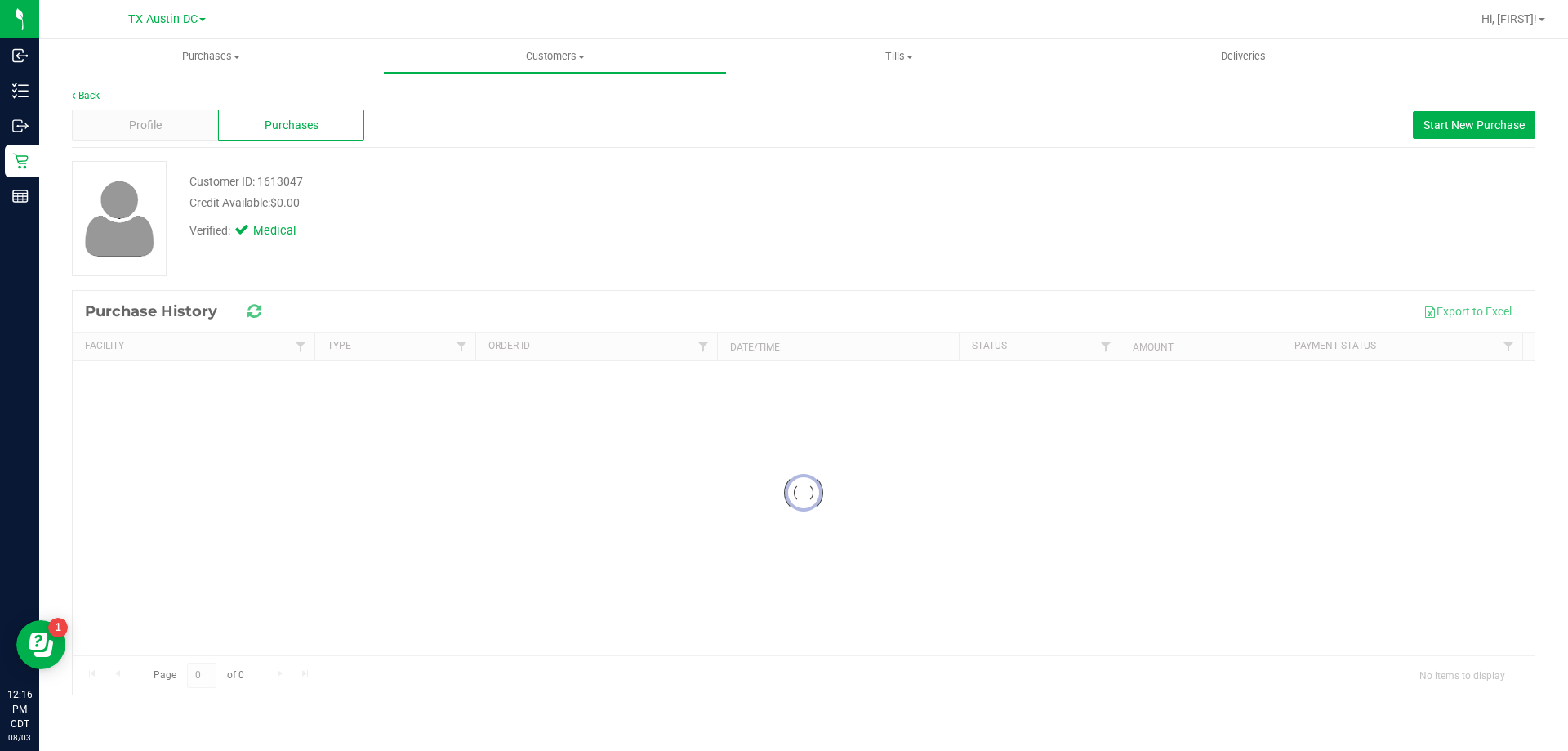 scroll, scrollTop: 0, scrollLeft: 0, axis: both 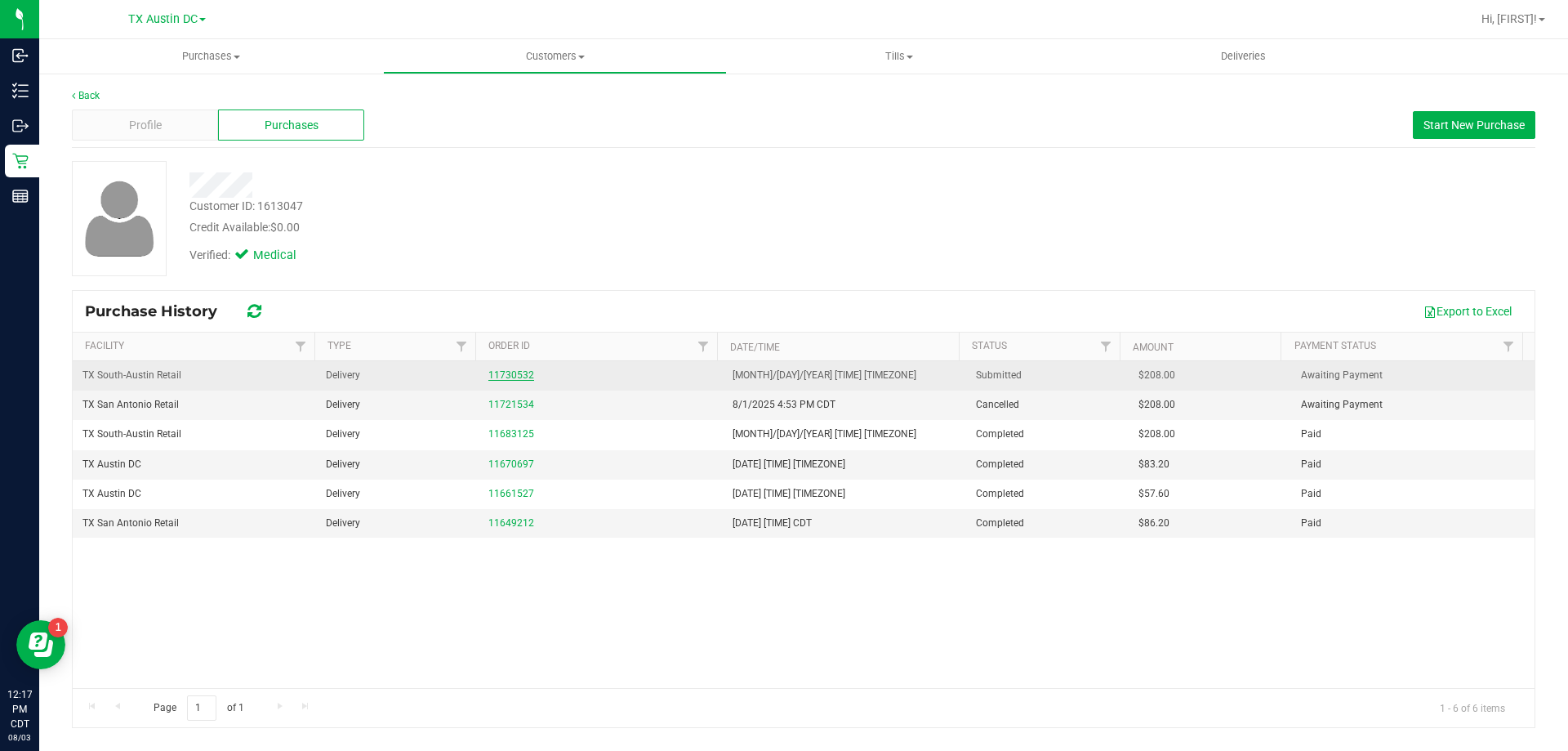 click on "11730532" at bounding box center (511, 375) 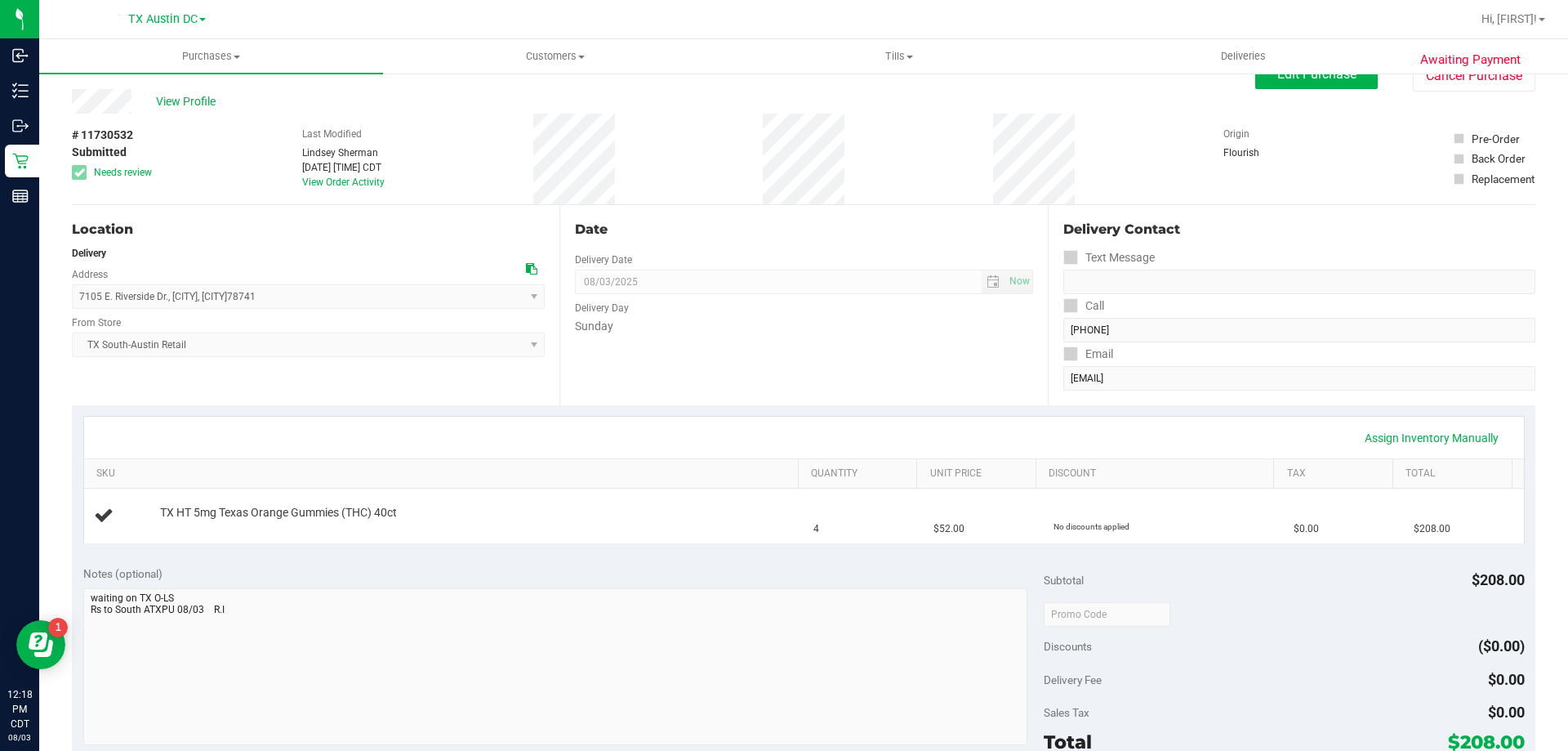 scroll, scrollTop: 0, scrollLeft: 0, axis: both 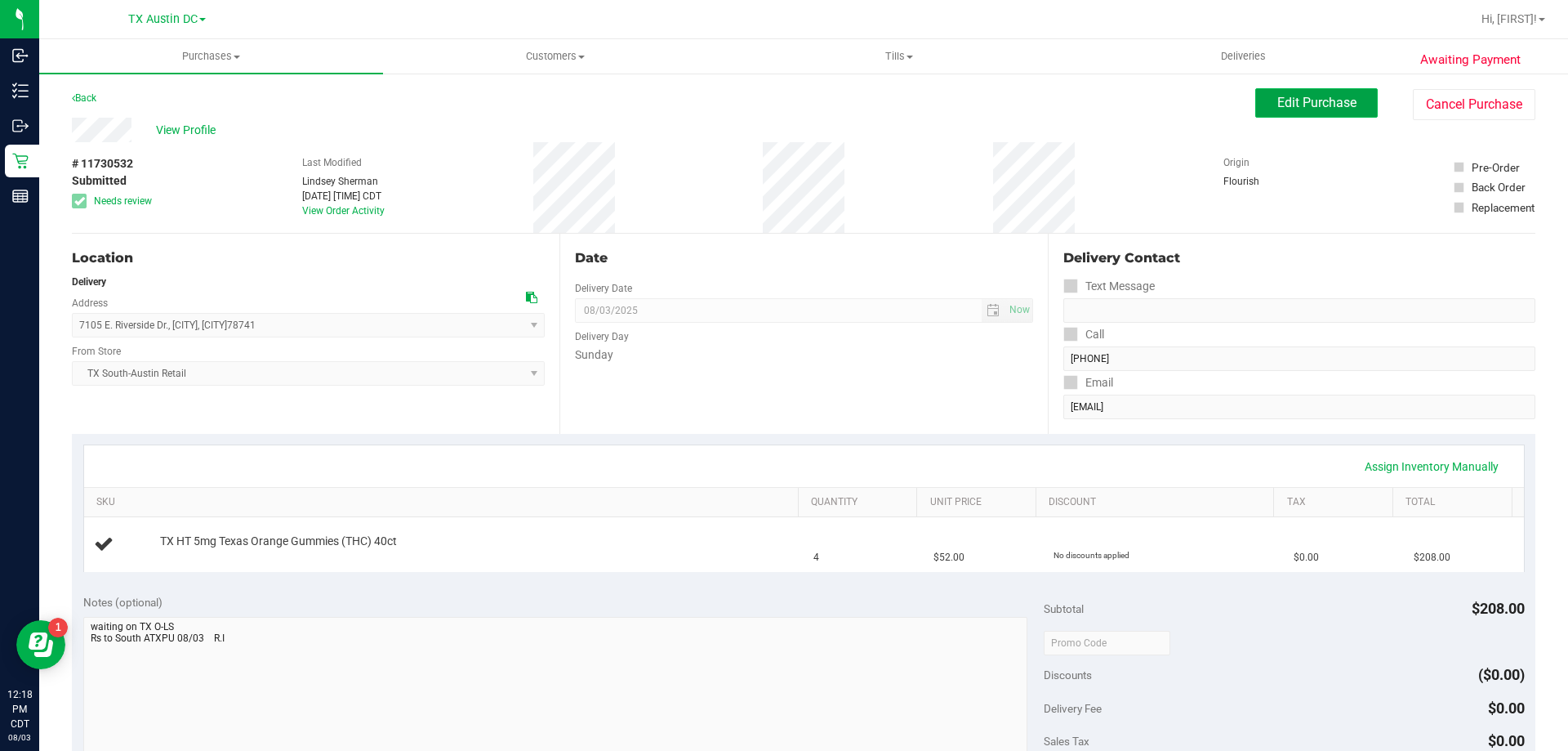 click on "Edit Purchase" at bounding box center (1316, 103) 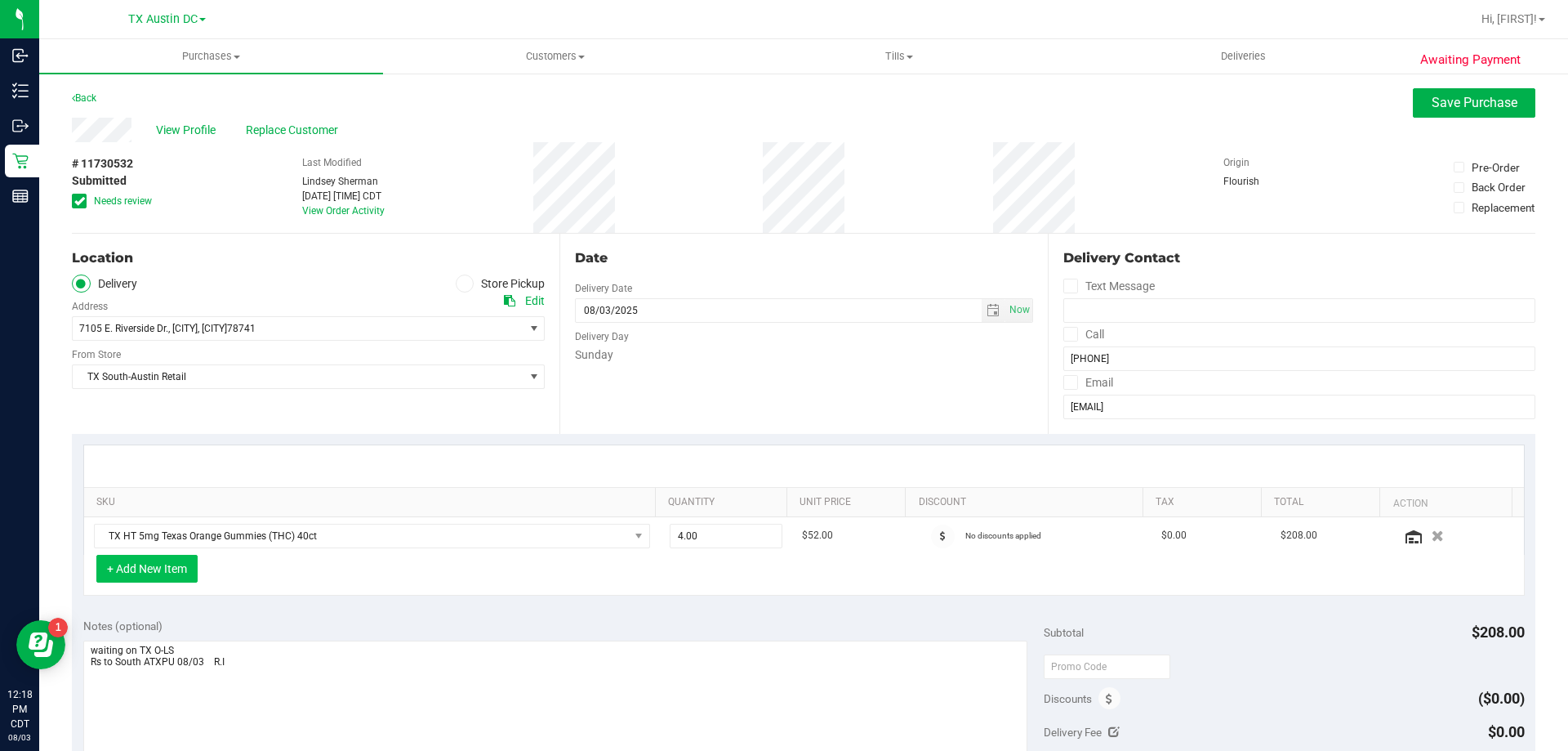 click on "+ Add New Item" at bounding box center [147, 569] 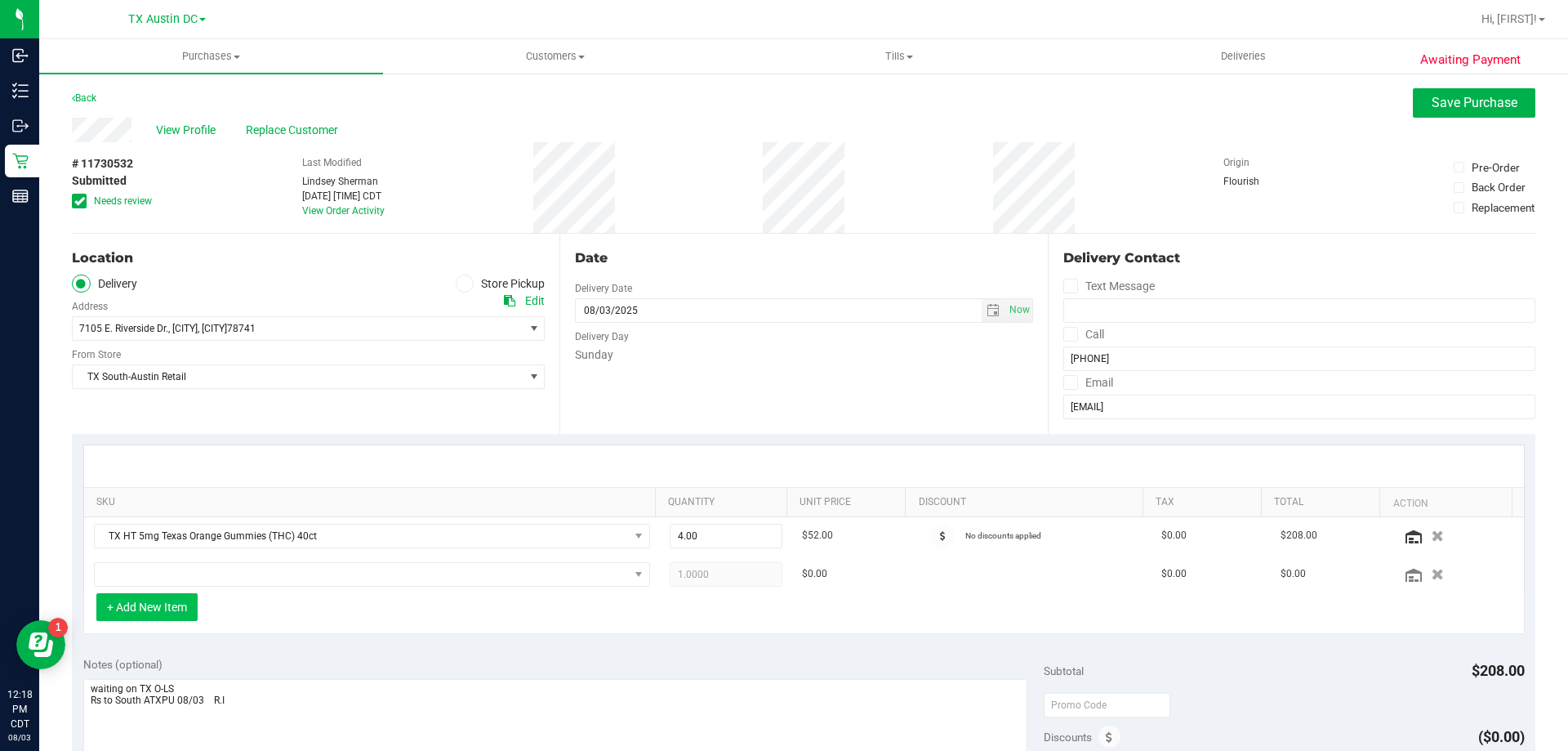 click on "+ Add New Item" at bounding box center (147, 607) 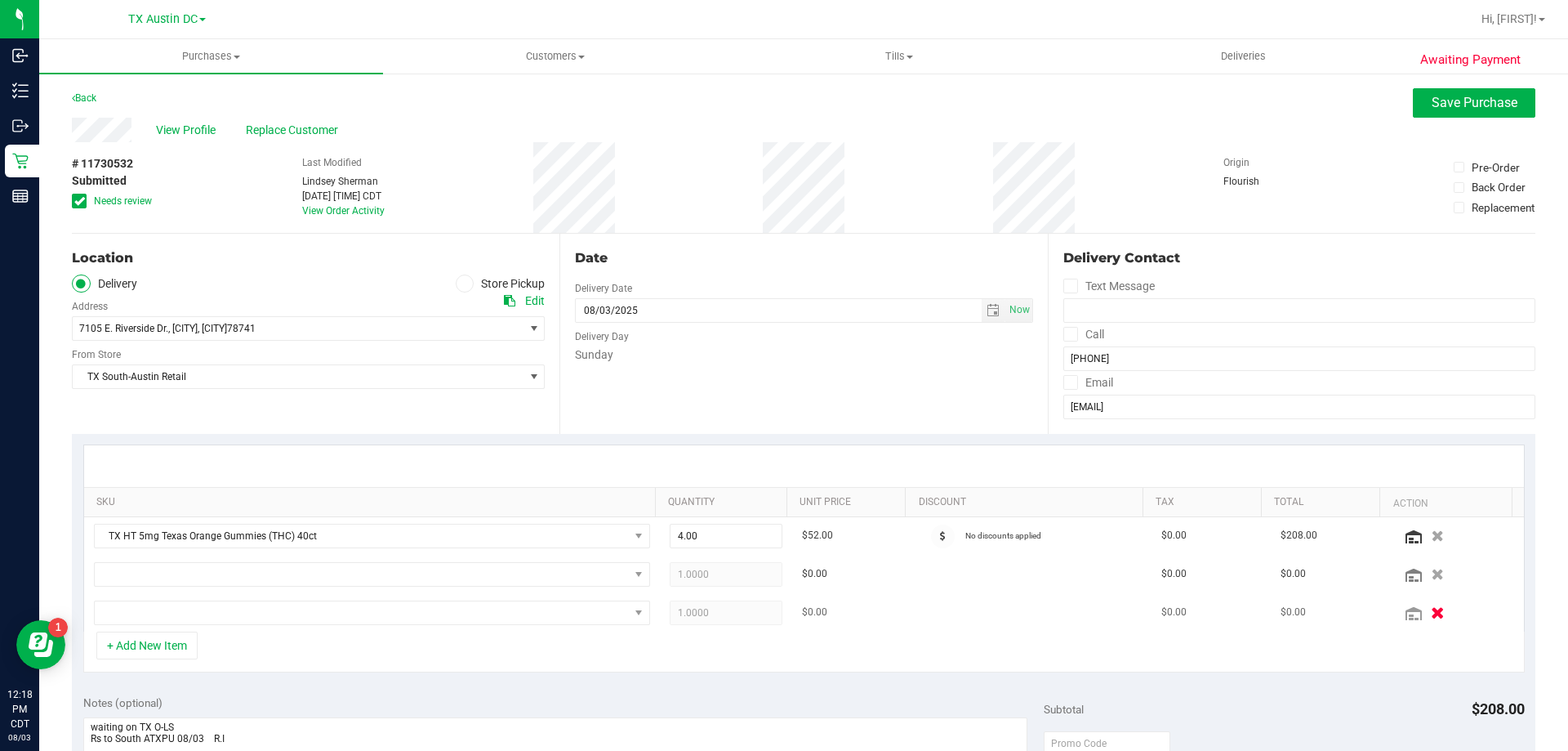 click at bounding box center [1437, 612] 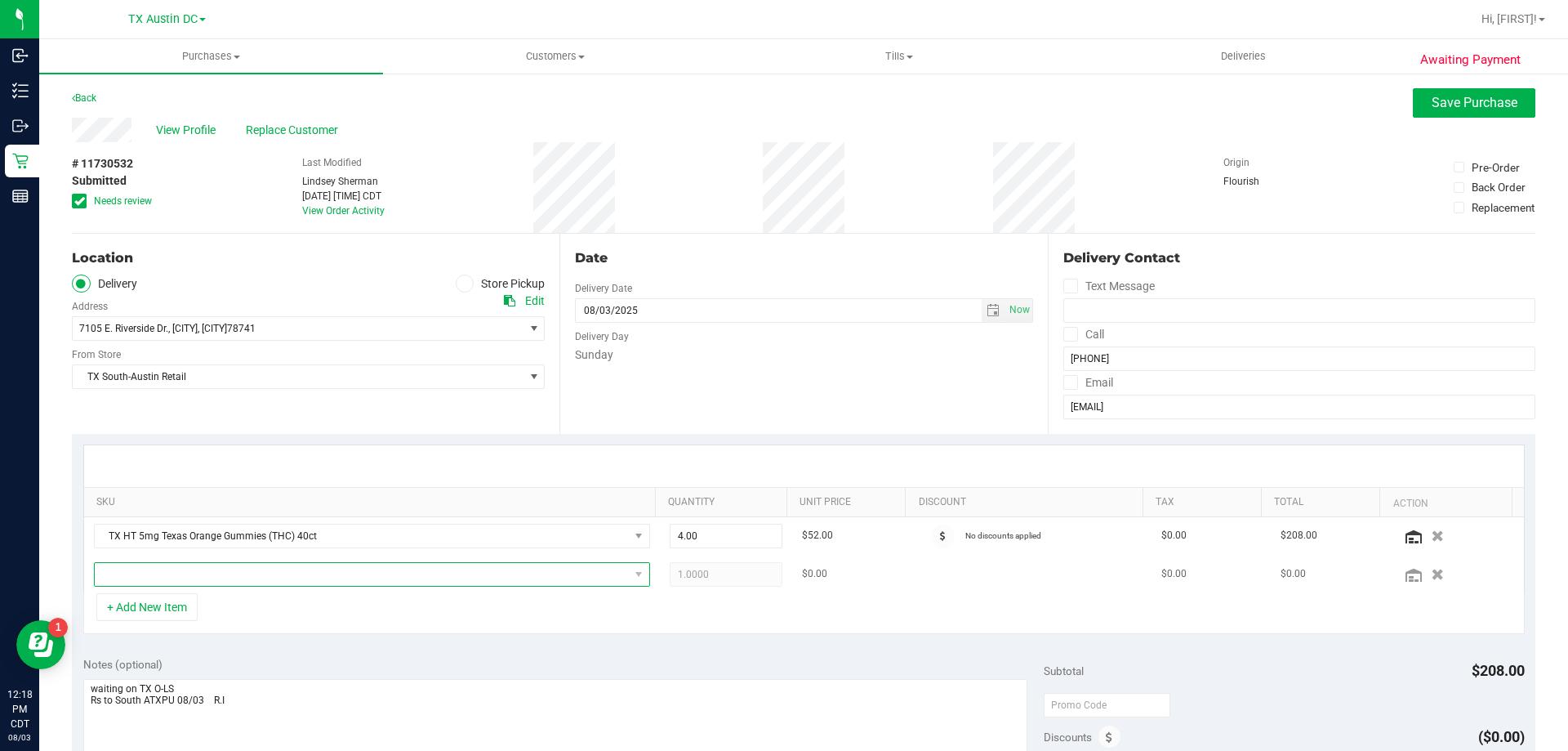 click at bounding box center [362, 574] 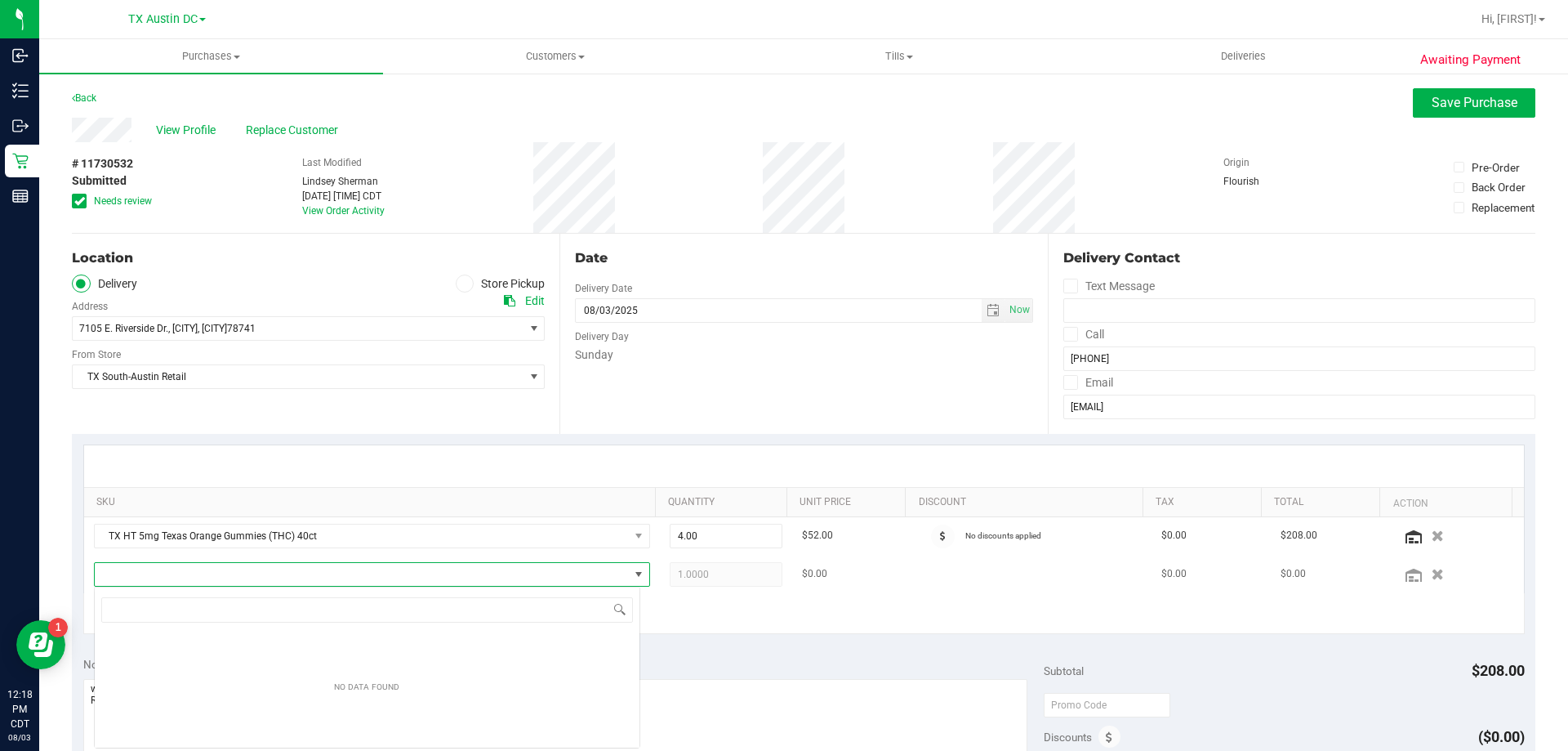 scroll, scrollTop: 81695, scrollLeft: 81120, axis: both 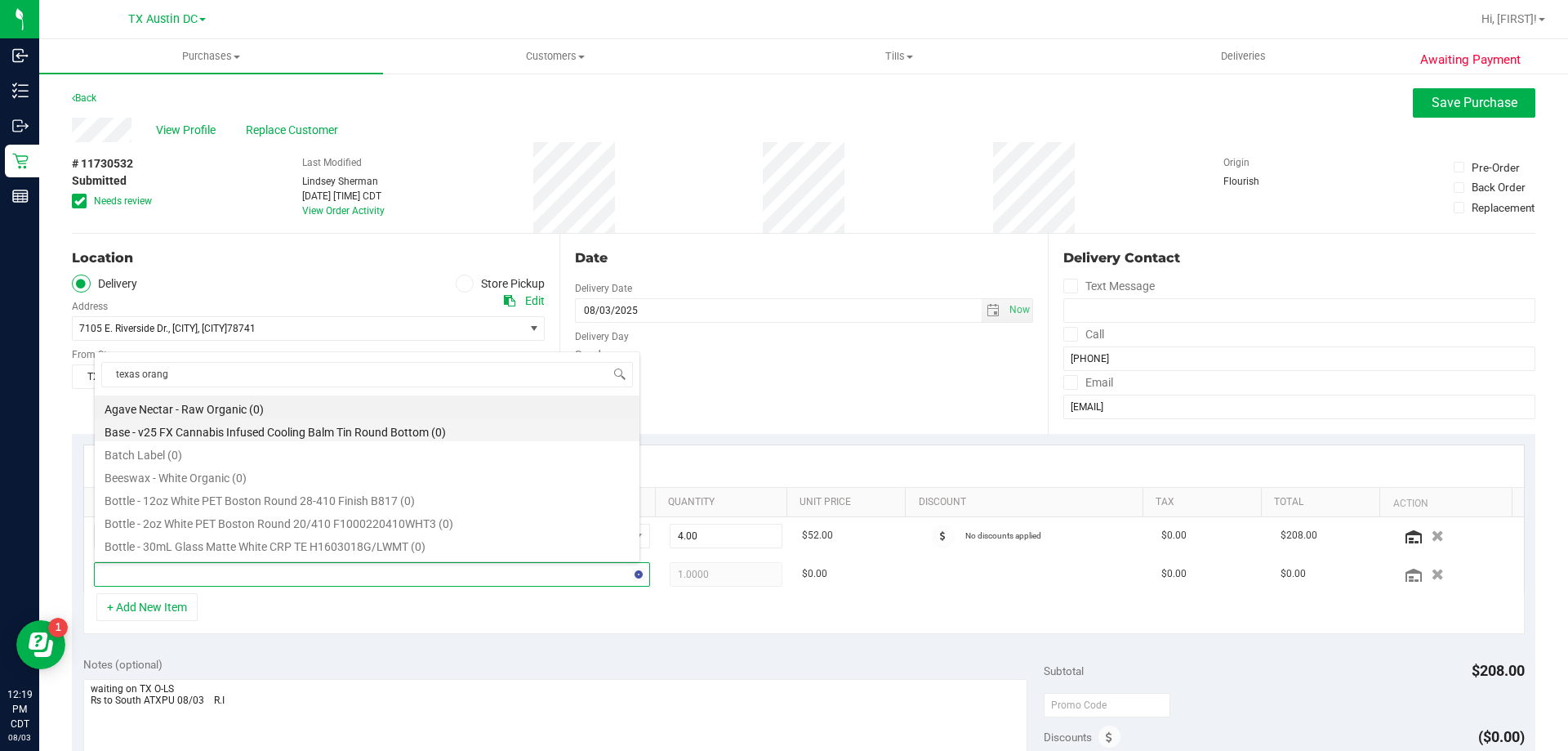 type on "texas orange" 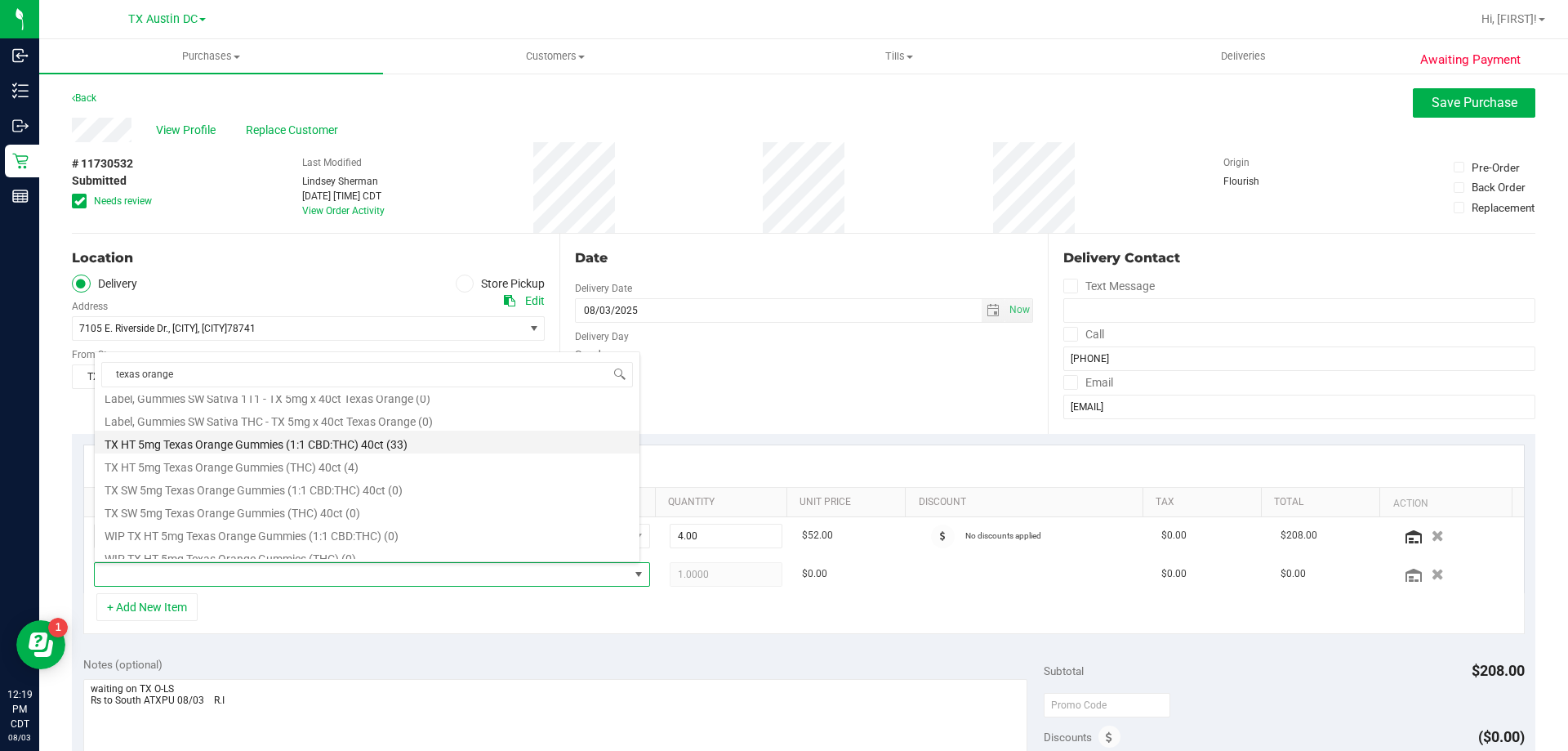 scroll, scrollTop: 245, scrollLeft: 0, axis: vertical 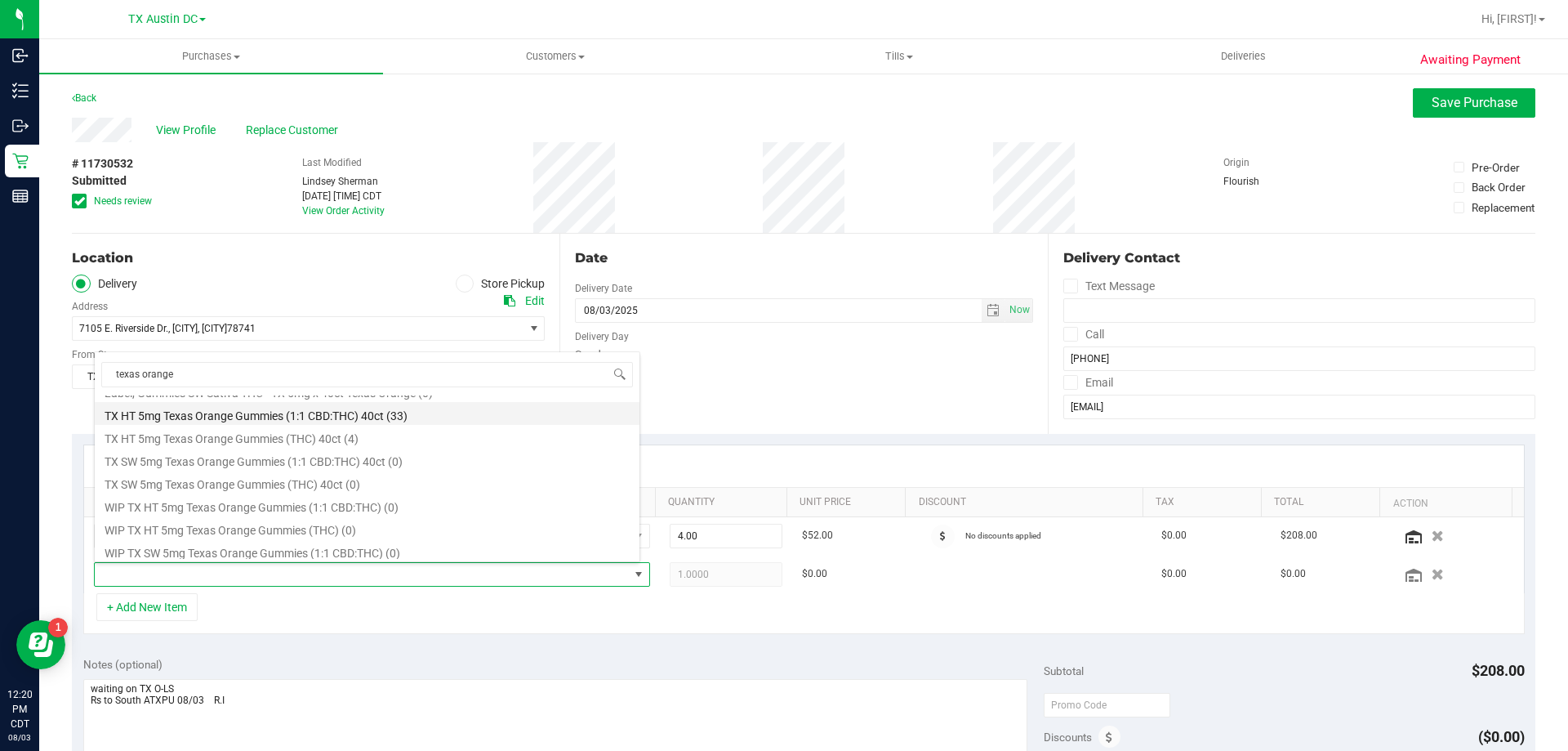 click on "TX HT 5mg Texas Orange Gummies (1:1 CBD:THC) 40ct (33)" at bounding box center (367, 413) 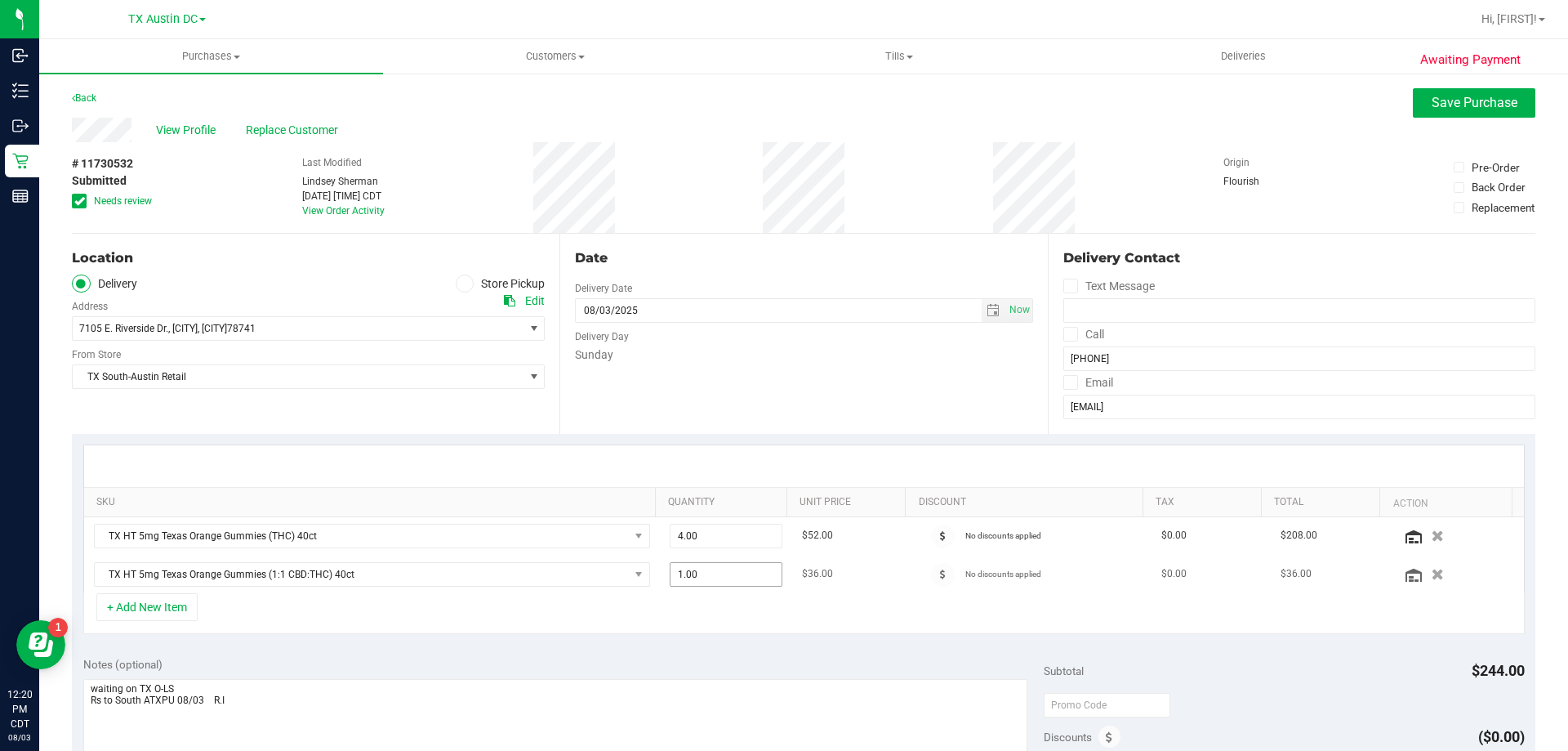 click on "1.00 1" at bounding box center [726, 574] 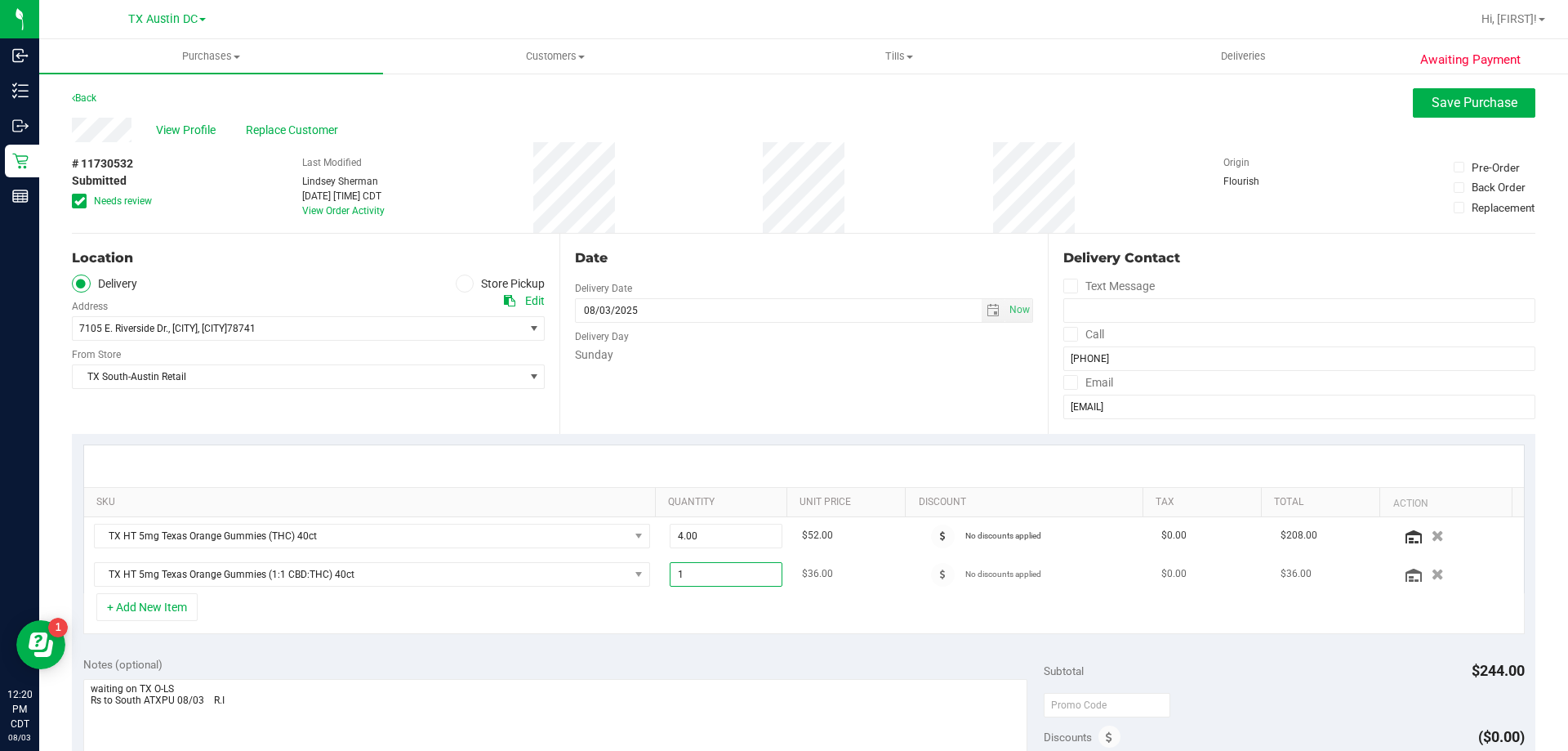 click on "1" at bounding box center (726, 574) 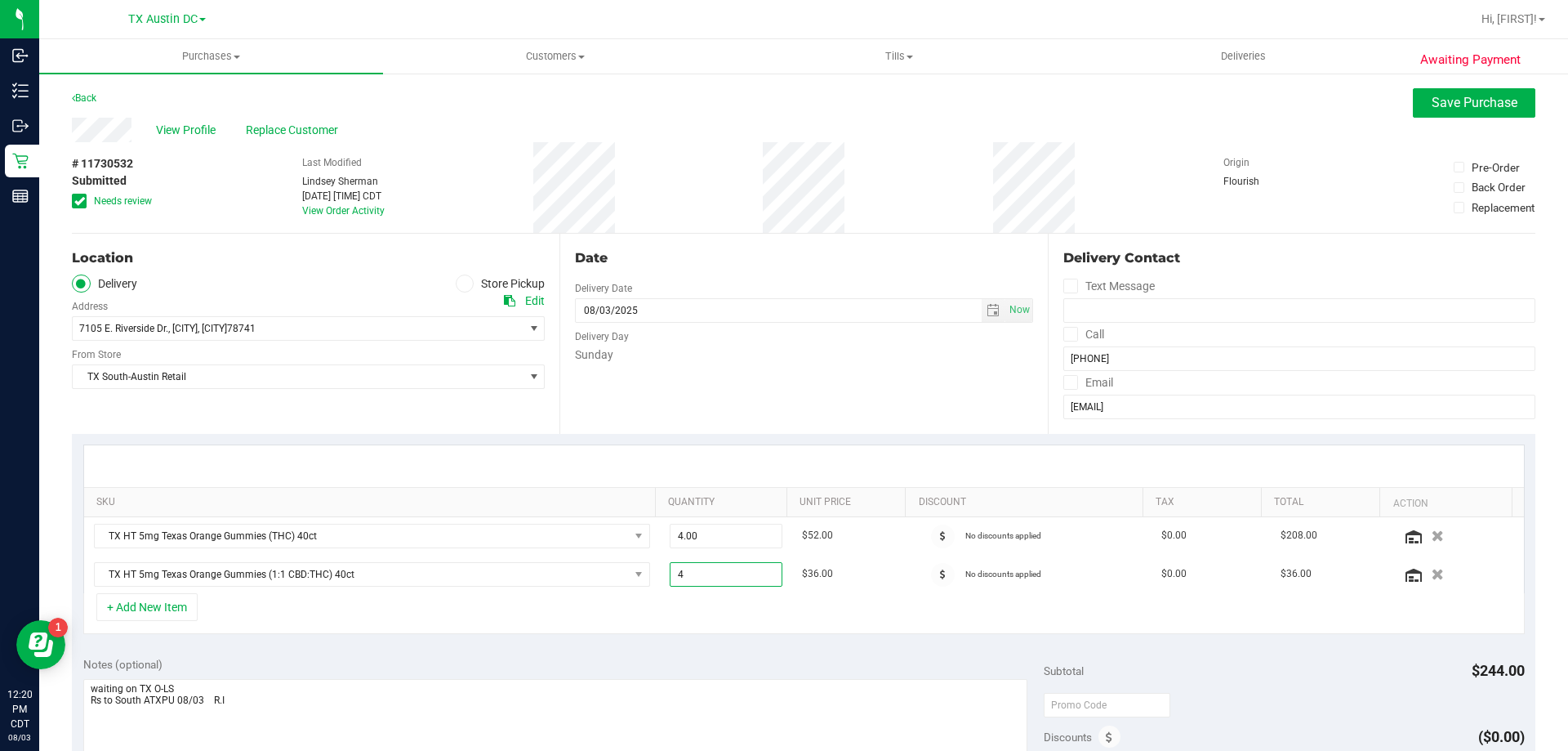 type on "4" 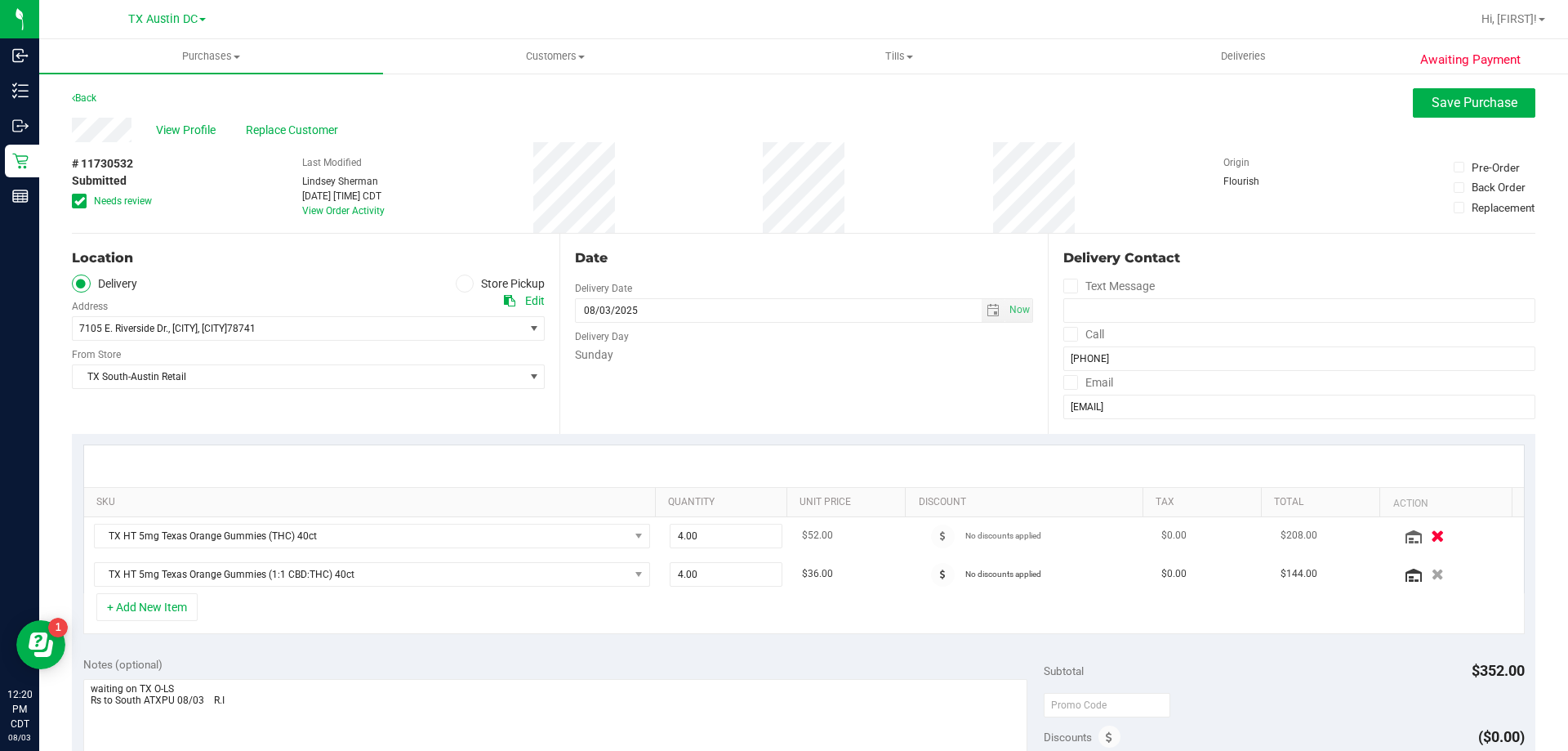 click at bounding box center (1437, 535) 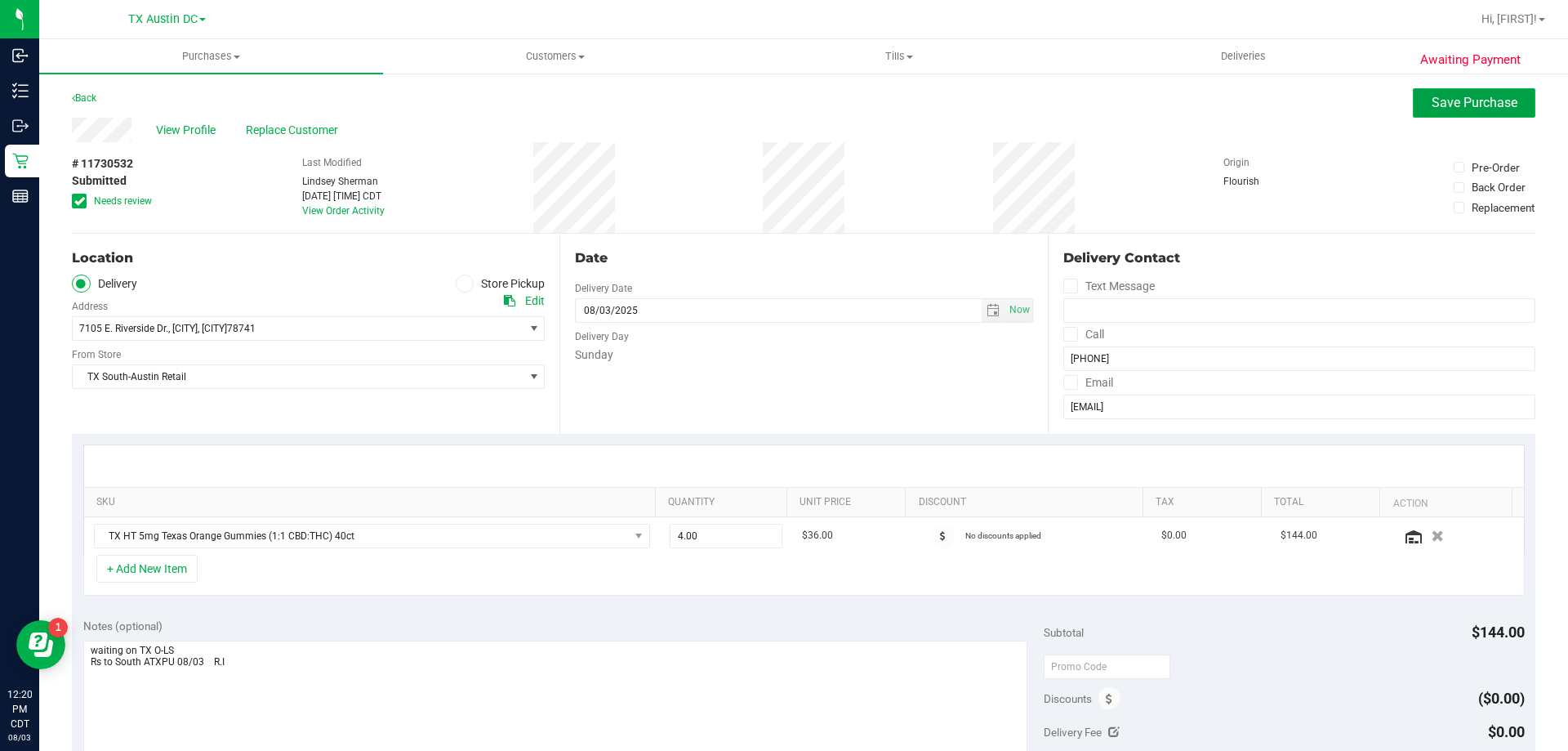 click on "Save Purchase" at bounding box center [1474, 102] 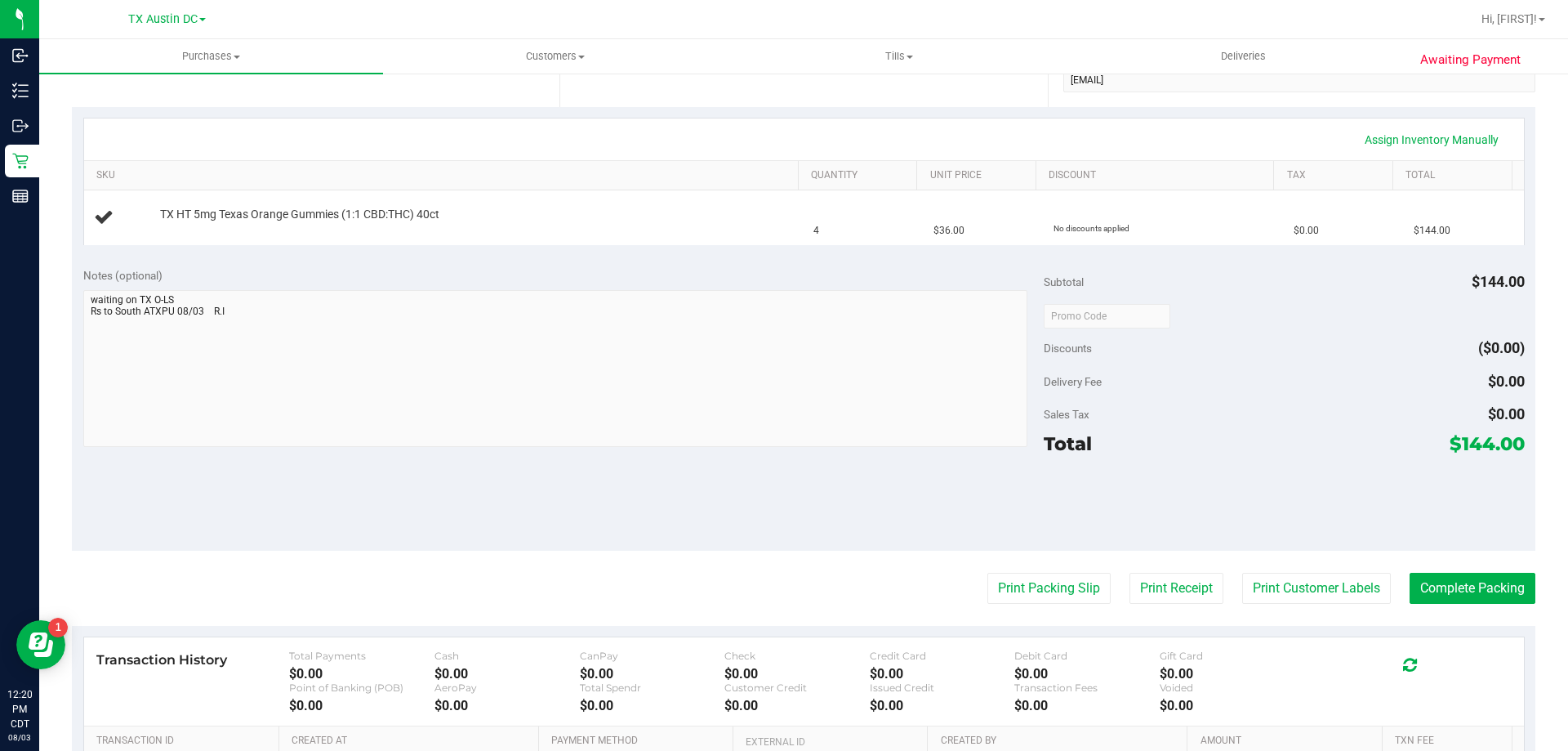 scroll, scrollTop: 0, scrollLeft: 0, axis: both 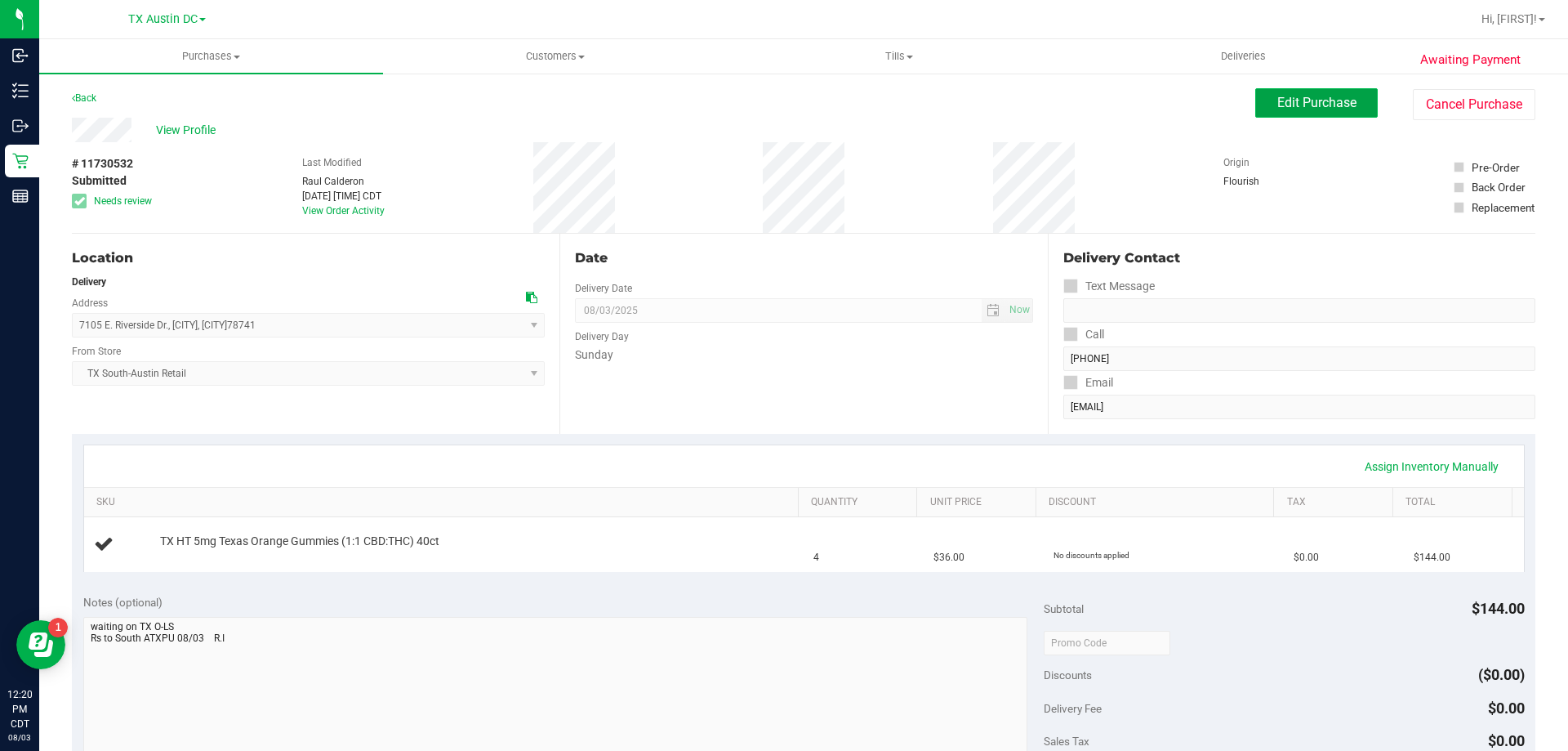 click on "Edit Purchase" at bounding box center [1316, 102] 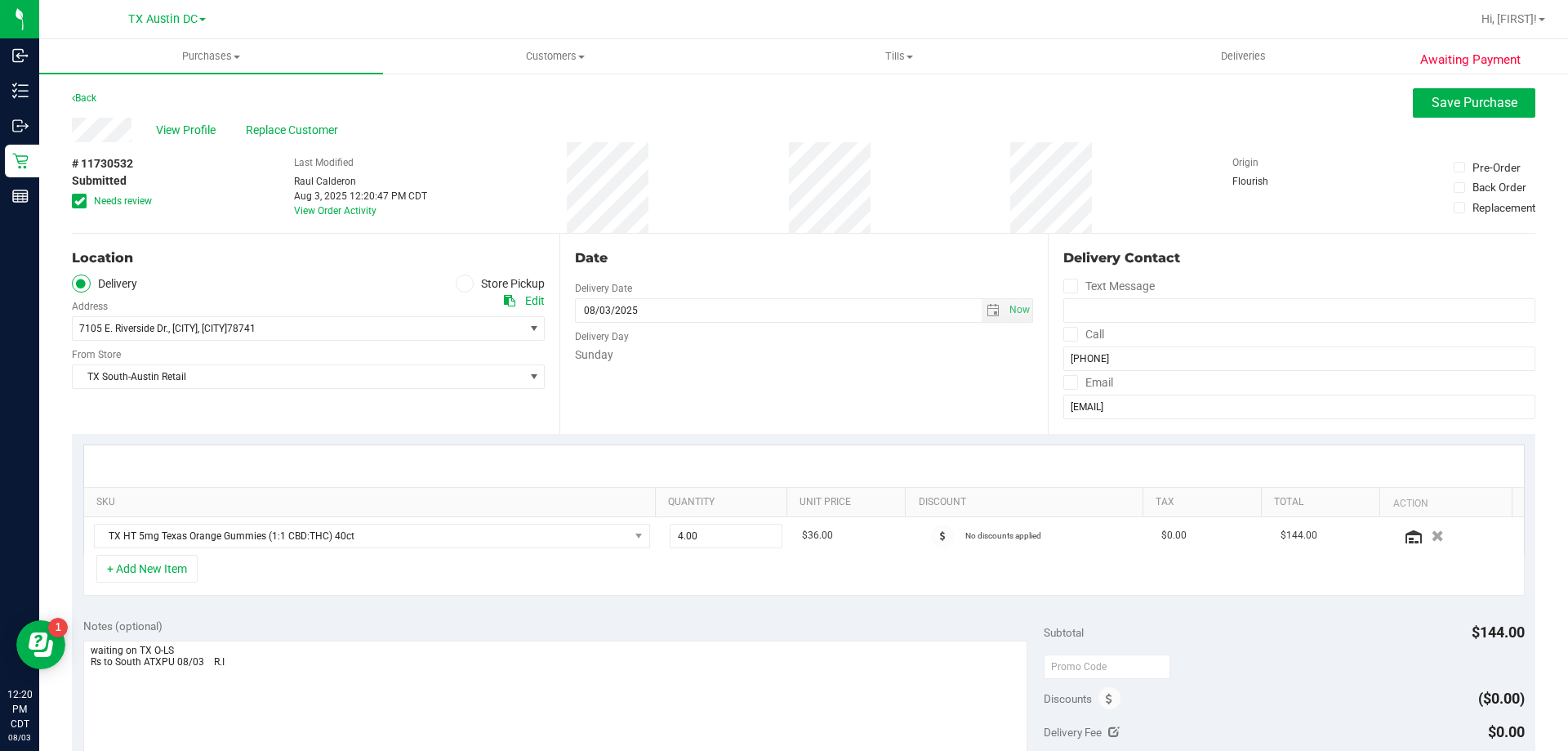 click at bounding box center [79, 201] 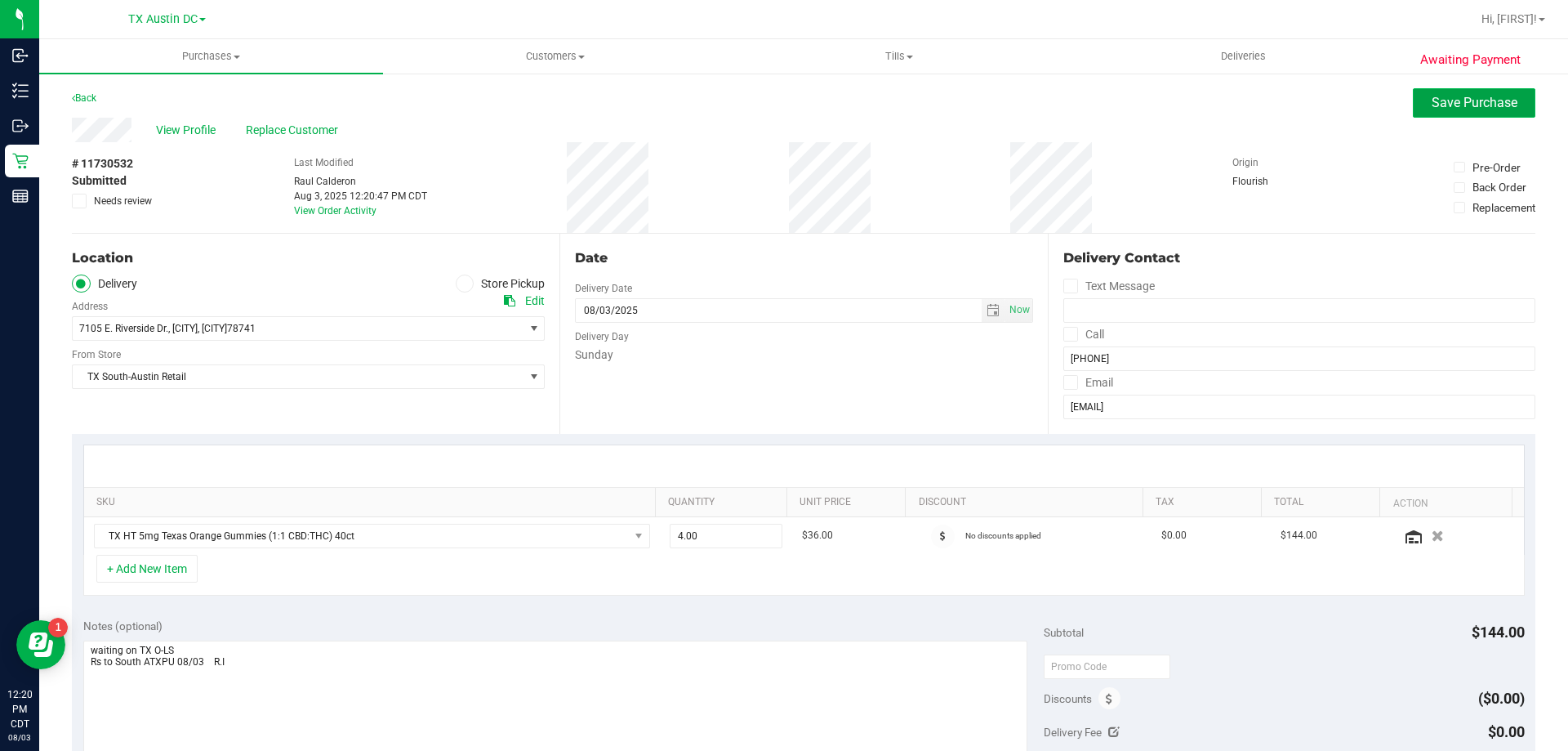 click on "Save Purchase" at bounding box center (1474, 103) 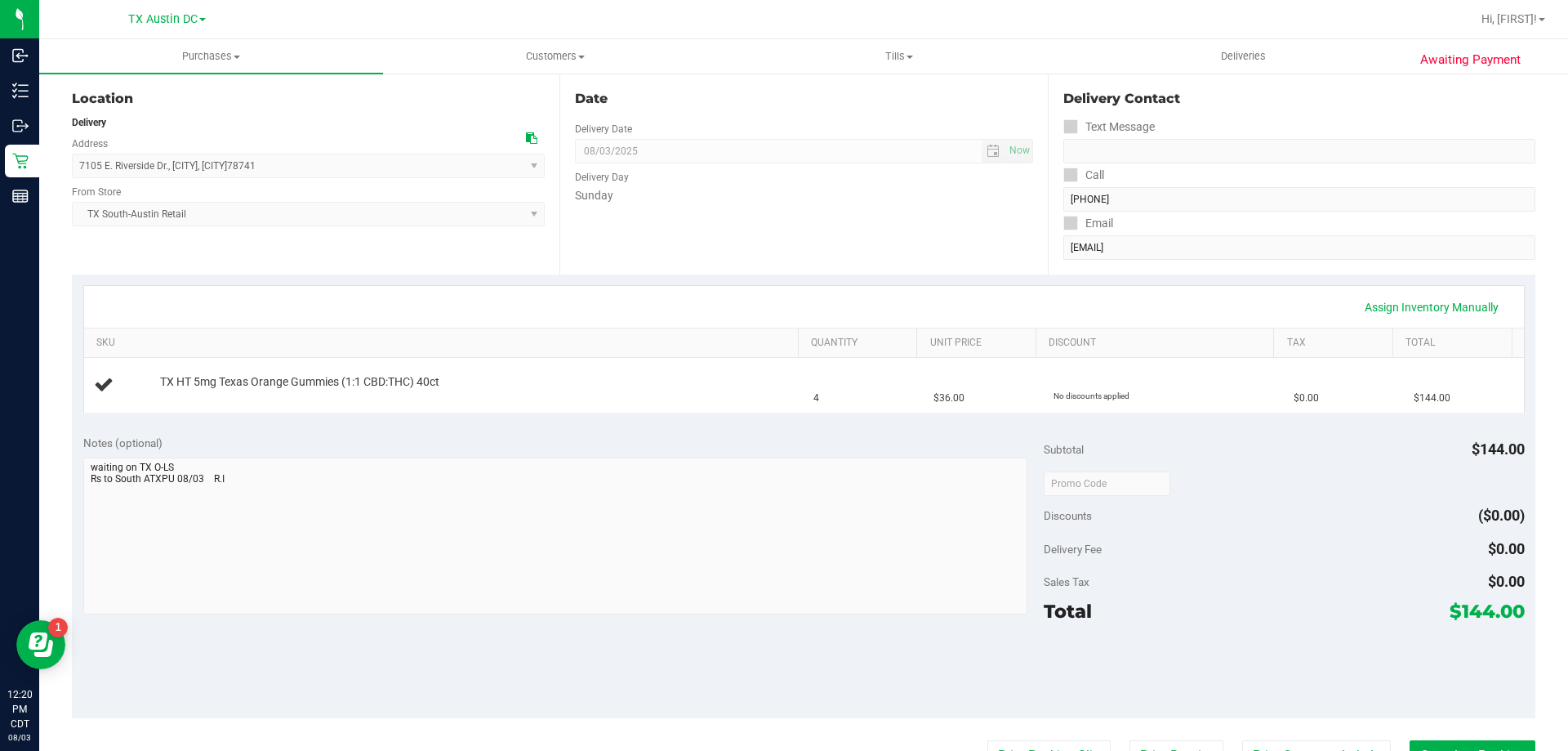 scroll, scrollTop: 163, scrollLeft: 0, axis: vertical 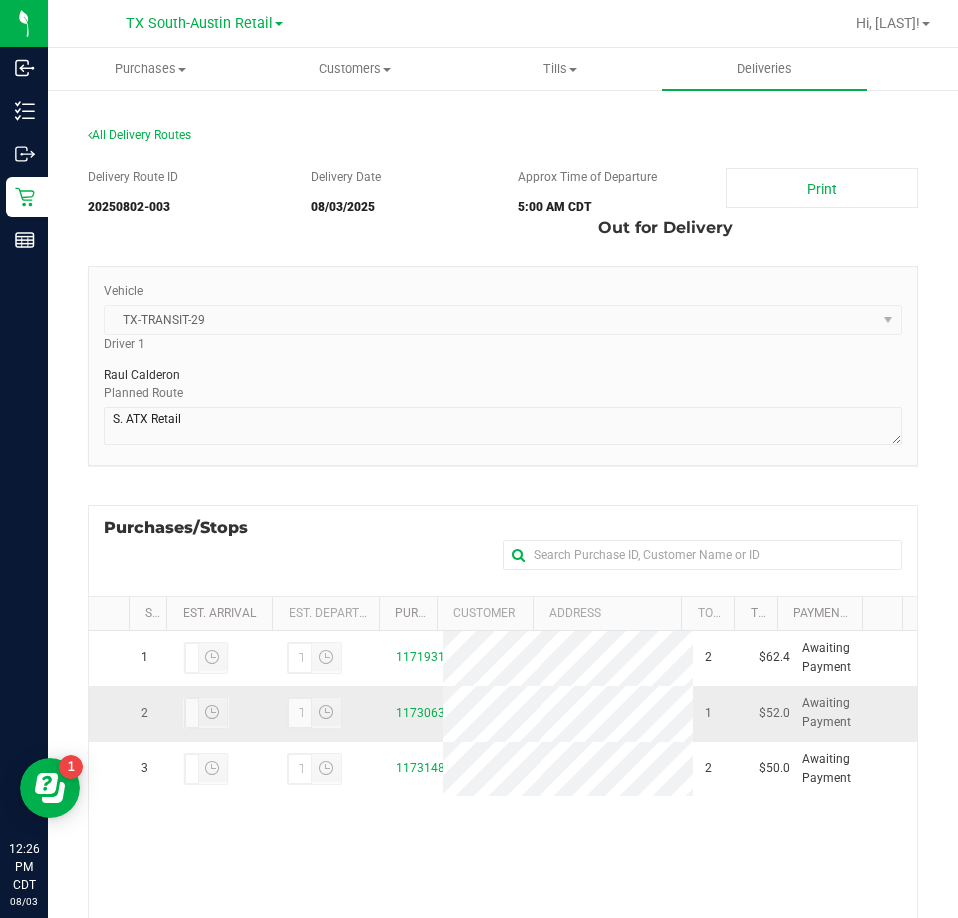 click on "11730632" at bounding box center [414, 713] 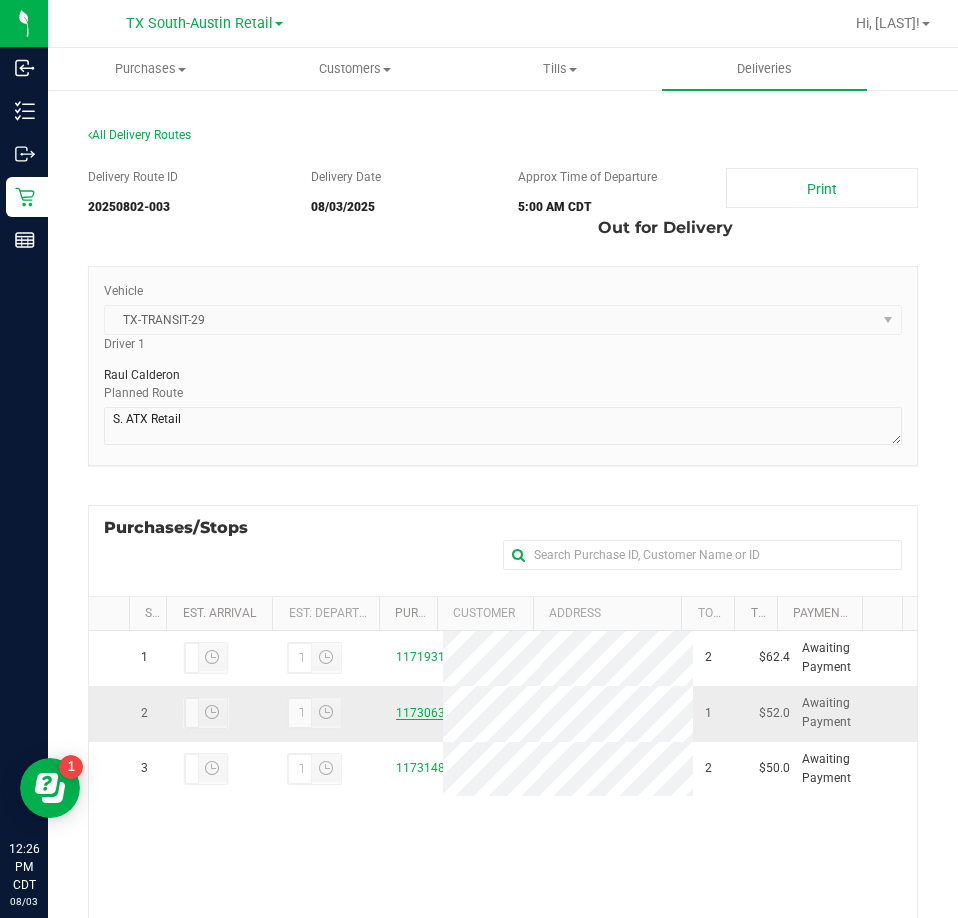 click on "11730632" at bounding box center (424, 713) 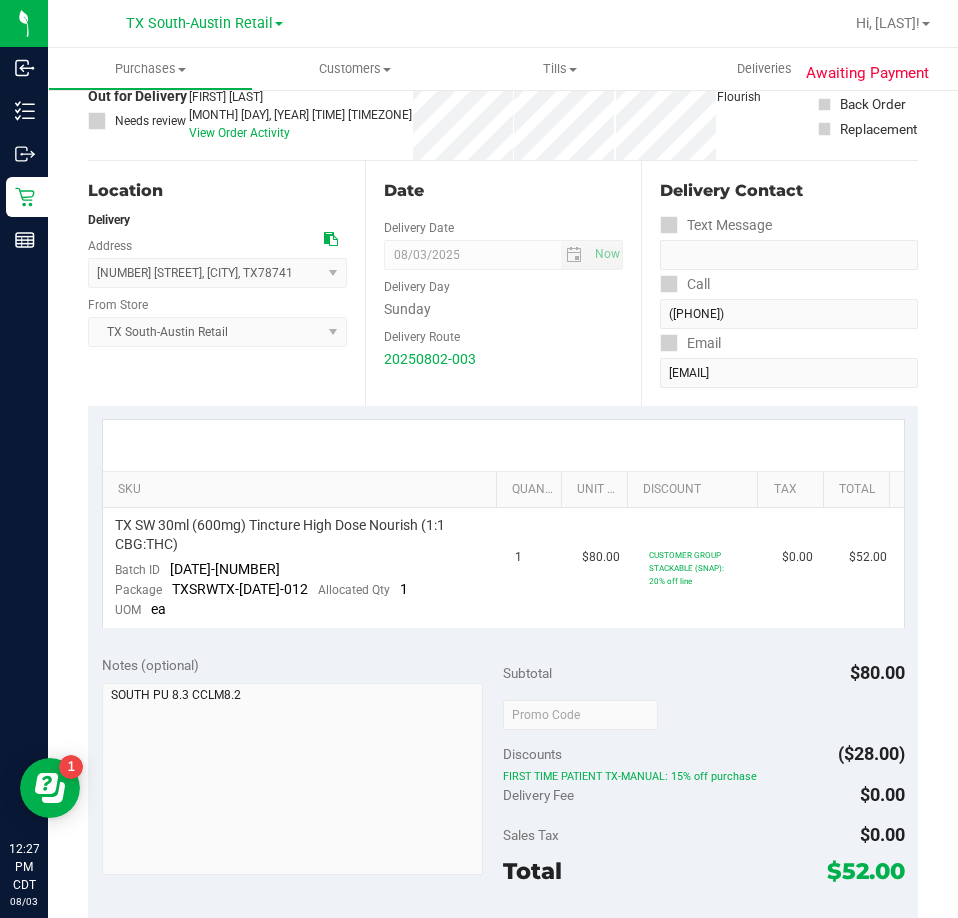 scroll, scrollTop: 0, scrollLeft: 0, axis: both 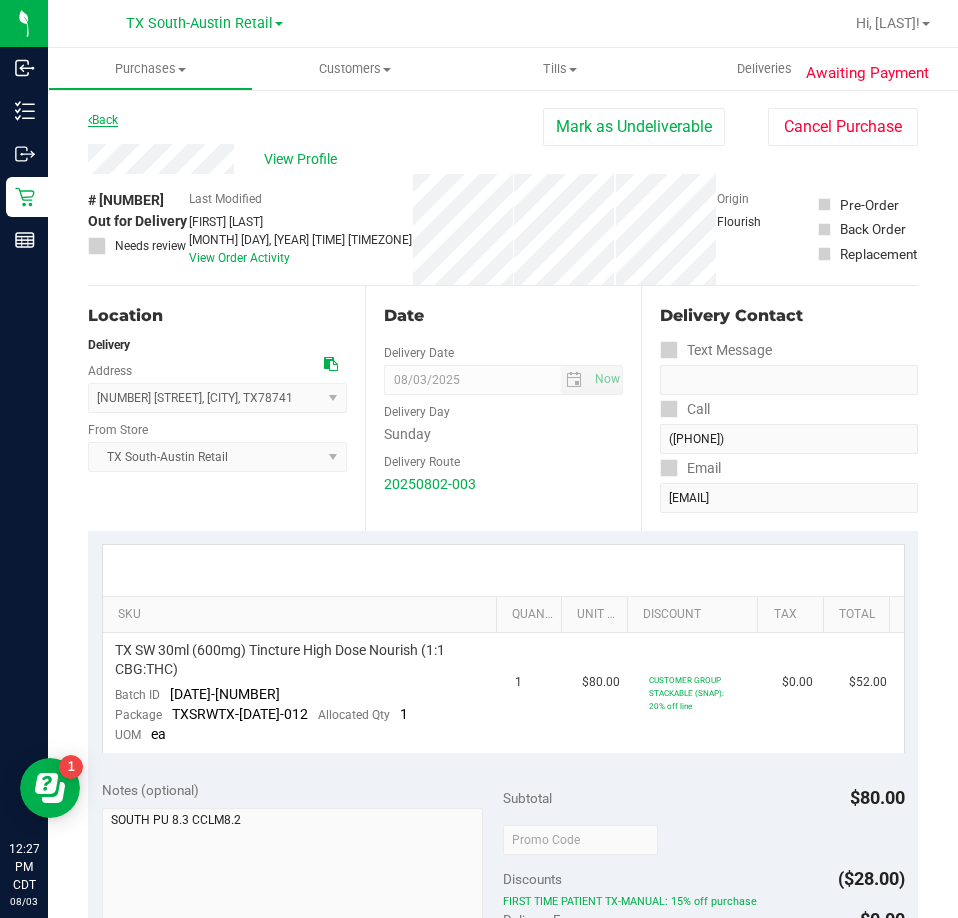 click on "Back" at bounding box center [103, 120] 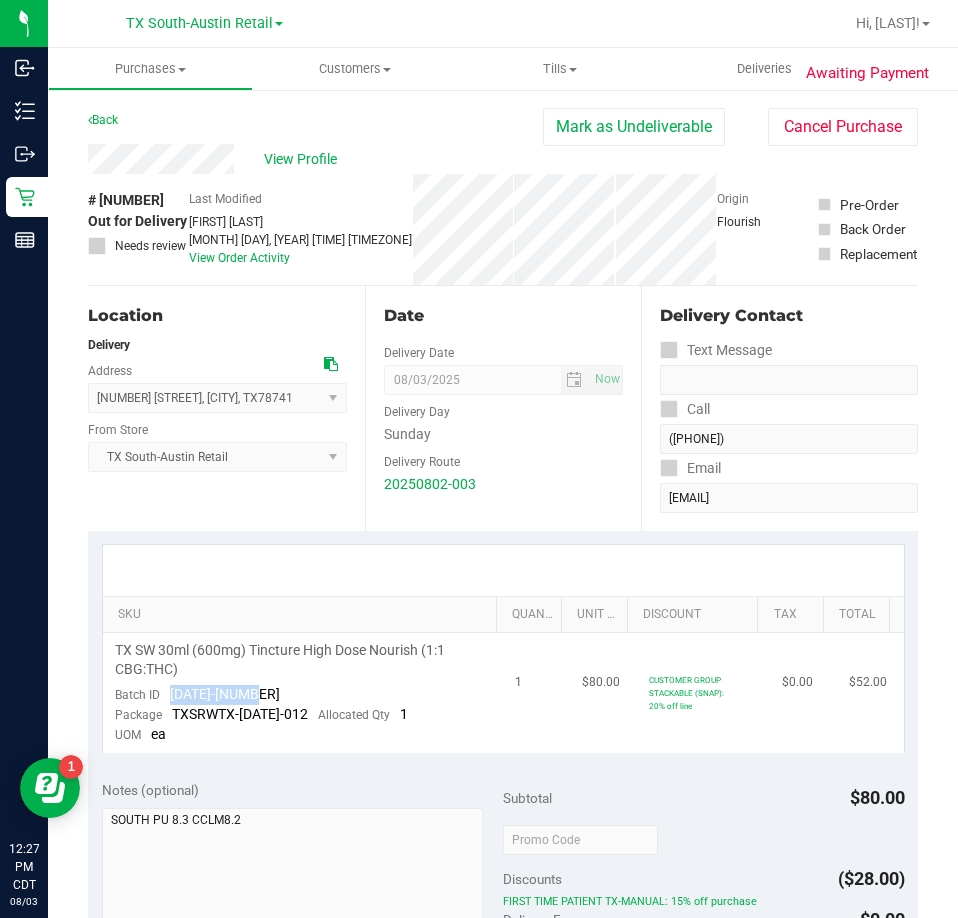 drag, startPoint x: 266, startPoint y: 689, endPoint x: 166, endPoint y: 694, distance: 100.12492 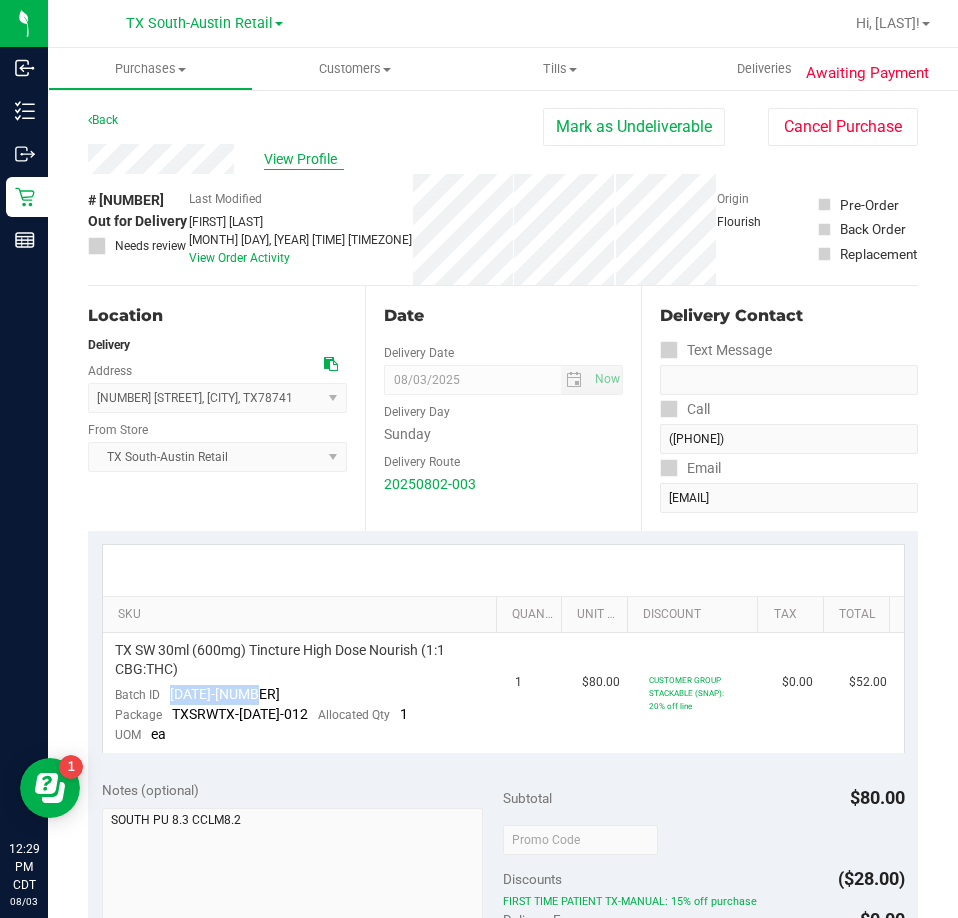 click on "View Profile" at bounding box center [304, 159] 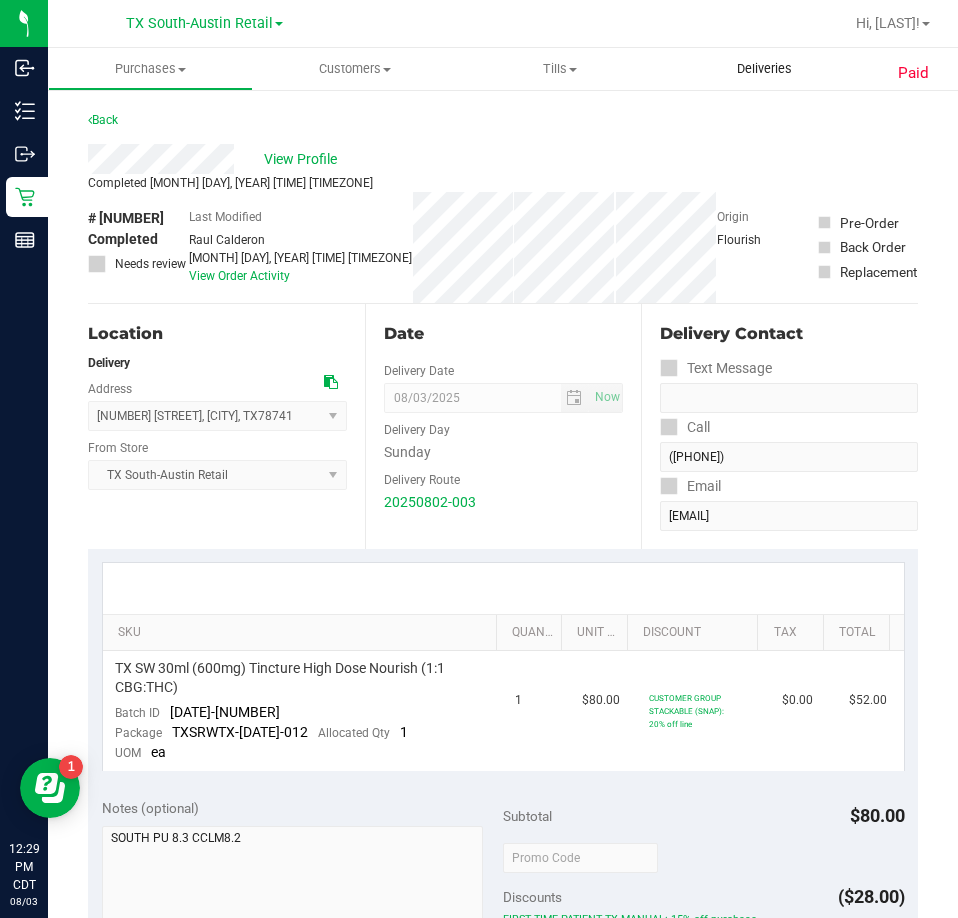 click on "Deliveries" at bounding box center (764, 69) 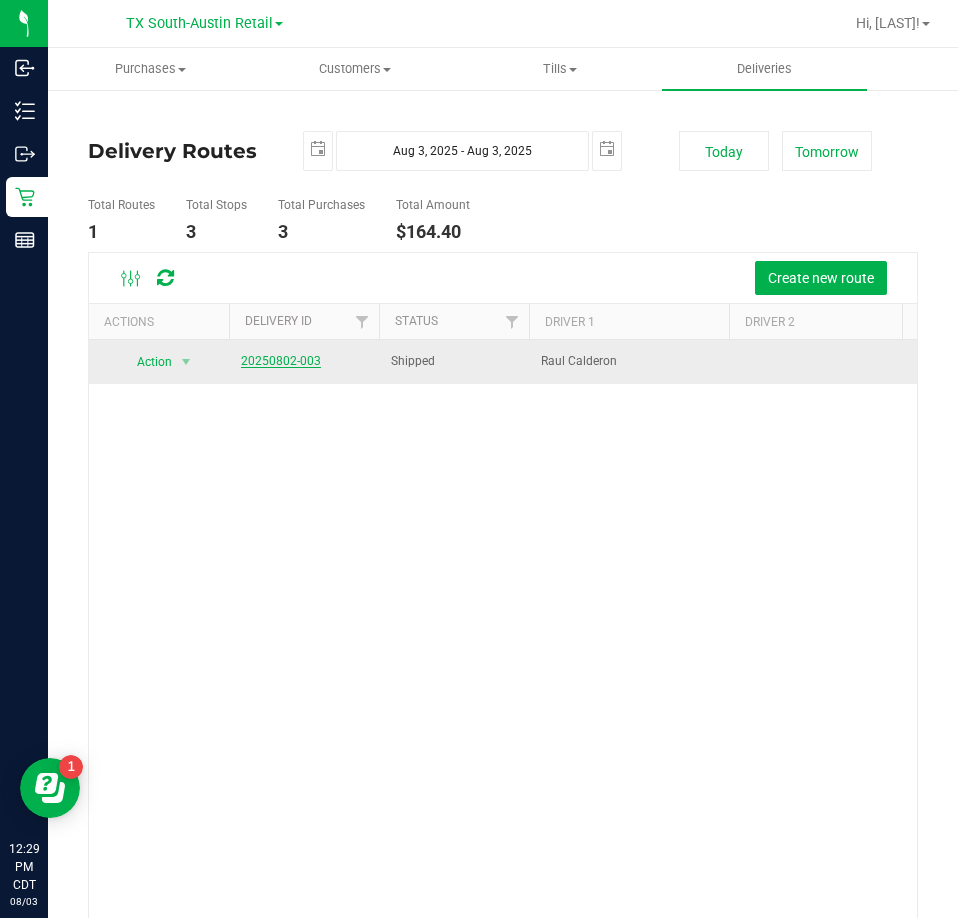 click on "20250802-003" at bounding box center [281, 361] 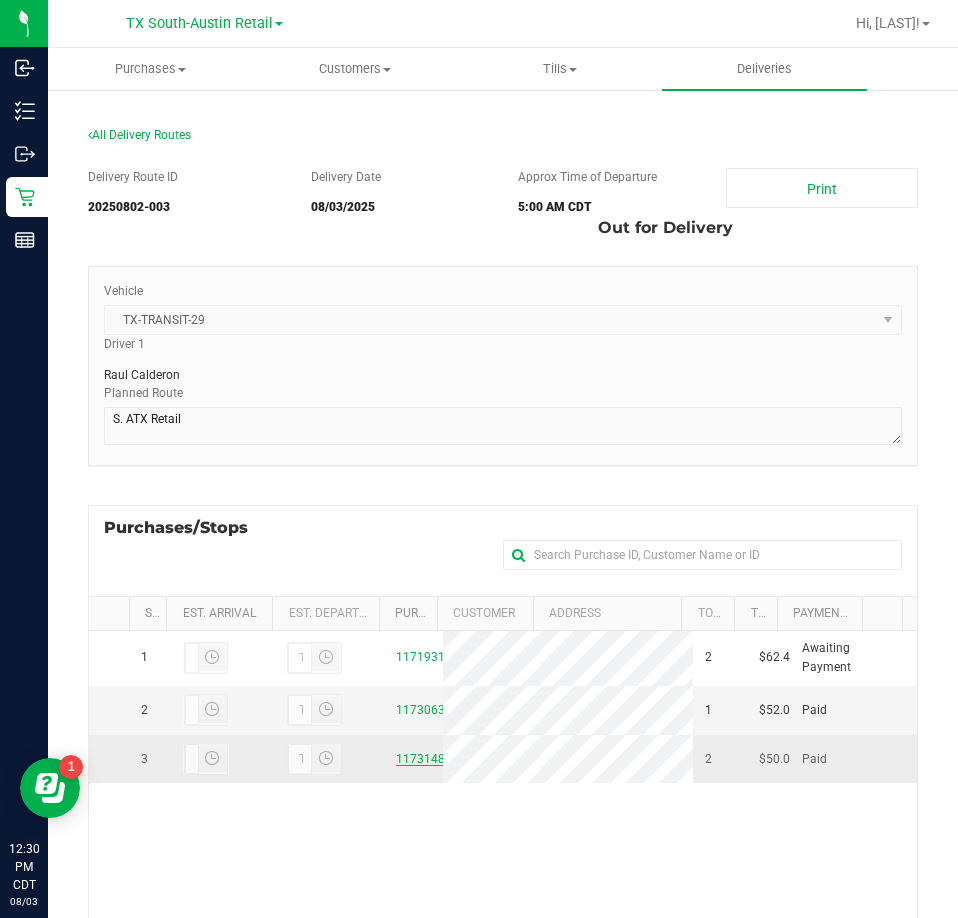 click on "11731487" at bounding box center (424, 759) 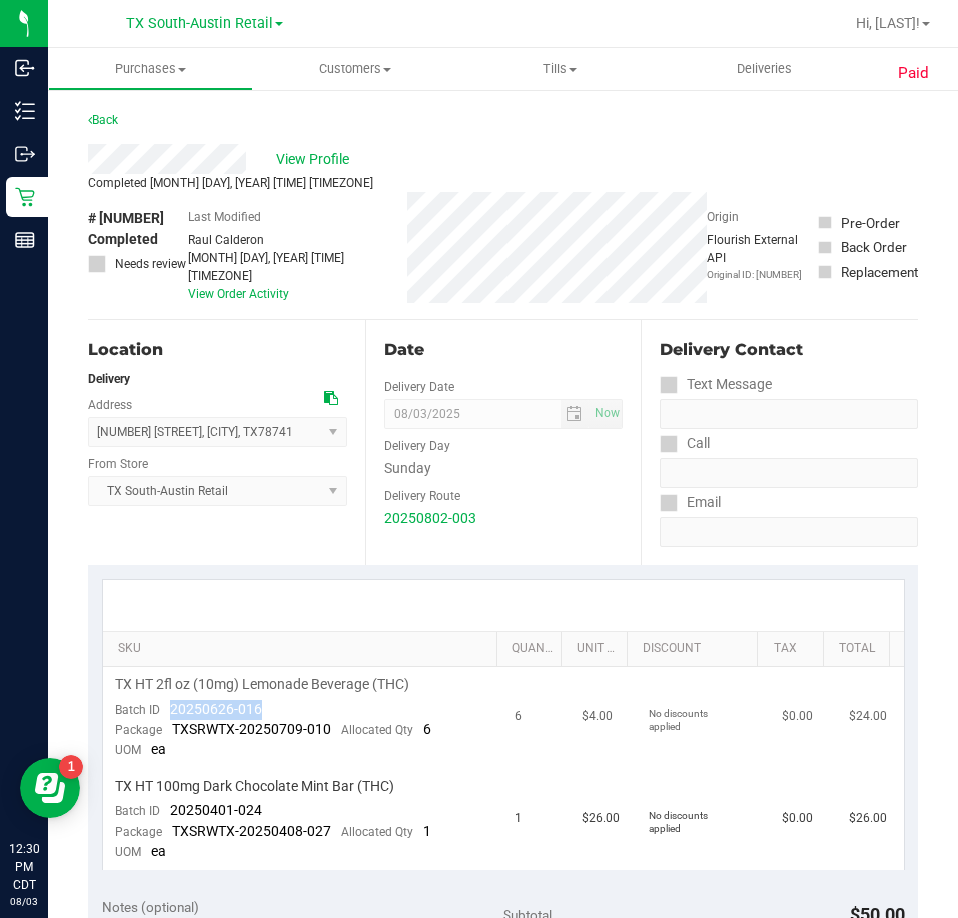 drag, startPoint x: 279, startPoint y: 689, endPoint x: 157, endPoint y: 694, distance: 122.10242 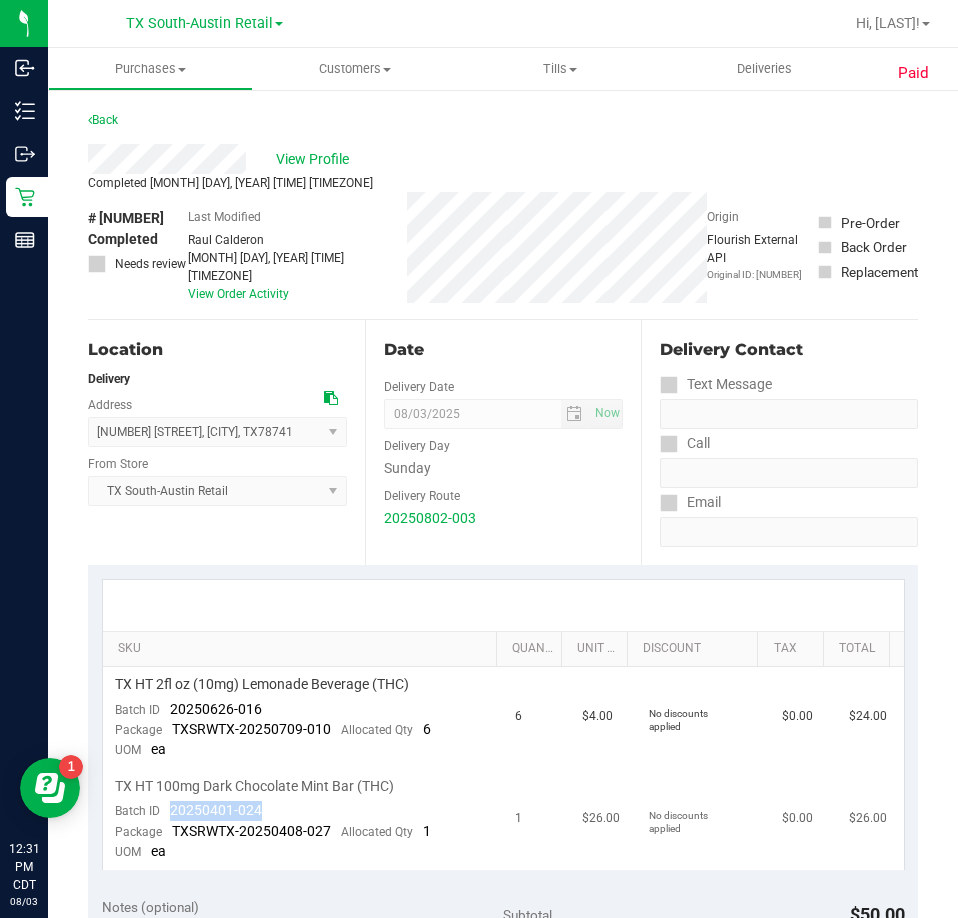 drag, startPoint x: 265, startPoint y: 799, endPoint x: 172, endPoint y: 802, distance: 93.04838 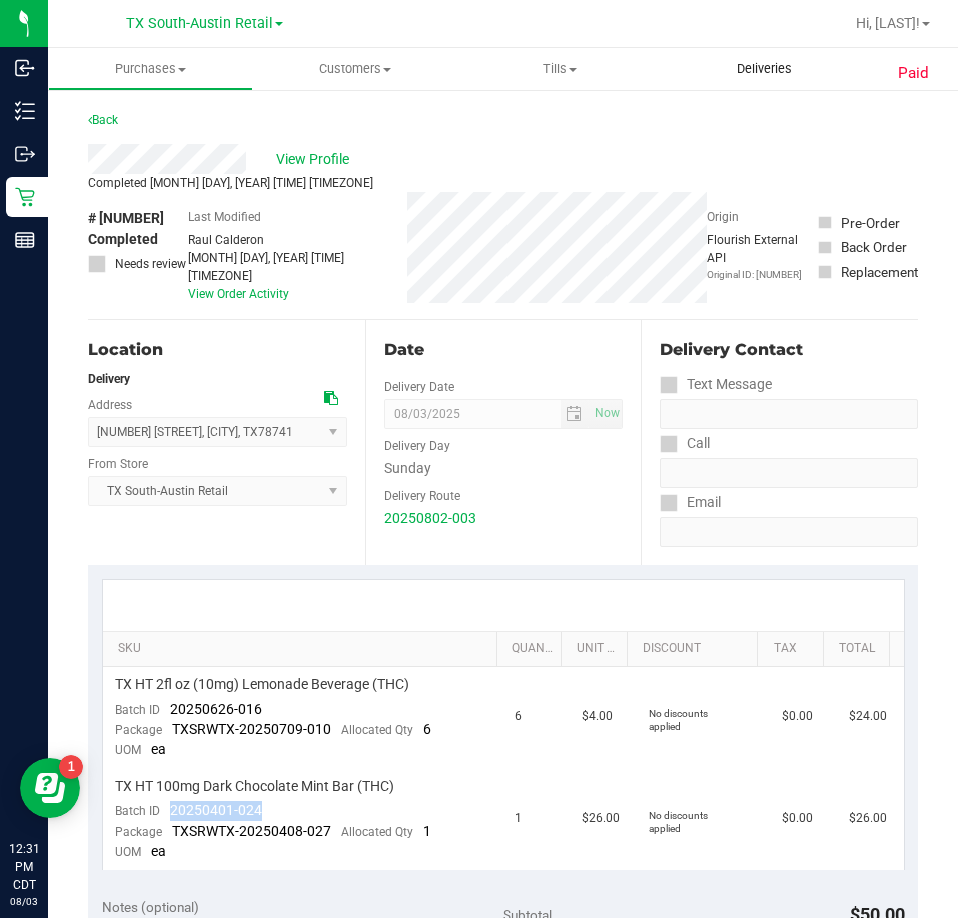 click on "Deliveries" at bounding box center [764, 69] 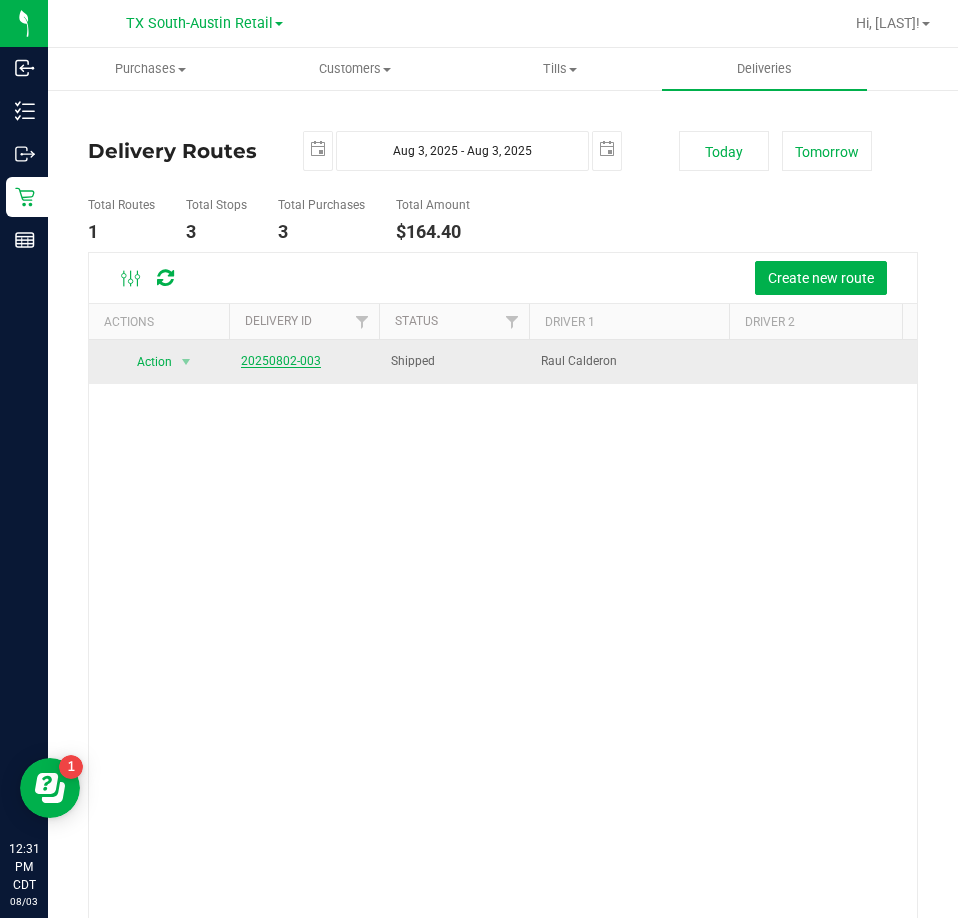 click on "20250802-003" at bounding box center (281, 361) 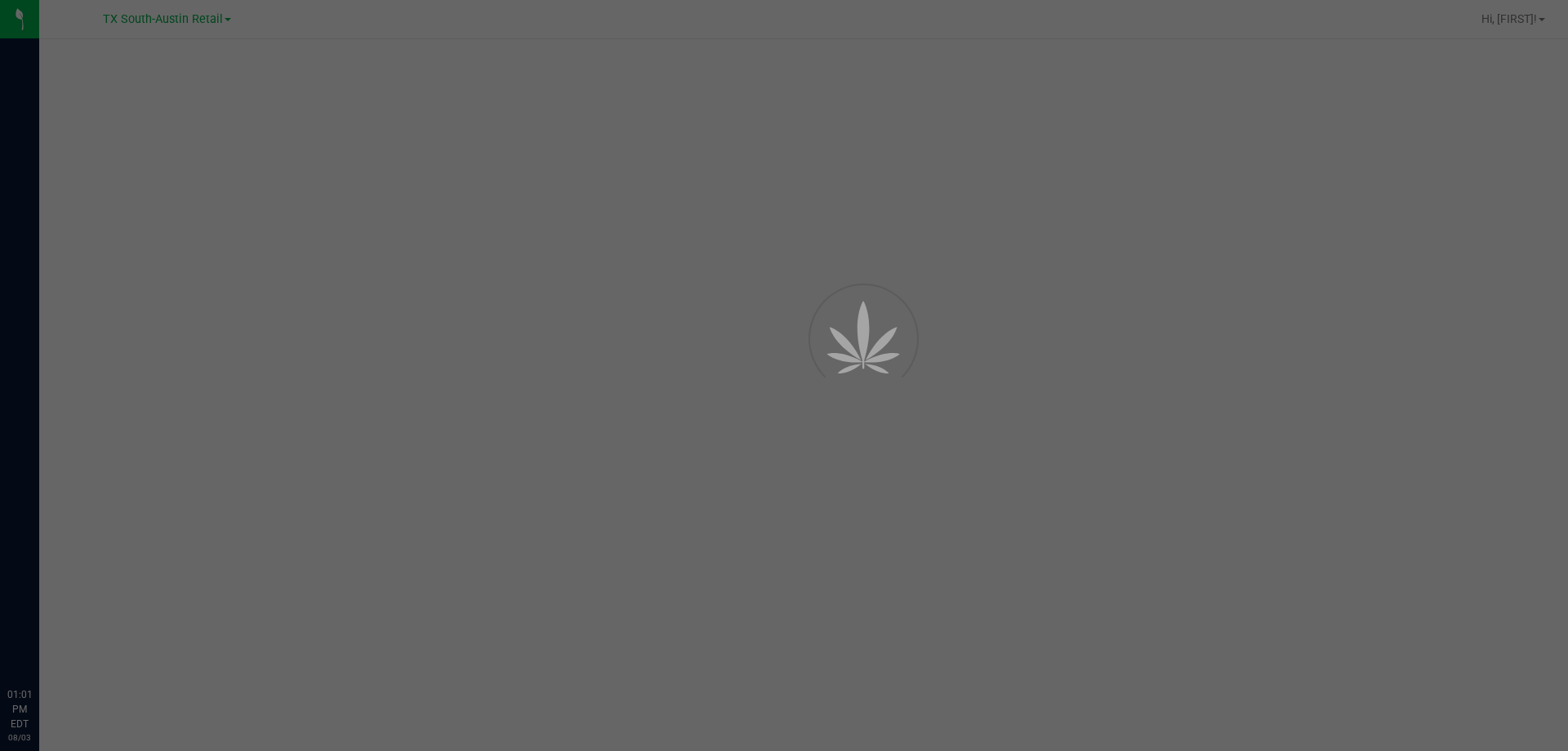 scroll, scrollTop: 0, scrollLeft: 0, axis: both 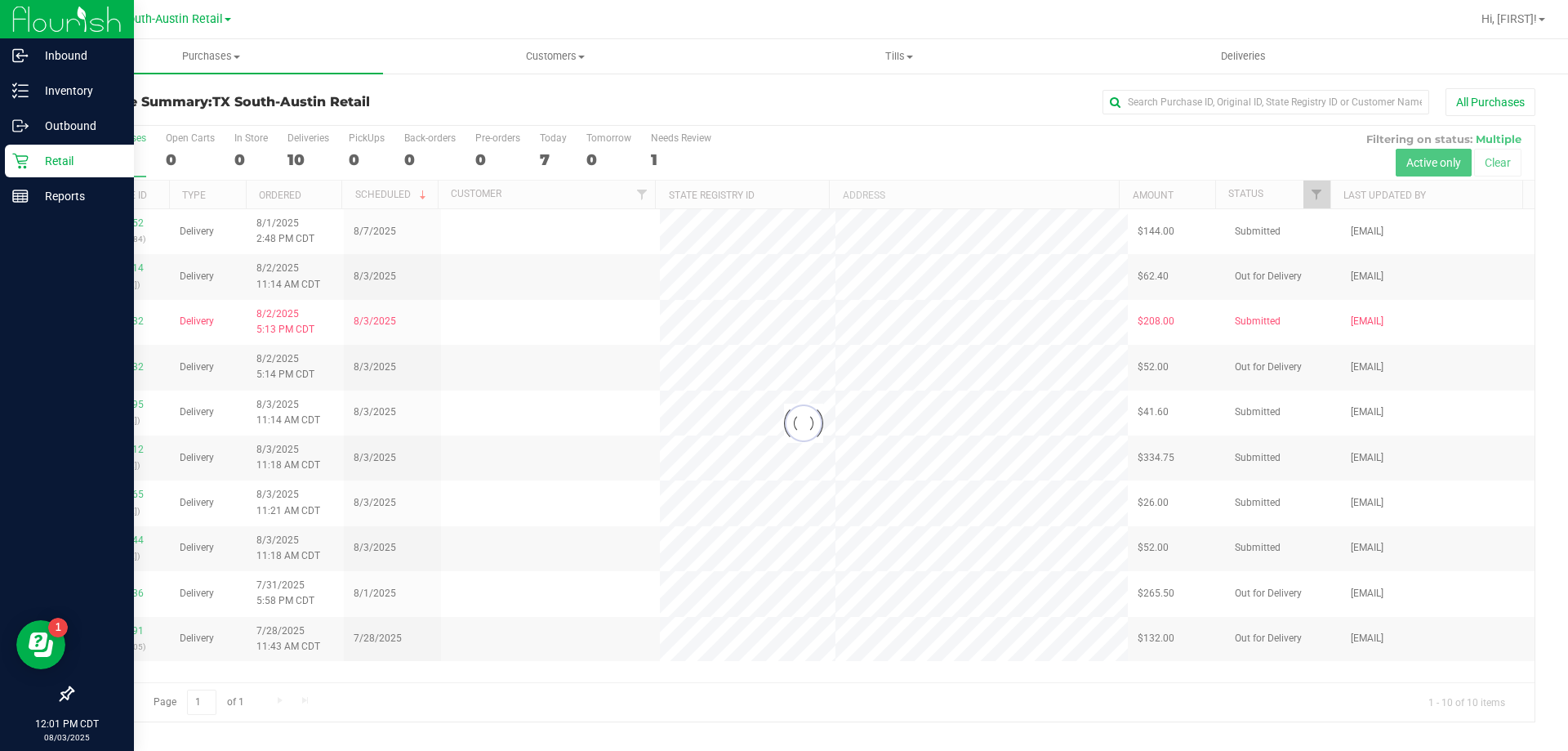 click on "Retail" at bounding box center (78, 161) 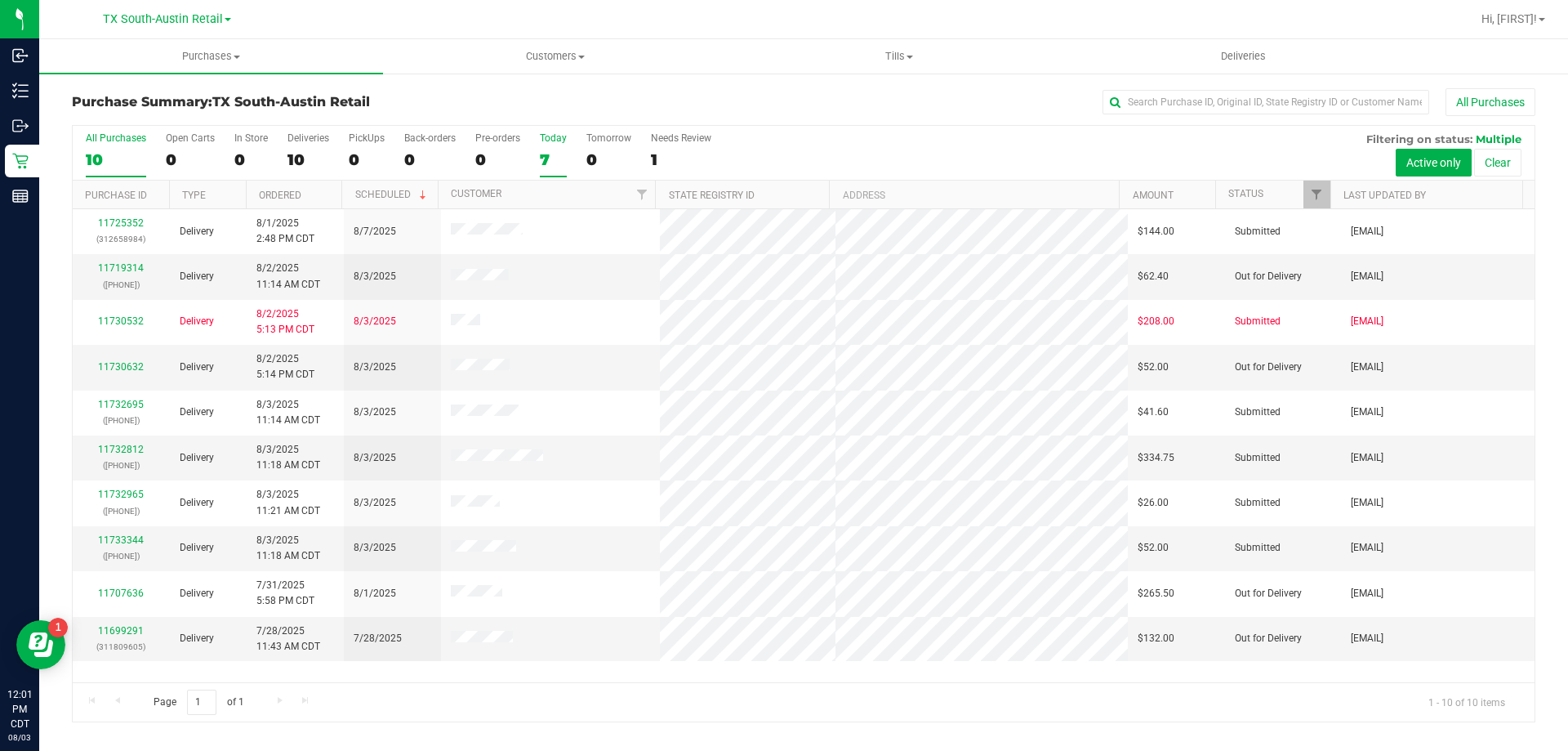 click on "7" at bounding box center (553, 159) 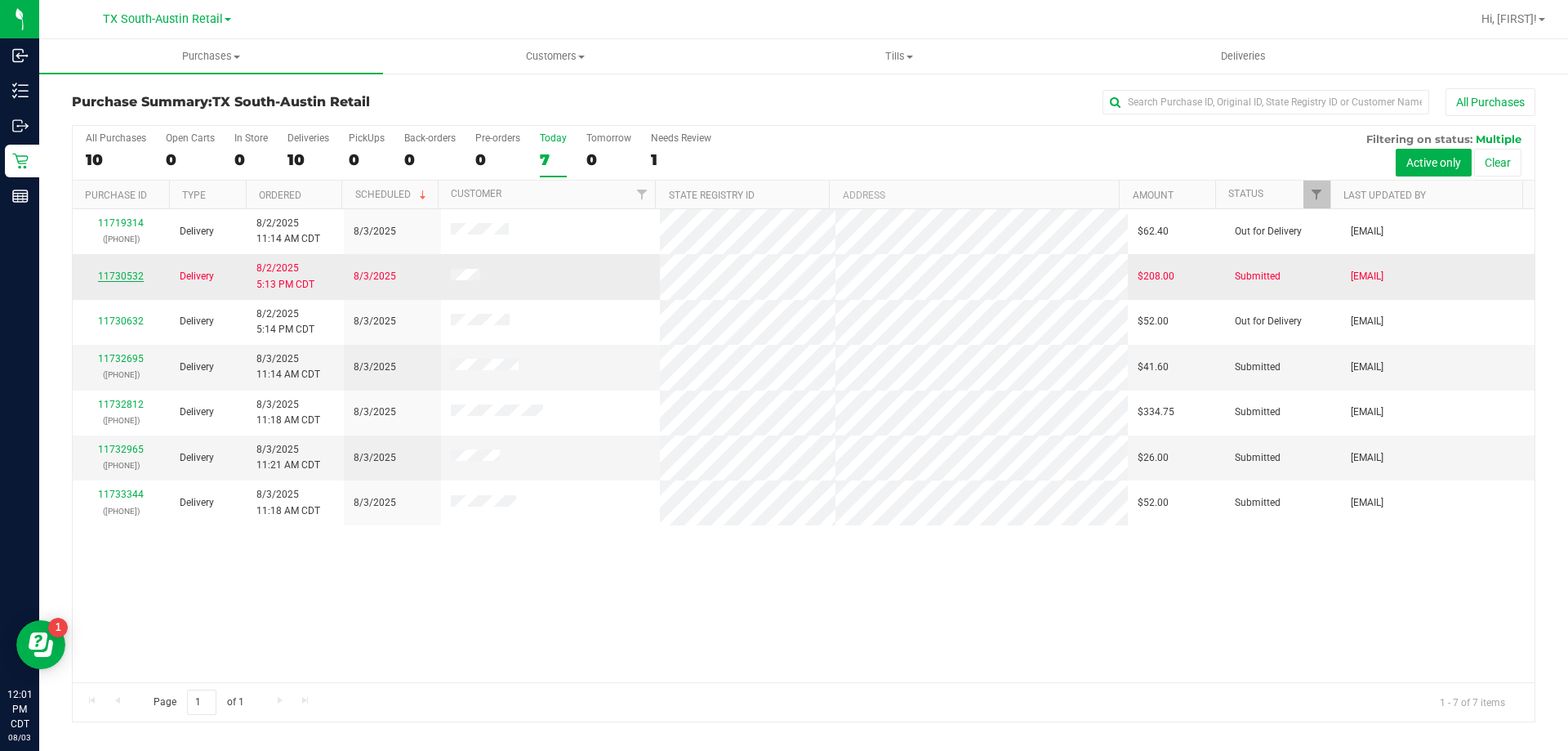 click on "11730532" at bounding box center [121, 276] 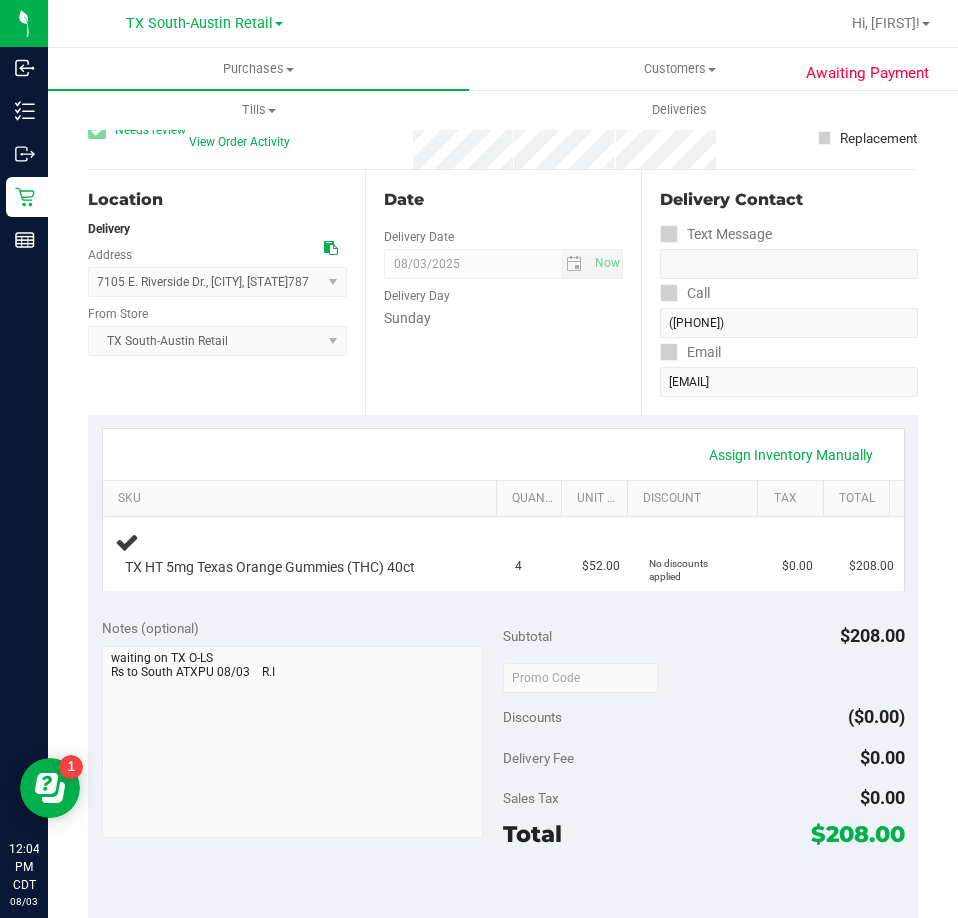 scroll, scrollTop: 0, scrollLeft: 0, axis: both 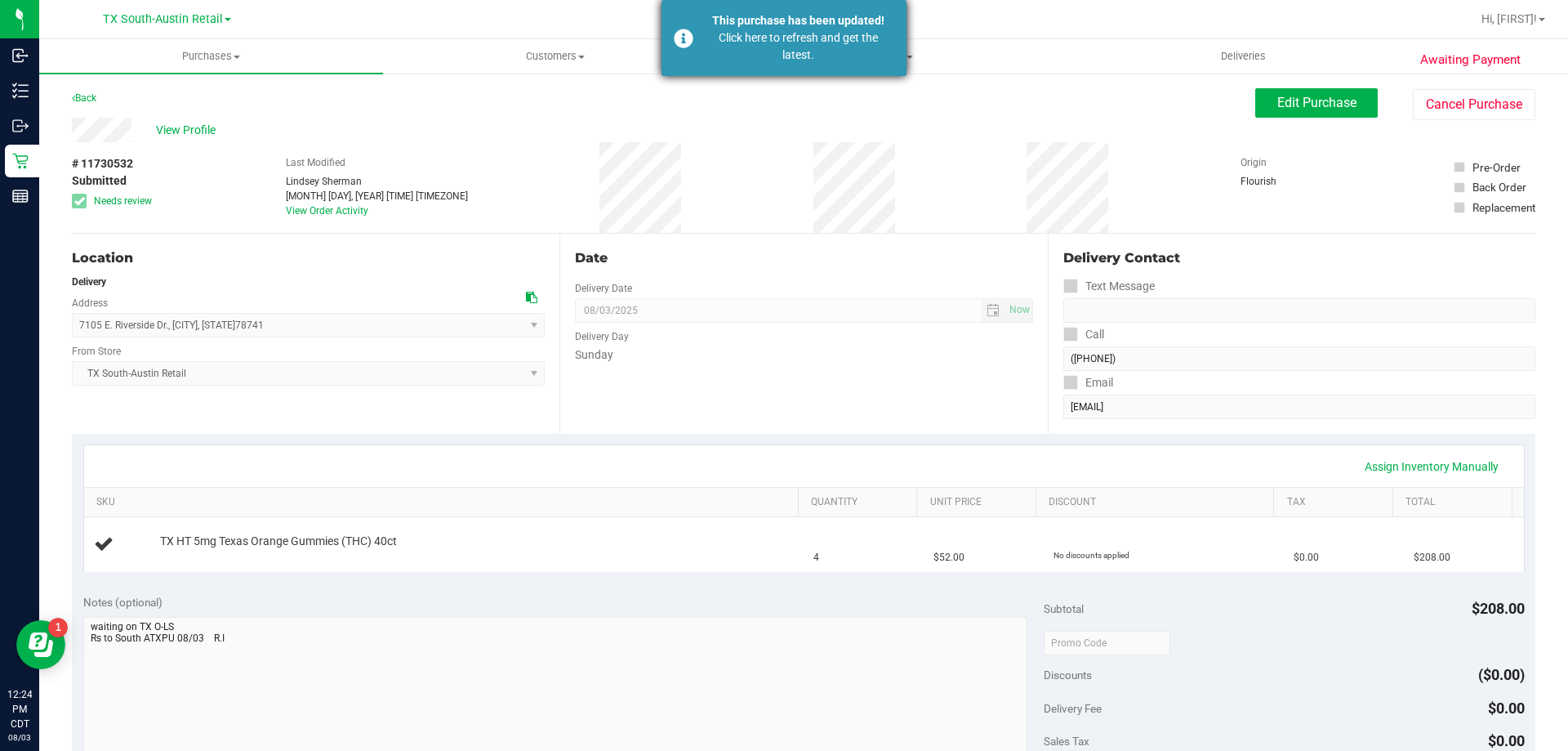 click on "Click here to refresh and get the latest." at bounding box center (798, 47) 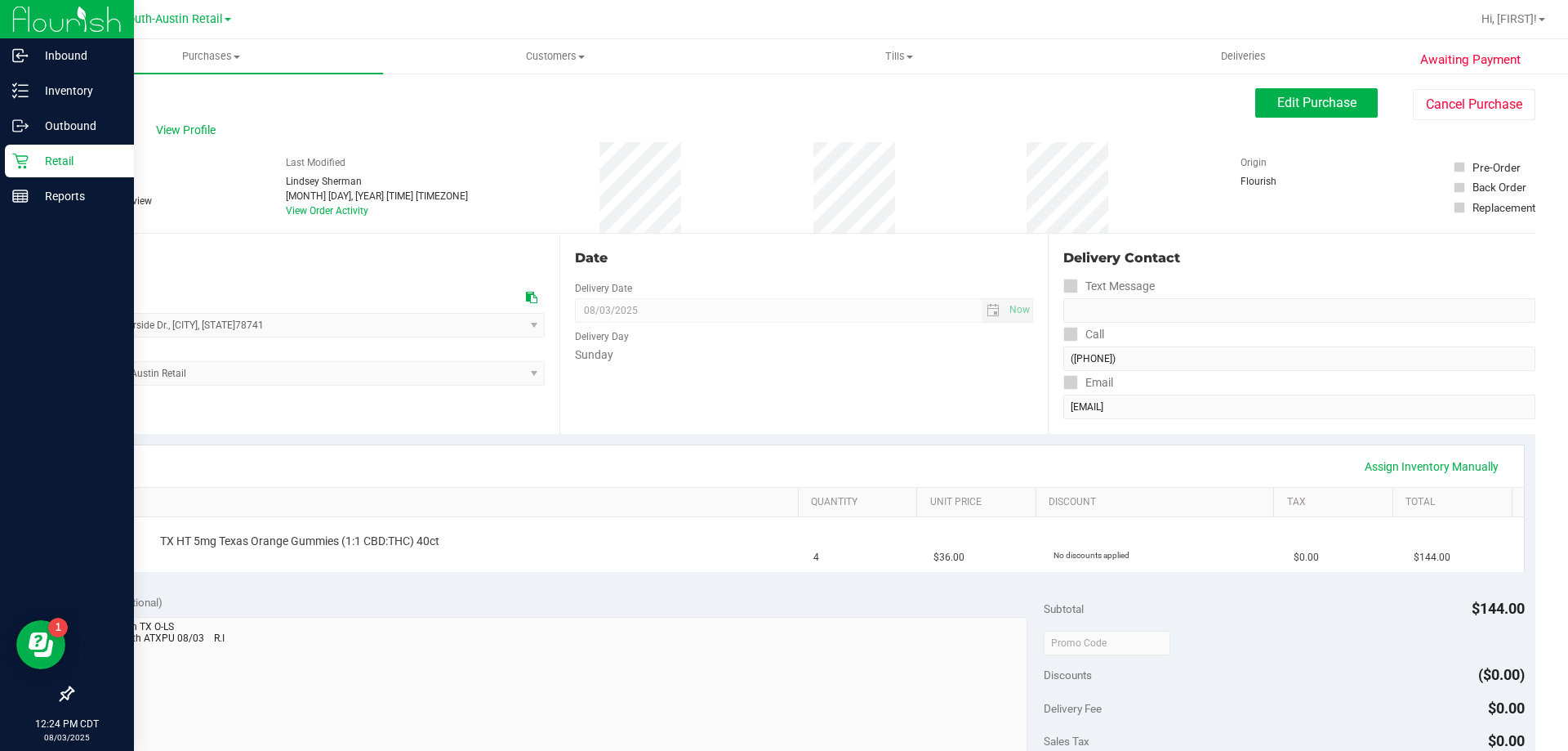 click on "Retail" at bounding box center [78, 161] 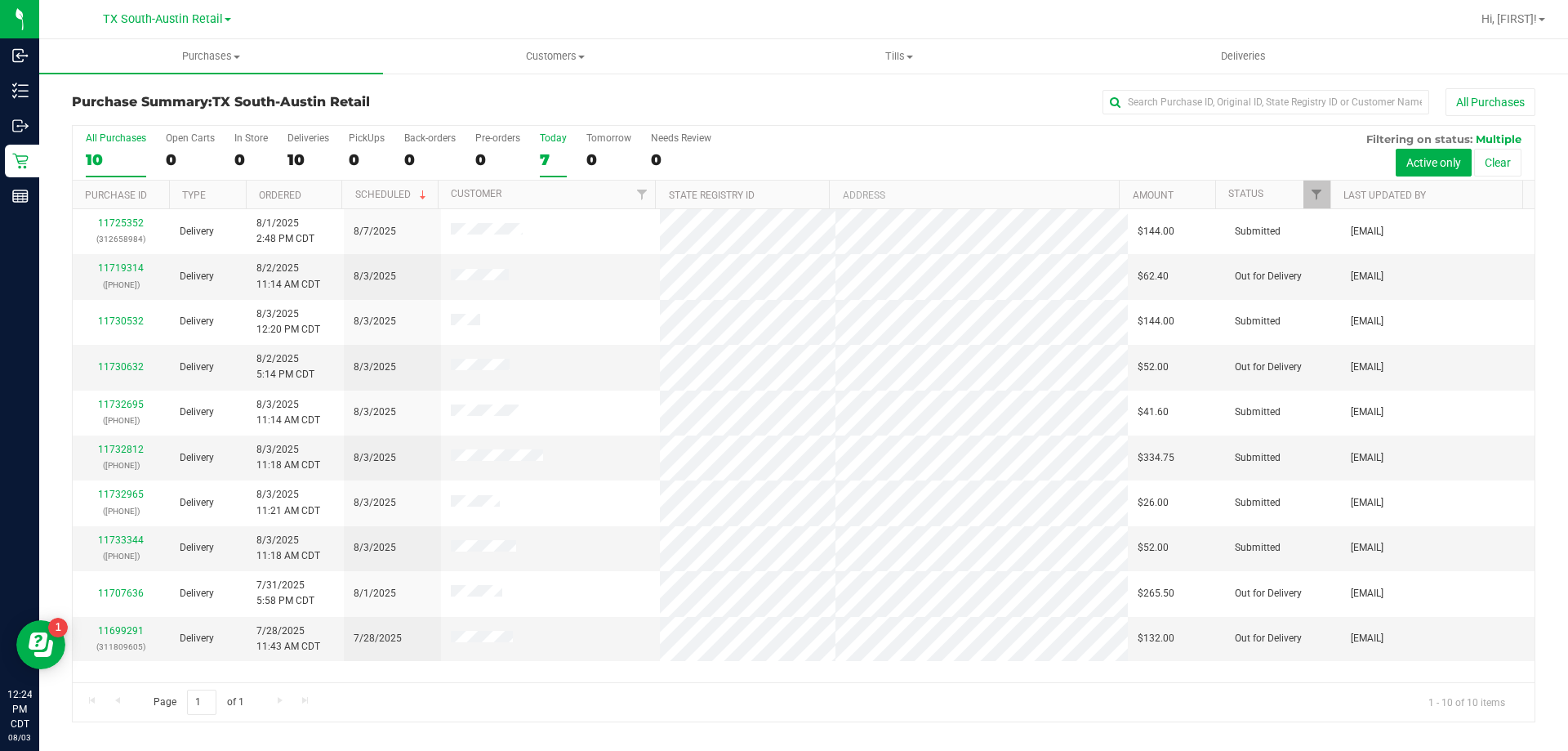 click on "7" at bounding box center (553, 159) 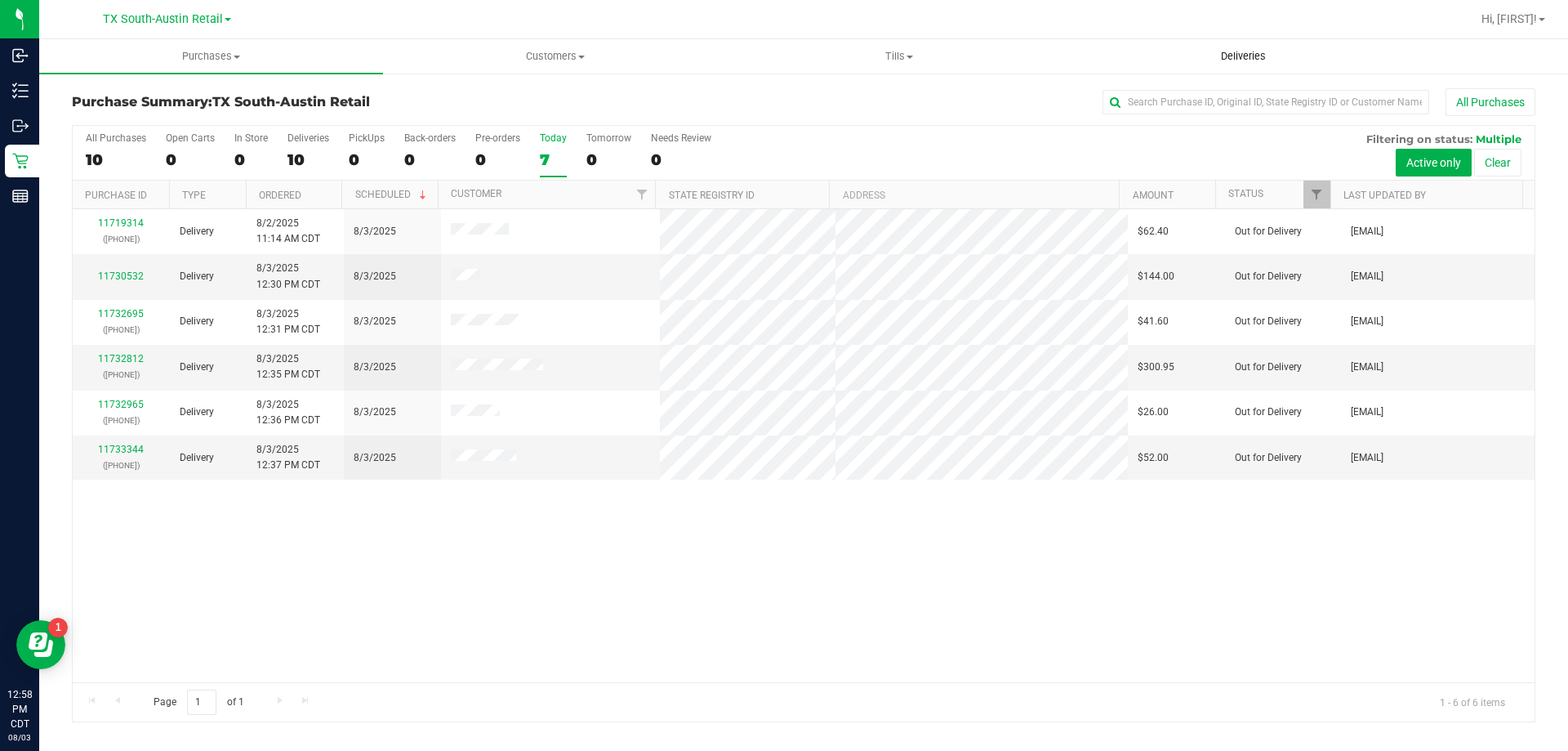 click on "Deliveries" at bounding box center (1243, 56) 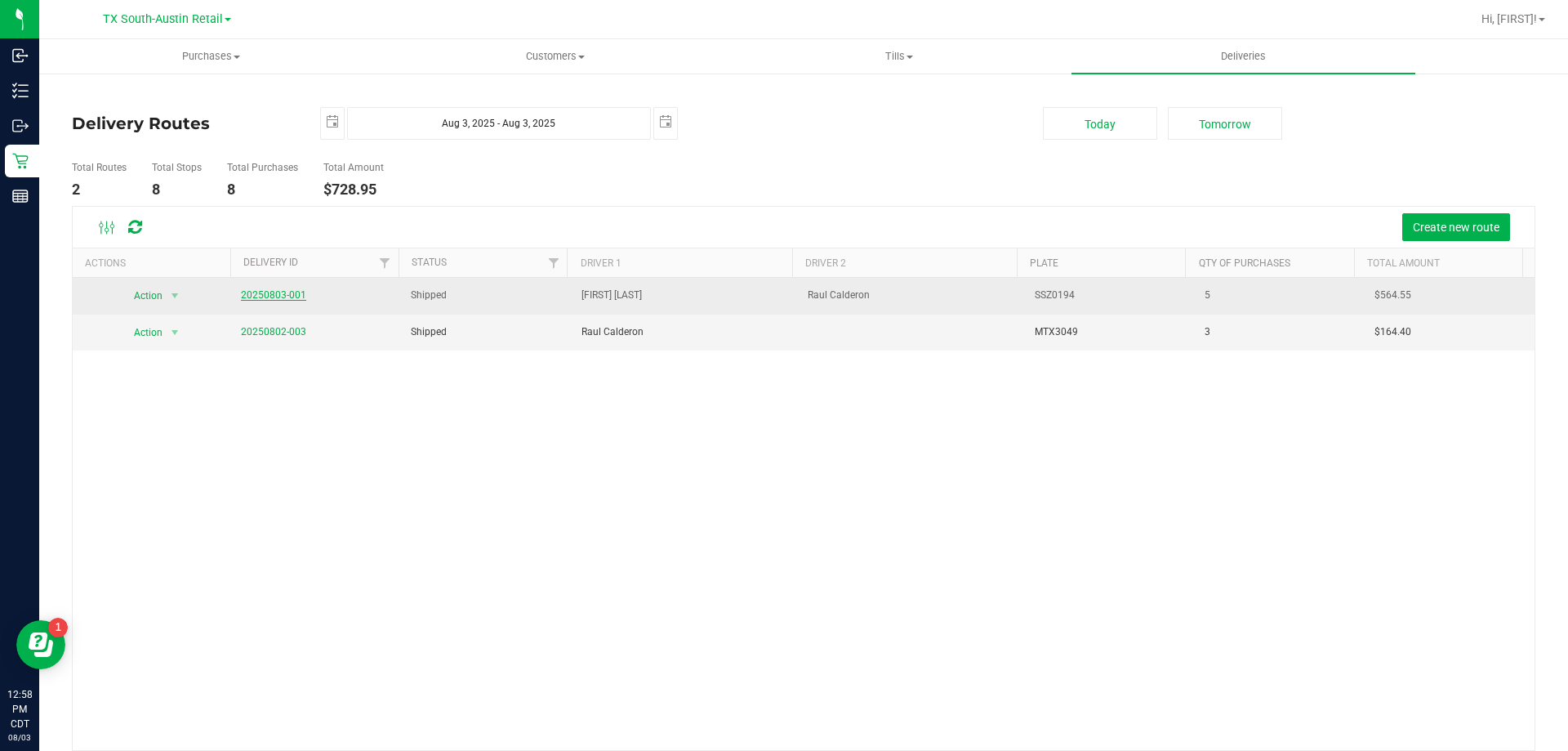 click on "20250803-001" at bounding box center (274, 295) 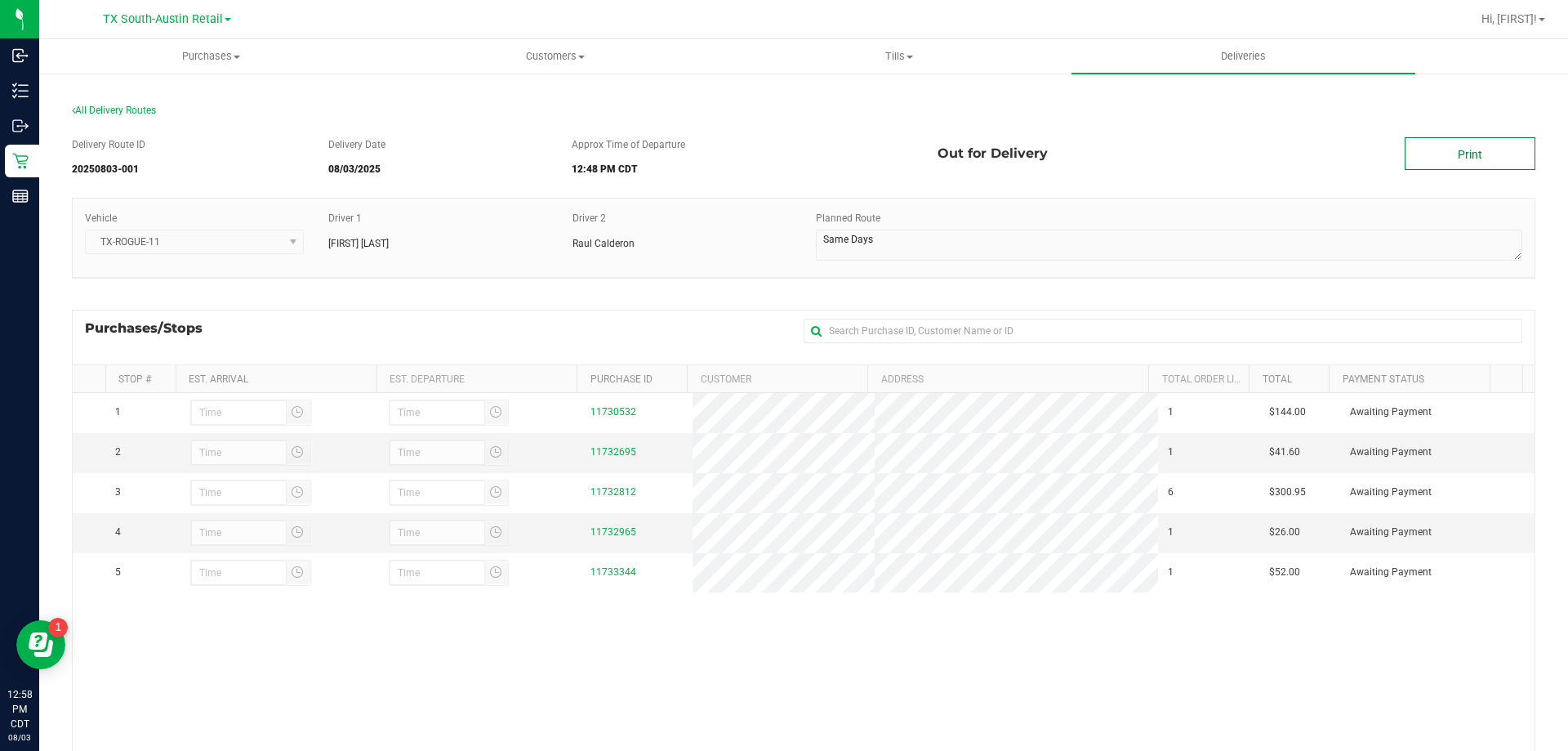 click on "Print" at bounding box center [1470, 154] 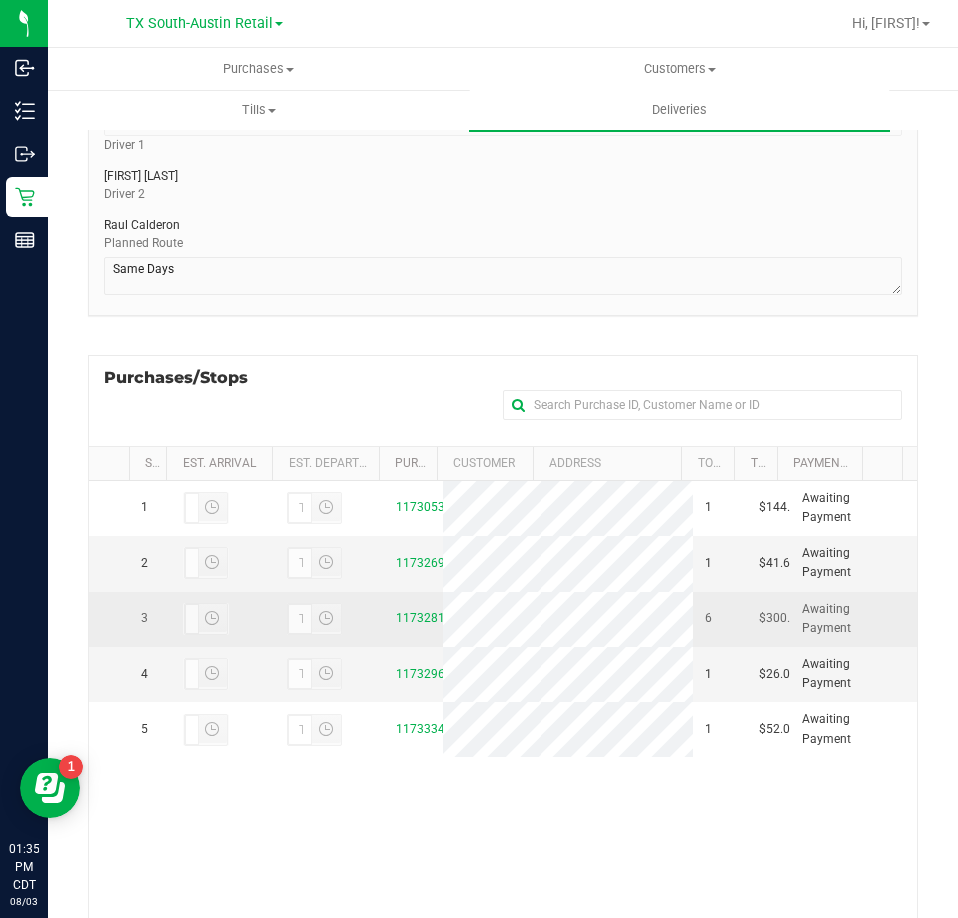 scroll, scrollTop: 200, scrollLeft: 0, axis: vertical 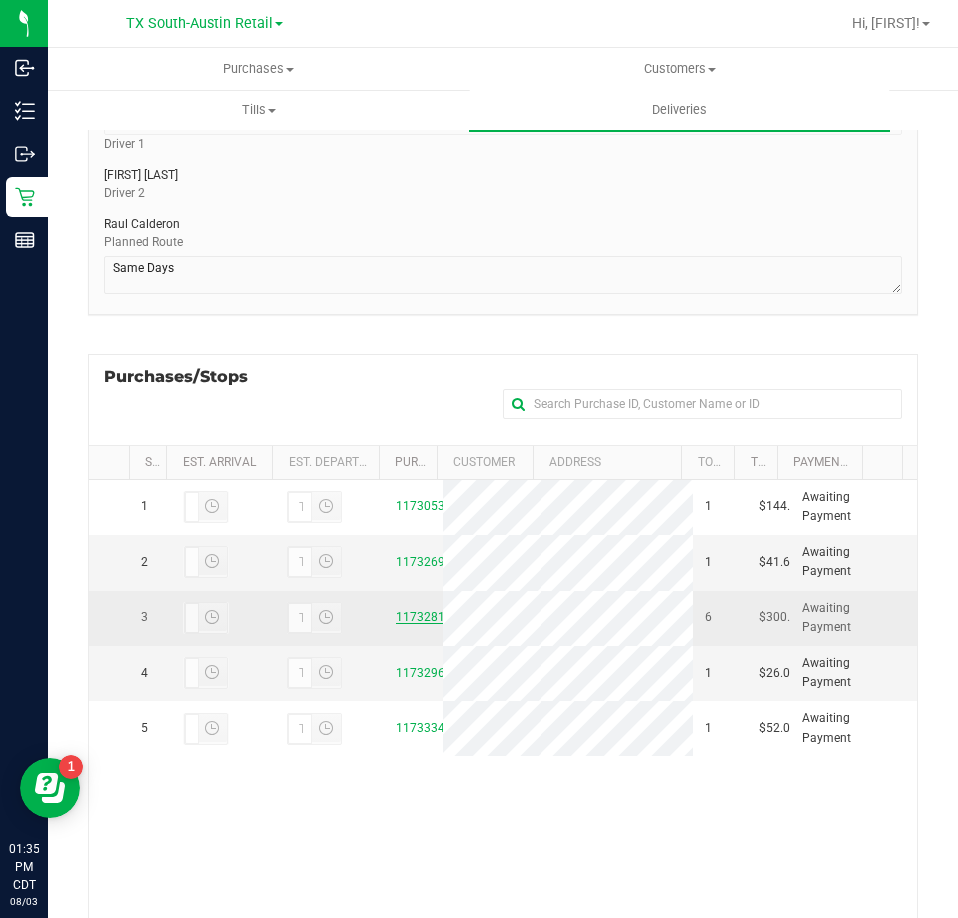 click on "11732812" at bounding box center [424, 617] 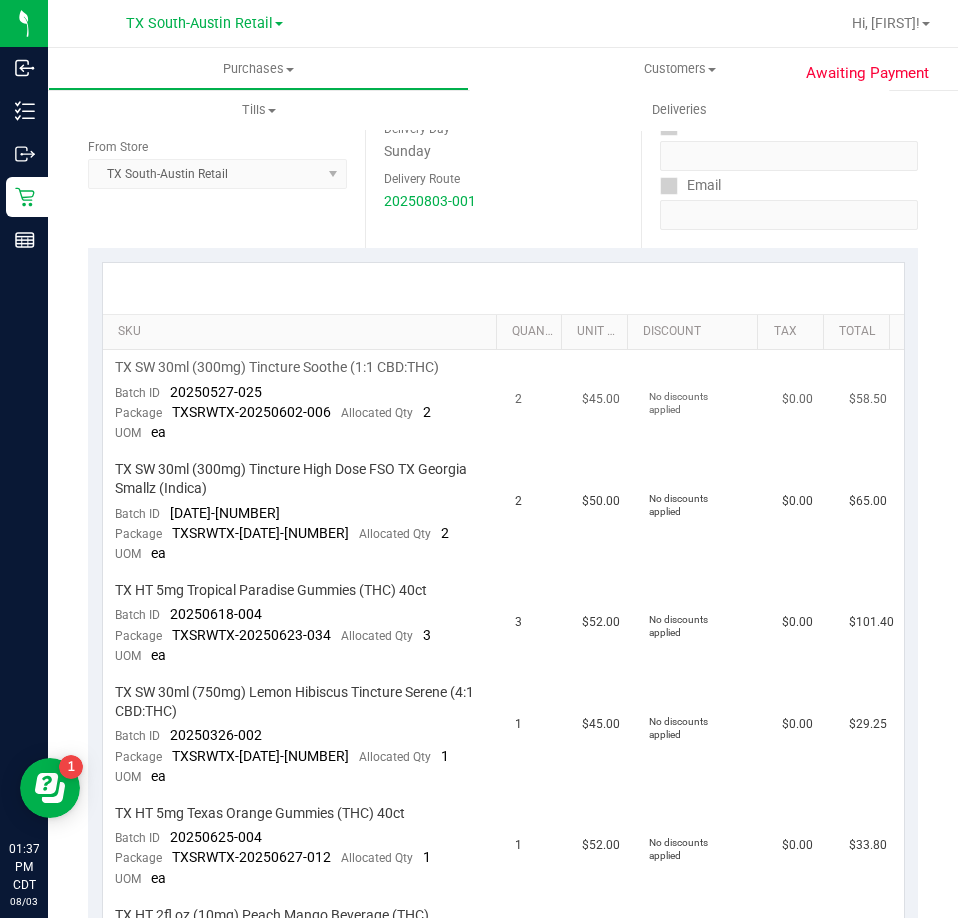 scroll, scrollTop: 300, scrollLeft: 0, axis: vertical 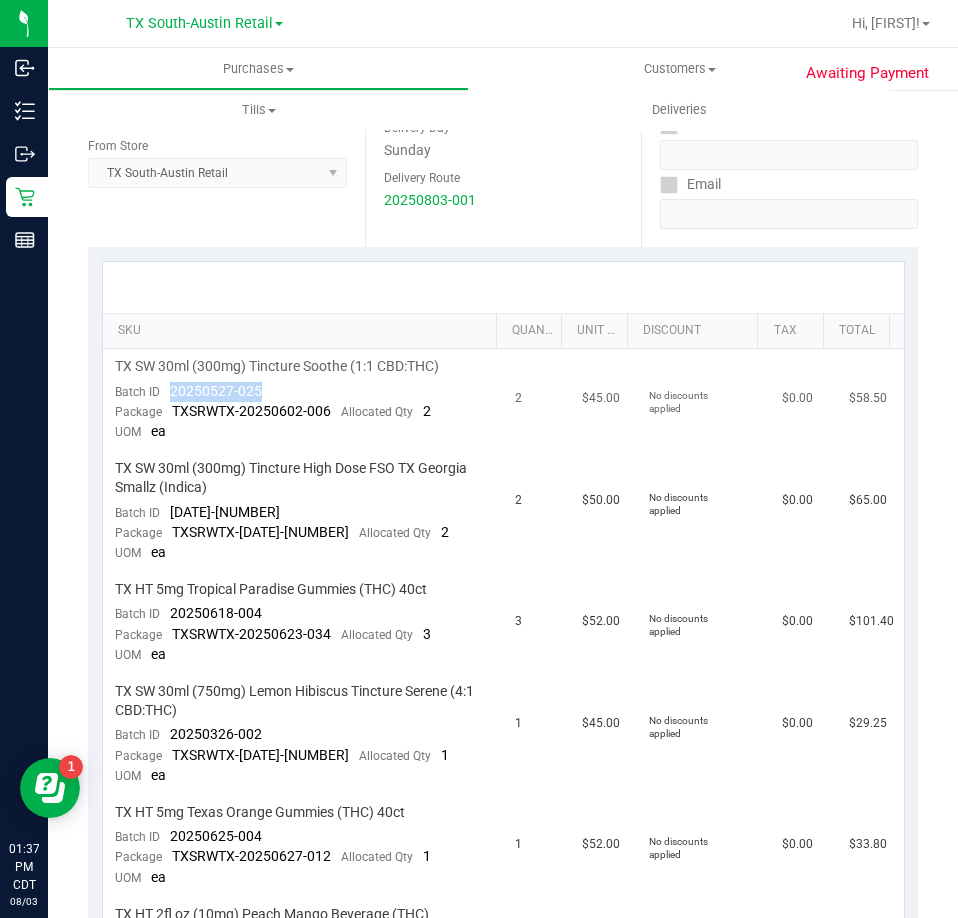 drag, startPoint x: 266, startPoint y: 367, endPoint x: 167, endPoint y: 380, distance: 99.849884 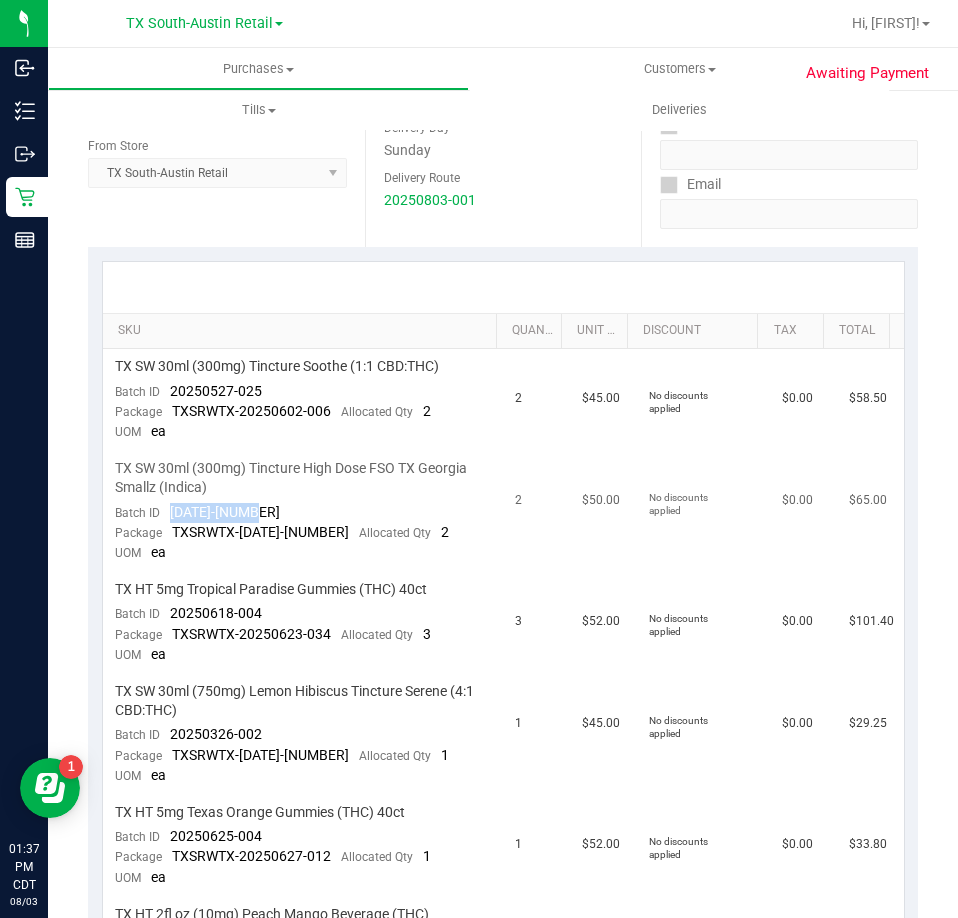 drag, startPoint x: 257, startPoint y: 492, endPoint x: 171, endPoint y: 495, distance: 86.05231 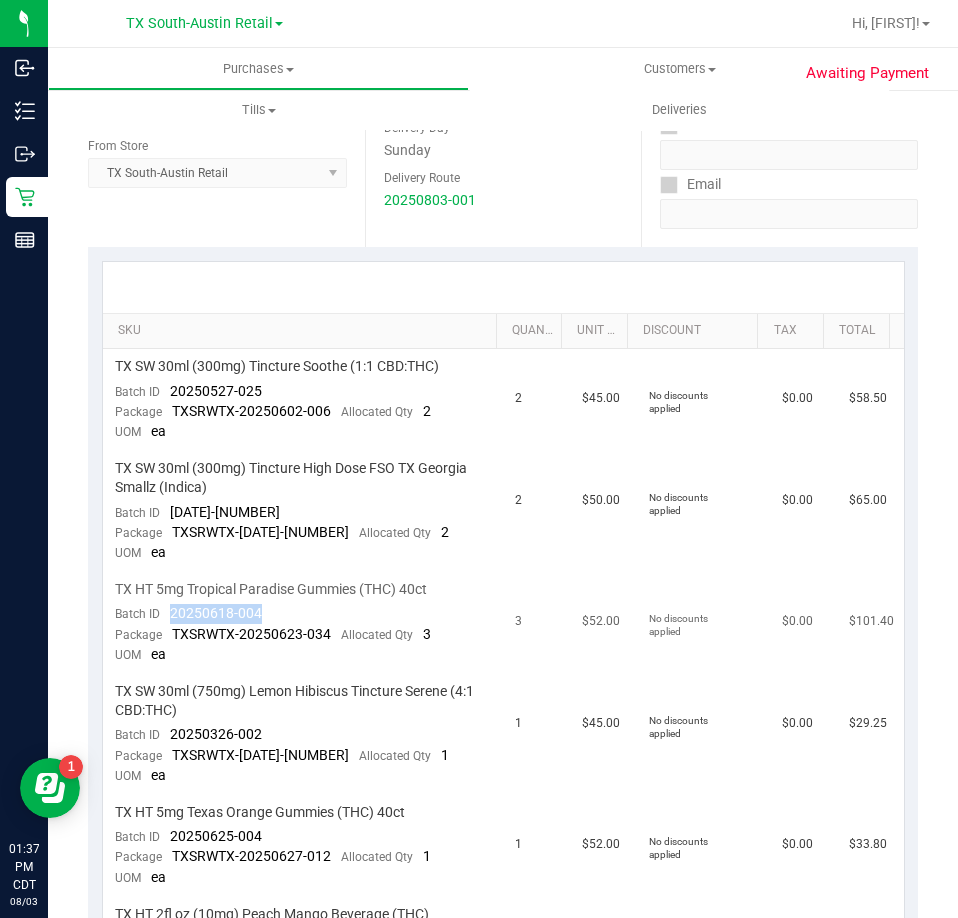 drag, startPoint x: 274, startPoint y: 591, endPoint x: 168, endPoint y: 600, distance: 106.381386 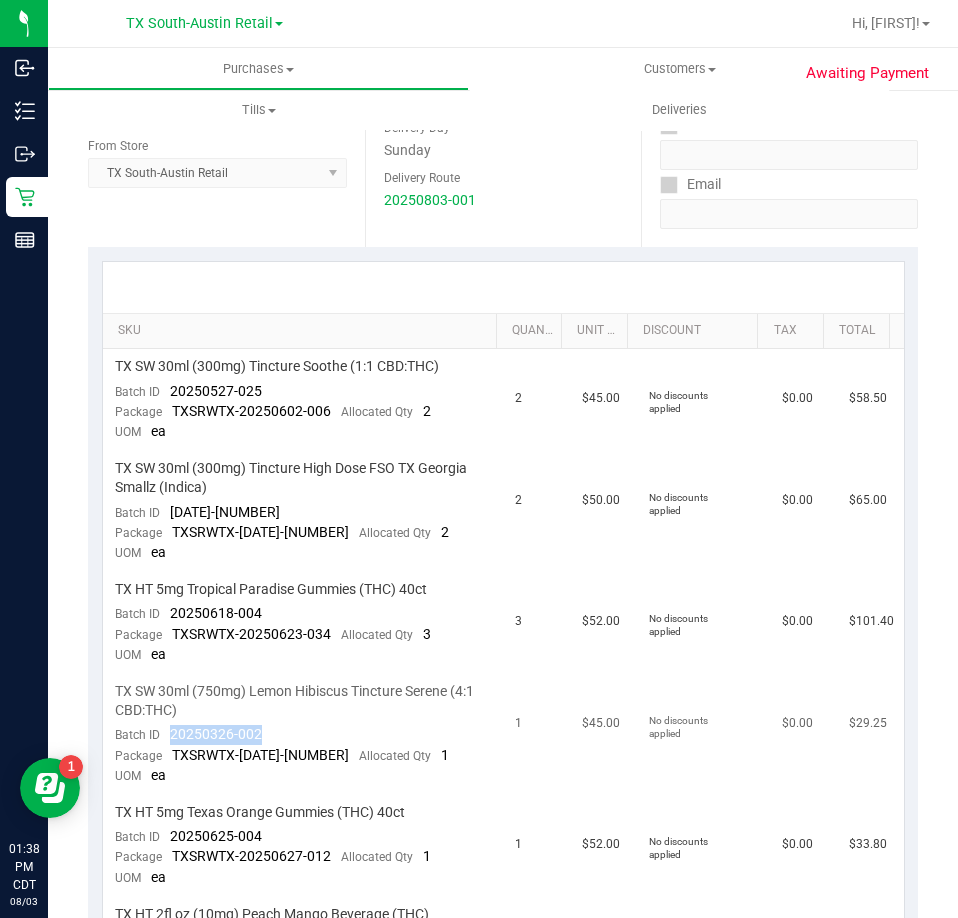 drag, startPoint x: 273, startPoint y: 716, endPoint x: 173, endPoint y: 721, distance: 100.12492 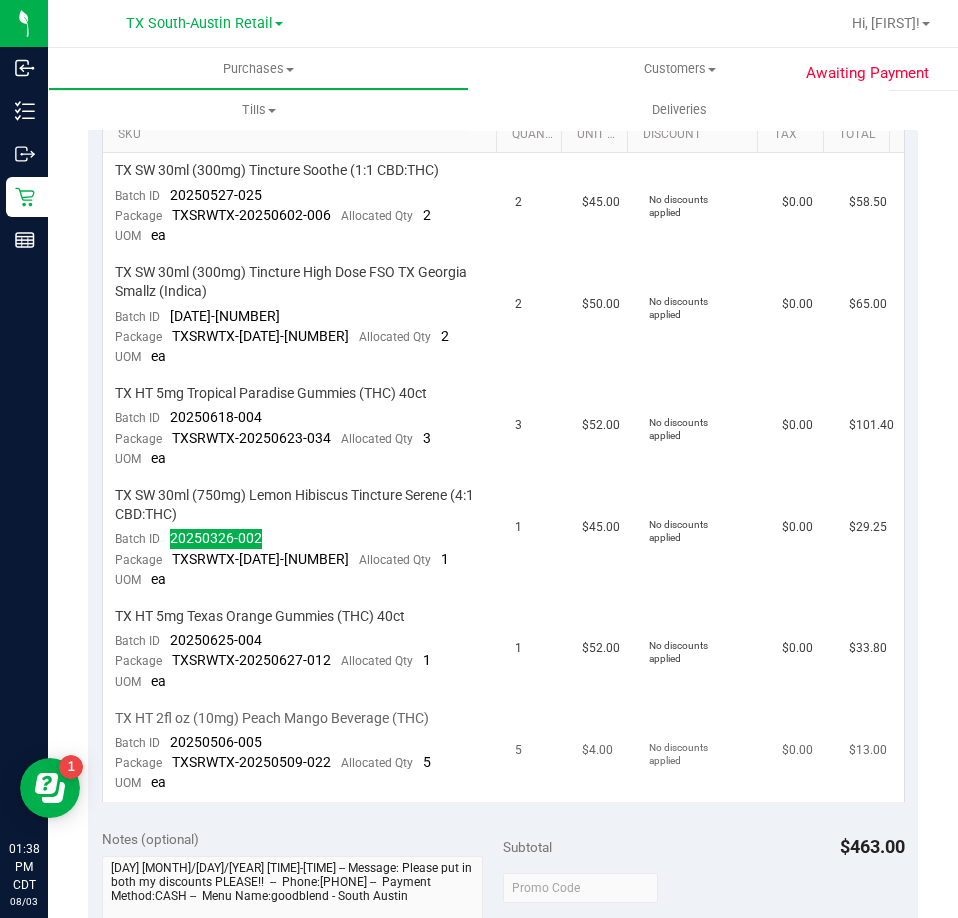 scroll, scrollTop: 600, scrollLeft: 0, axis: vertical 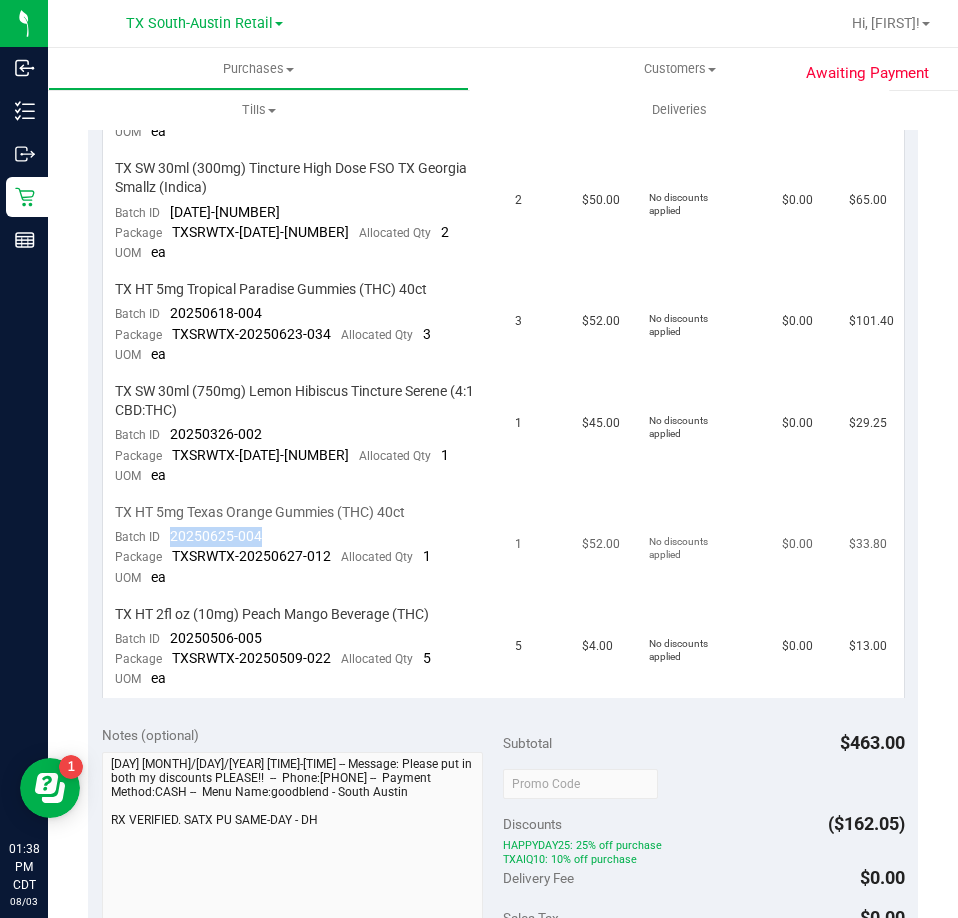drag, startPoint x: 275, startPoint y: 514, endPoint x: 173, endPoint y: 520, distance: 102.176315 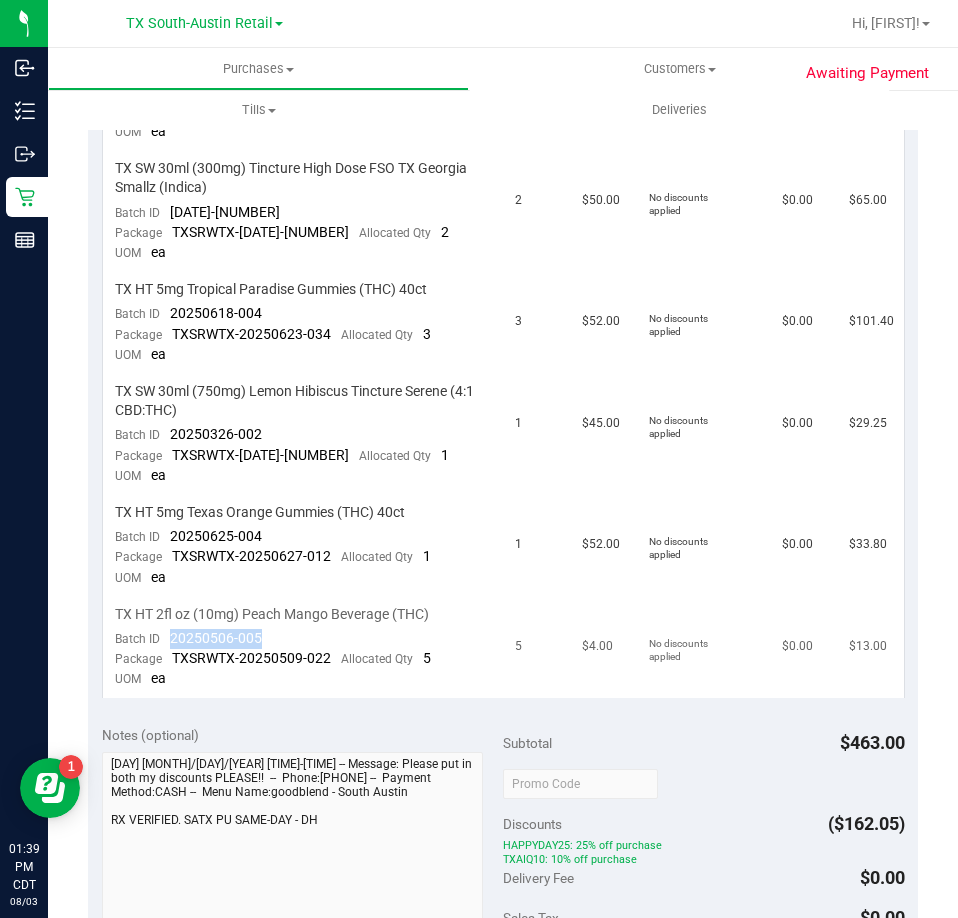 drag, startPoint x: 260, startPoint y: 623, endPoint x: 165, endPoint y: 630, distance: 95.257545 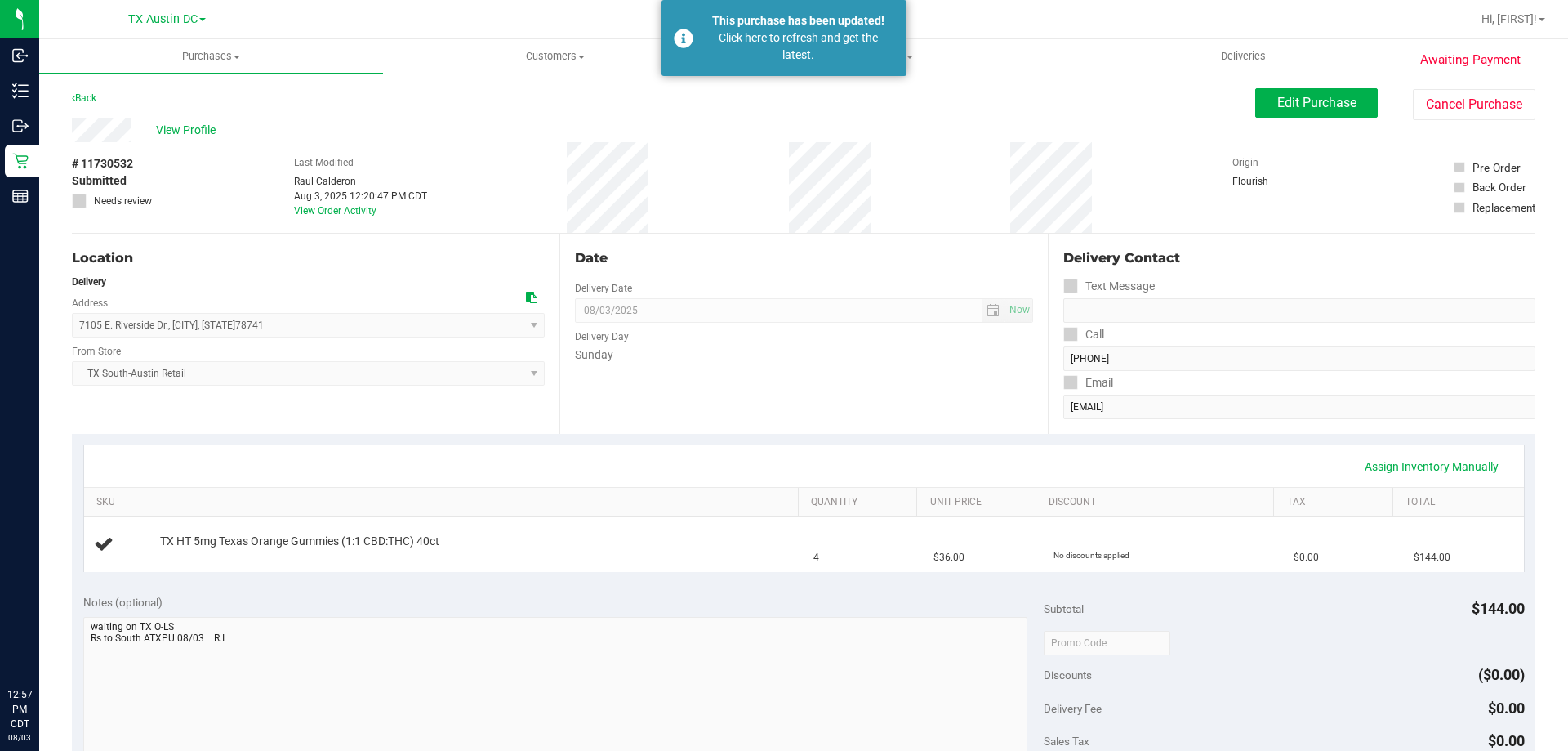 scroll, scrollTop: 0, scrollLeft: 0, axis: both 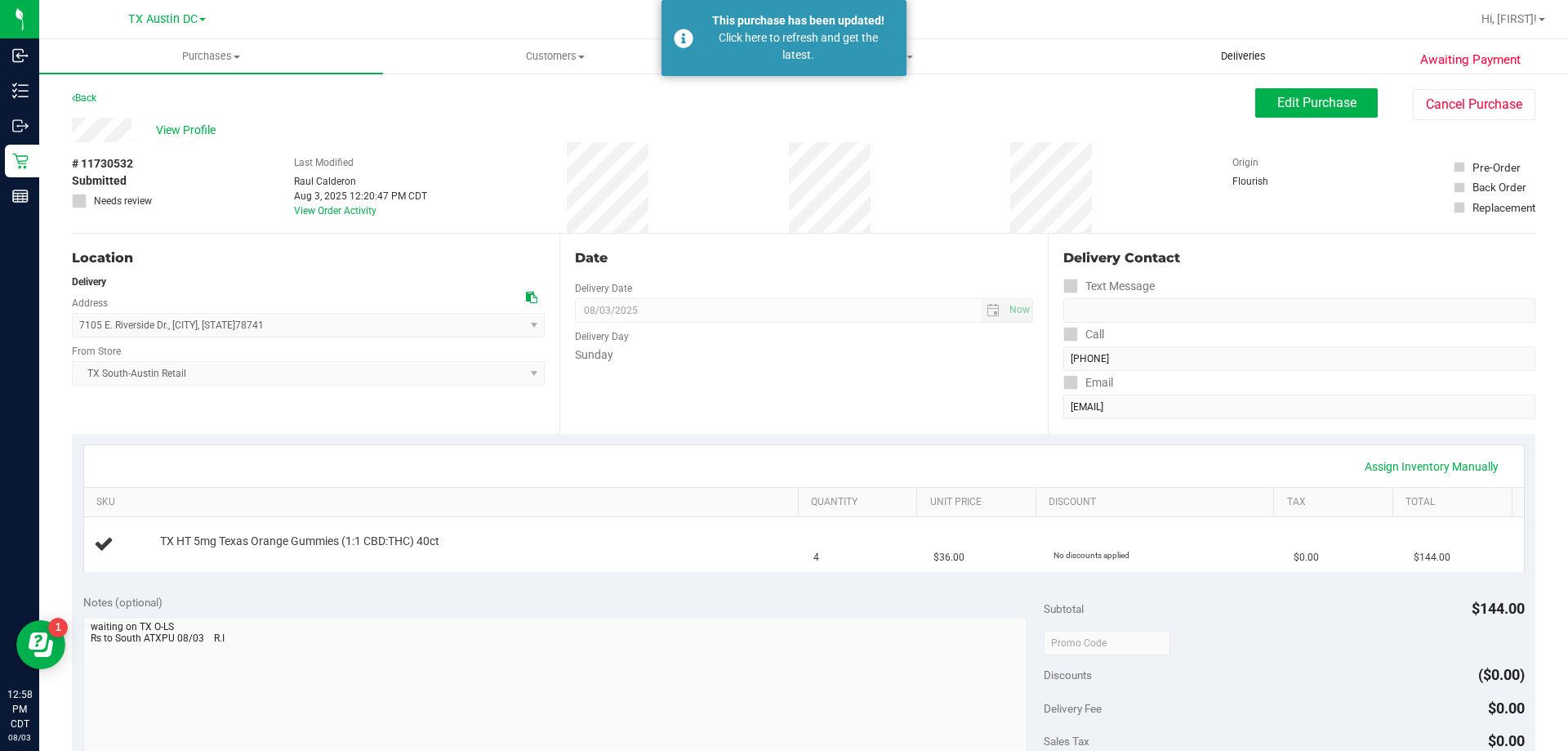 click on "Deliveries" at bounding box center [1243, 56] 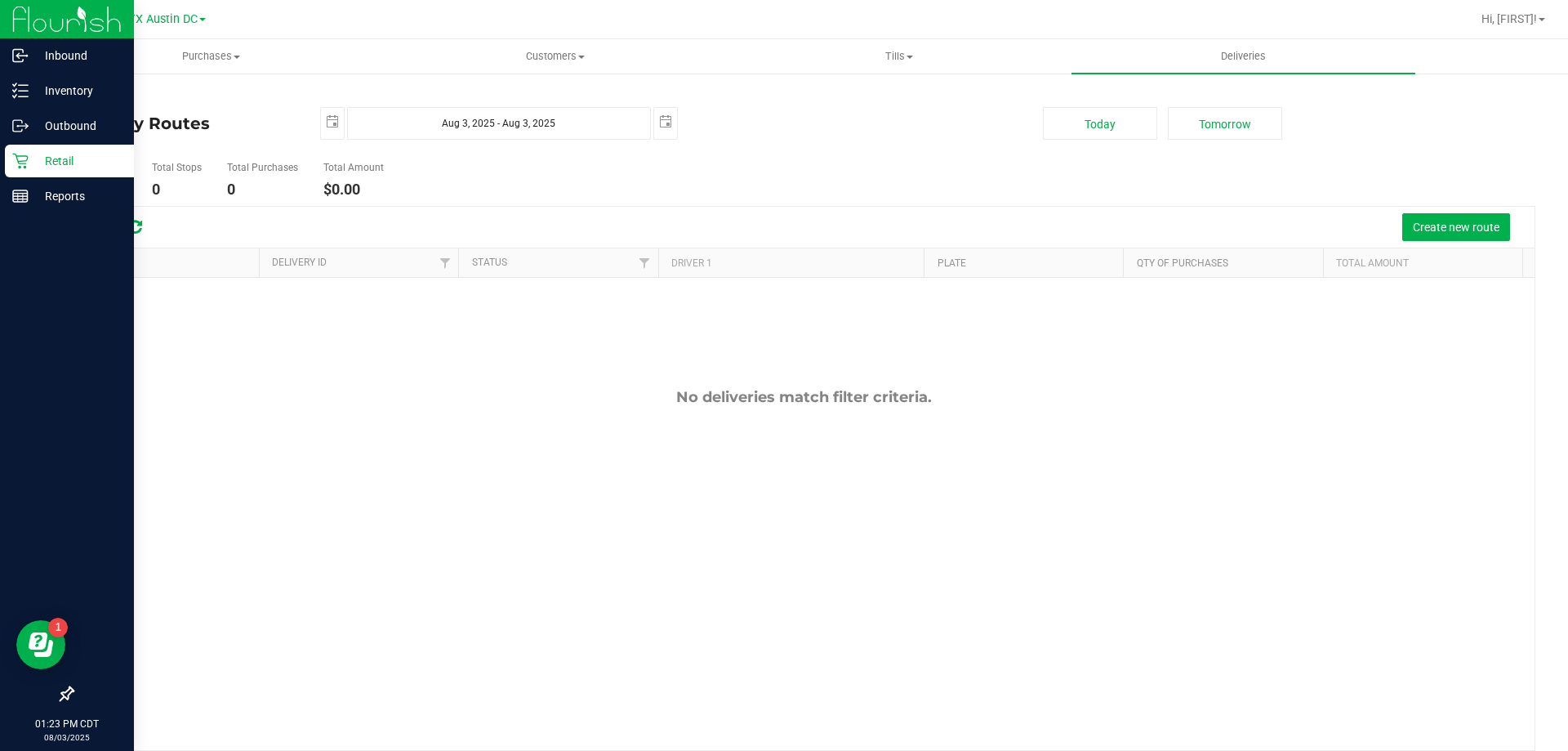 click on "Retail" at bounding box center [69, 161] 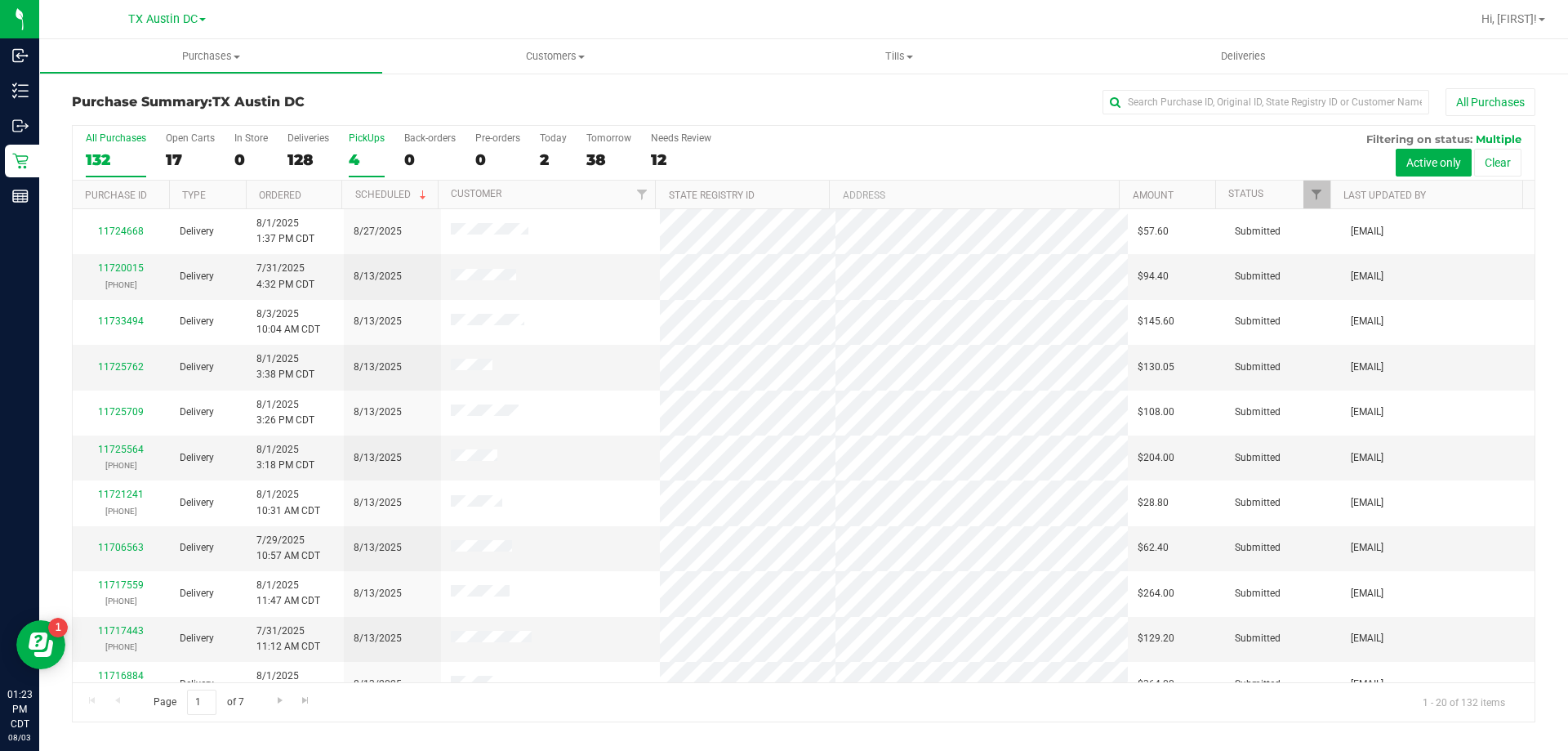 click on "4" at bounding box center [367, 159] 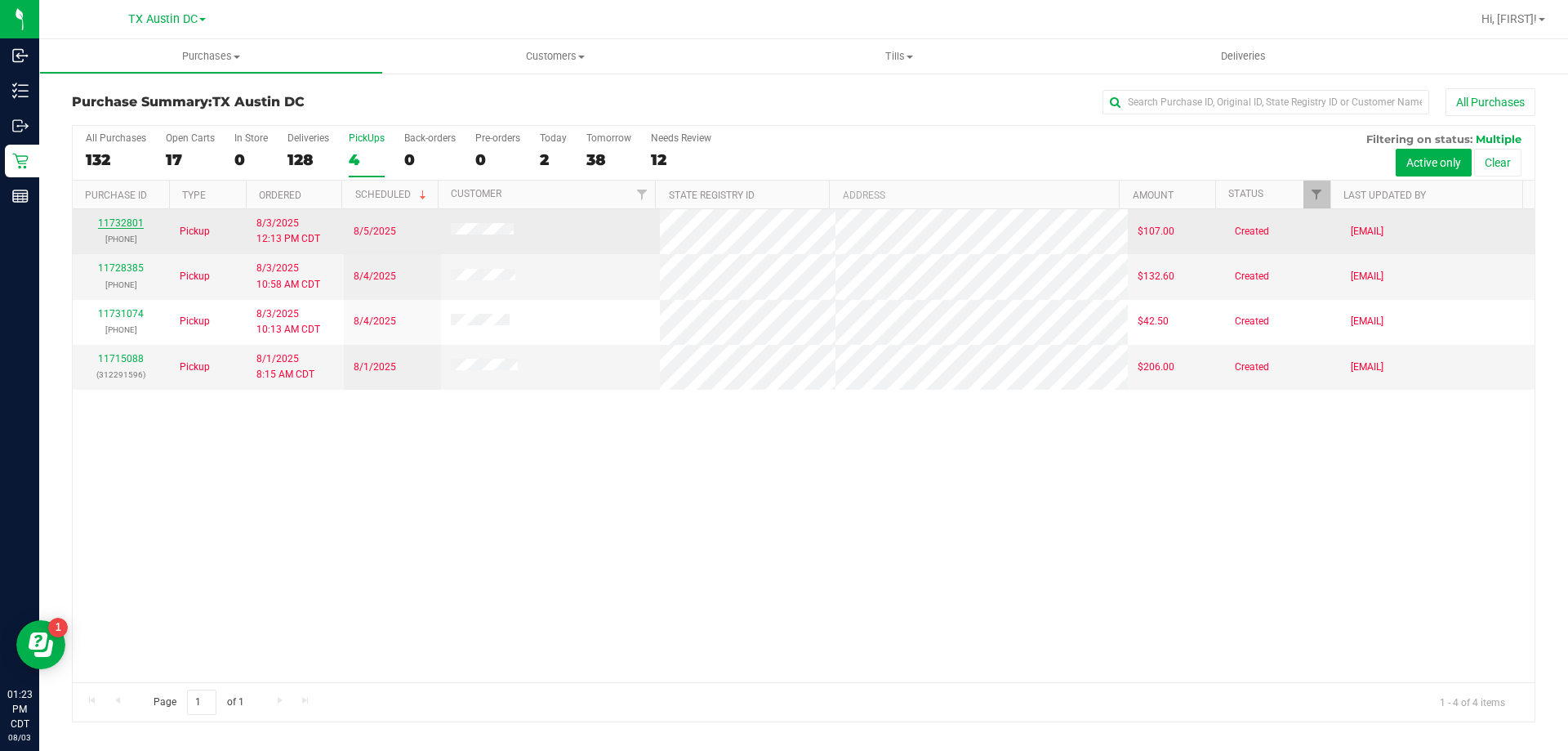 click on "11732801" at bounding box center (121, 223) 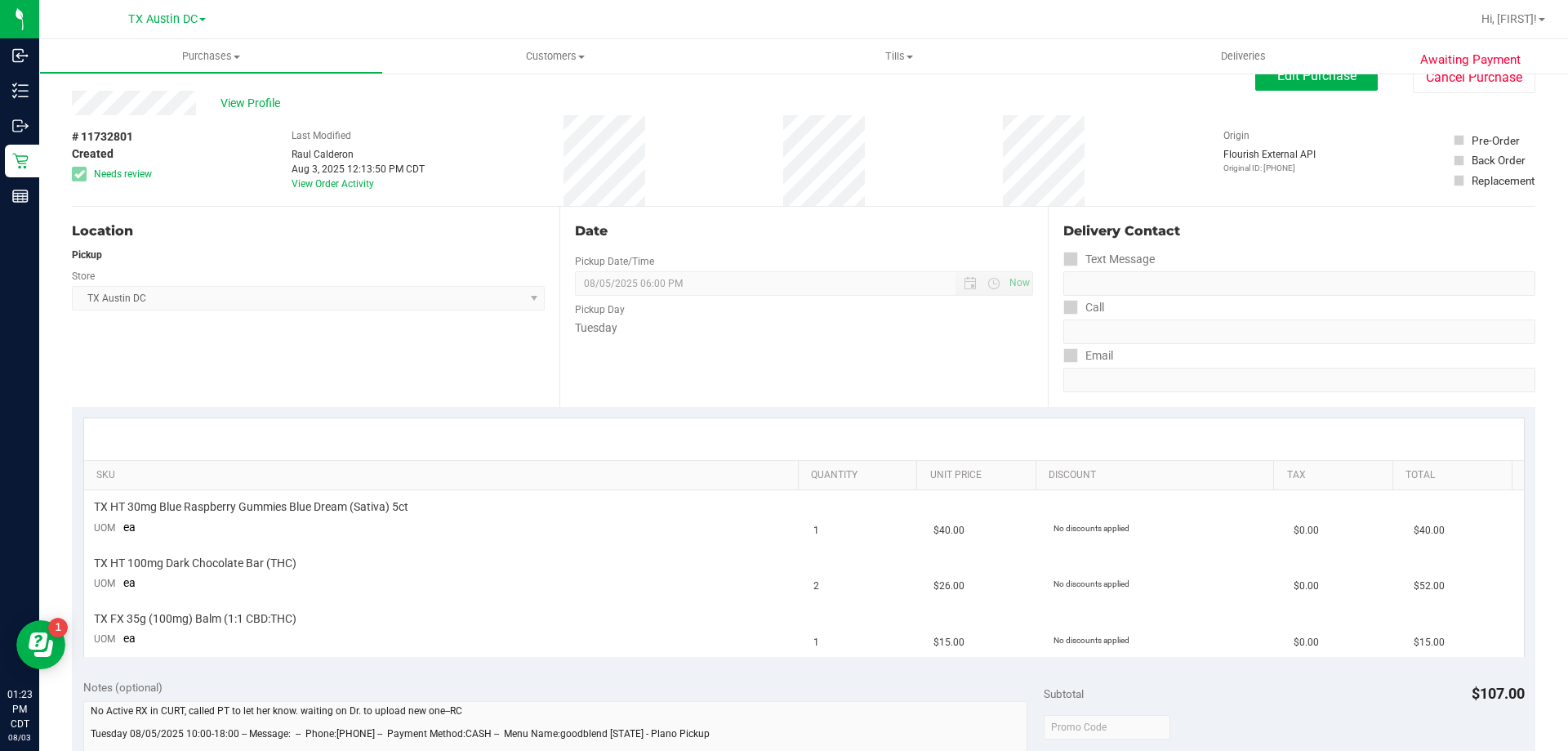 scroll, scrollTop: 0, scrollLeft: 0, axis: both 